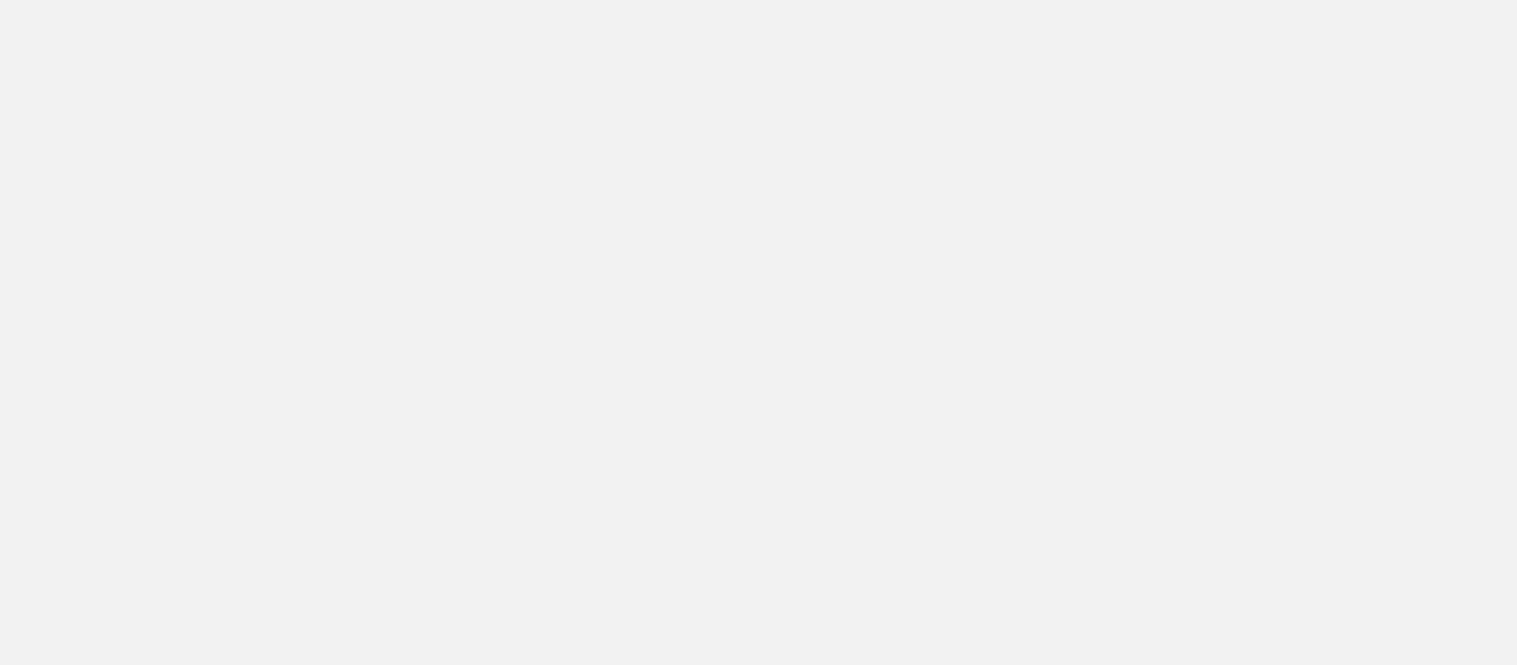 scroll, scrollTop: 0, scrollLeft: 0, axis: both 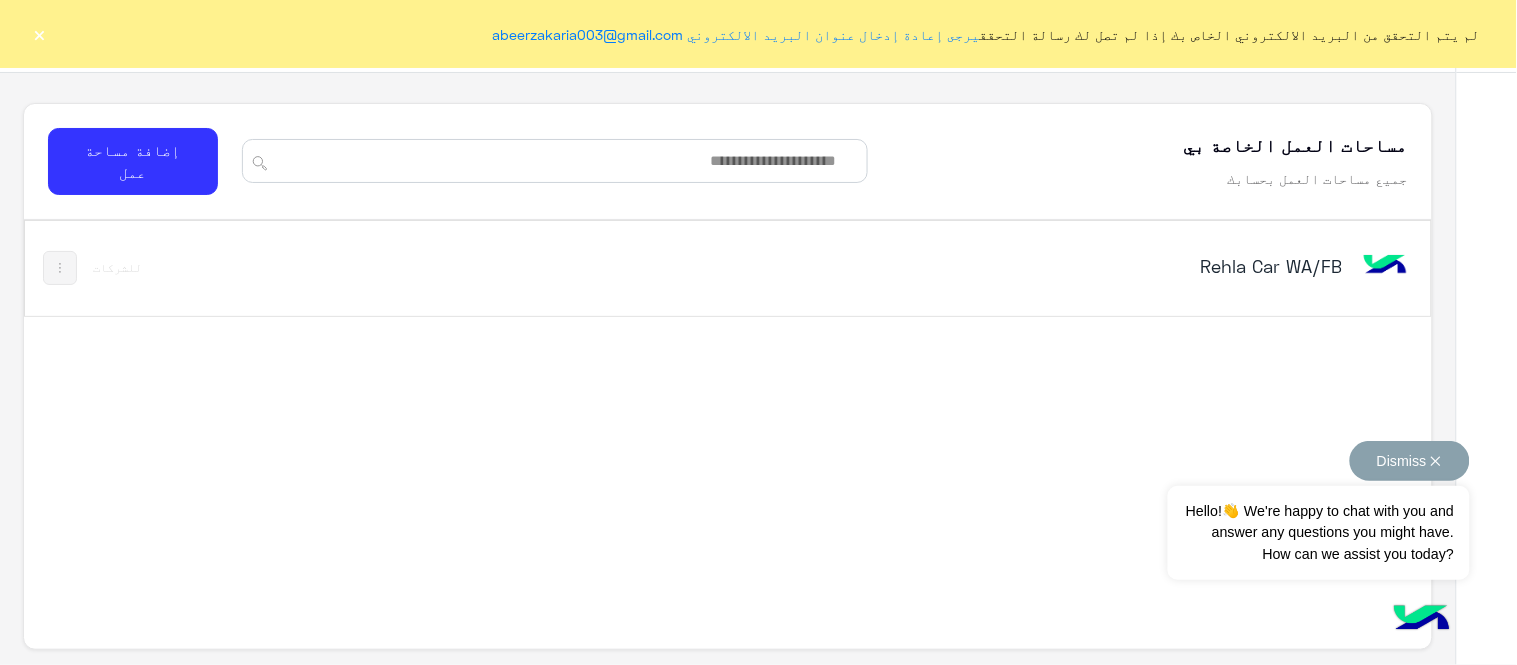 click on "Dismiss ✕" at bounding box center [1410, 461] 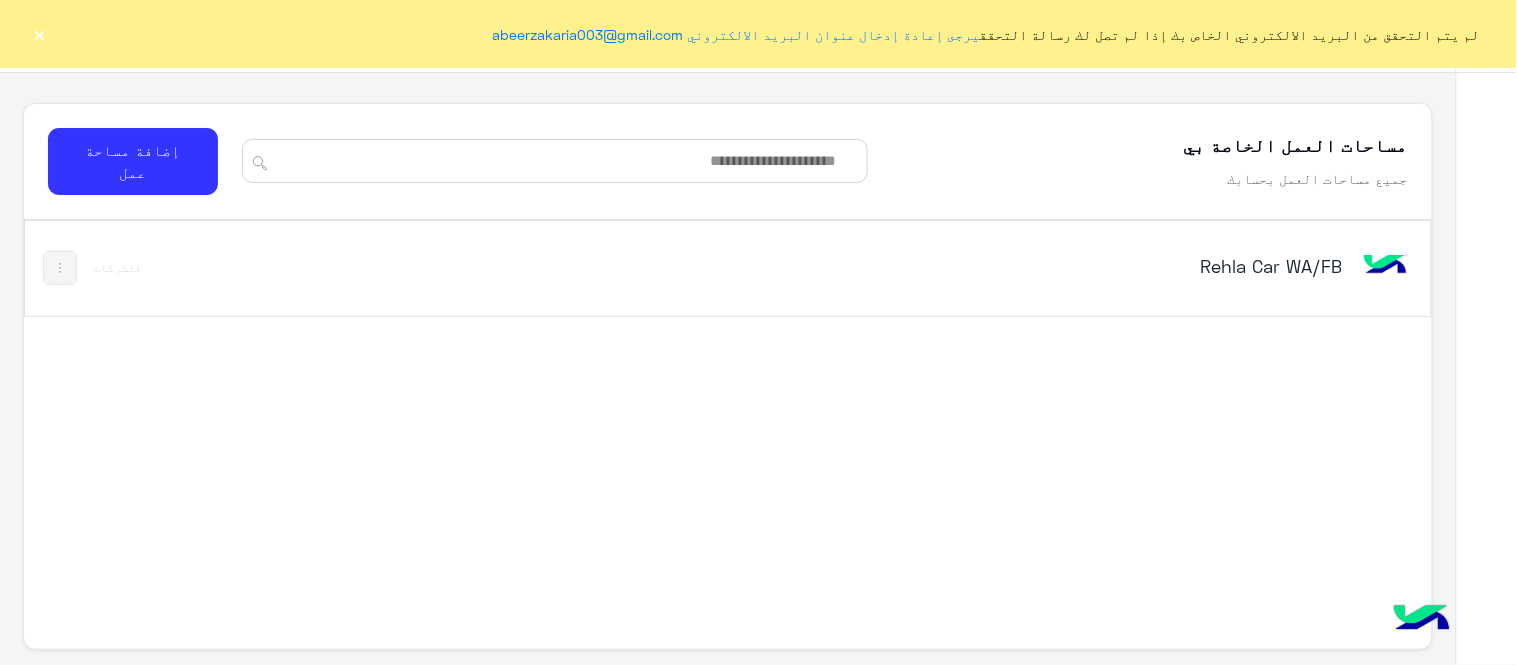 click on "Rehla Car WA/FB" at bounding box center [1095, 266] 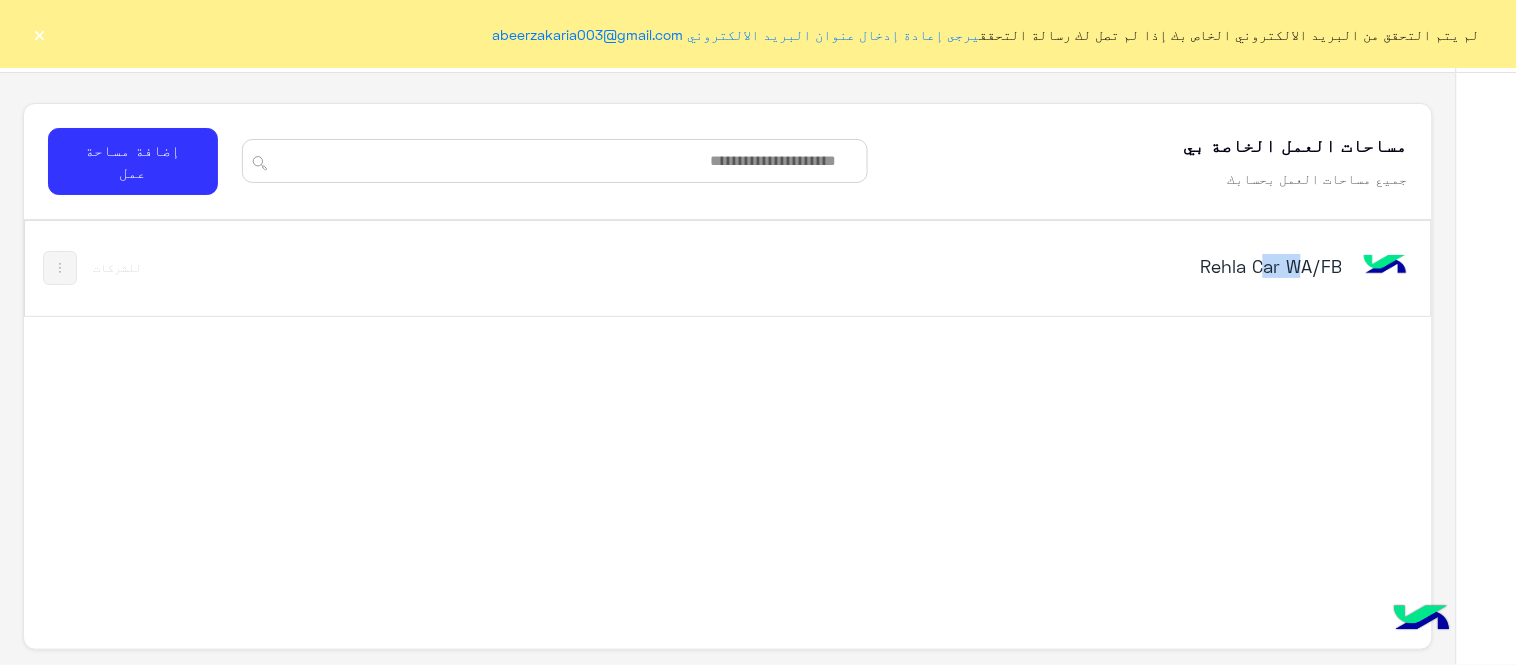 click on "Rehla Car WA/FB" at bounding box center [1095, 266] 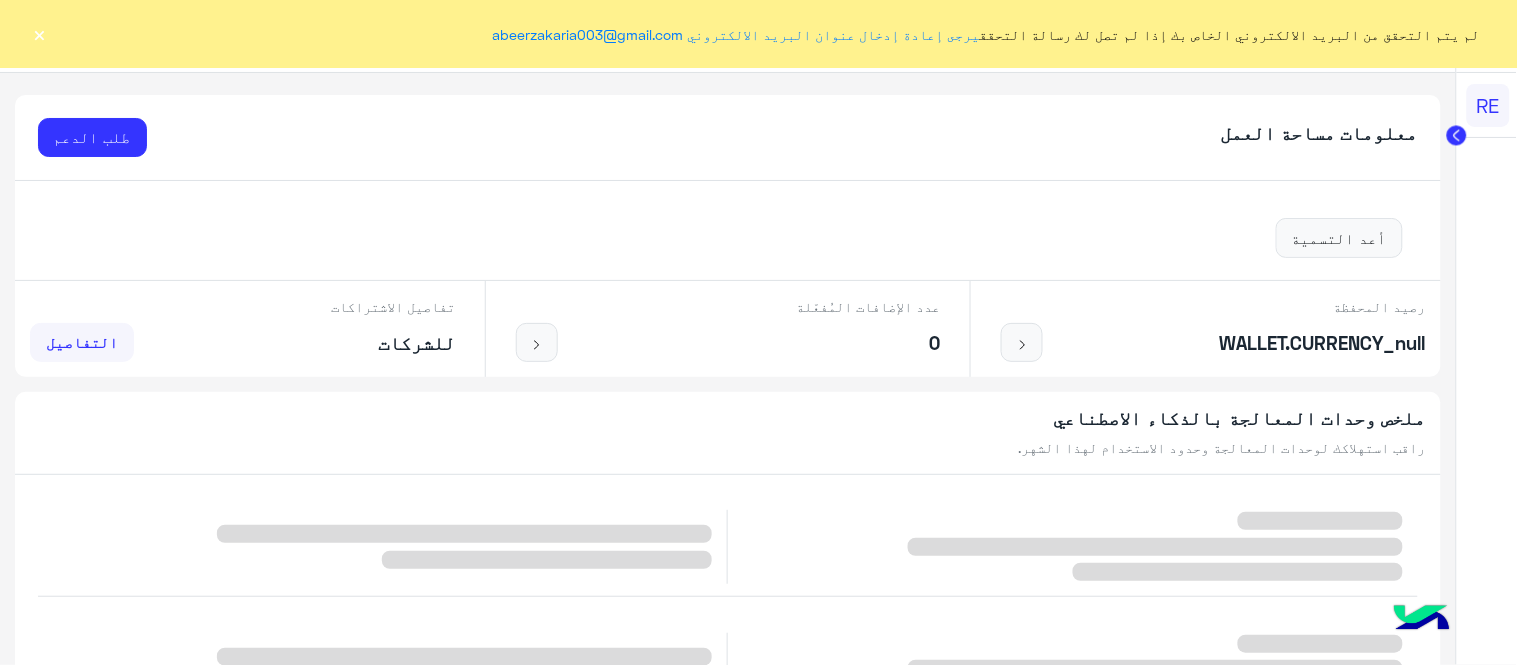 click on "×" 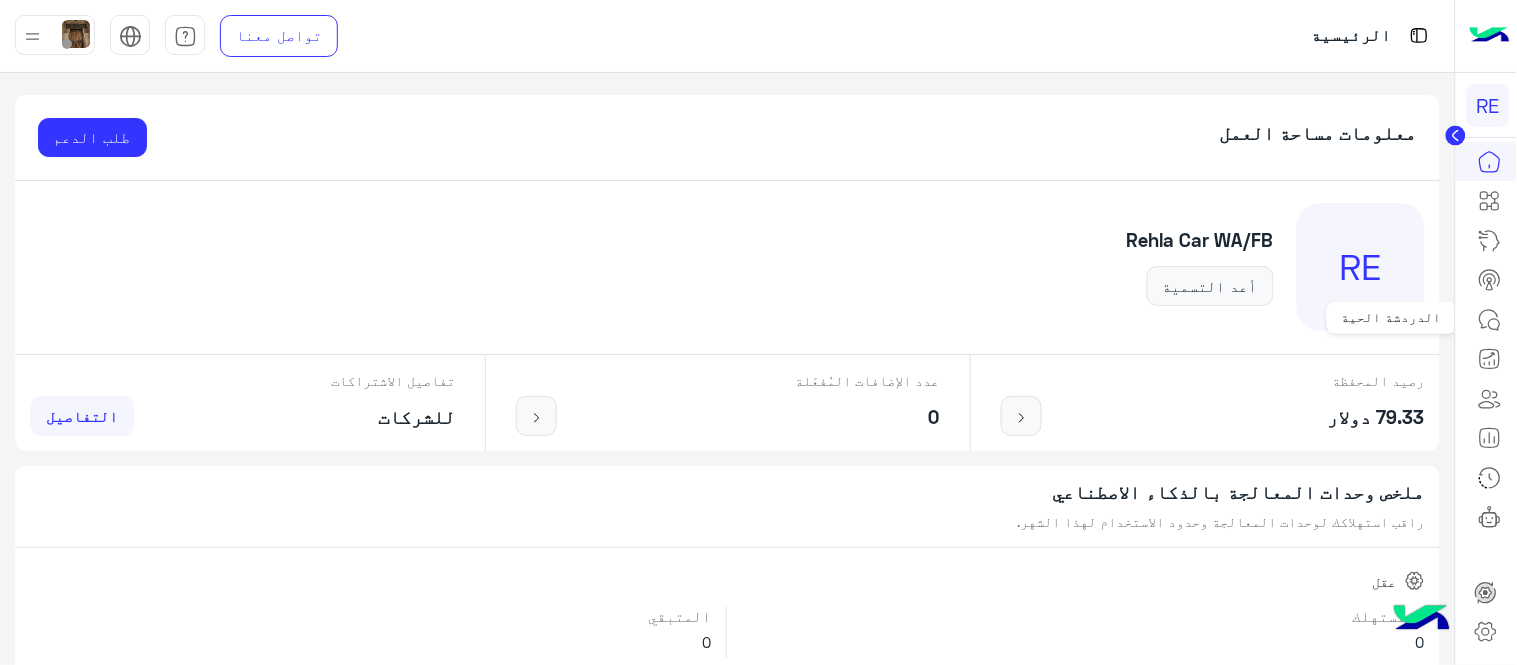 click 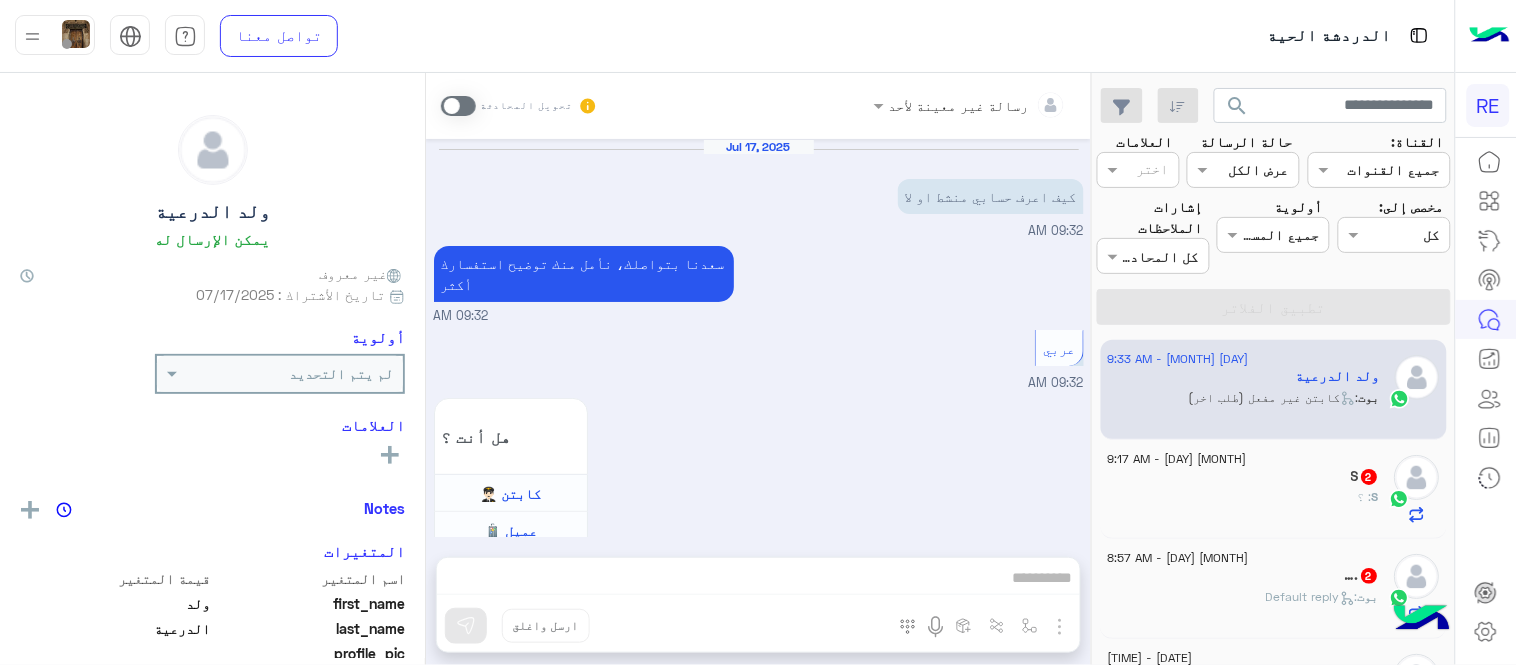 scroll, scrollTop: 1371, scrollLeft: 0, axis: vertical 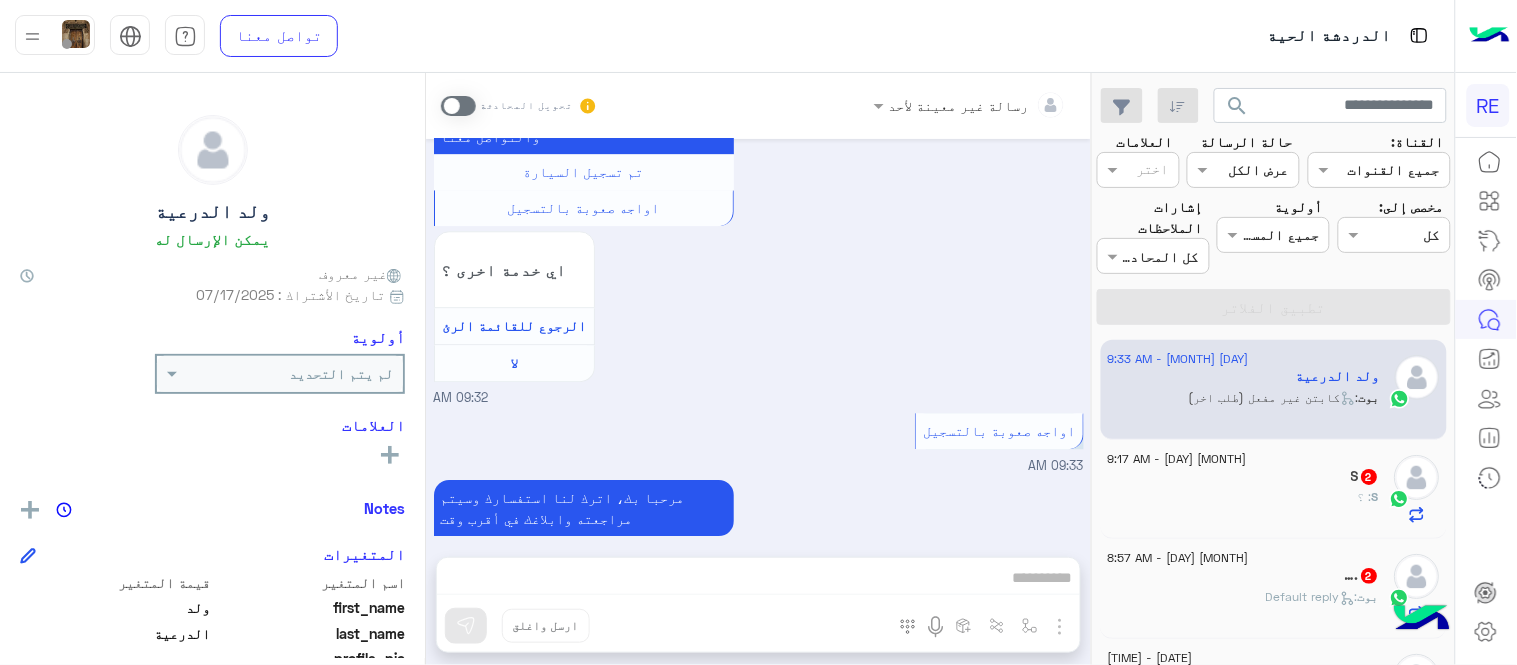 click at bounding box center [458, 106] 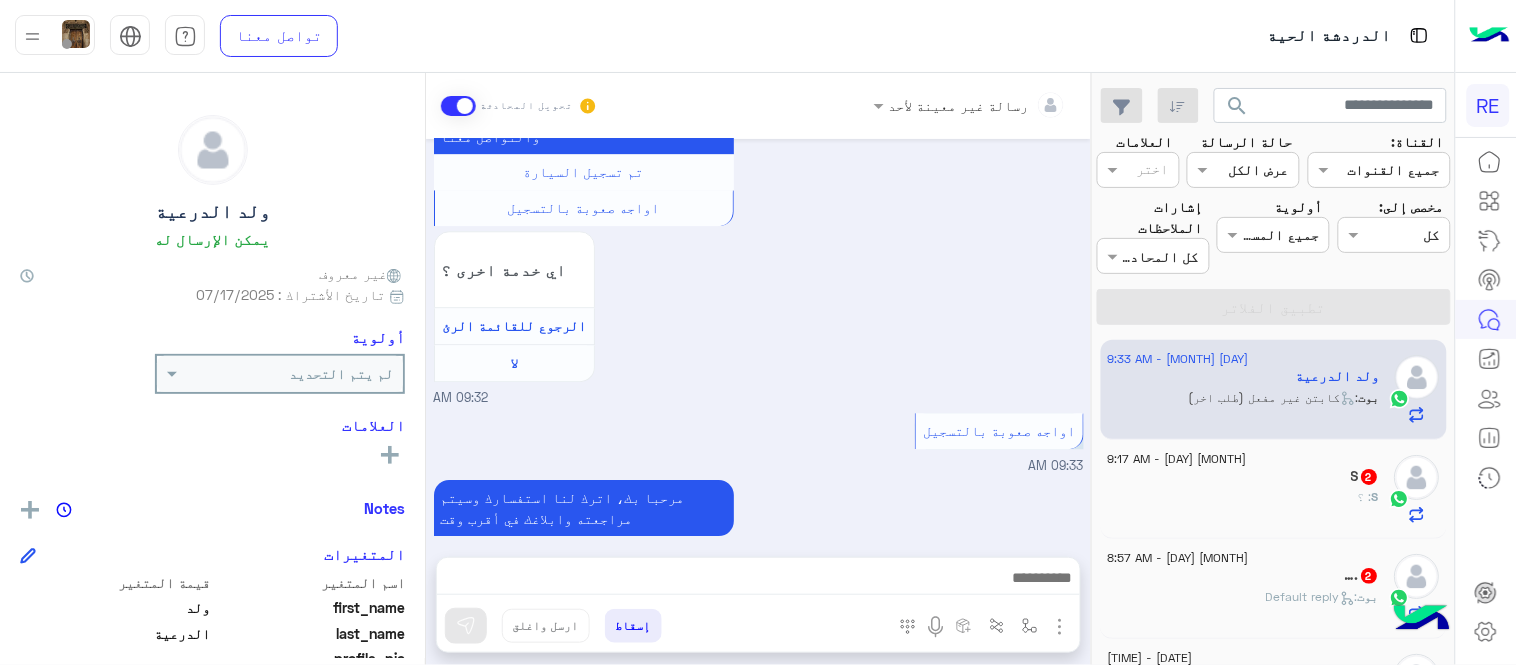 scroll, scrollTop: 1407, scrollLeft: 0, axis: vertical 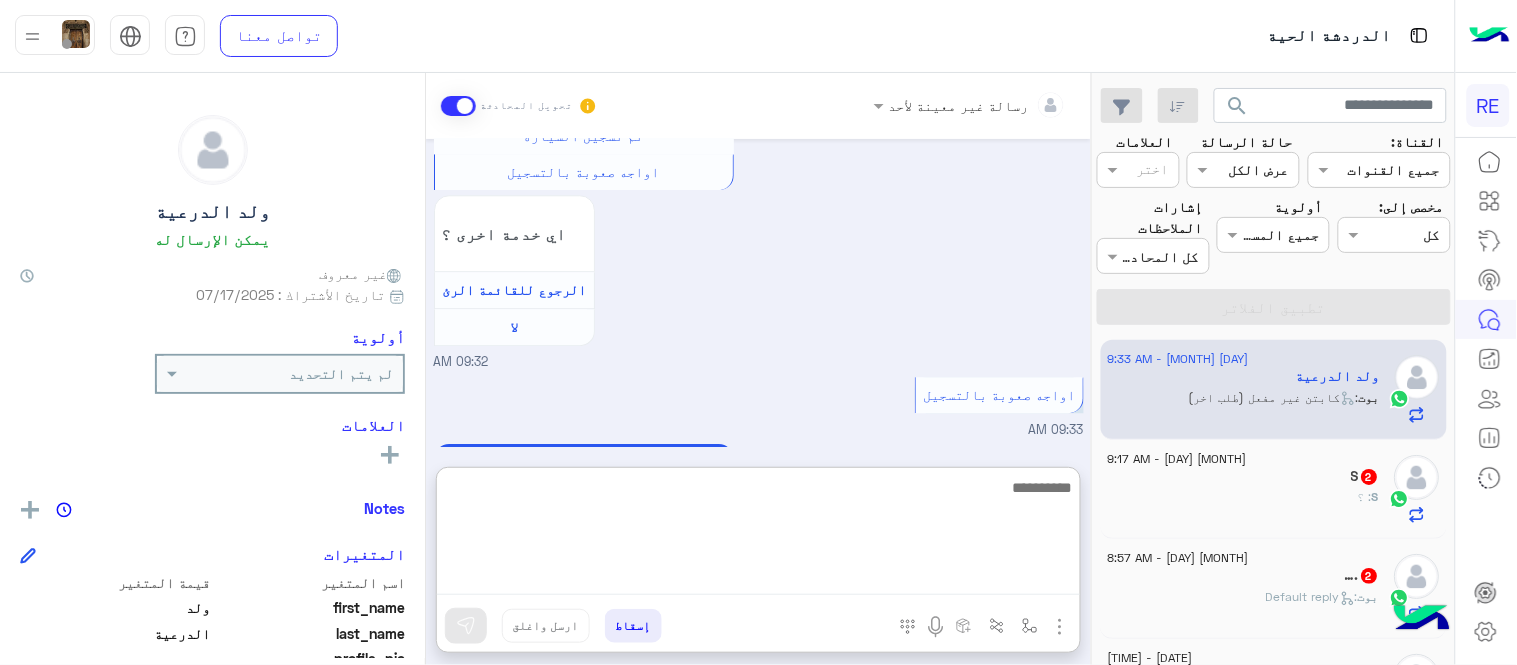 click at bounding box center (758, 535) 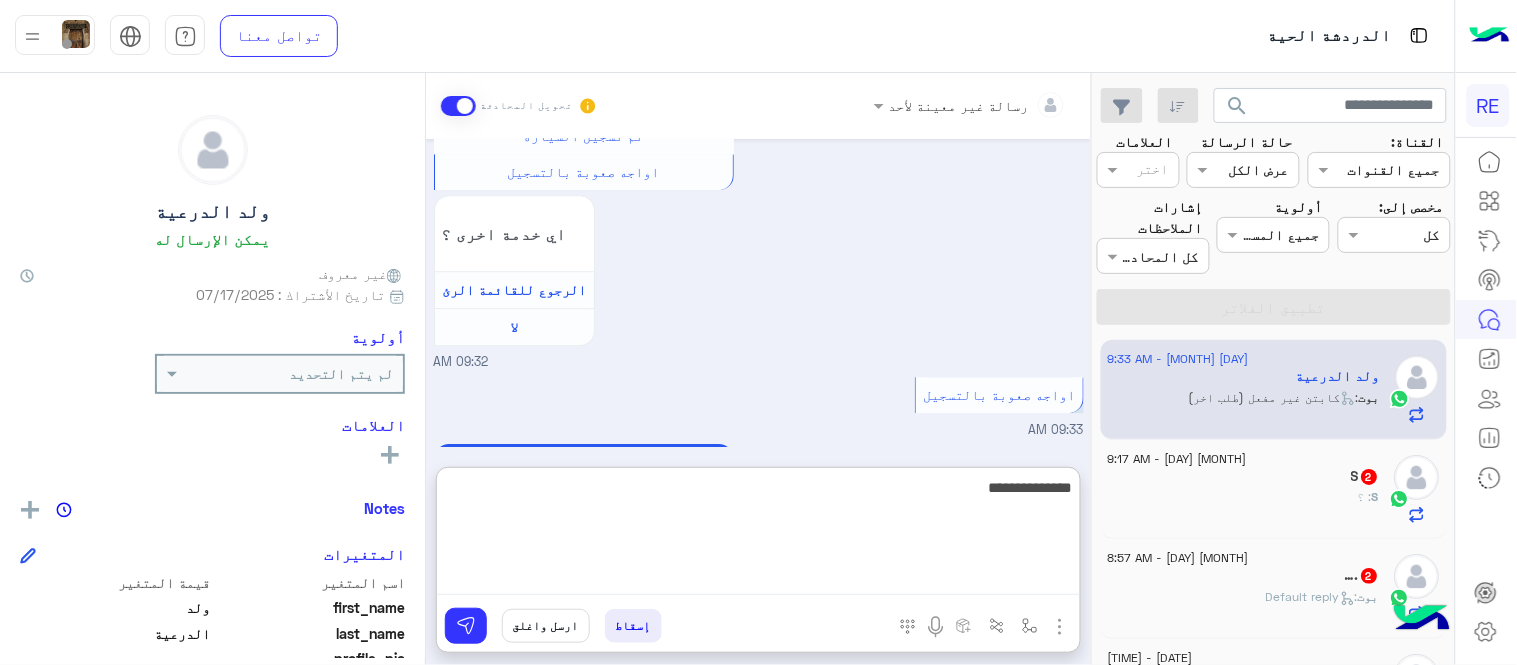 type on "**********" 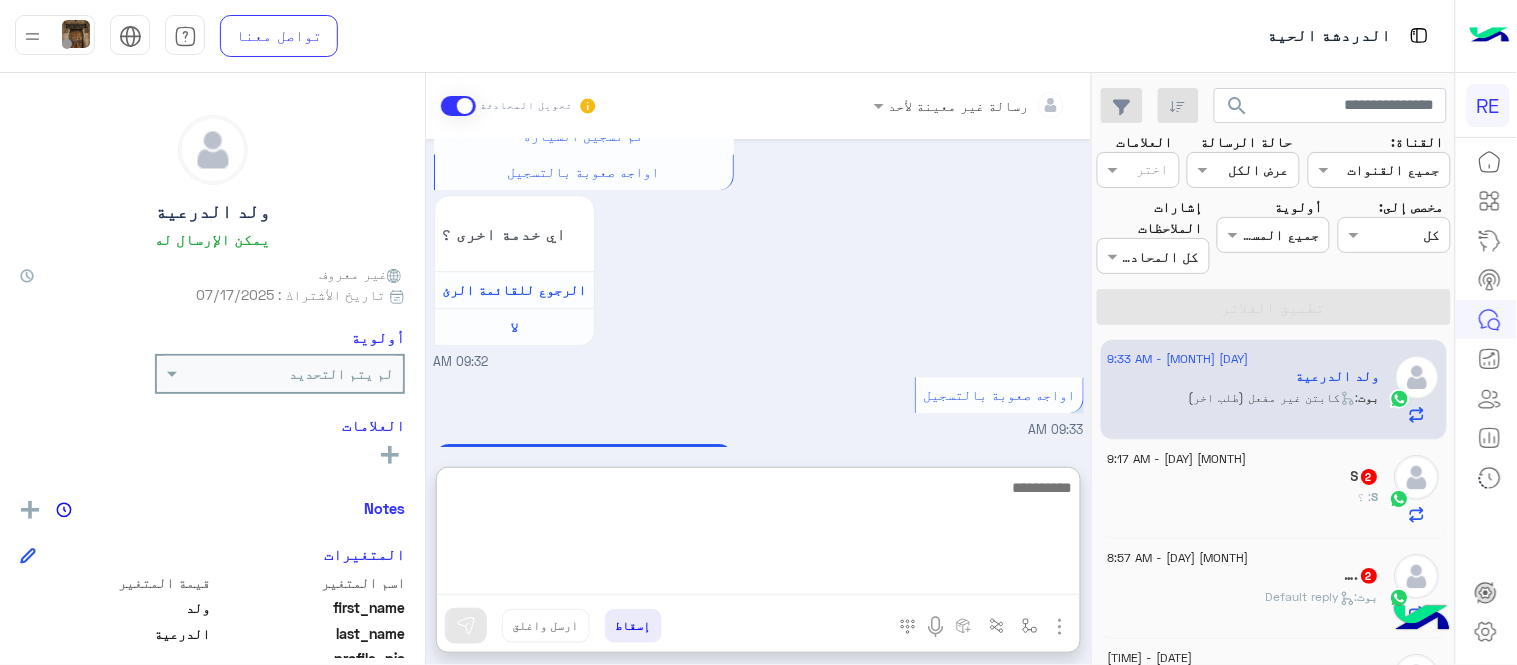 scroll, scrollTop: 1561, scrollLeft: 0, axis: vertical 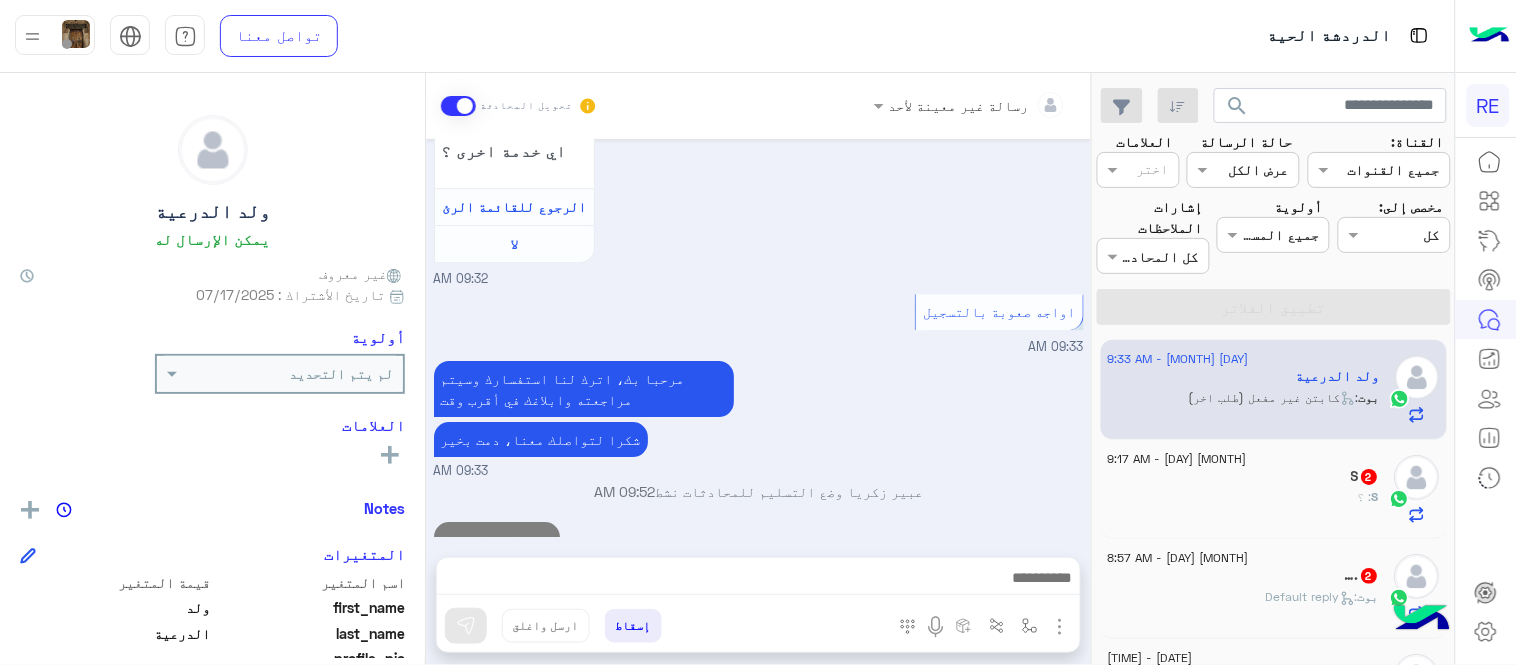 click on "[MONTH] 17, 2025  كيف اعرف حسابي منشط او لا   09:32 AM  سعدنا بتواصلك، نأمل منك توضيح استفسارك أكثر    09:32 AM   عربي    09:32 AM  هل أنت ؟   كابتن 👨🏻‍✈️   عميل 🧳   رحال (مرشد مرخص) 🏖️     09:32 AM   كابتن     09:32 AM  اختر احد الخدمات التالية:    09:32 AM   تفعيل حساب    09:32 AM  يمكنك الاطلاع على شروط الانضمام لرحلة ك (كابتن ) الموجودة بالصورة أعلاه،
لتحميل التطبيق عبر الرابط التالي : 📲
http://onelink.to/Rehla    يسعدنا انضمامك لتطبيق رحلة يمكنك اتباع الخطوات الموضحة لتسجيل بيانات سيارتك بالفيديو التالي  : عزيزي الكابتن، فضلًا ، للرغبة بتفعيل الحساب قم برفع البيانات عبر التطبيق والتواصل معنا  تم تسجيل السيارة" at bounding box center (758, 338) 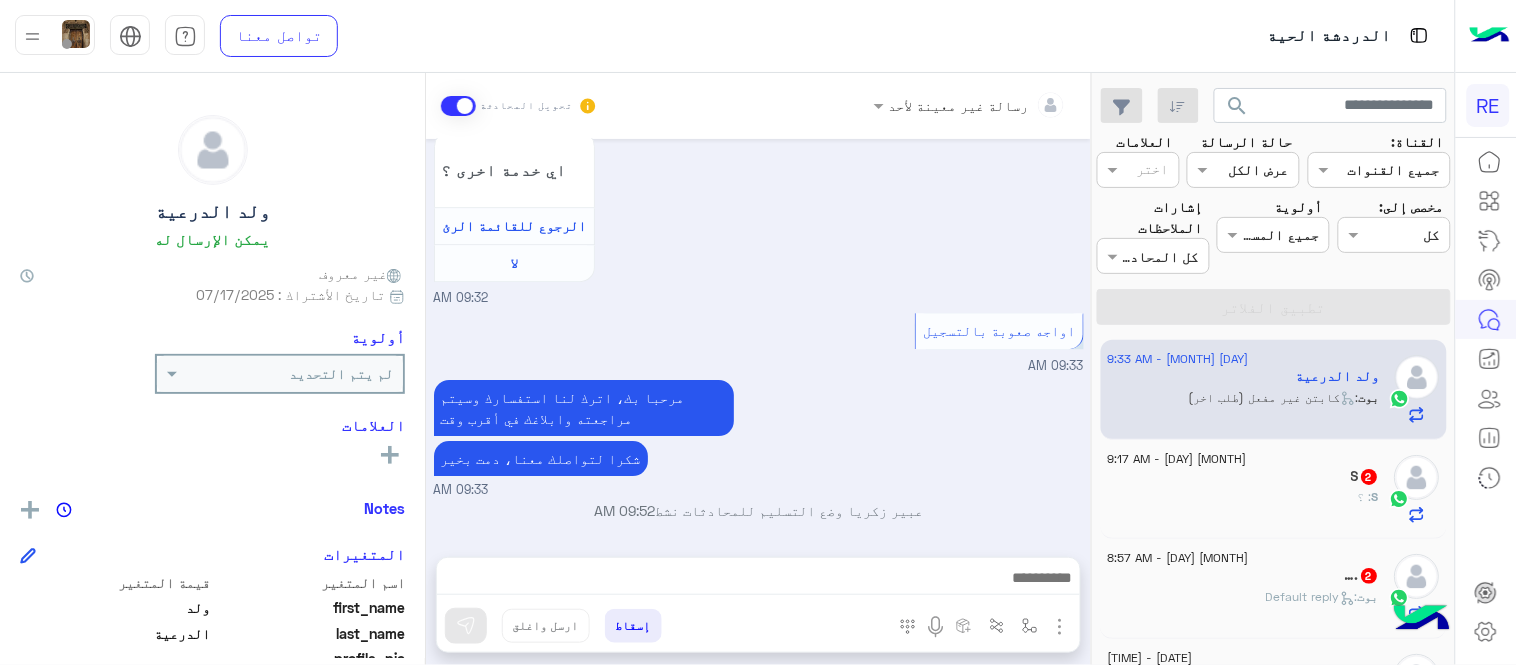 click on "S   2" 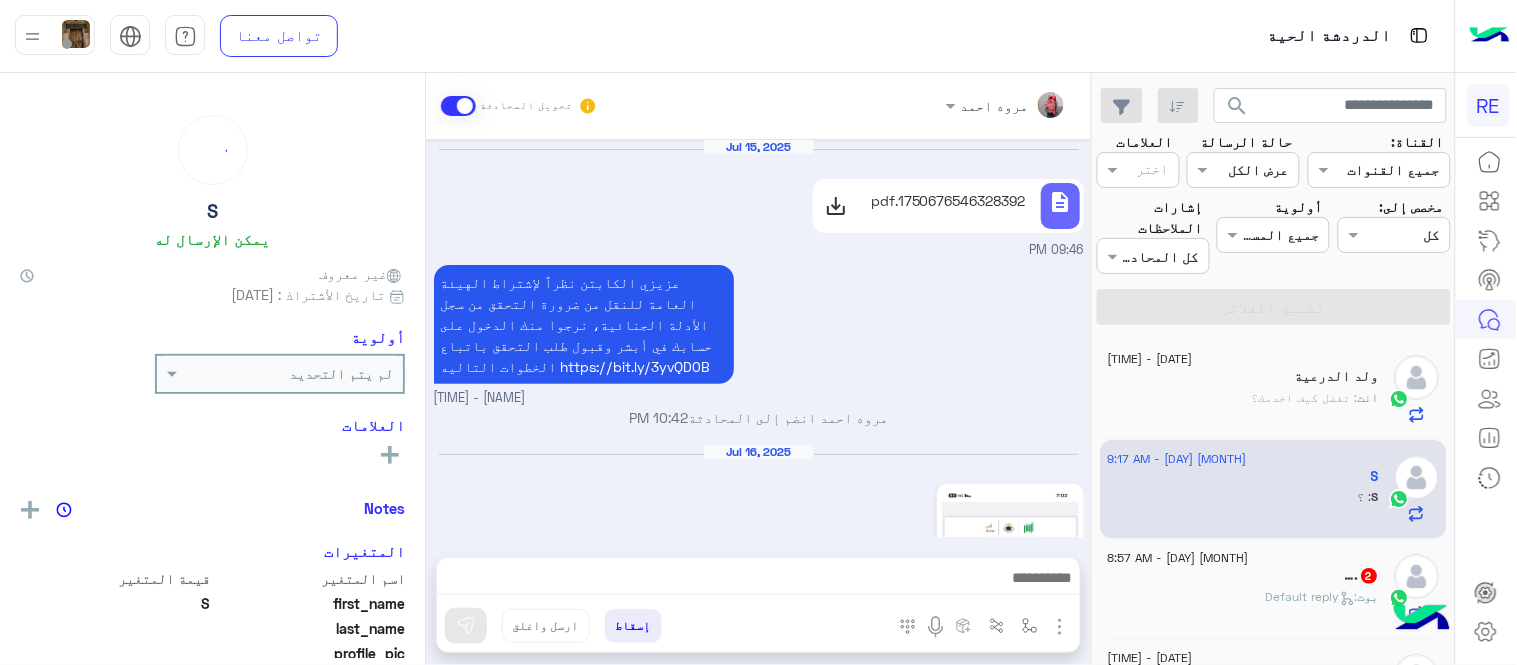 scroll, scrollTop: 610, scrollLeft: 0, axis: vertical 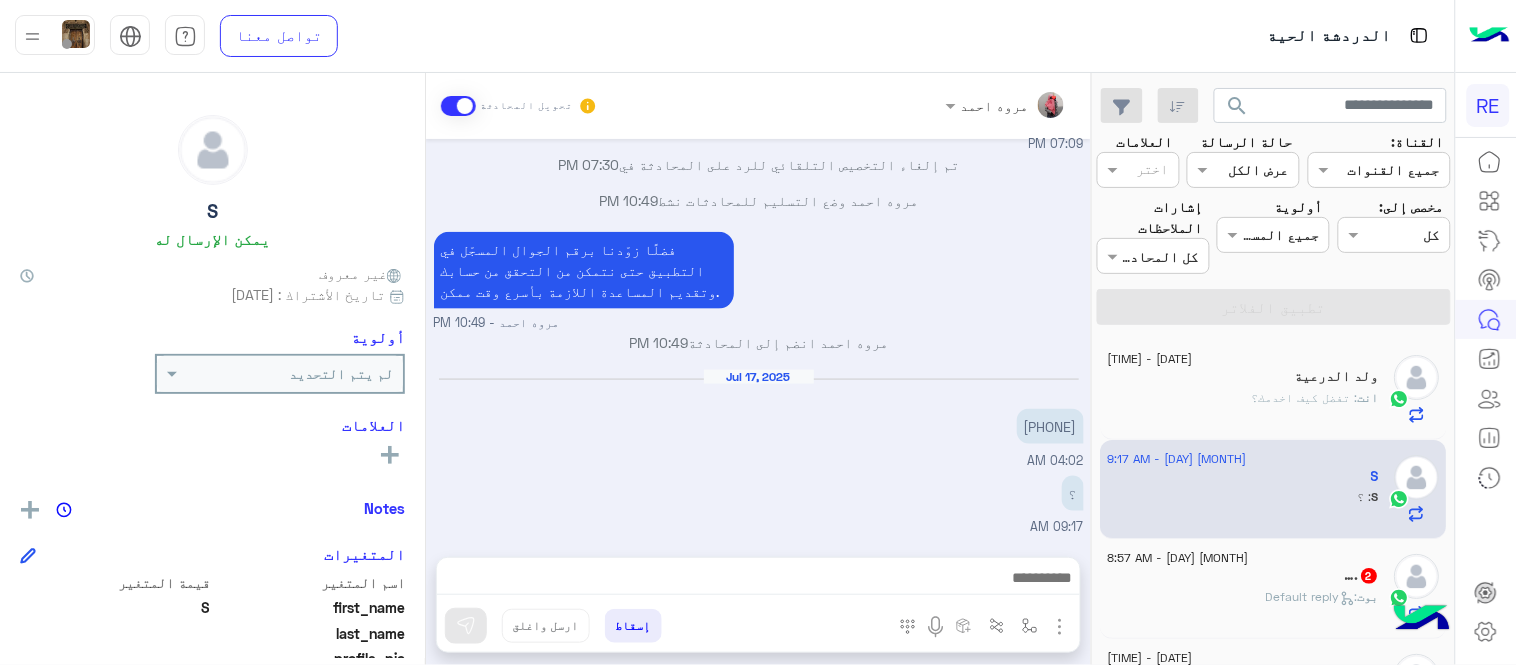 click on "[PHONE]" at bounding box center [891, -404] 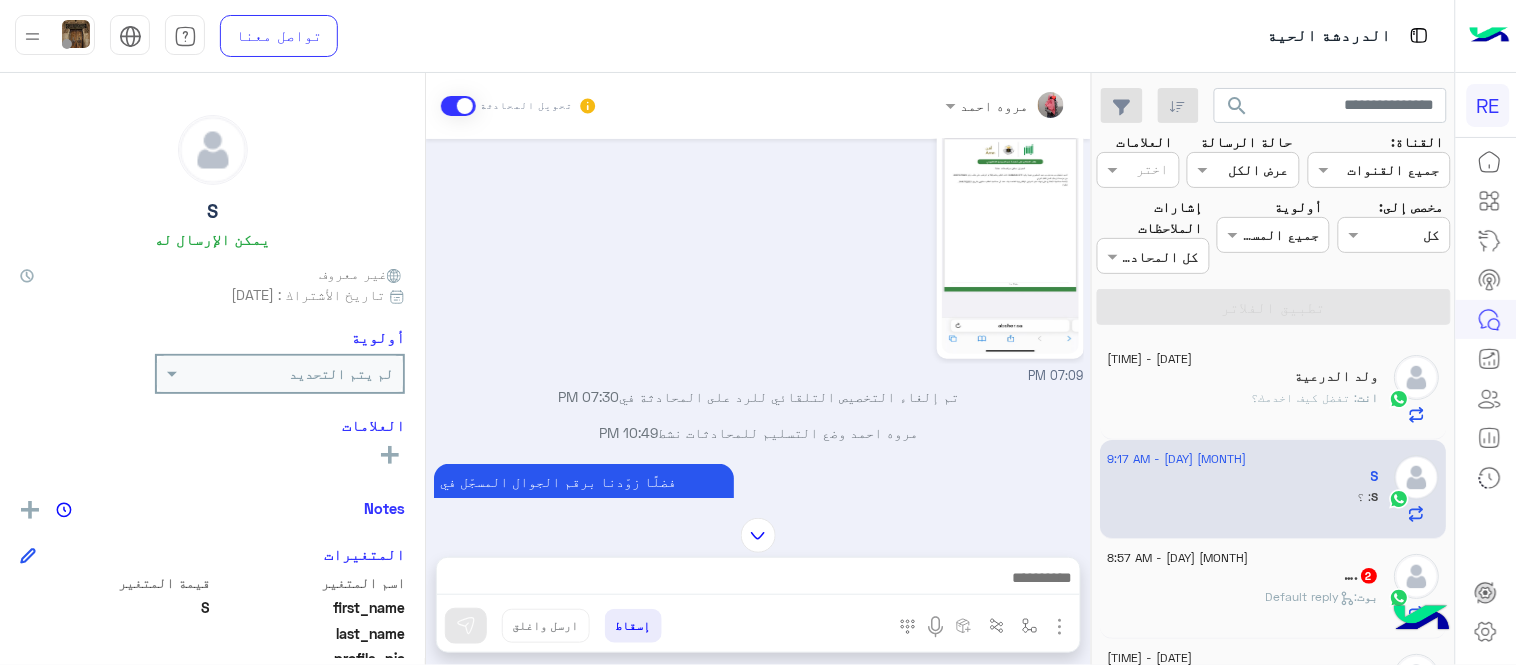 scroll, scrollTop: 260, scrollLeft: 0, axis: vertical 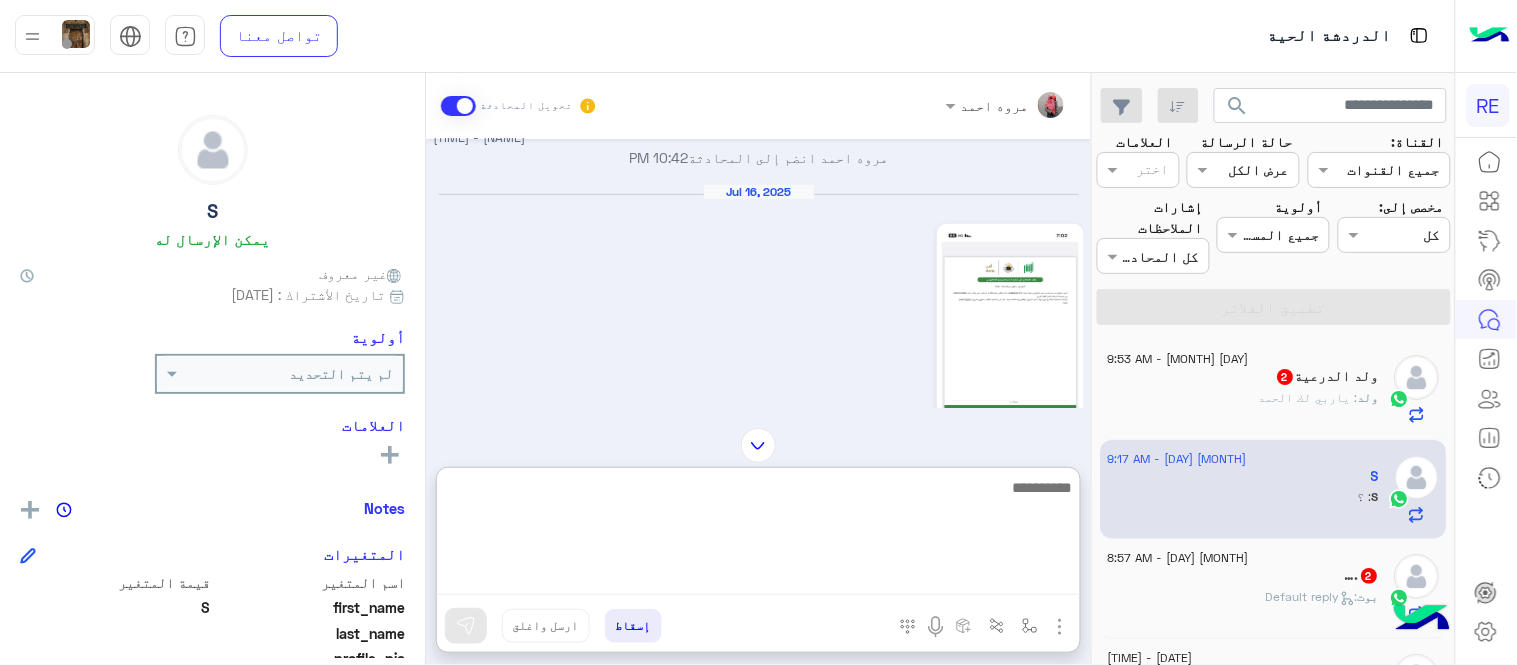 click at bounding box center (758, 535) 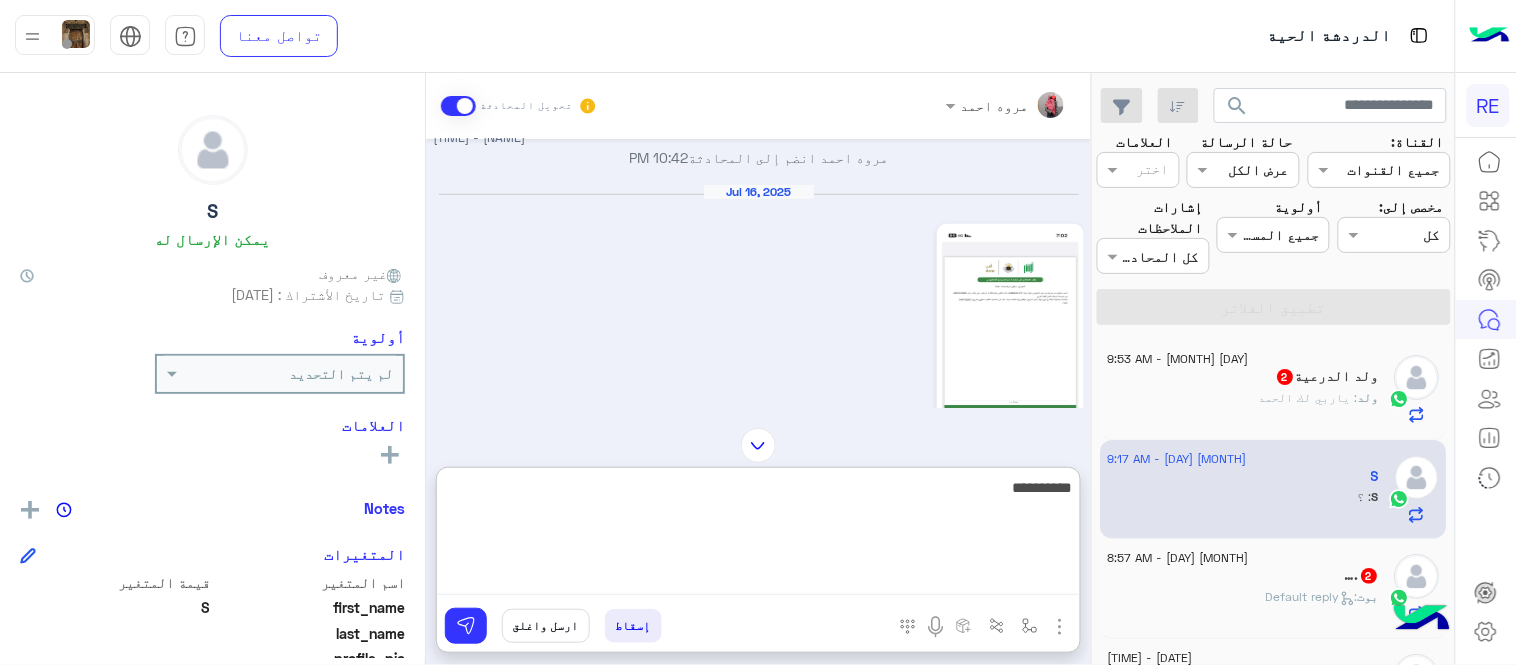 type on "**********" 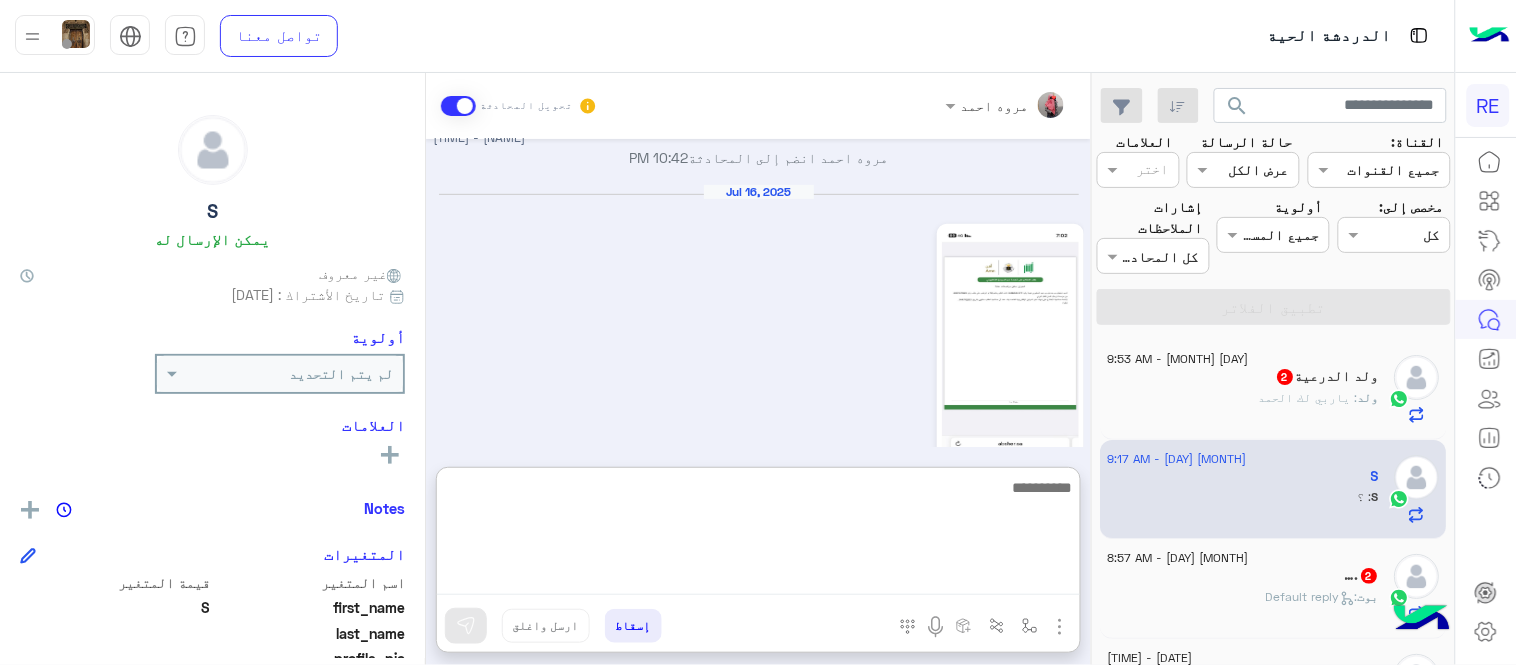 scroll, scrollTop: 763, scrollLeft: 0, axis: vertical 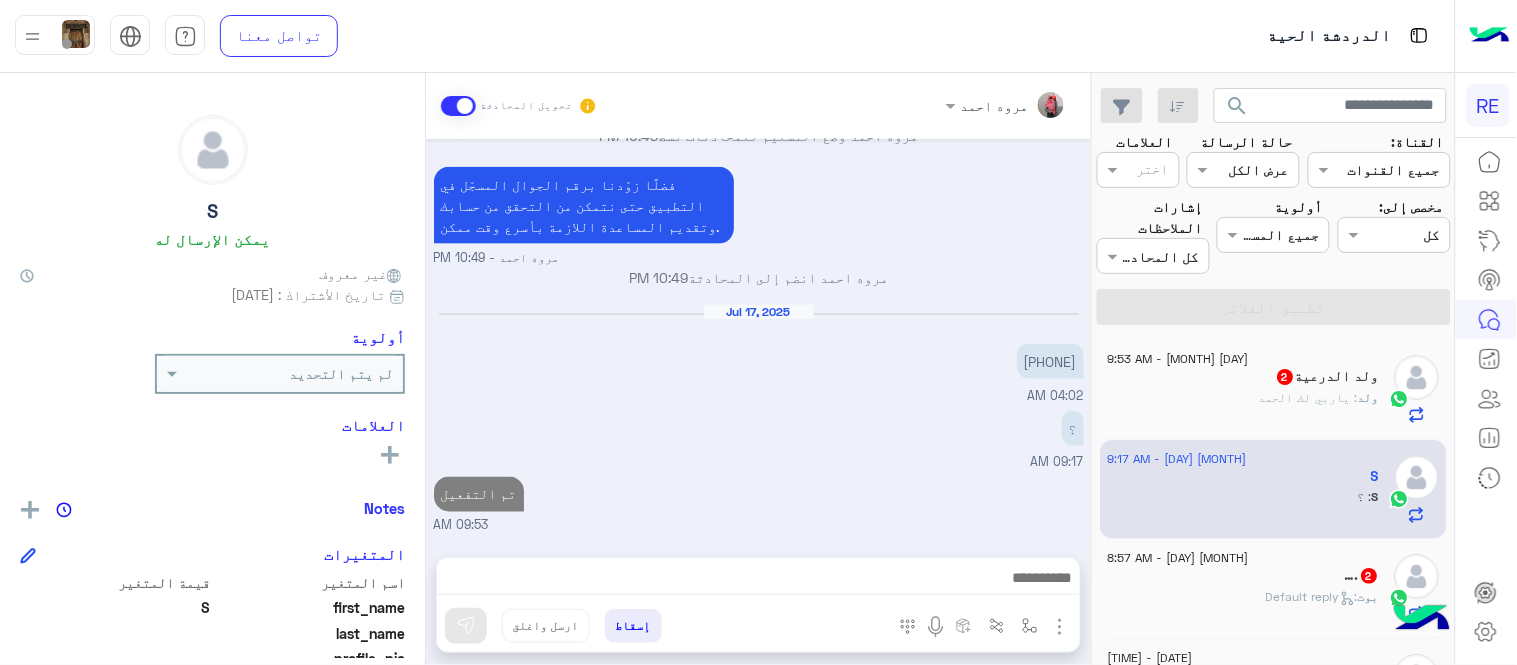 click on "[DATE]  description 1750676546328392.pdf   [TIME]  عزيزي الكابتن
نظراً لإشتراط الهيئة العامة للنقل من ضرورة التحقق من سجل الأدلة الجنائية، نرجوا منك الدخول على حسابك في أبشر وقبول طلب التحقق  باتباع الخطوات التاليه
https://bit.ly/3yvQD0B     [NAME] -  [TIME]   [NAME] انضم إلى المحادثة   [TIME]       [DATE]    [TIME]   تم إلغاء التخصيص التلقائي للرد على المحادثة في   [TIME]       [NAME] وضع التسليم للمحادثات نشط   [TIME]      فضلًا زوّدنا برقم الجوال المسجّل في التطبيق حتى نتمكن من التحقق من حسابك وتقديم المساعدة اللازمة بأسرع وقت ممكن.  [NAME] -  [TIME]   [NAME] انضم إلى المحادثة   [TIME]       [DATE]  ؟" at bounding box center (758, 338) 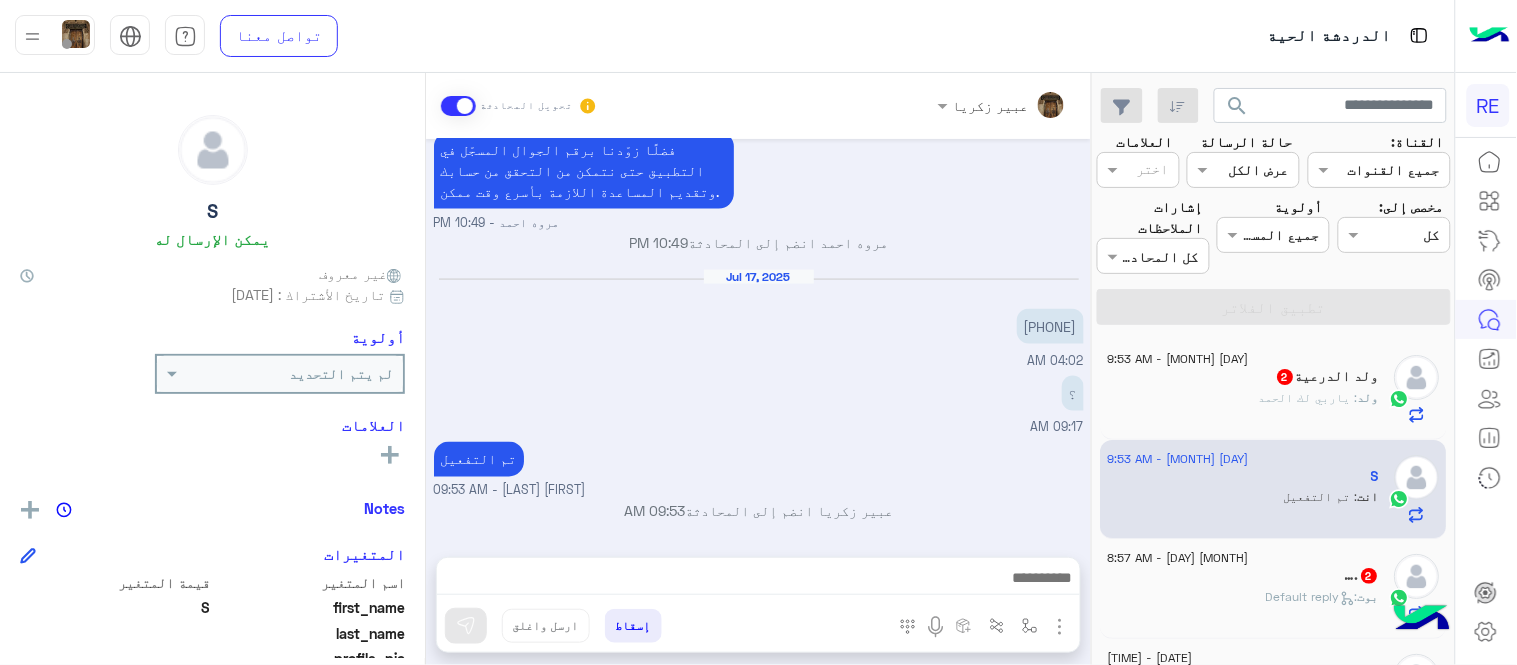 click on "[NAME] [NUMBER]" 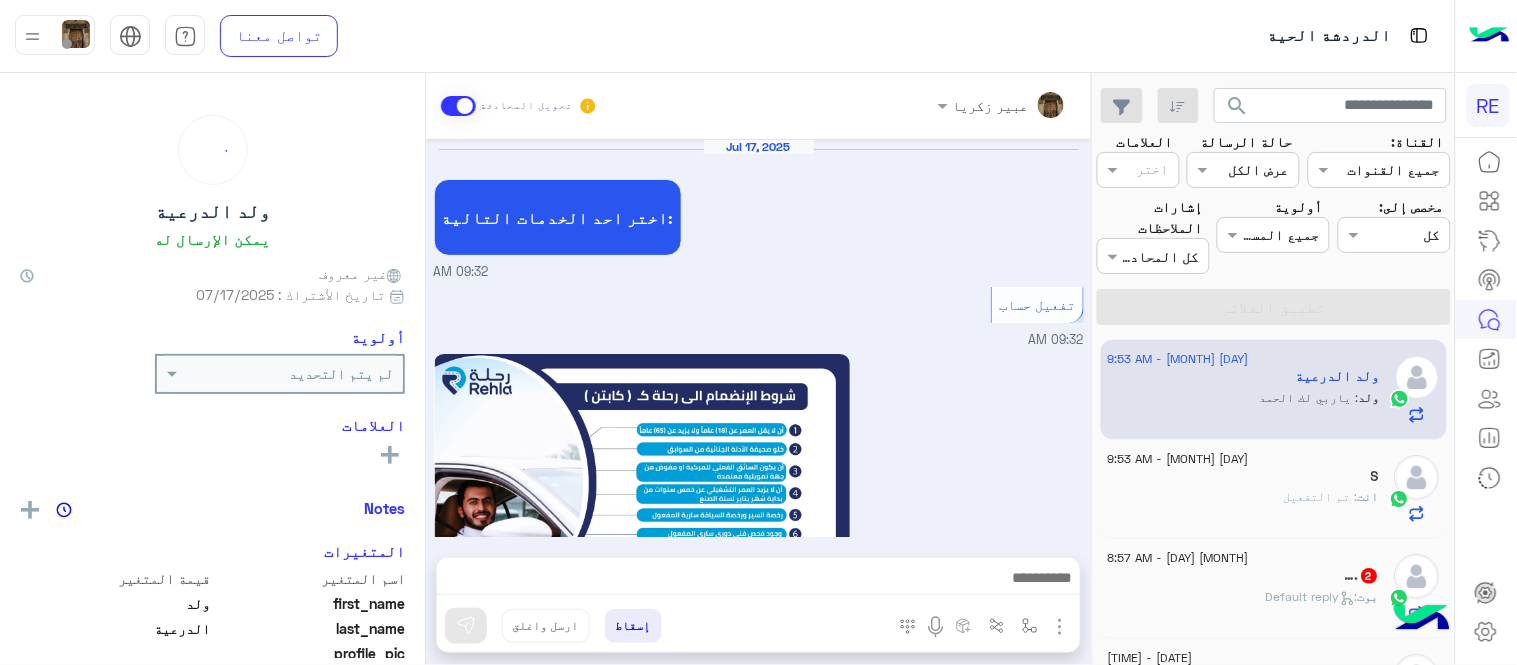 scroll, scrollTop: 1176, scrollLeft: 0, axis: vertical 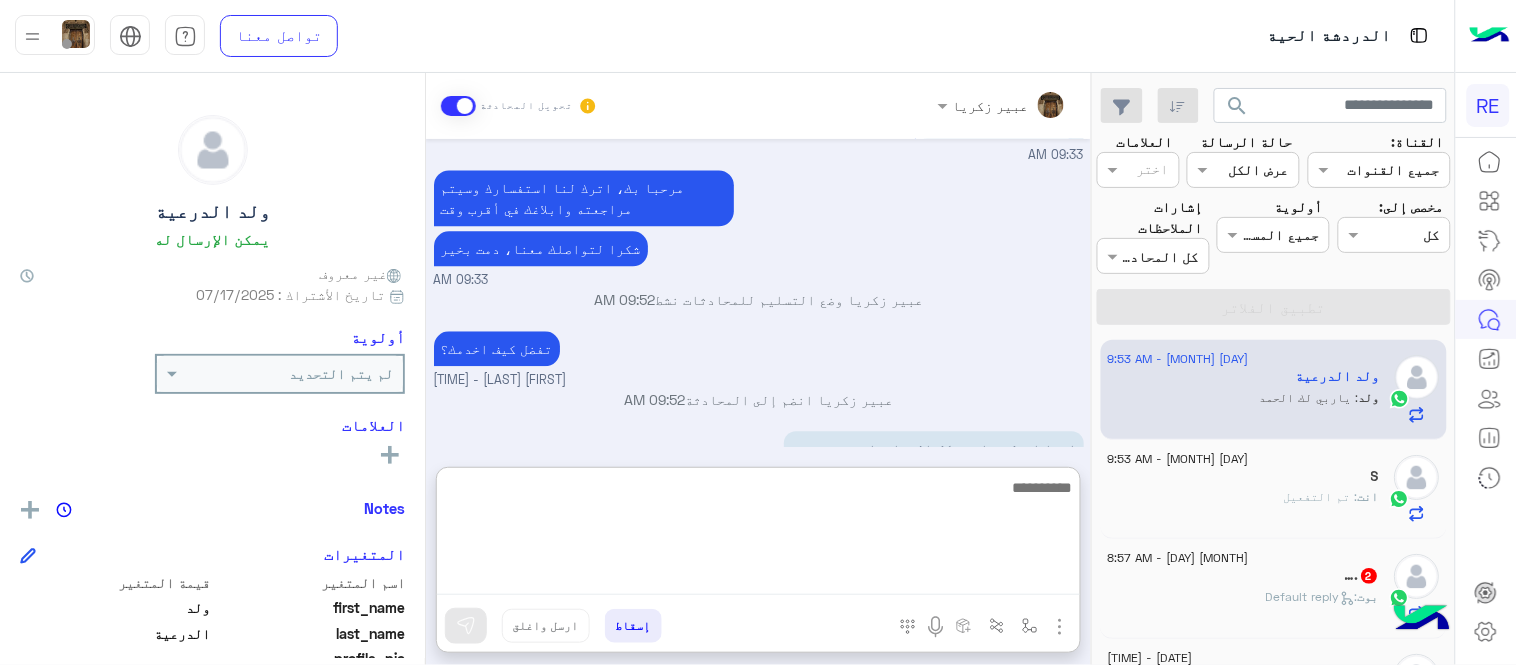 click at bounding box center [758, 535] 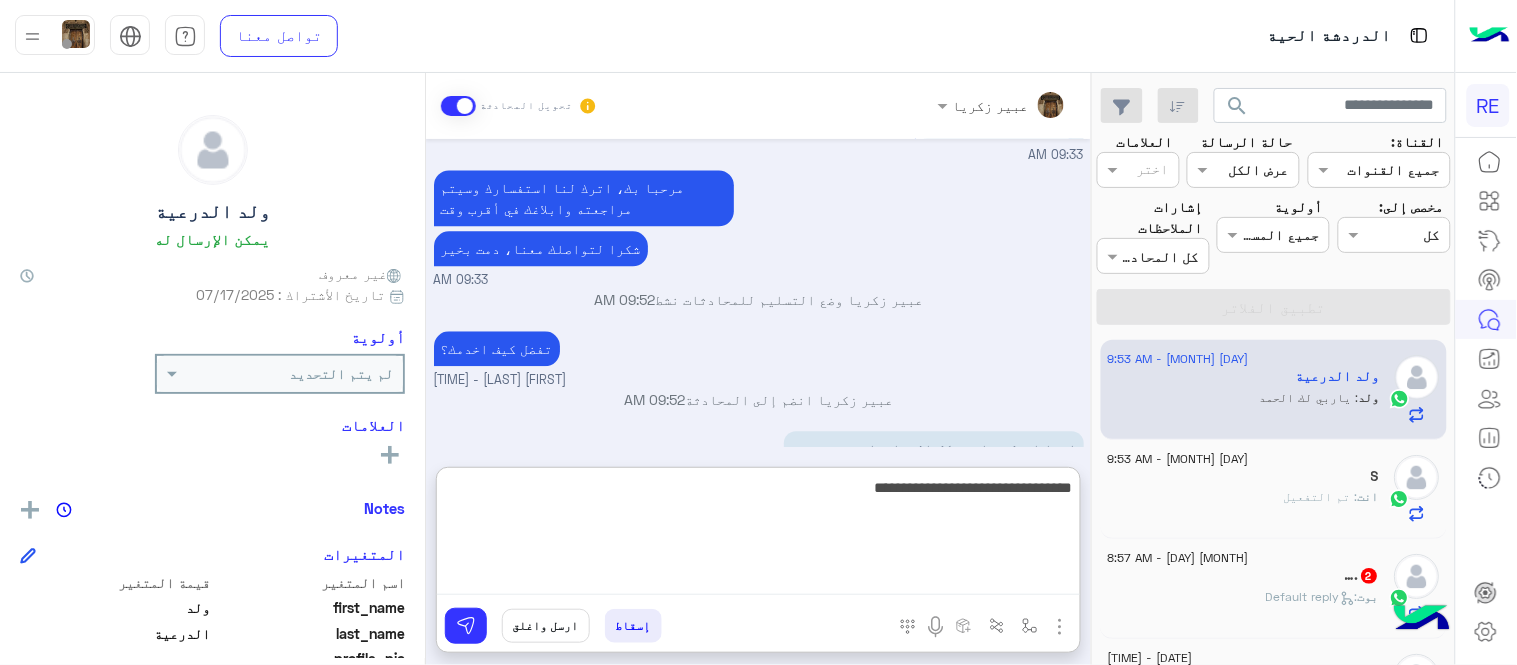 type on "**********" 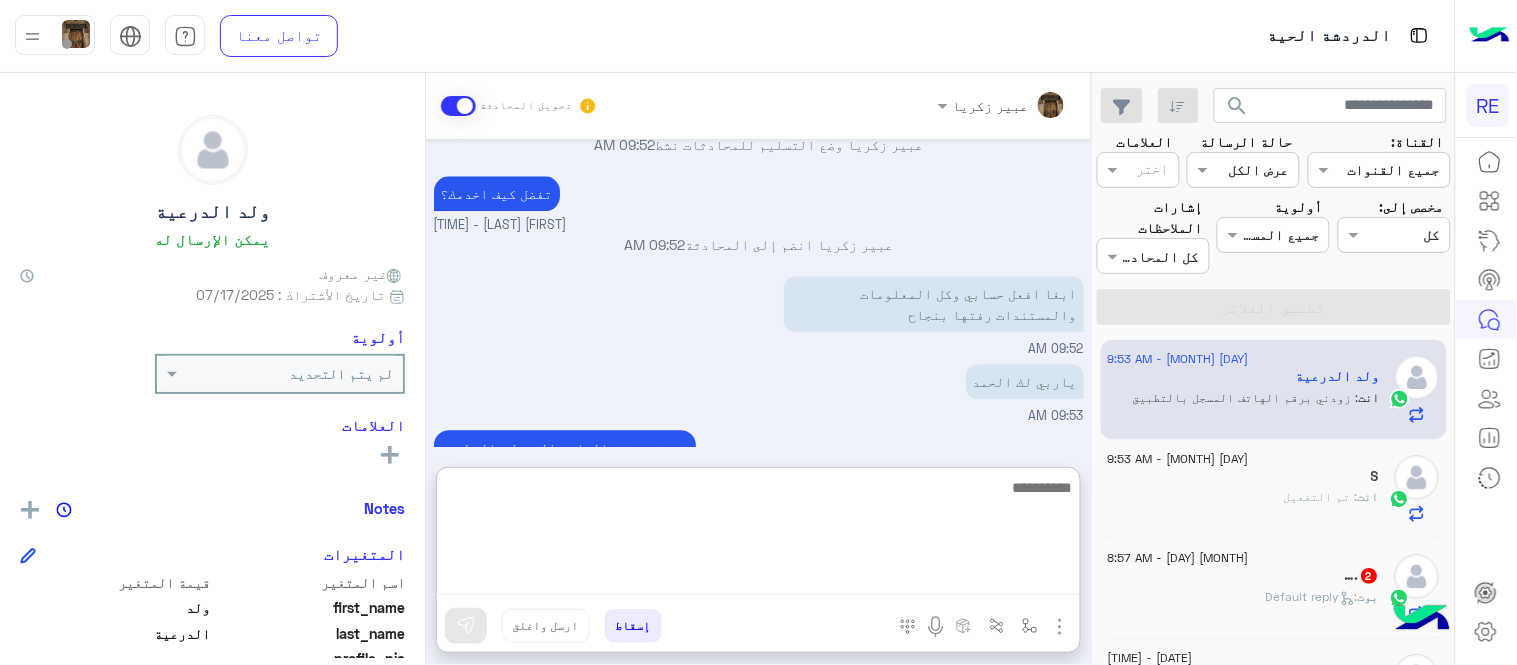 scroll, scrollTop: 1396, scrollLeft: 0, axis: vertical 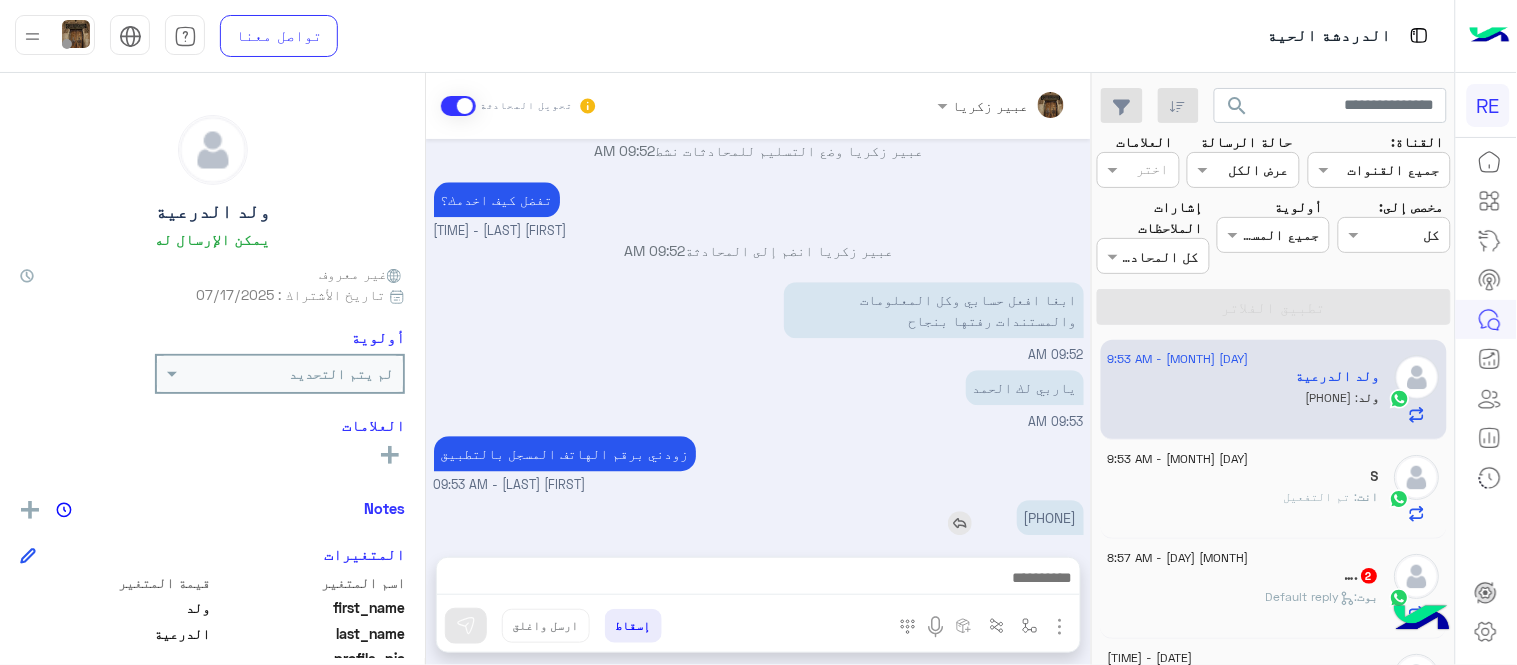 click on "[DATE]  اختر احد الخدمات التالية:    [TIME]   تفعيل حساب    [TIME]  يمكنك الاطلاع على شروط الانضمام لرحلة ك (كابتن ) الموجودة بالصورة أعلاه،
لتحميل التطبيق عبر الرابط التالي : 📲
http://onelink.to/Rehla    يسعدنا انضمامك لتطبيق رحلة يمكنك اتباع الخطوات الموضحة لتسجيل بيانات سيارتك بالفيديو التالي  : عزيزي الكابتن، فضلًا ، للرغبة بتفعيل الحساب قم برفع البيانات عبر التطبيق والتواصل معنا  تم تسجيل السيارة   اواجه صعوبة بالتسجيل  اي خدمة اخرى ؟  الرجوع للقائمة الرئ   لا     [TIME]   اواجه صعوبة بالتسجيل    [TIME]  مرحبا بك، اترك لنا استفسارك وسيتم مراجعته وابلاغك في أقرب وقت    [TIME]   [TIME]" at bounding box center (758, 338) 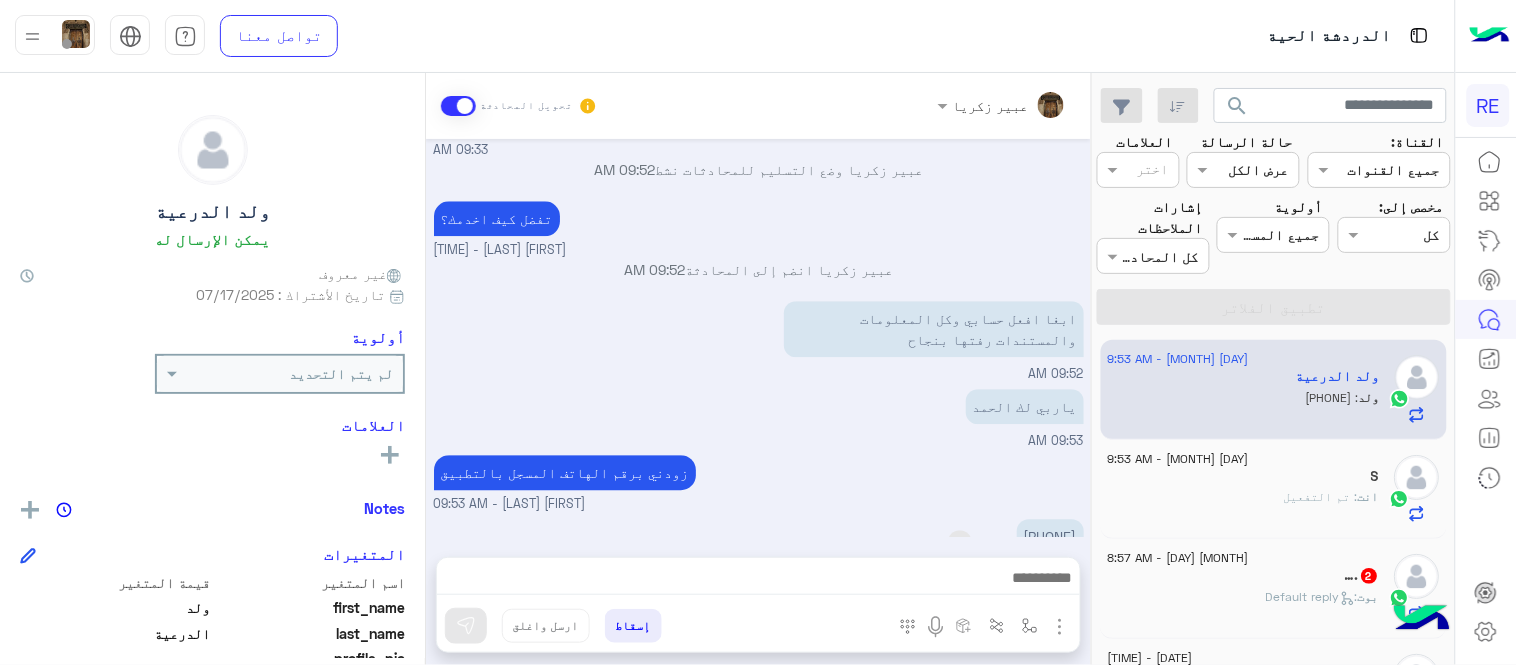 click on "[PHONE]" at bounding box center (1050, 536) 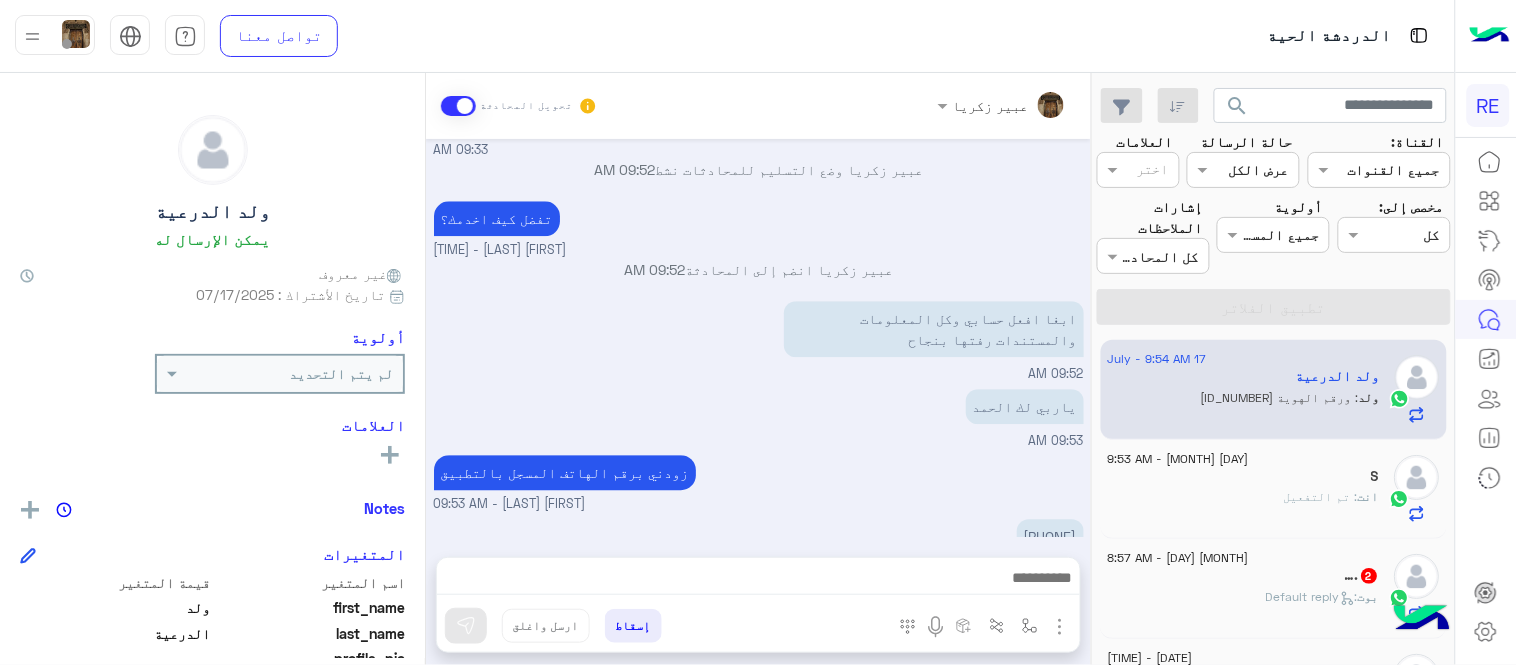 scroll, scrollTop: 1373, scrollLeft: 0, axis: vertical 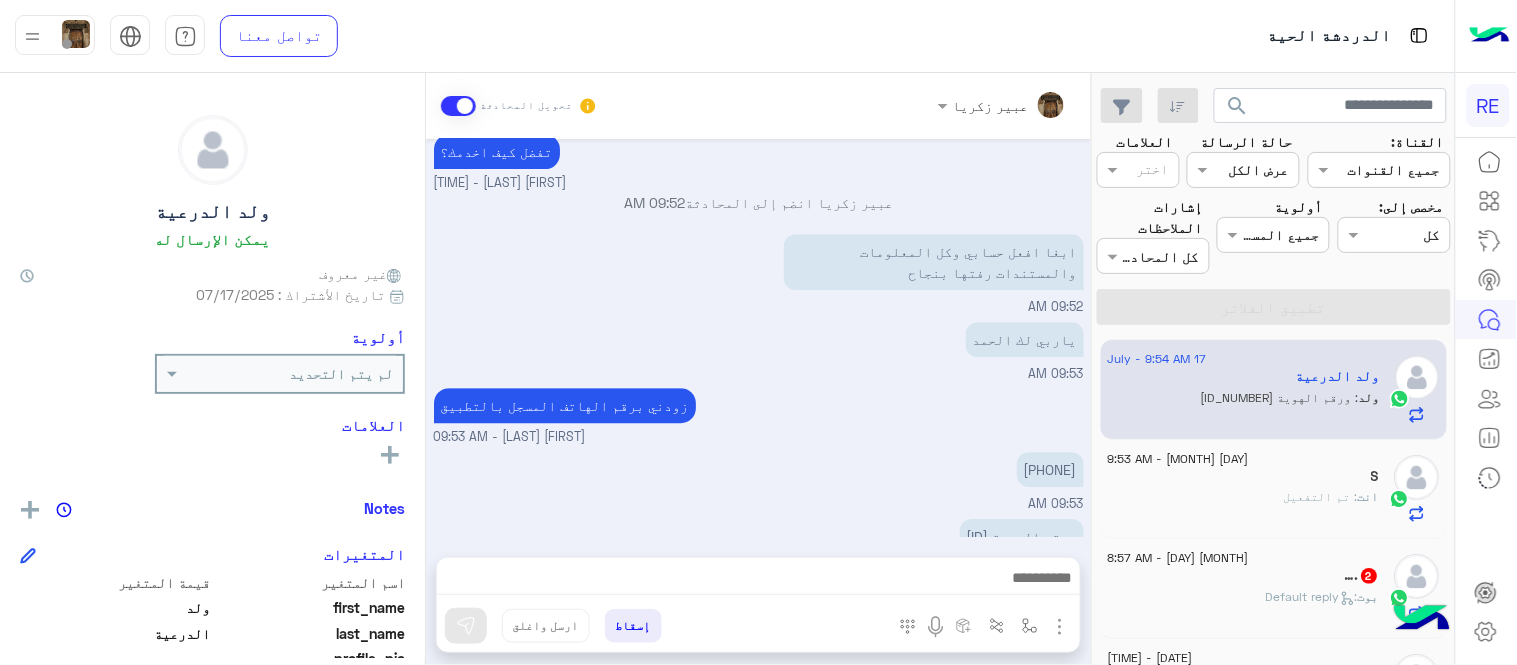 click on "[FIRST] [LAST] -  09:53 AM" at bounding box center (759, 437) 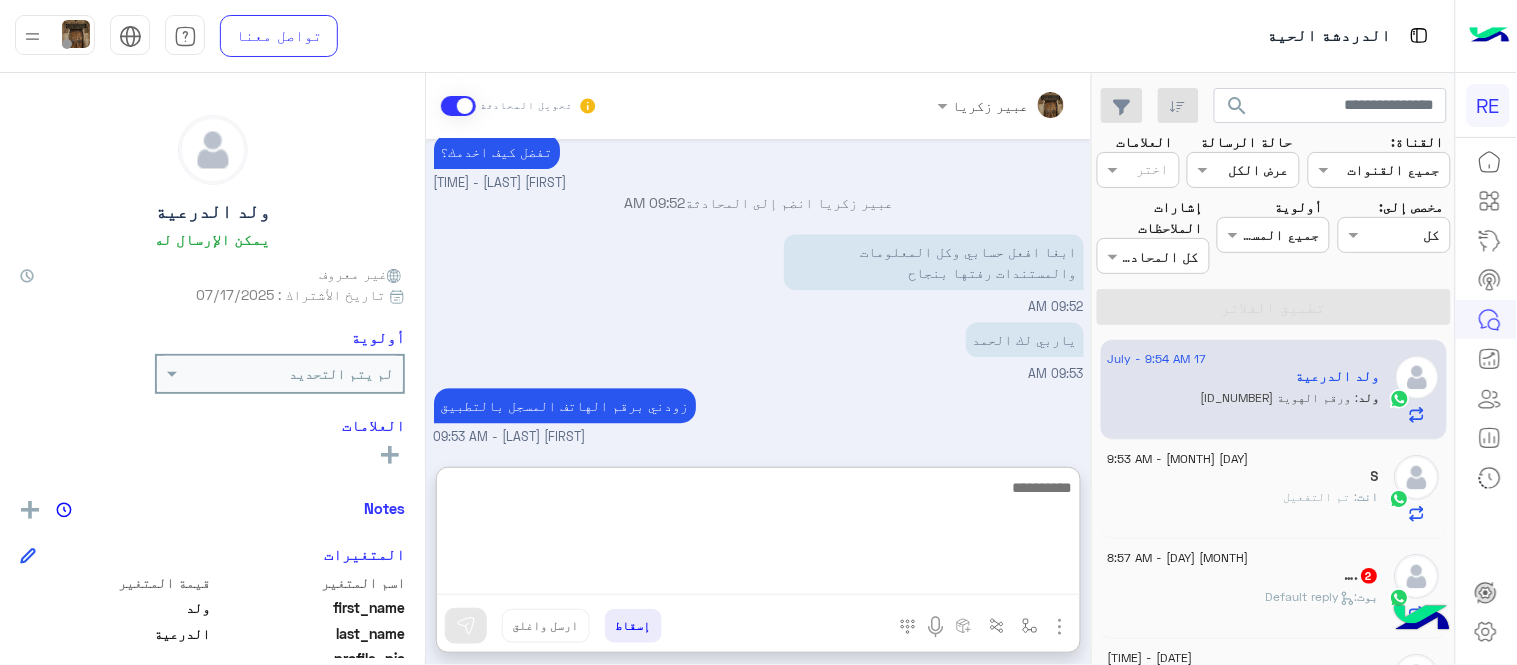 scroll, scrollTop: 1396, scrollLeft: 0, axis: vertical 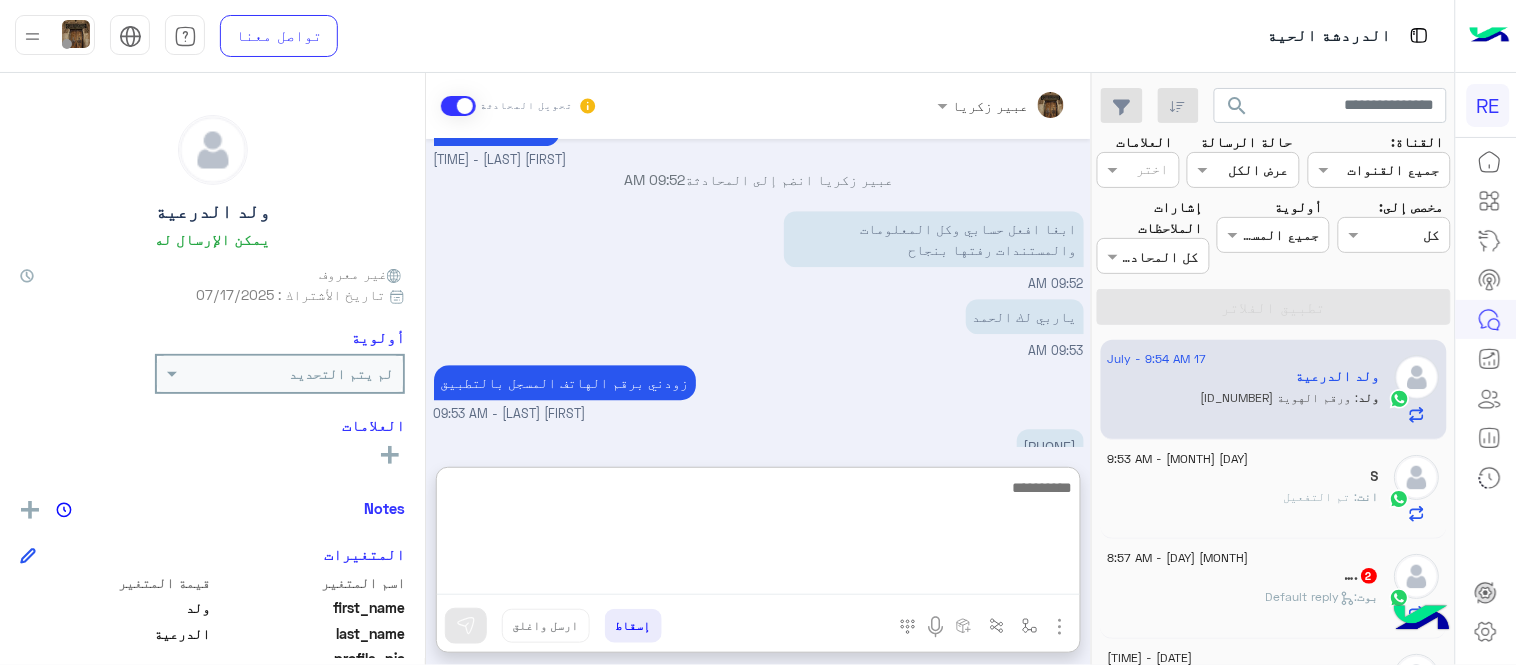 click at bounding box center [758, 535] 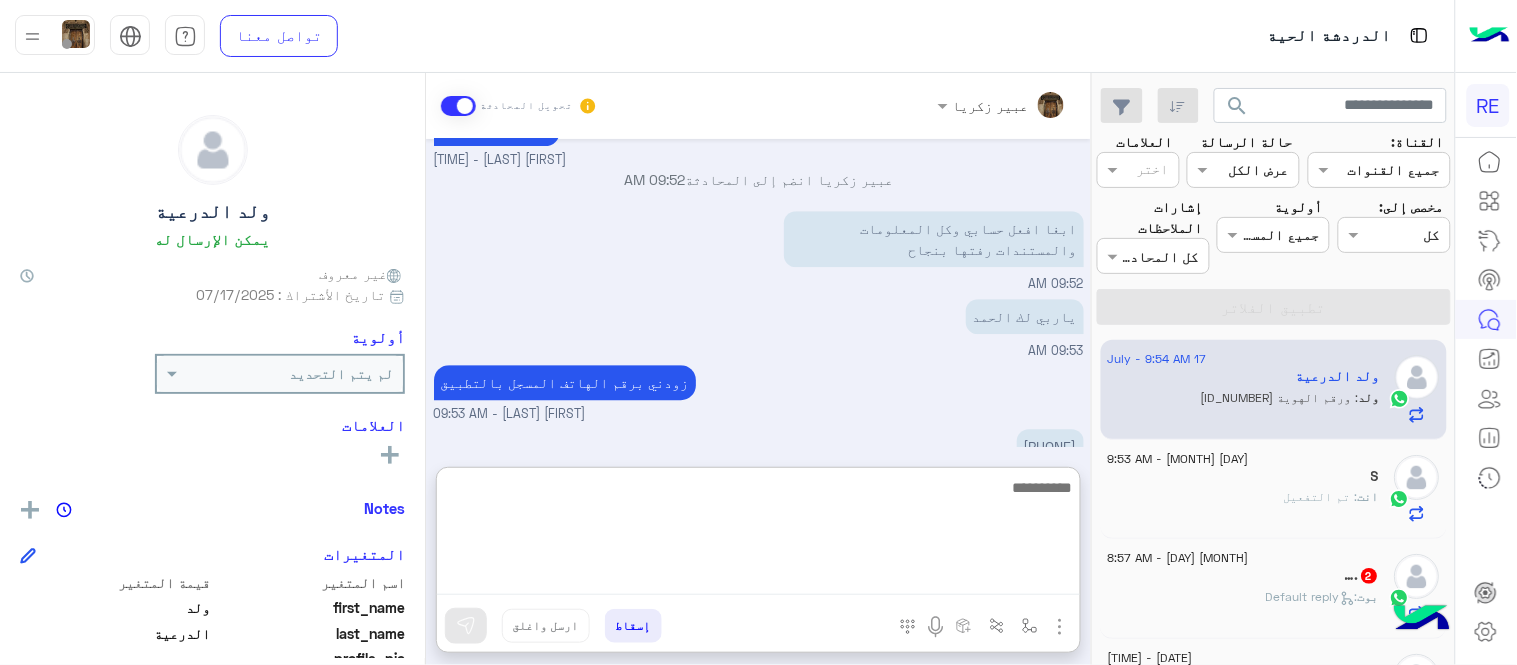 click at bounding box center [758, 535] 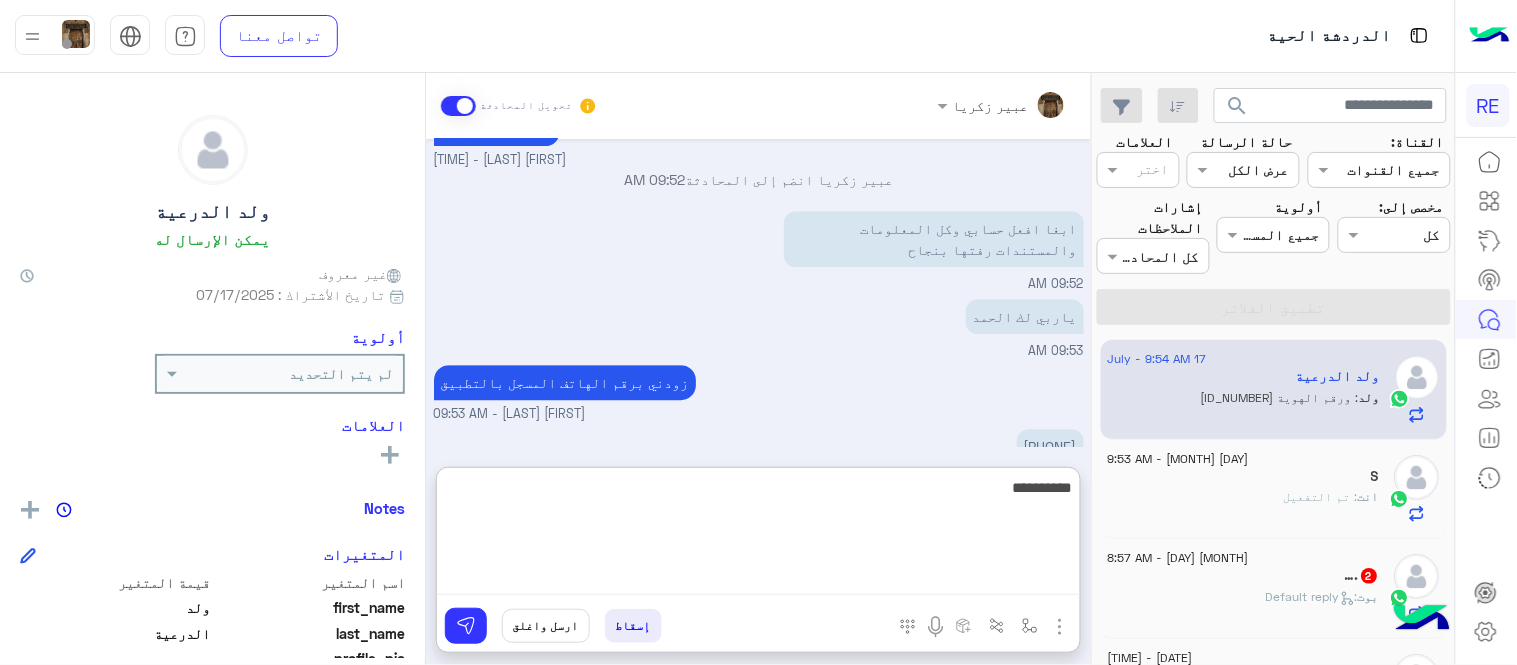 type on "**********" 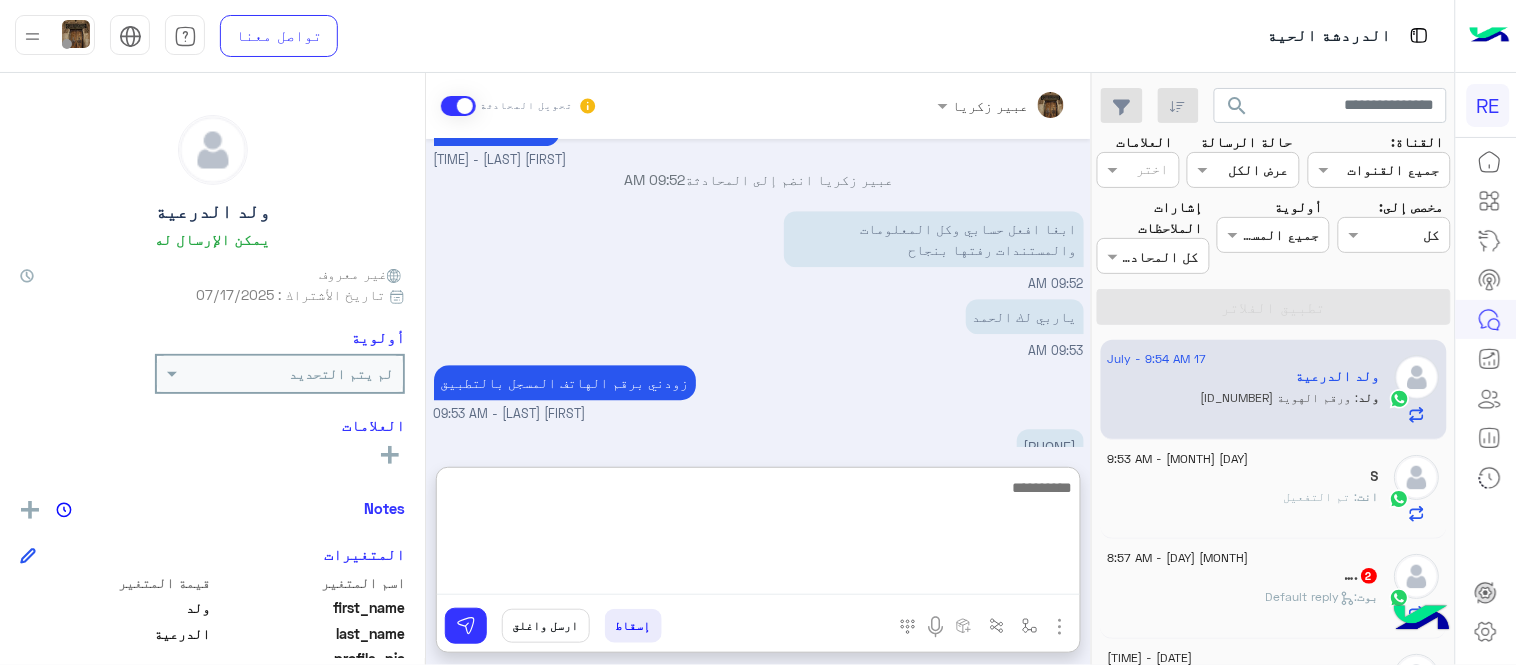 scroll, scrollTop: 1526, scrollLeft: 0, axis: vertical 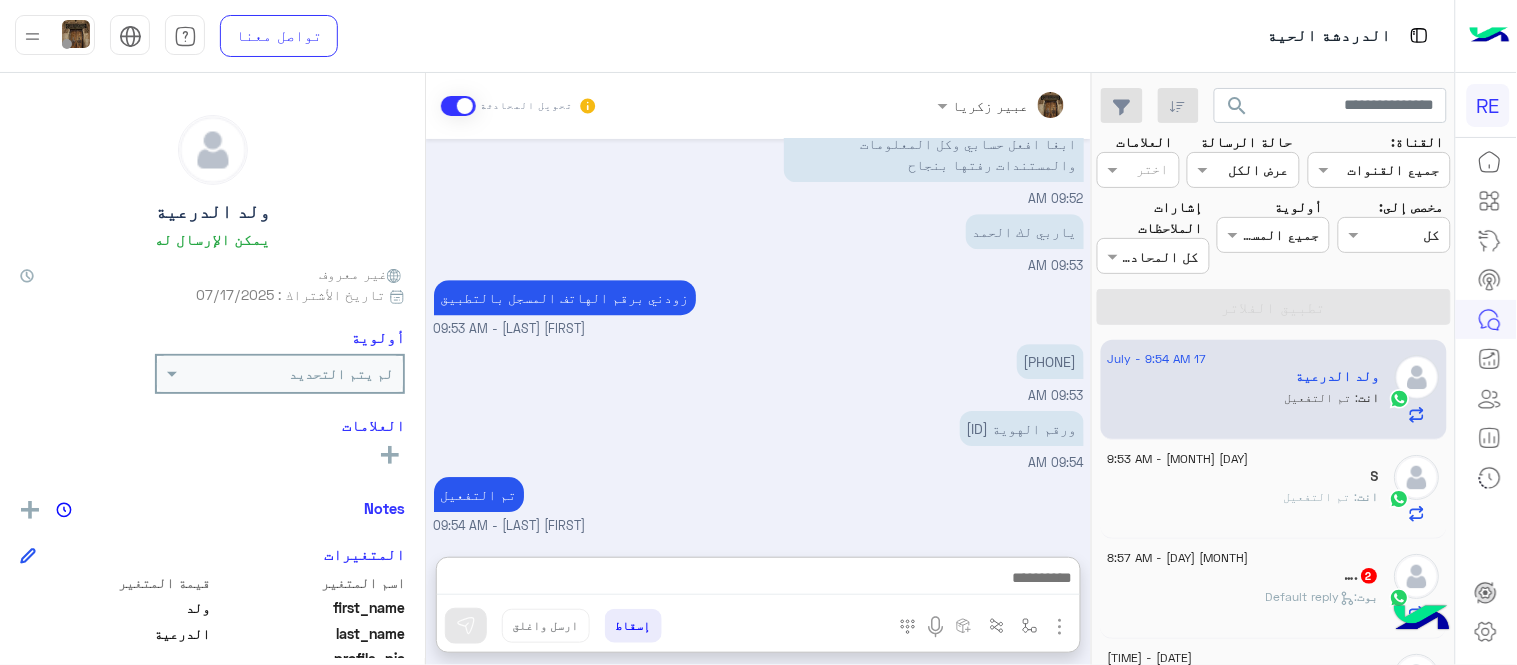 click on "[DATE]  اختر احد الخدمات التالية:    [TIME]   تفعيل حساب    [TIME]  يمكنك الاطلاع على شروط الانضمام لرحلة ك (كابتن ) الموجودة بالصورة أعلاه،
لتحميل التطبيق عبر الرابط التالي : 📲
http://onelink.to/Rehla    يسعدنا انضمامك لتطبيق رحلة يمكنك اتباع الخطوات الموضحة لتسجيل بيانات سيارتك بالفيديو التالي  : عزيزي الكابتن، فضلًا ، للرغبة بتفعيل الحساب قم برفع البيانات عبر التطبيق والتواصل معنا  تم تسجيل السيارة   اواجه صعوبة بالتسجيل  اي خدمة اخرى ؟  الرجوع للقائمة الرئ   لا     [TIME]   اواجه صعوبة بالتسجيل    [TIME]  مرحبا بك، اترك لنا استفسارك وسيتم مراجعته وابلاغك في أقرب وقت    [TIME]   [TIME]" at bounding box center (758, 338) 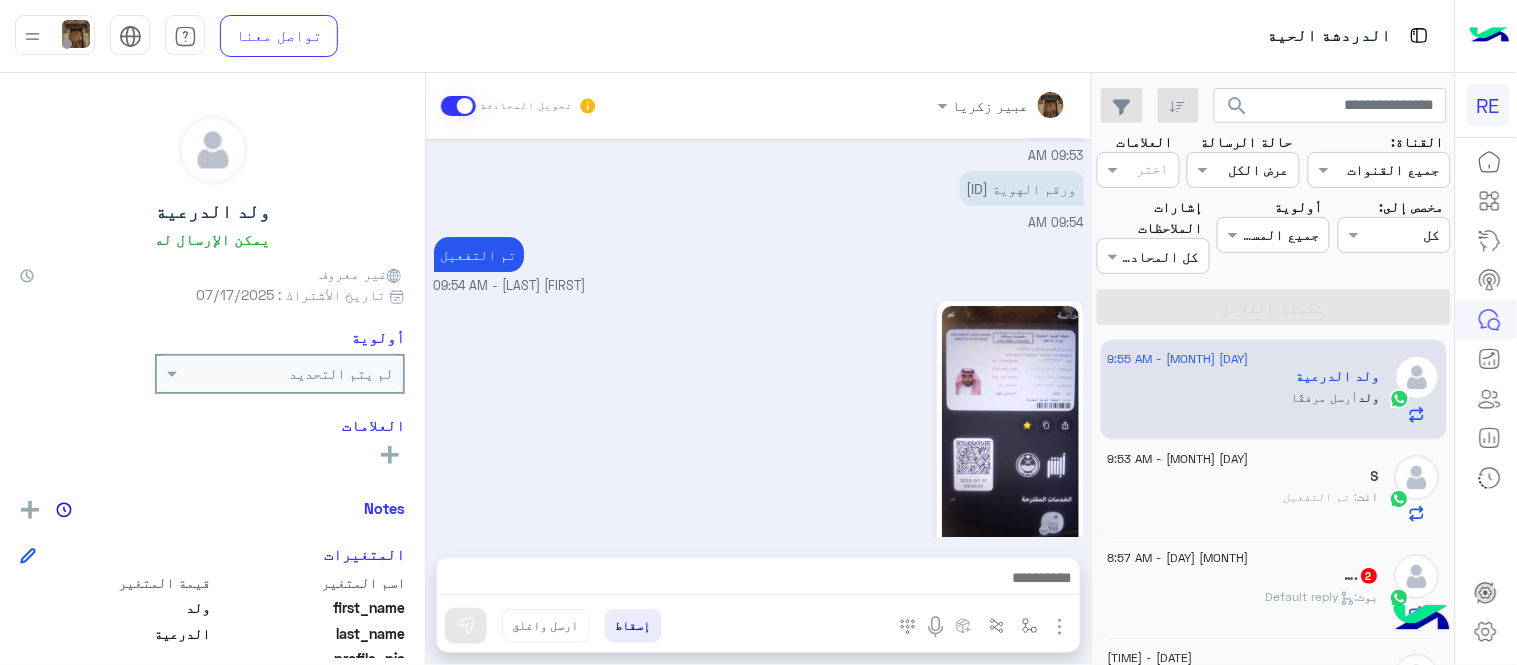 scroll, scrollTop: 2005, scrollLeft: 0, axis: vertical 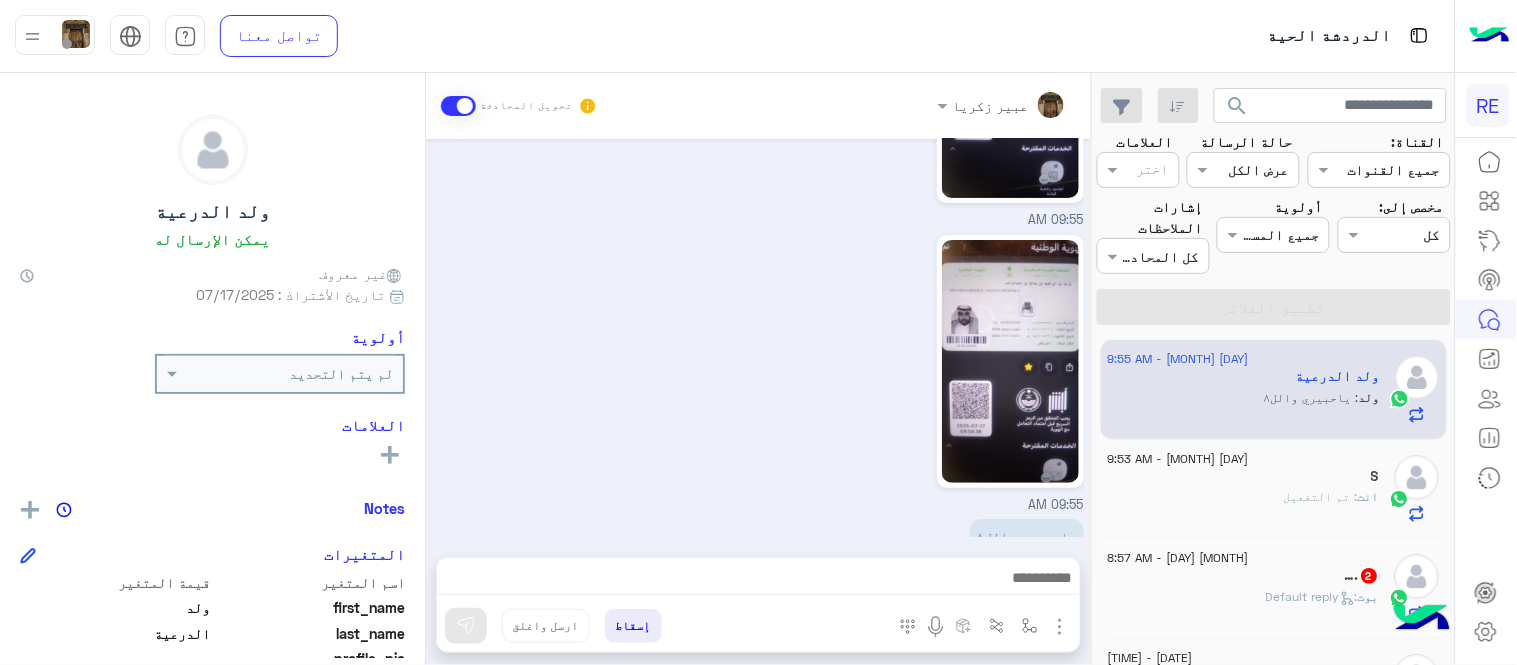 click on "بوت :   Default reply" 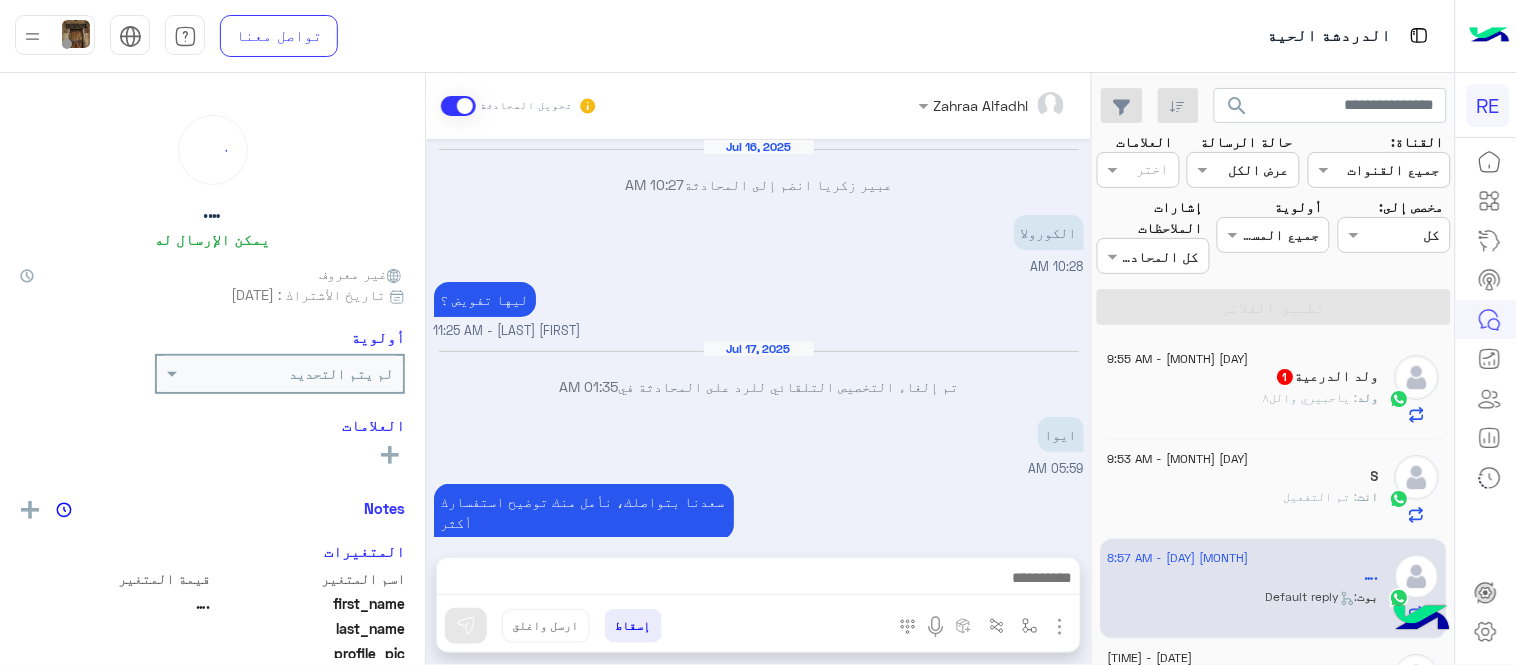 scroll, scrollTop: 265, scrollLeft: 0, axis: vertical 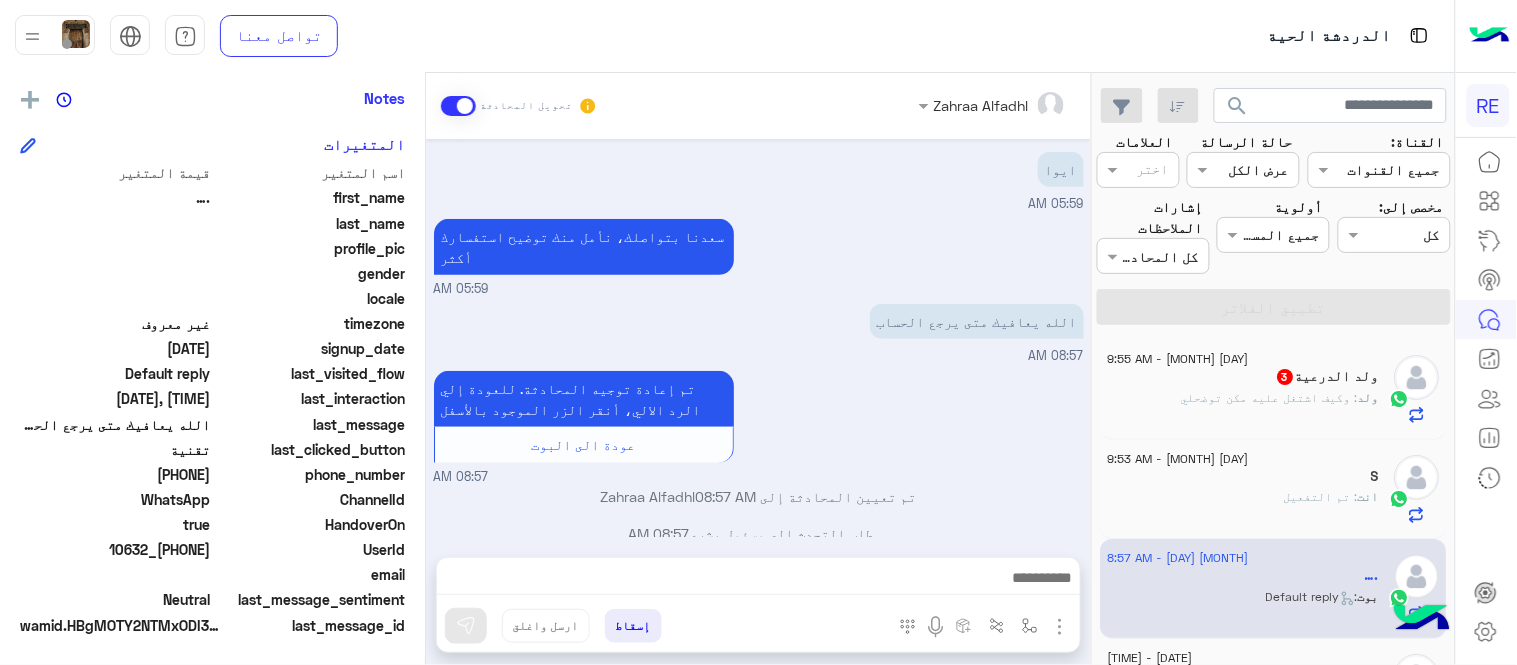 drag, startPoint x: 143, startPoint y: 466, endPoint x: 211, endPoint y: 467, distance: 68.007355 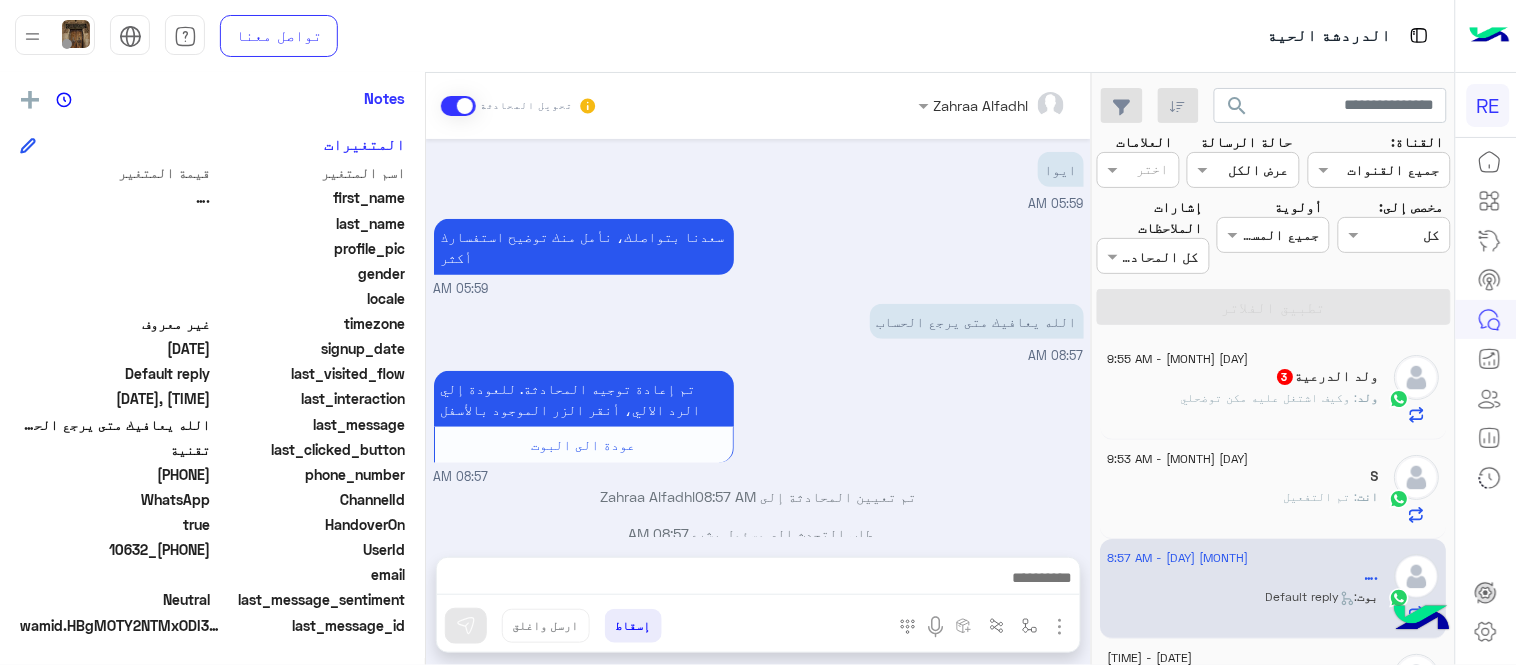 copy on "531827010" 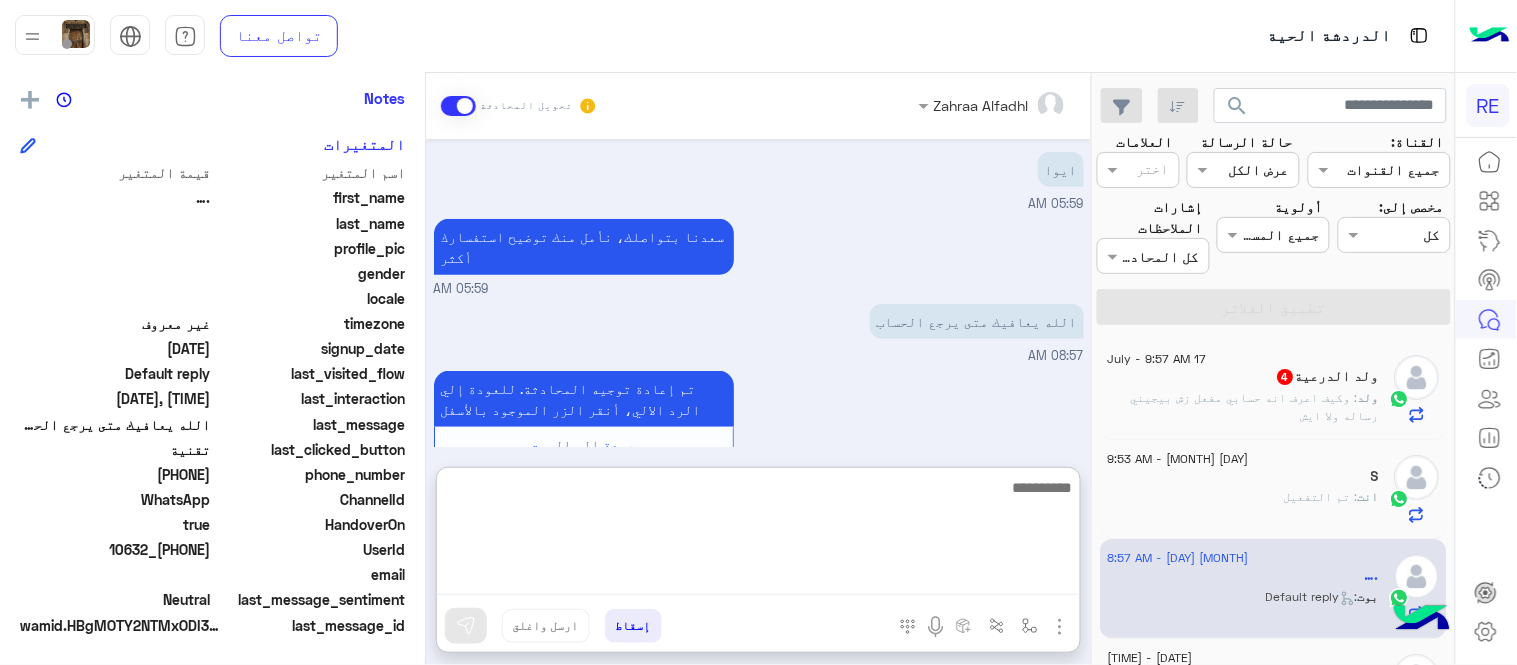 click at bounding box center [758, 535] 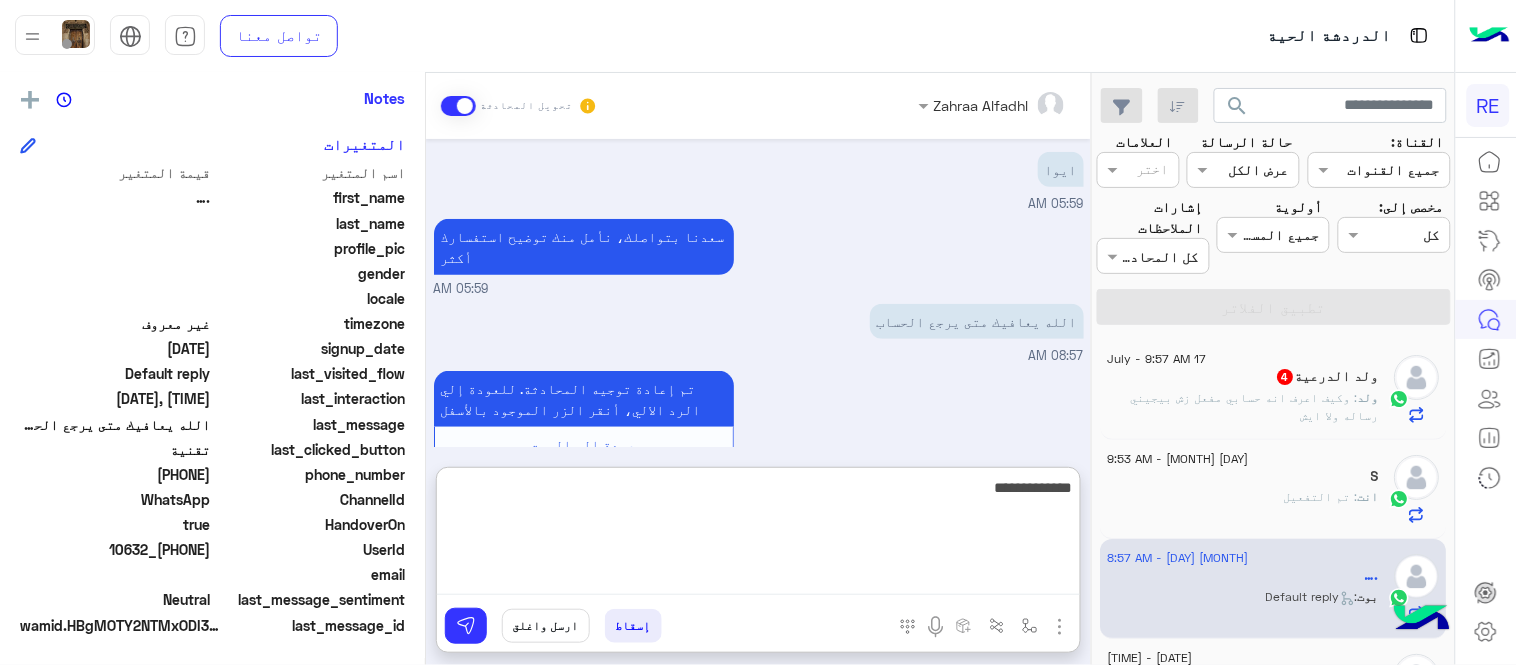 type on "**********" 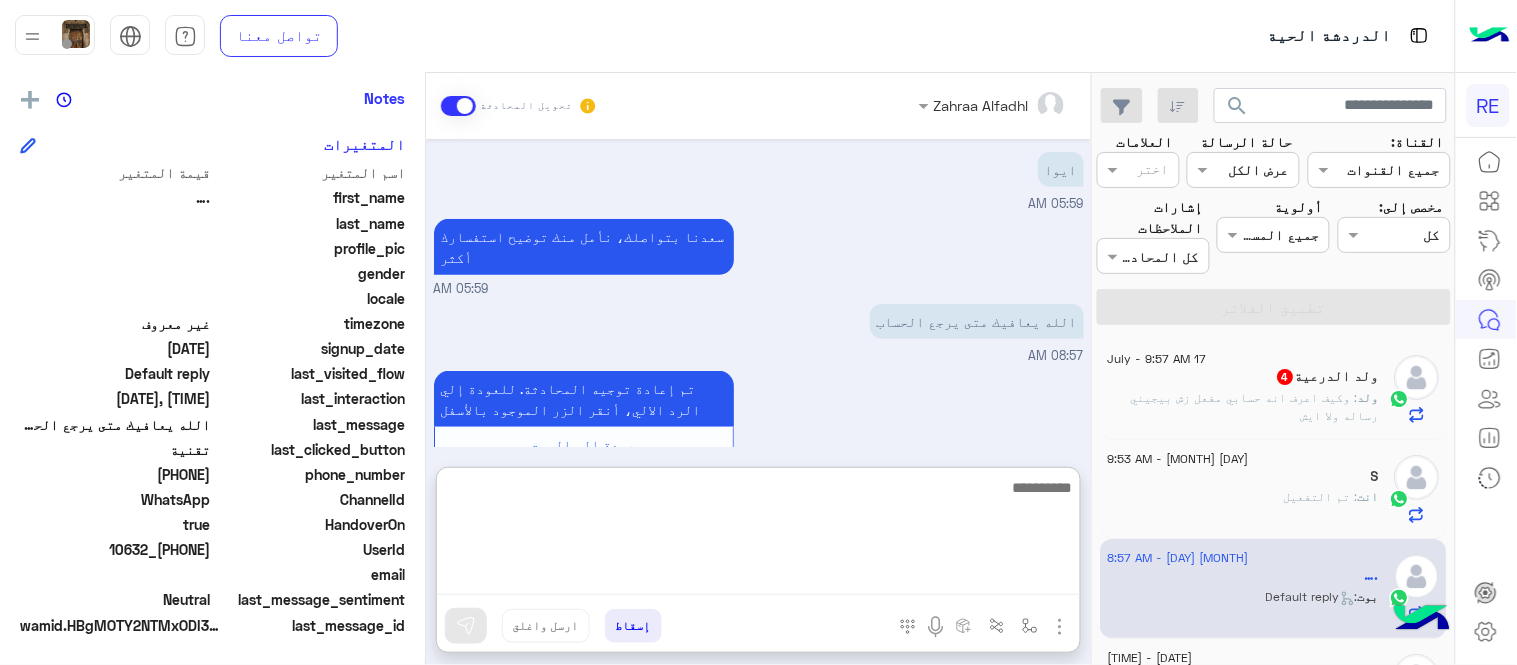scroll, scrollTop: 420, scrollLeft: 0, axis: vertical 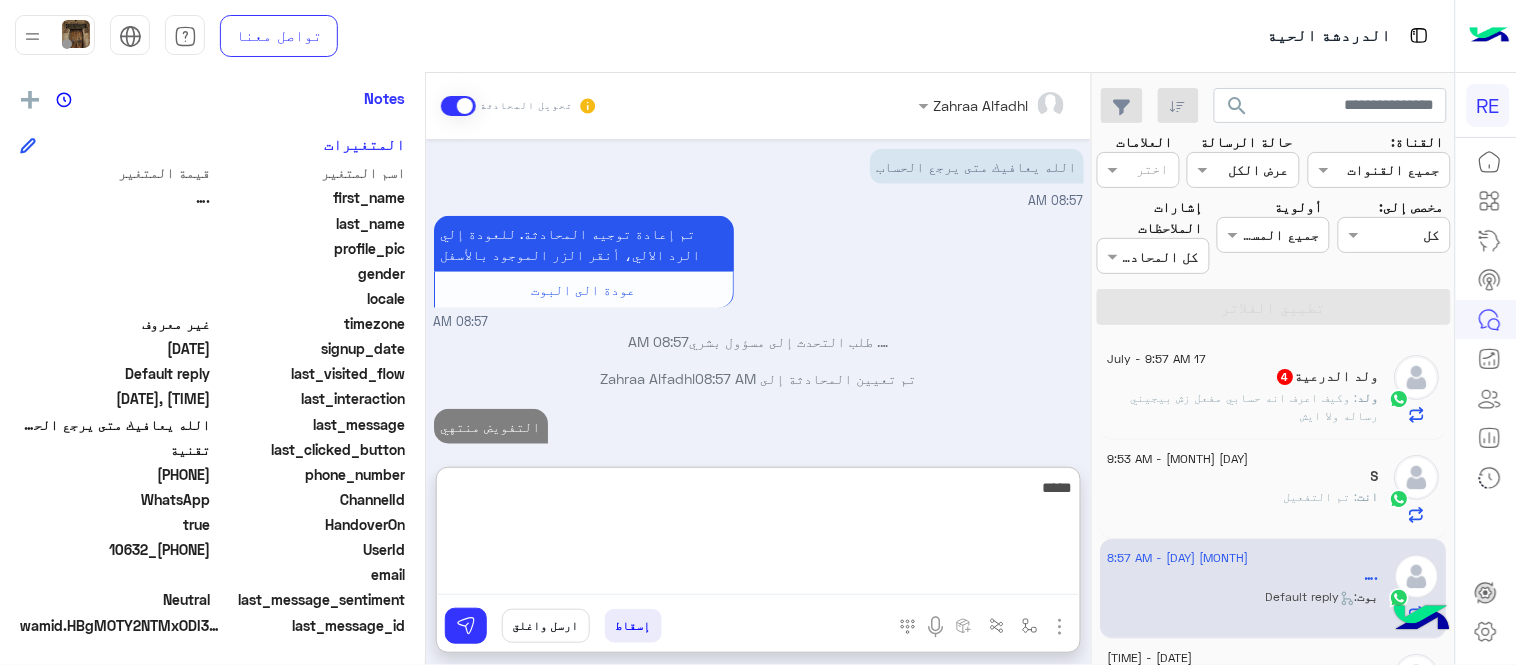type on "******" 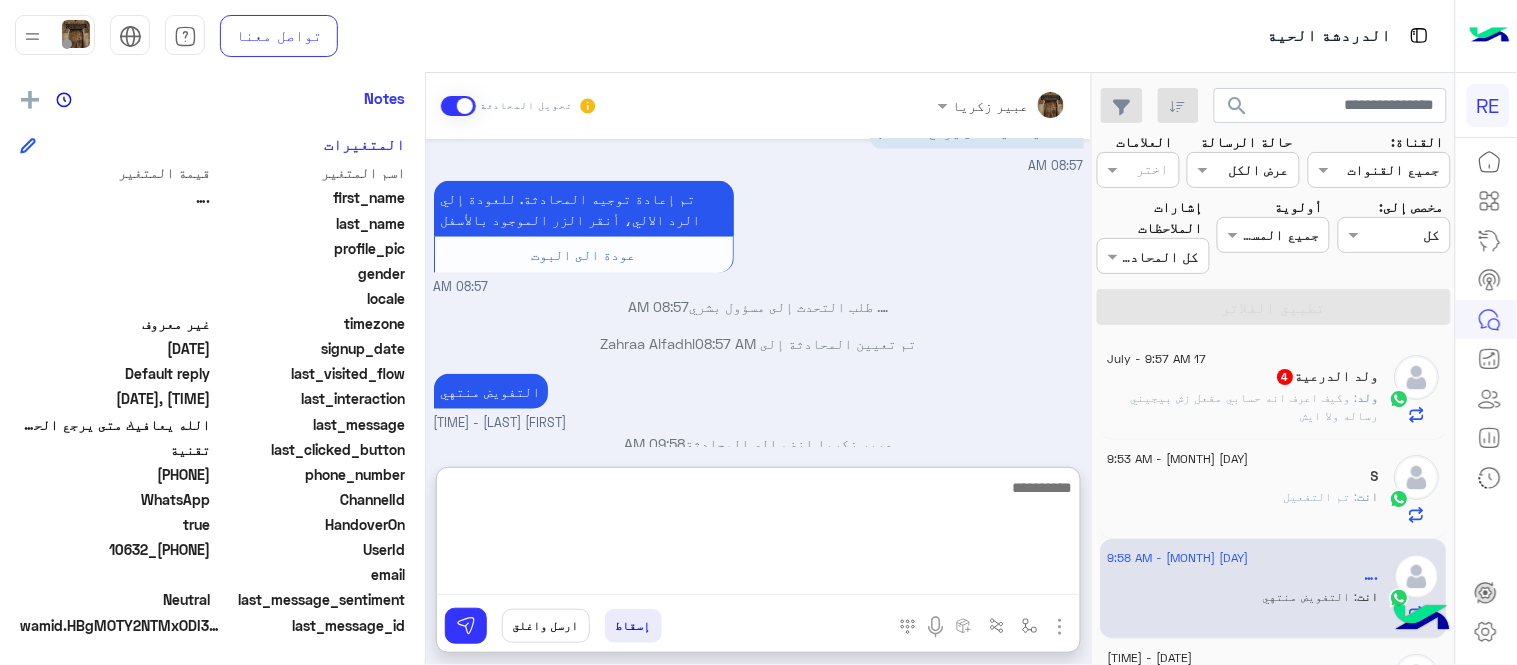 scroll, scrollTop: 520, scrollLeft: 0, axis: vertical 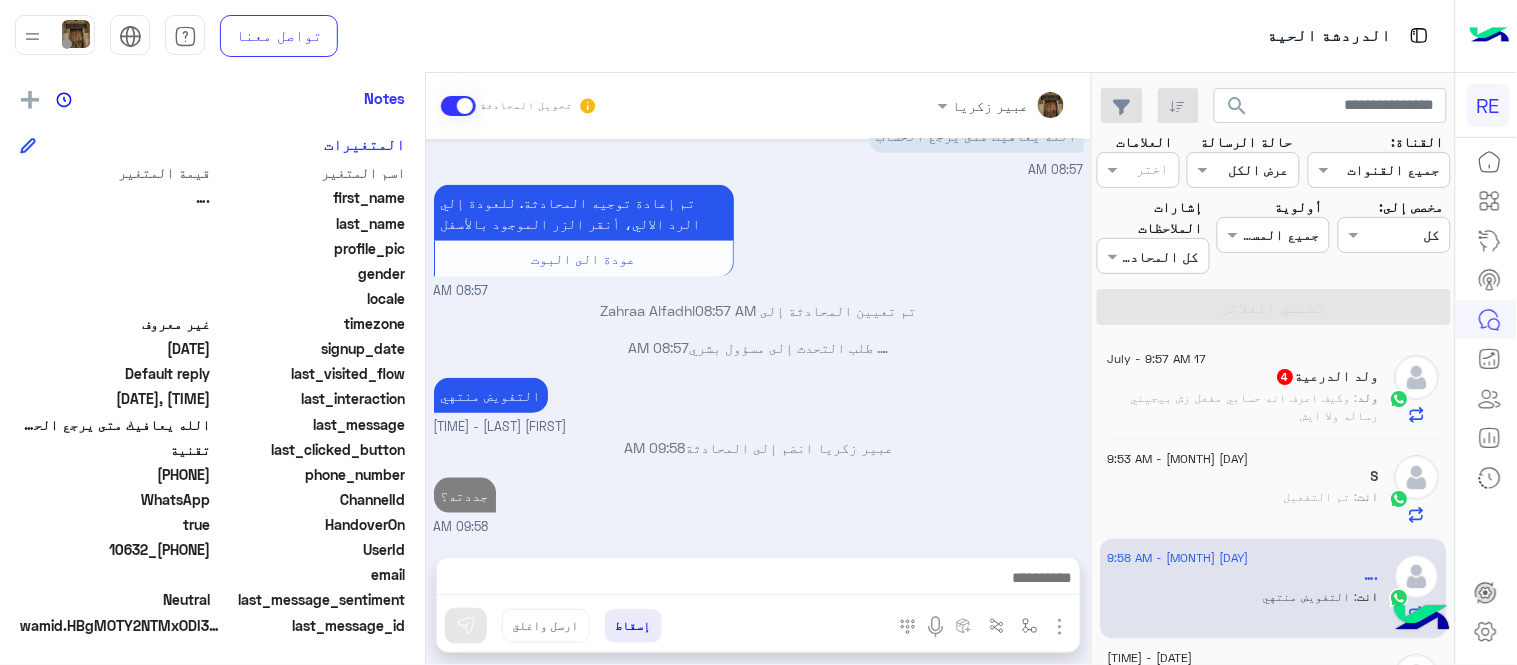 click on "ولد : وكيف اعرف انه حسابي مفعل زش بيجيني رساله ولا ايش" 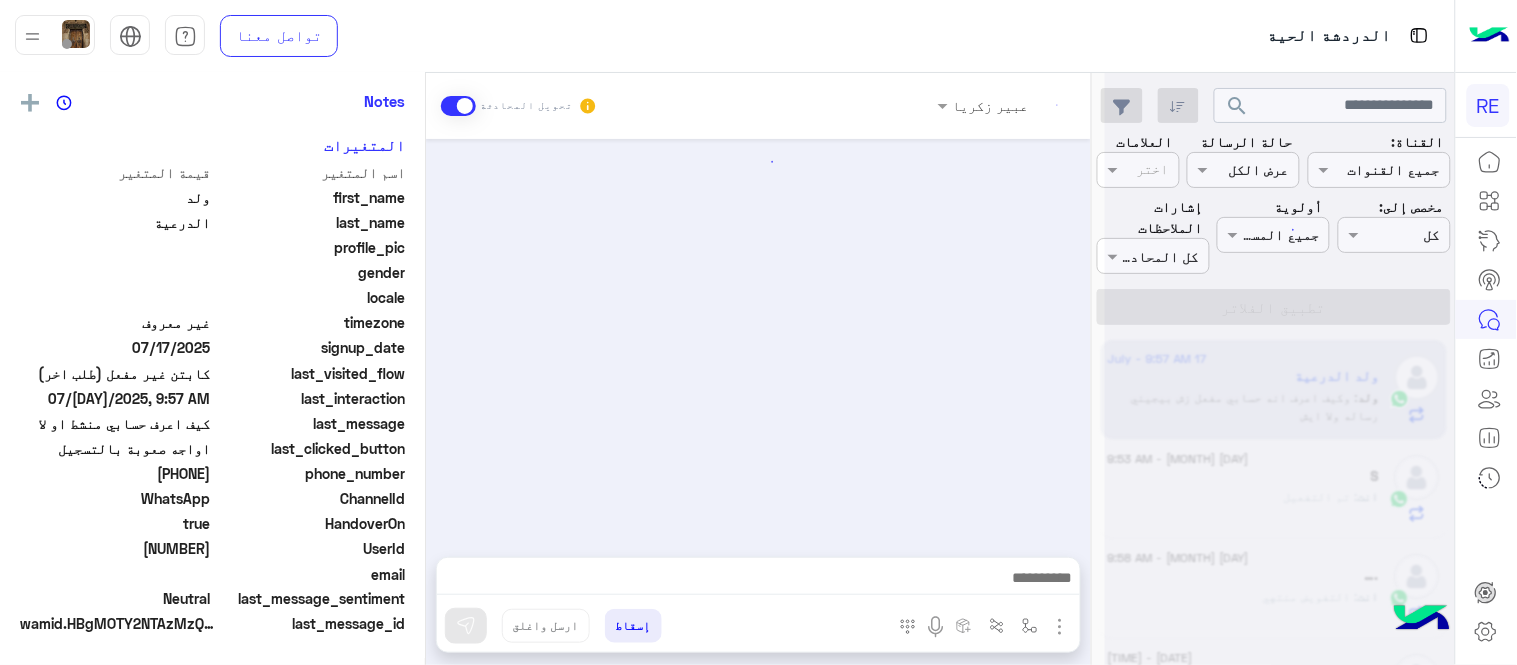 scroll, scrollTop: 500, scrollLeft: 0, axis: vertical 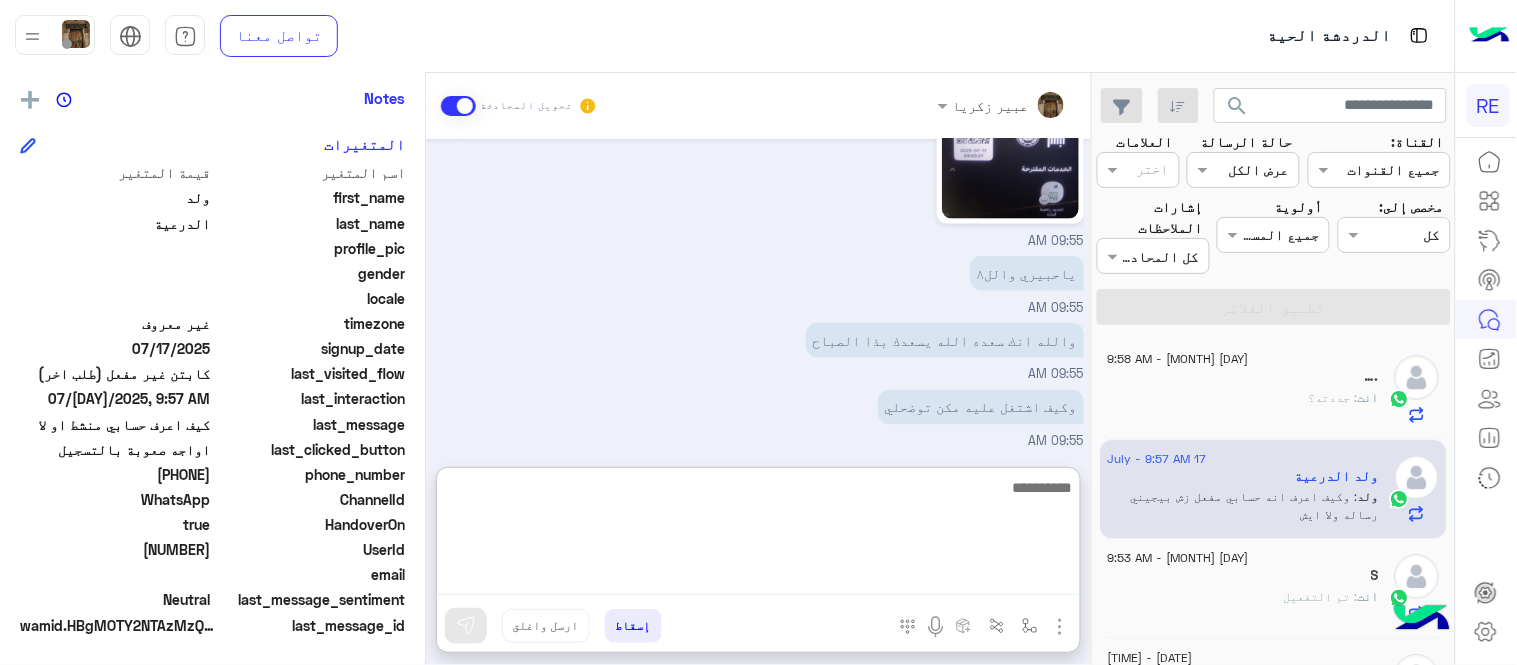 click at bounding box center (758, 535) 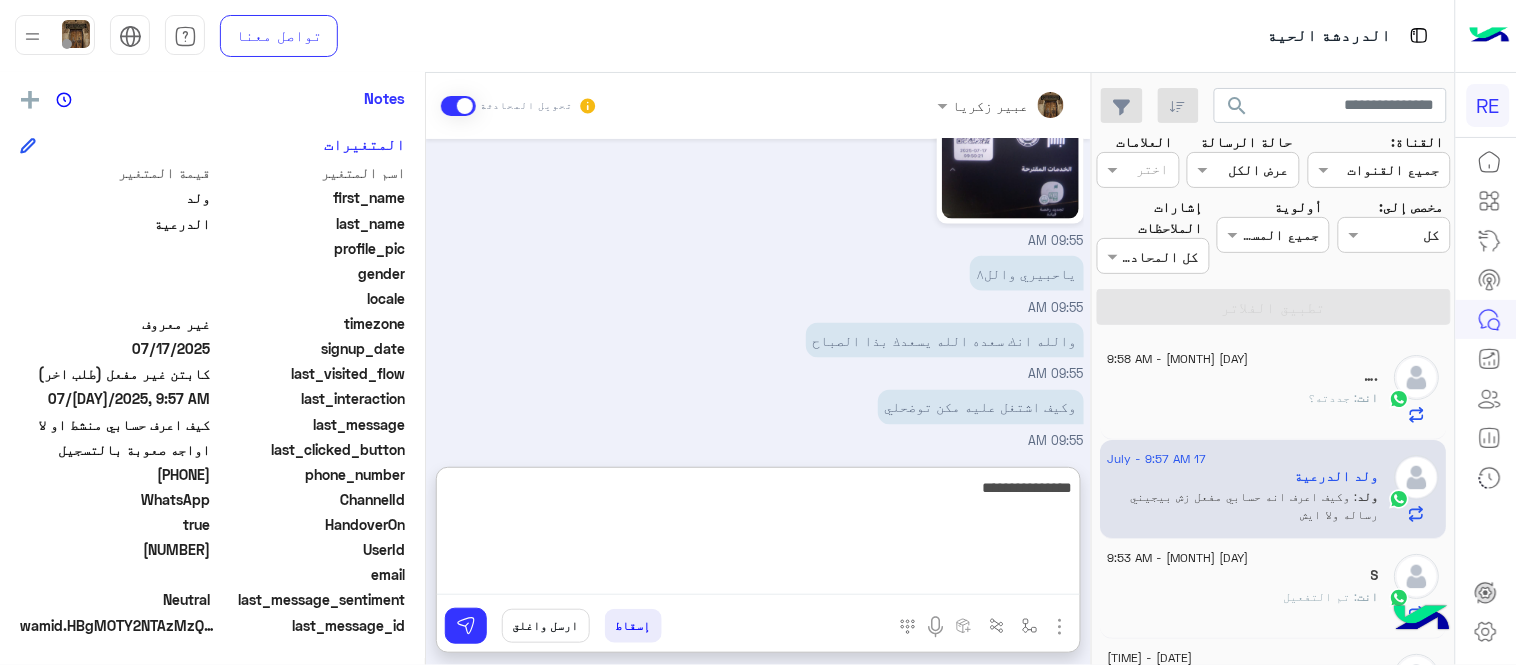 type on "**********" 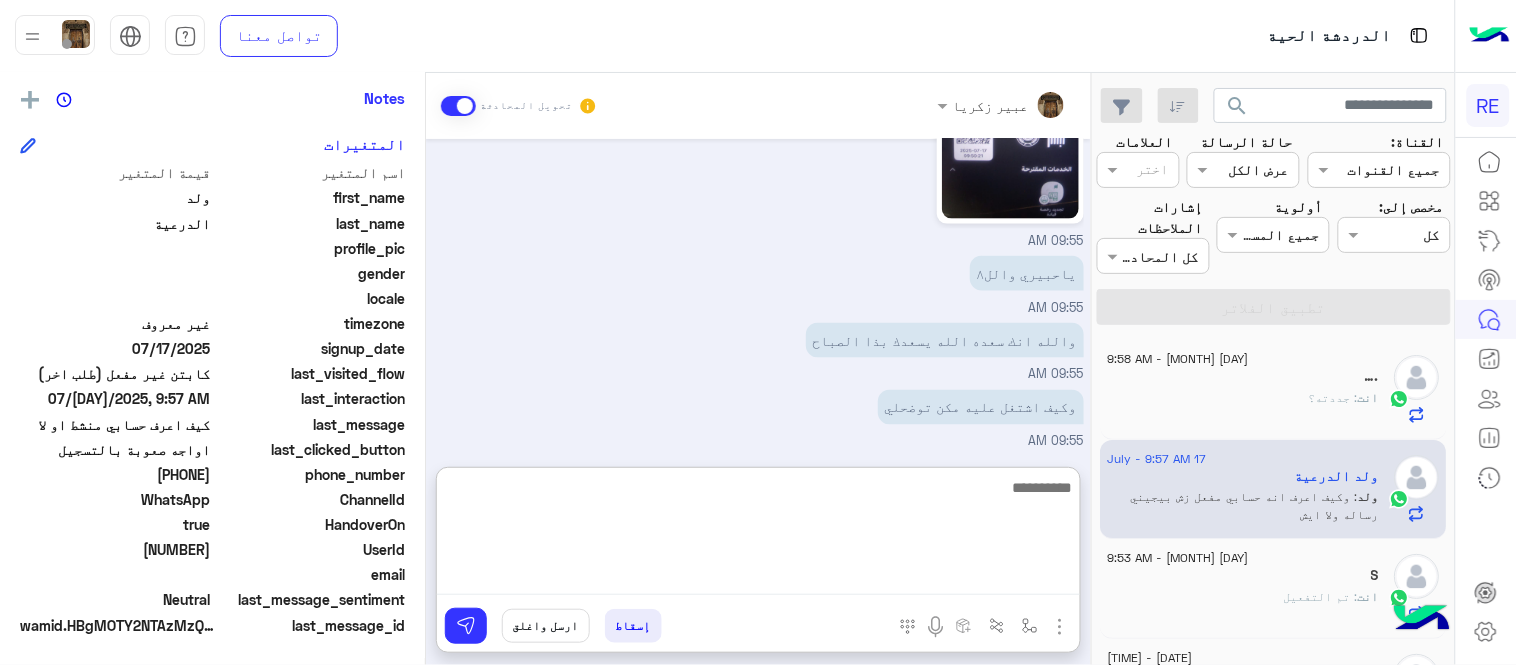 scroll, scrollTop: 906, scrollLeft: 0, axis: vertical 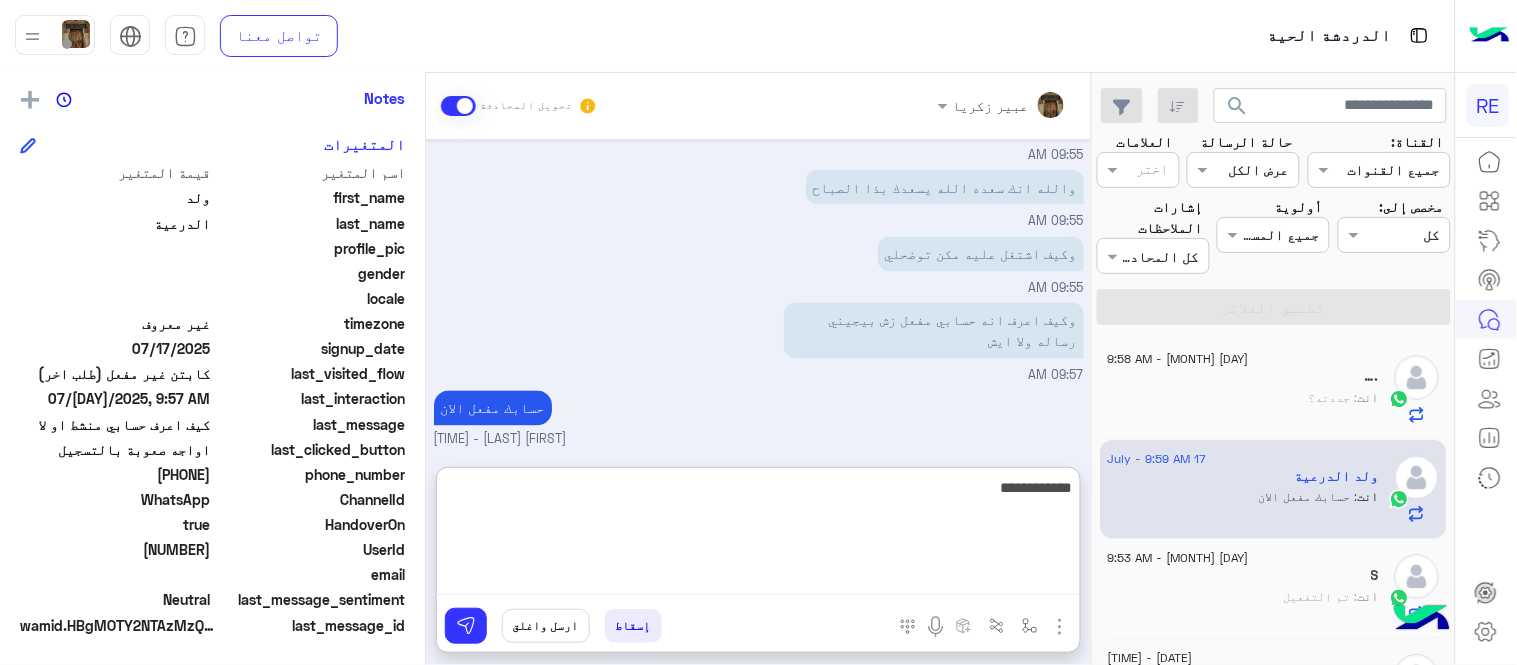 type on "**********" 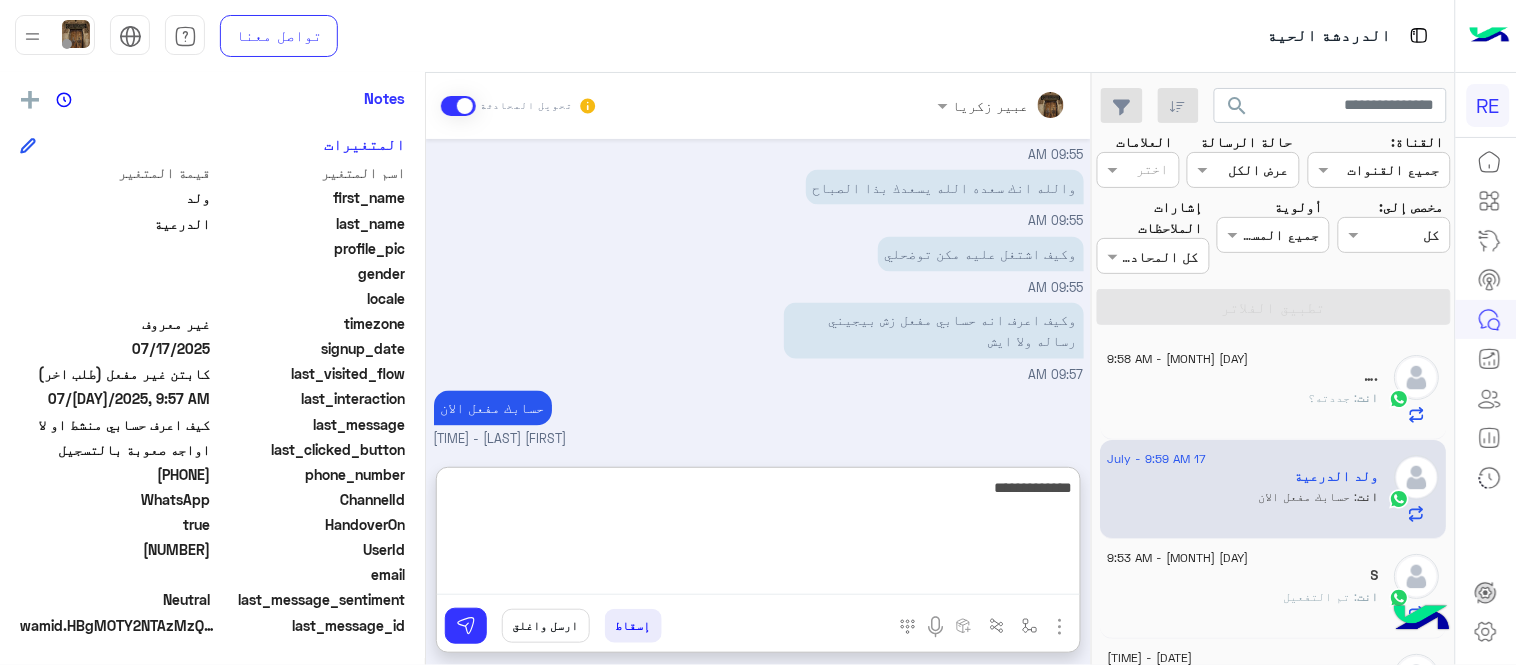 type 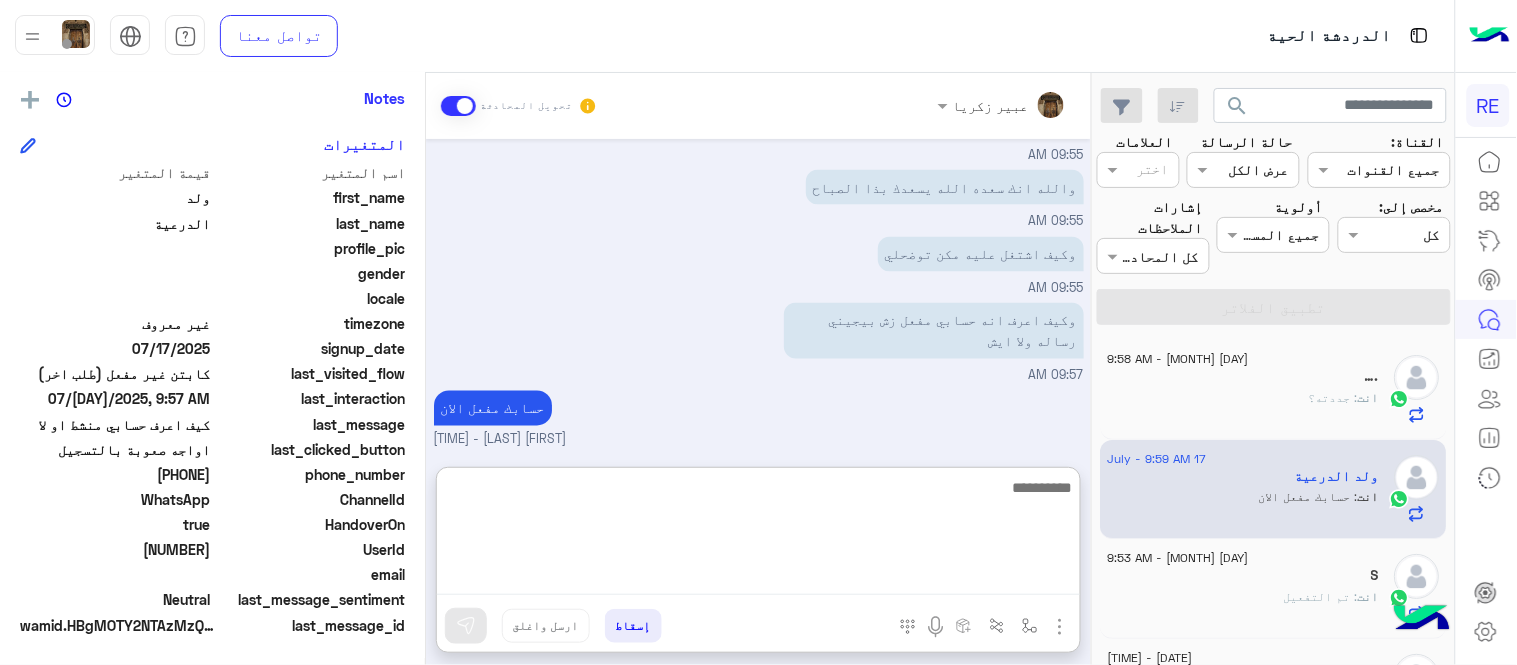 scroll, scrollTop: 970, scrollLeft: 0, axis: vertical 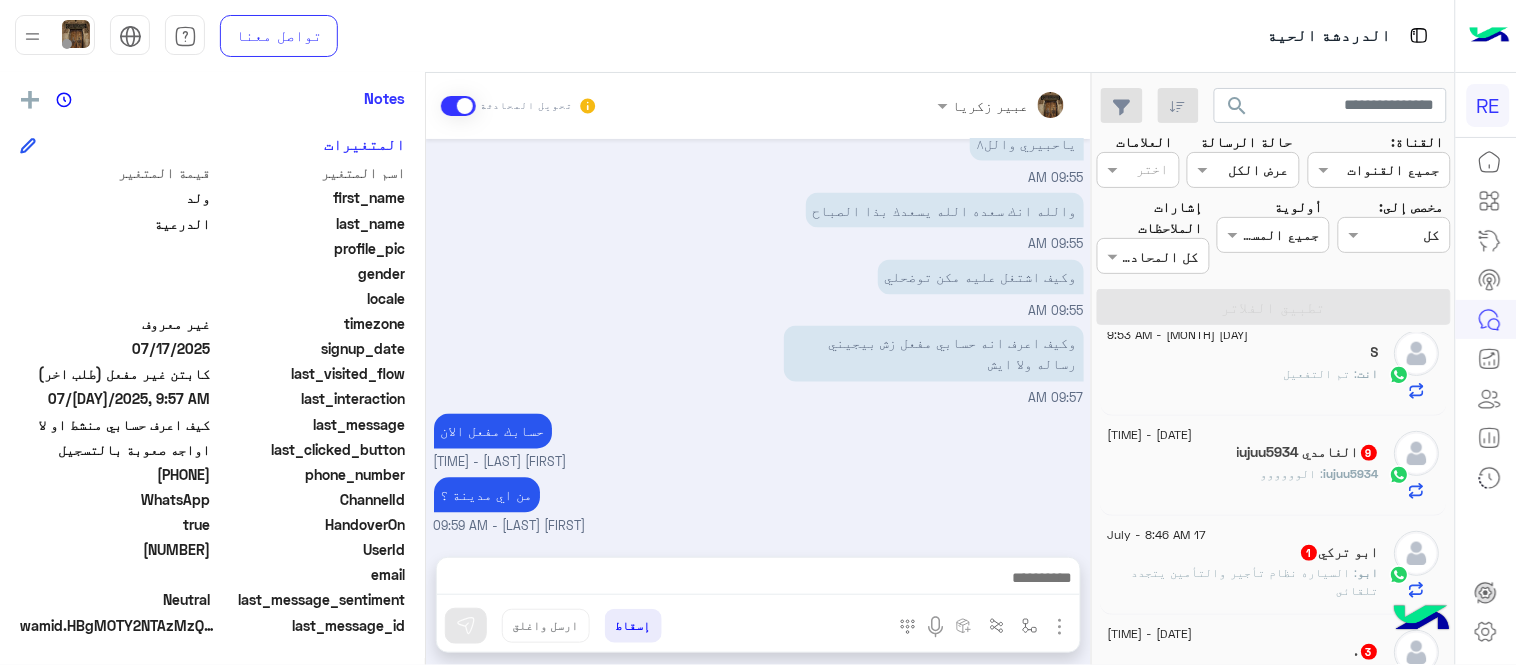 click on "iujuu5934 : الوووووو" 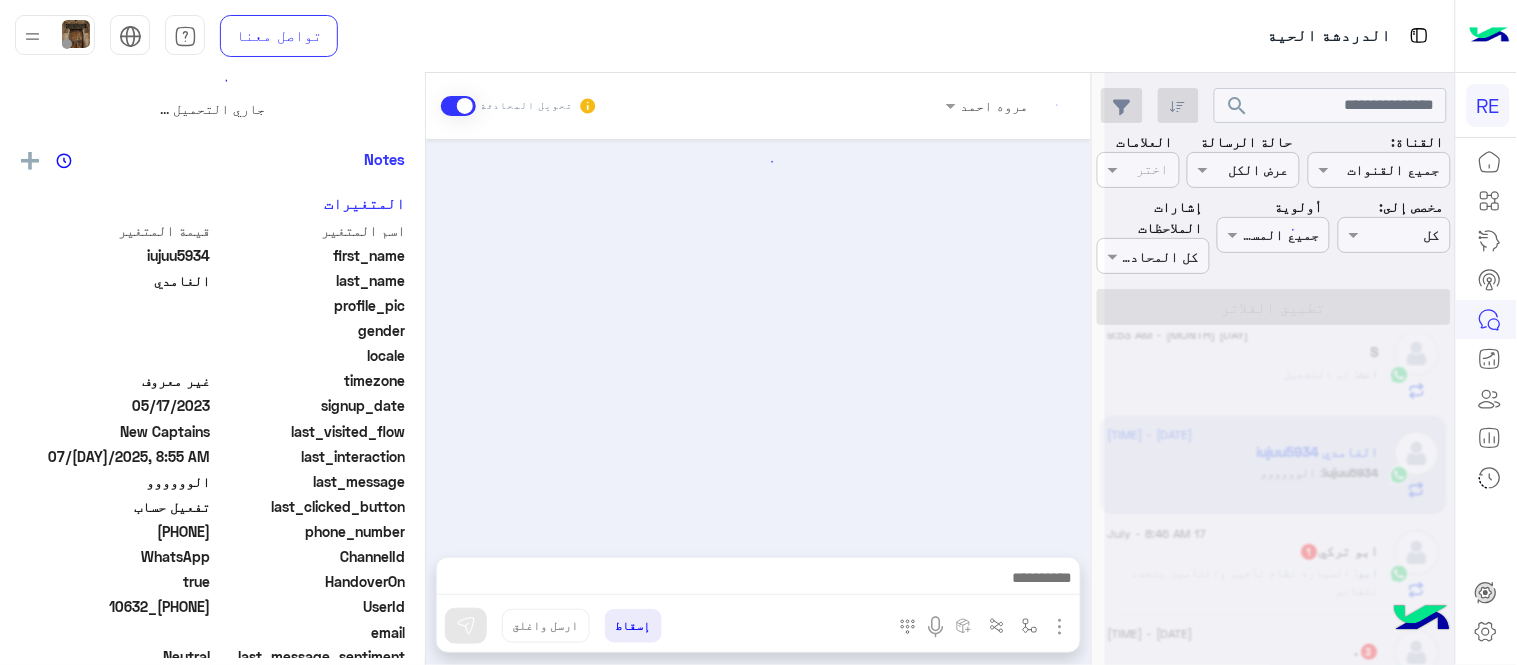 scroll, scrollTop: 468, scrollLeft: 0, axis: vertical 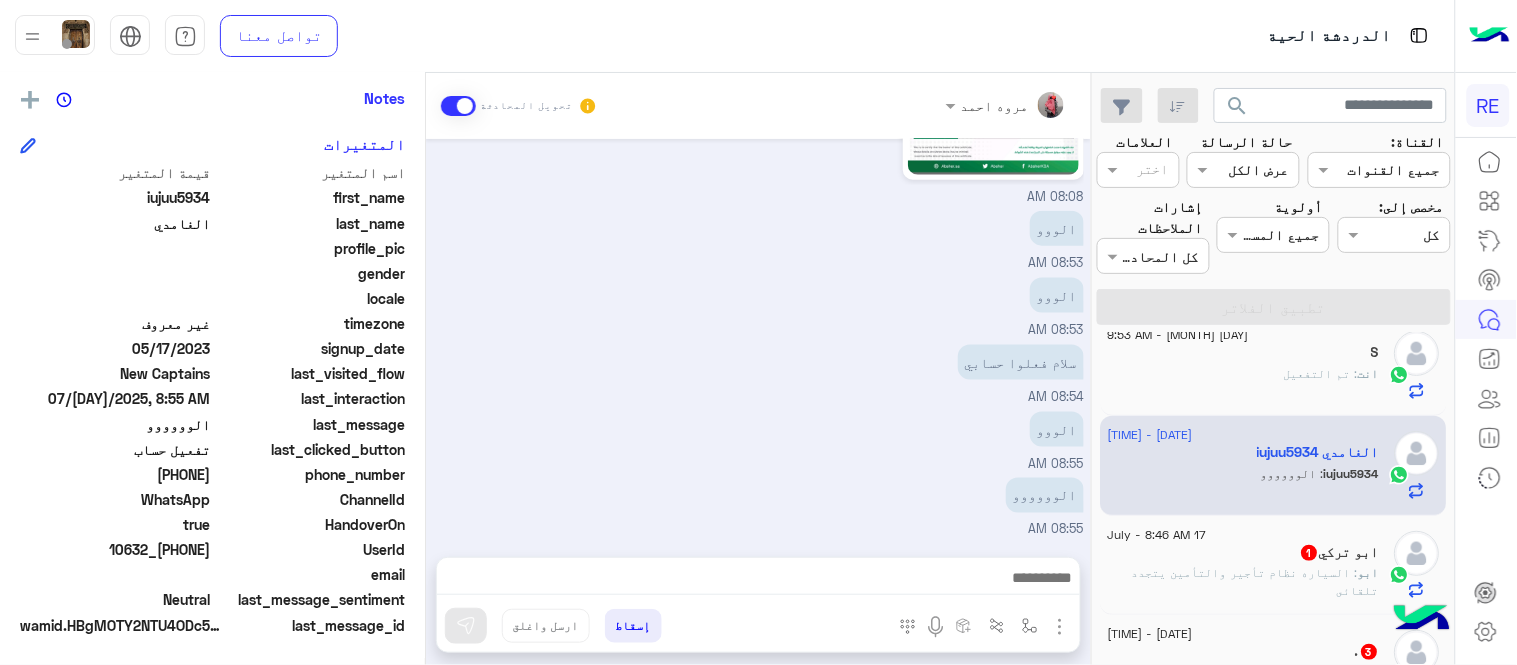 drag, startPoint x: 432, startPoint y: 477, endPoint x: 428, endPoint y: 400, distance: 77.10383 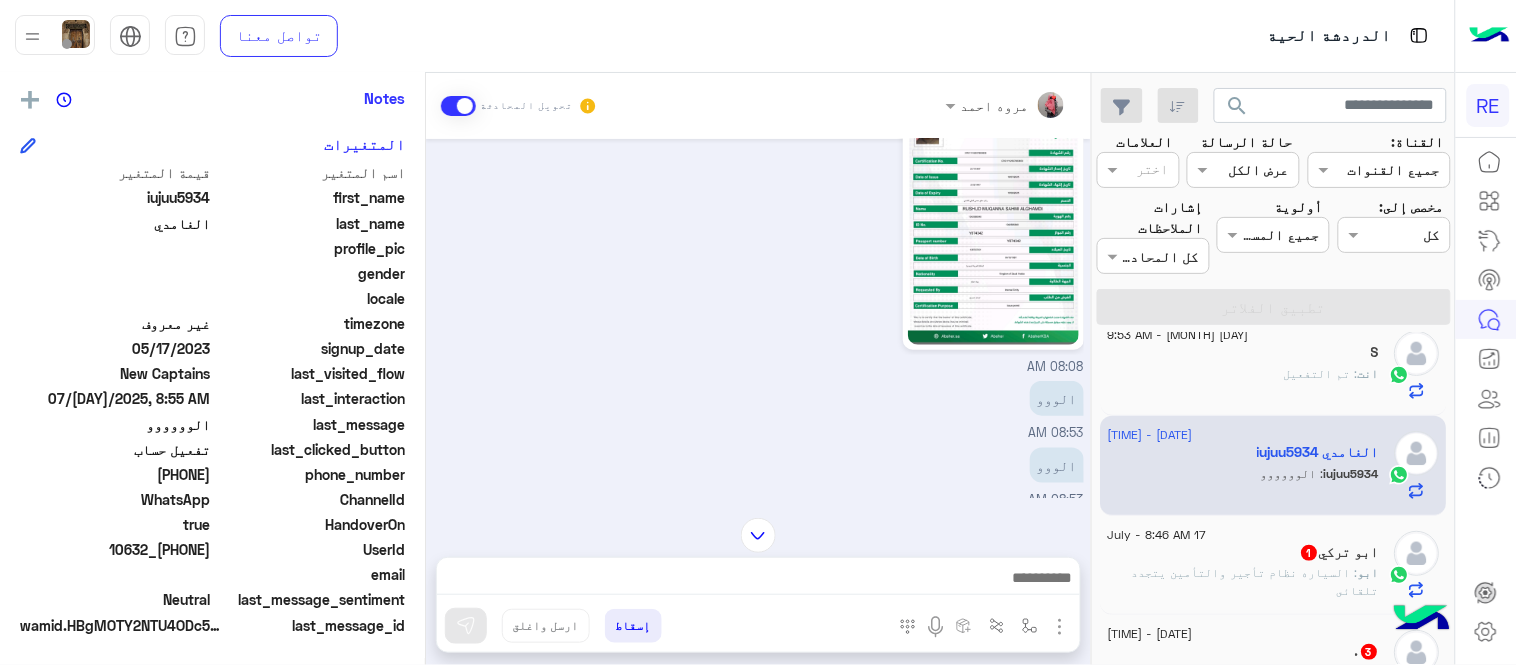 scroll, scrollTop: 621, scrollLeft: 0, axis: vertical 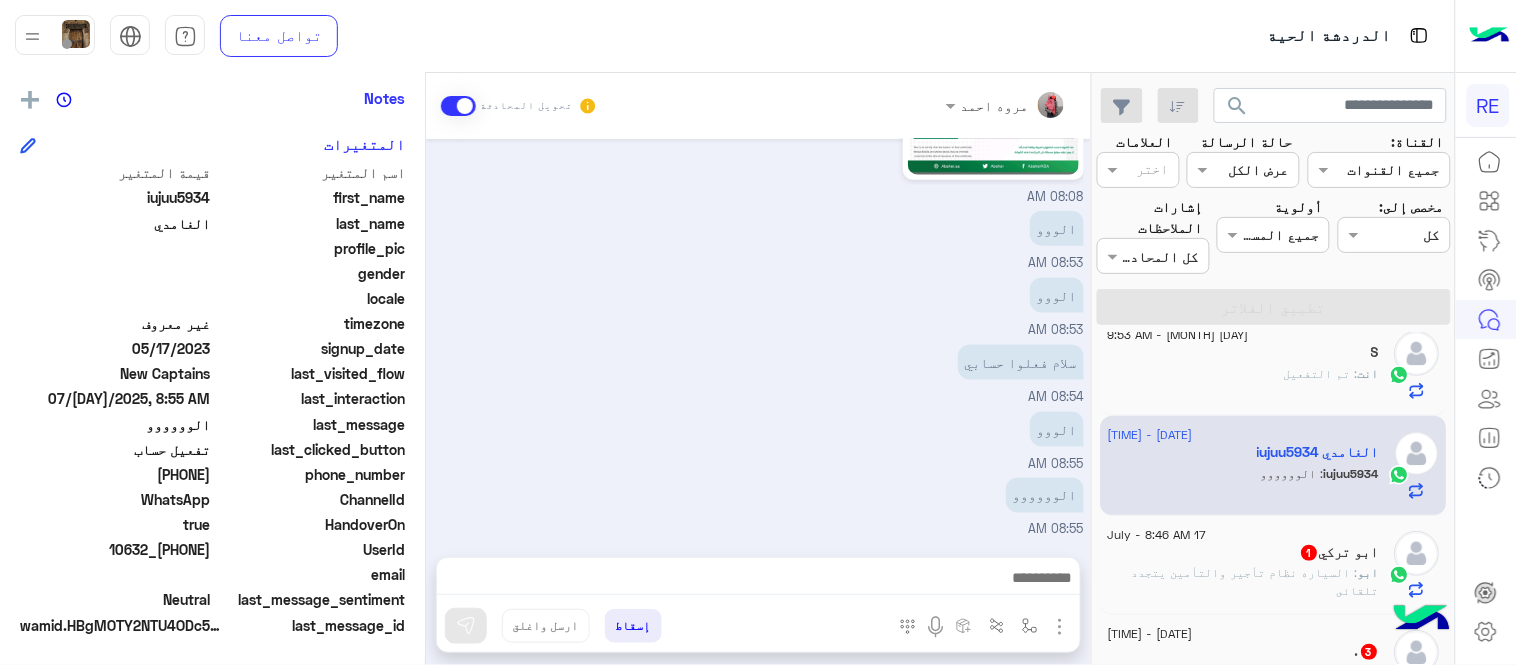 click on "الوووووو   08:55 AM" at bounding box center (759, 506) 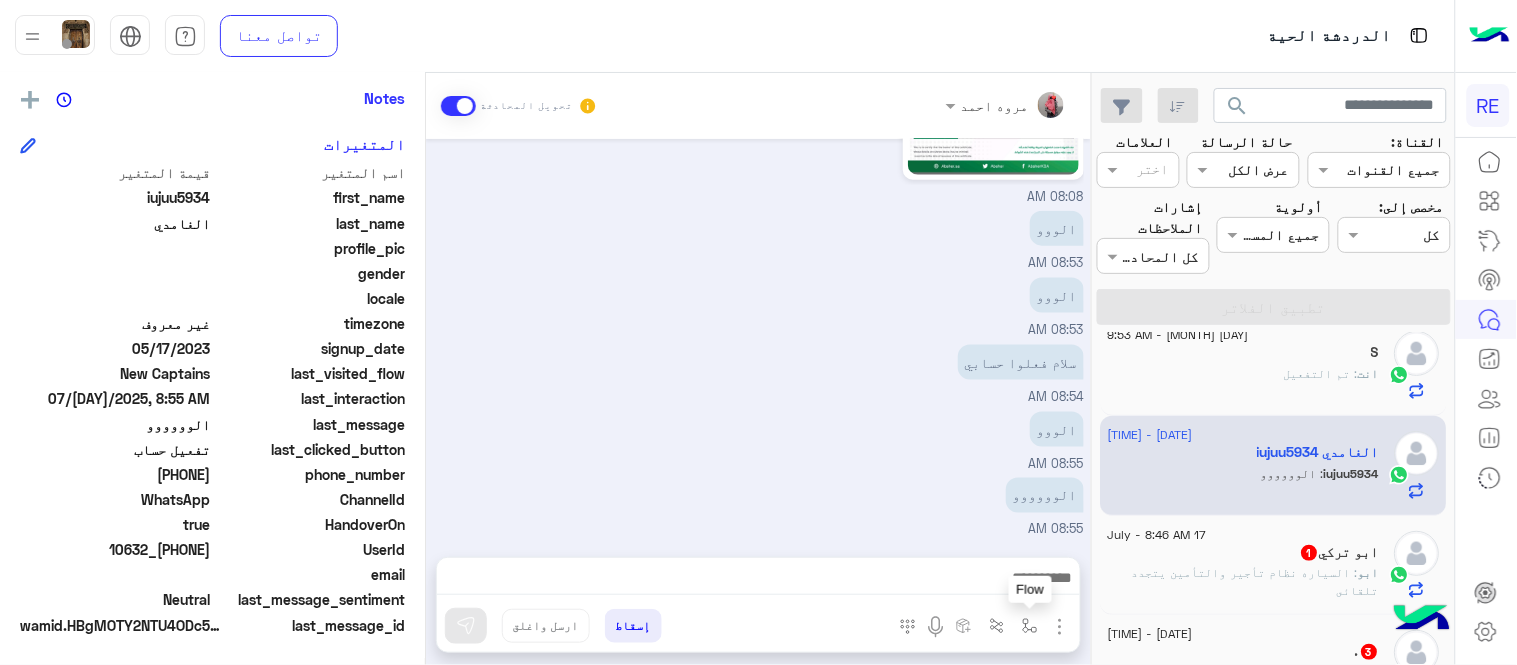 click at bounding box center (1030, 626) 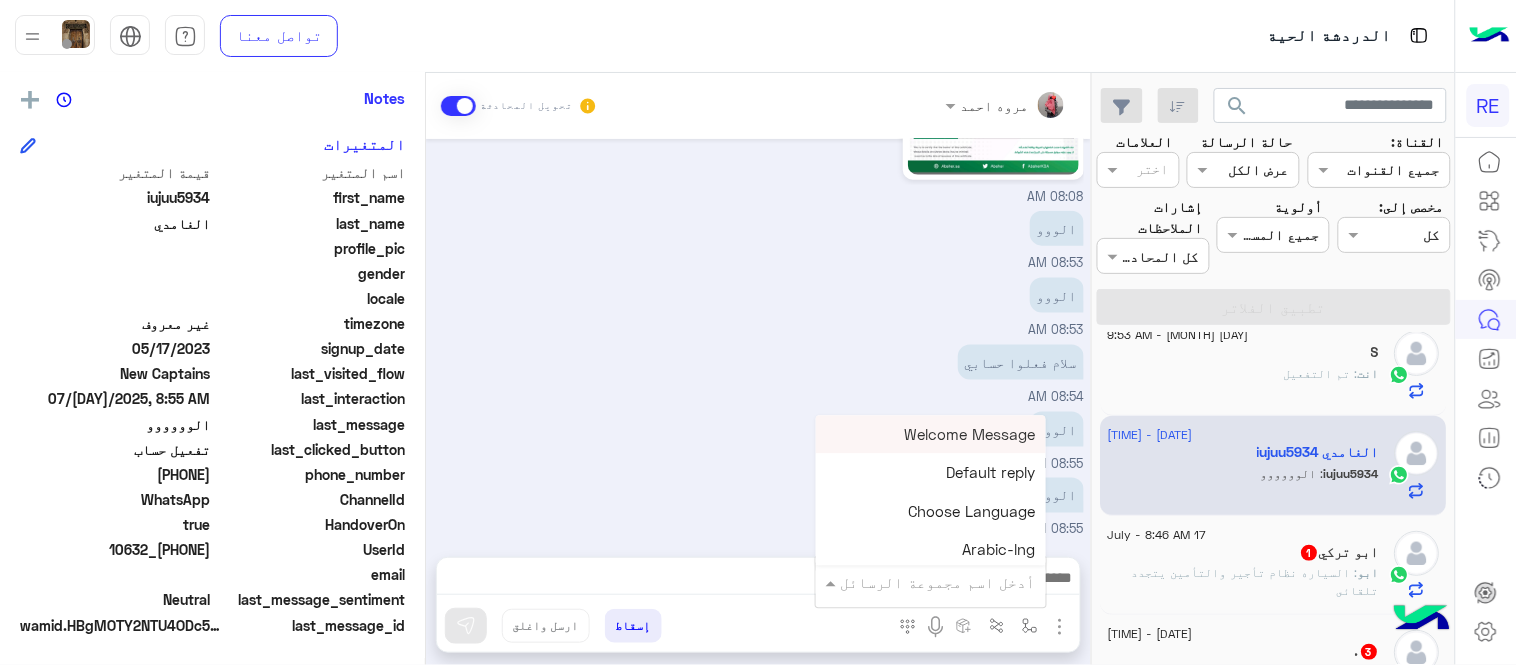 click at bounding box center [959, 582] 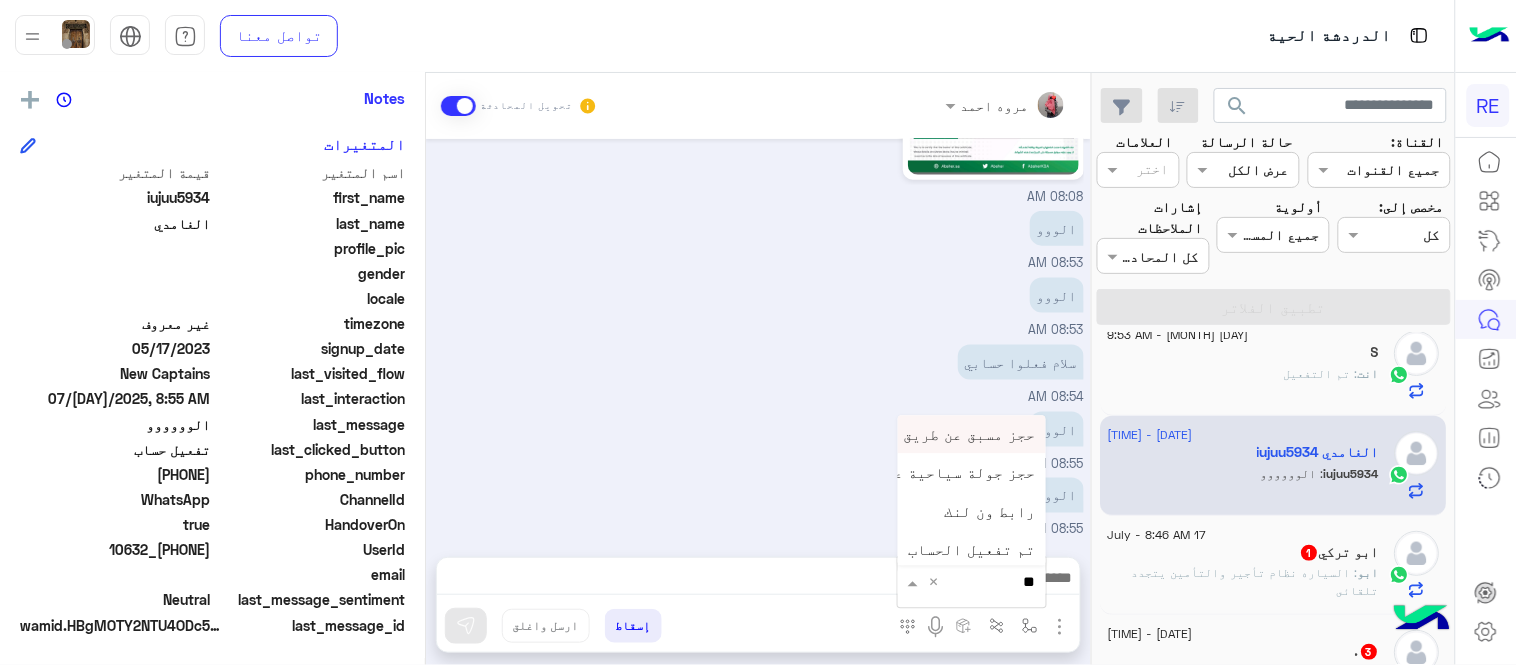 type on "***" 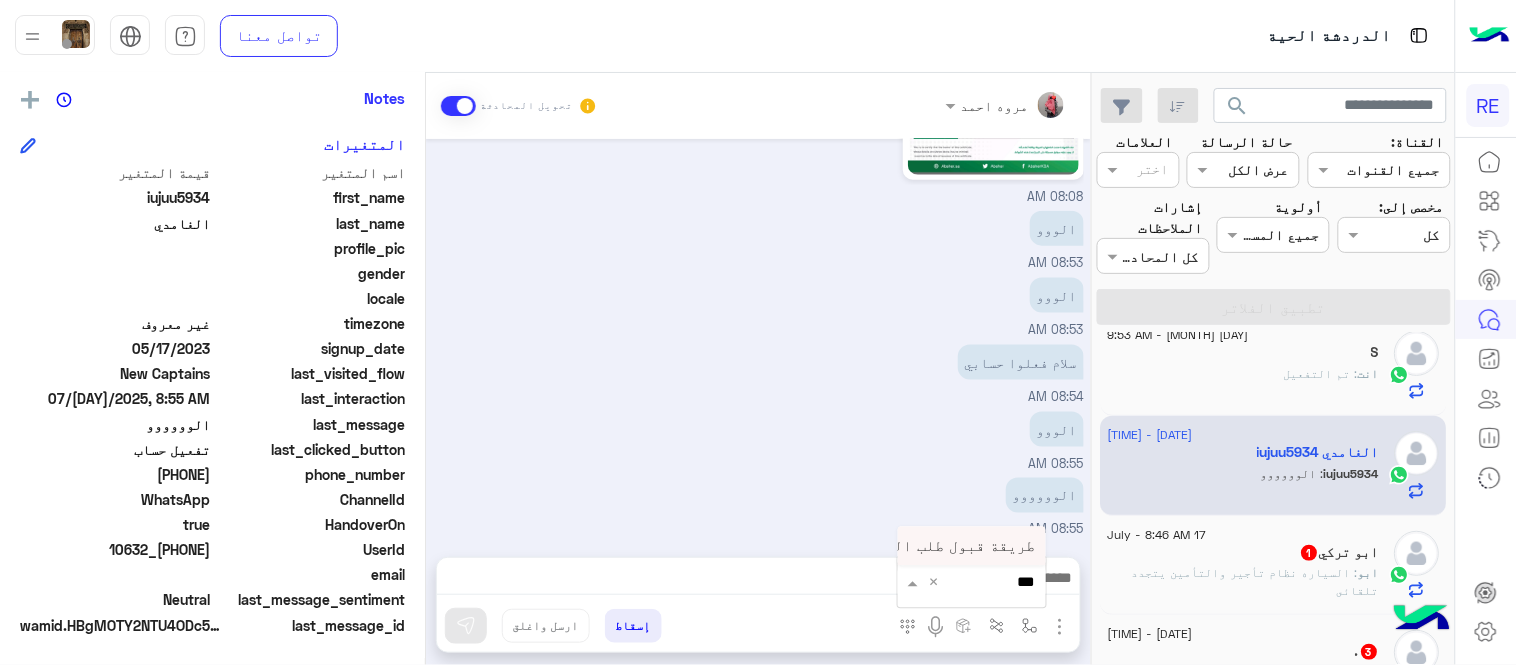 click on "طريقة قبول طلب التحقق تفعيل ابشر ككابتن" at bounding box center [872, 546] 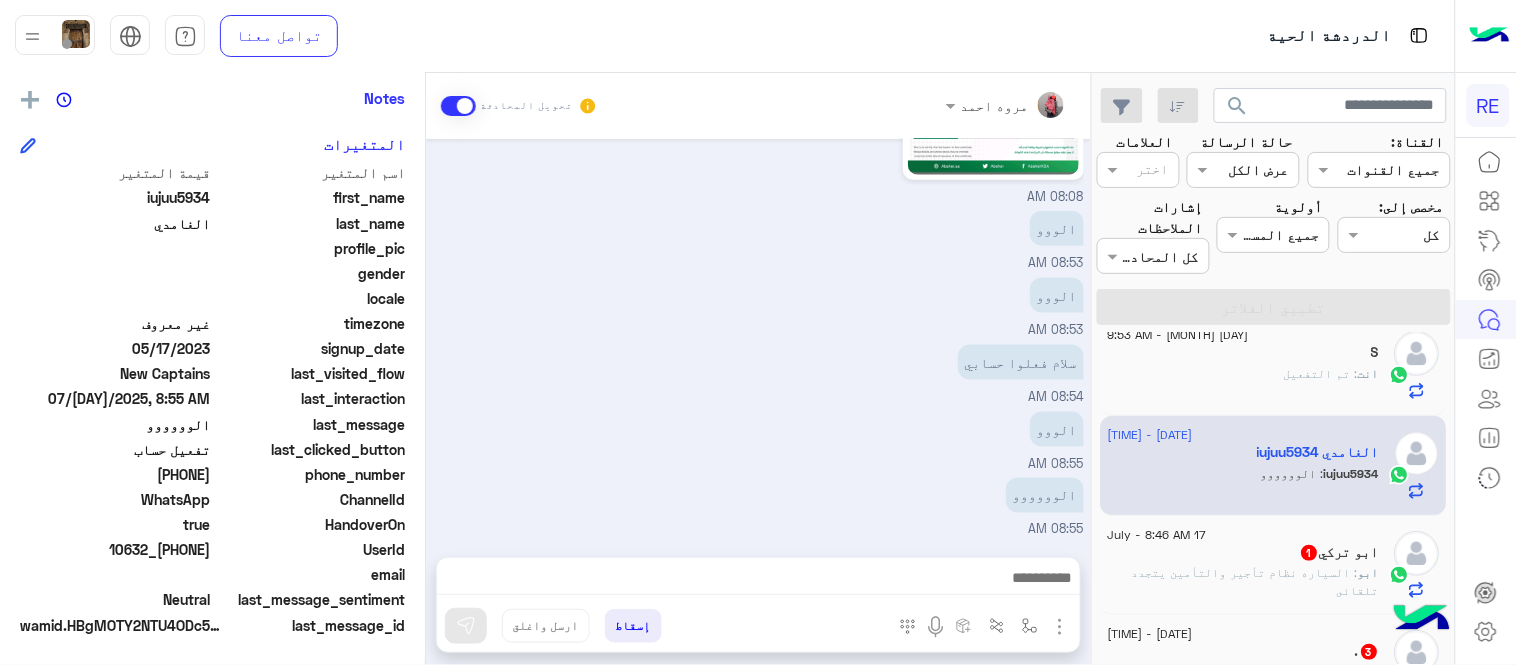 type on "**********" 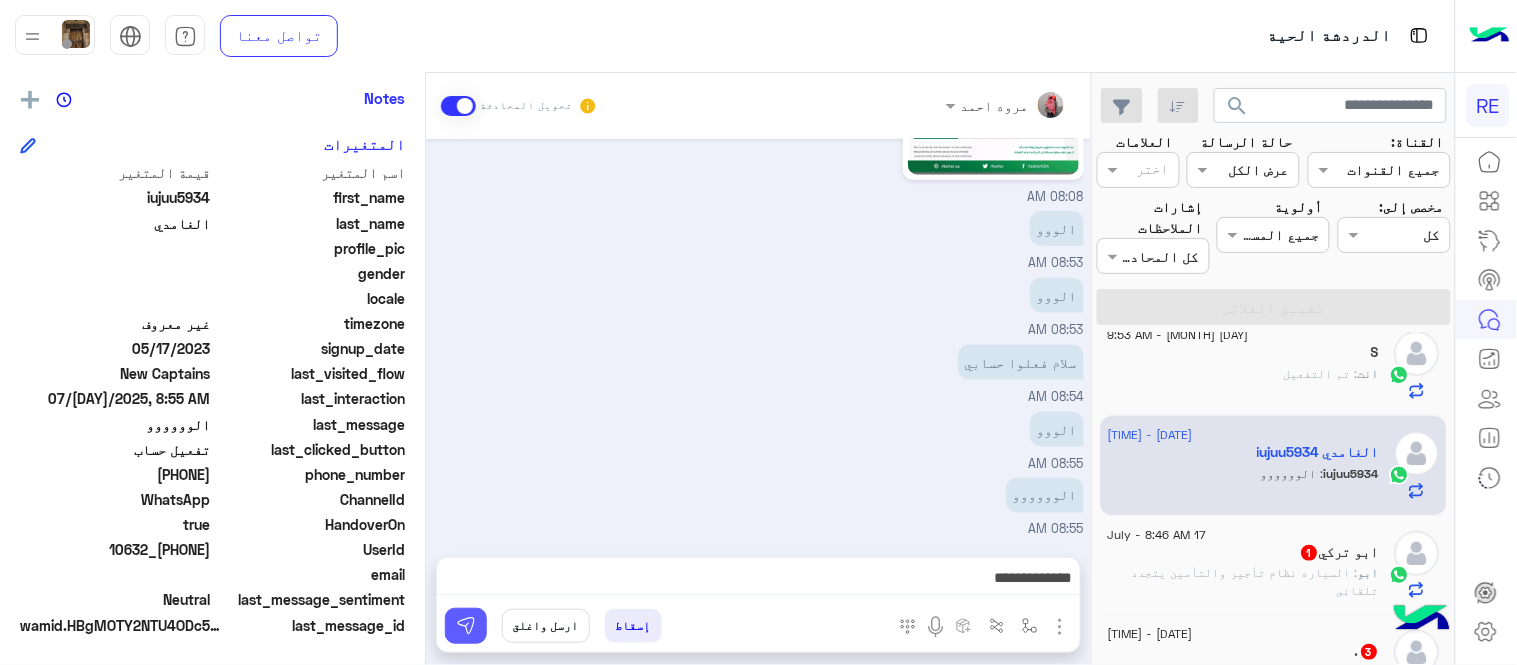 click at bounding box center [466, 626] 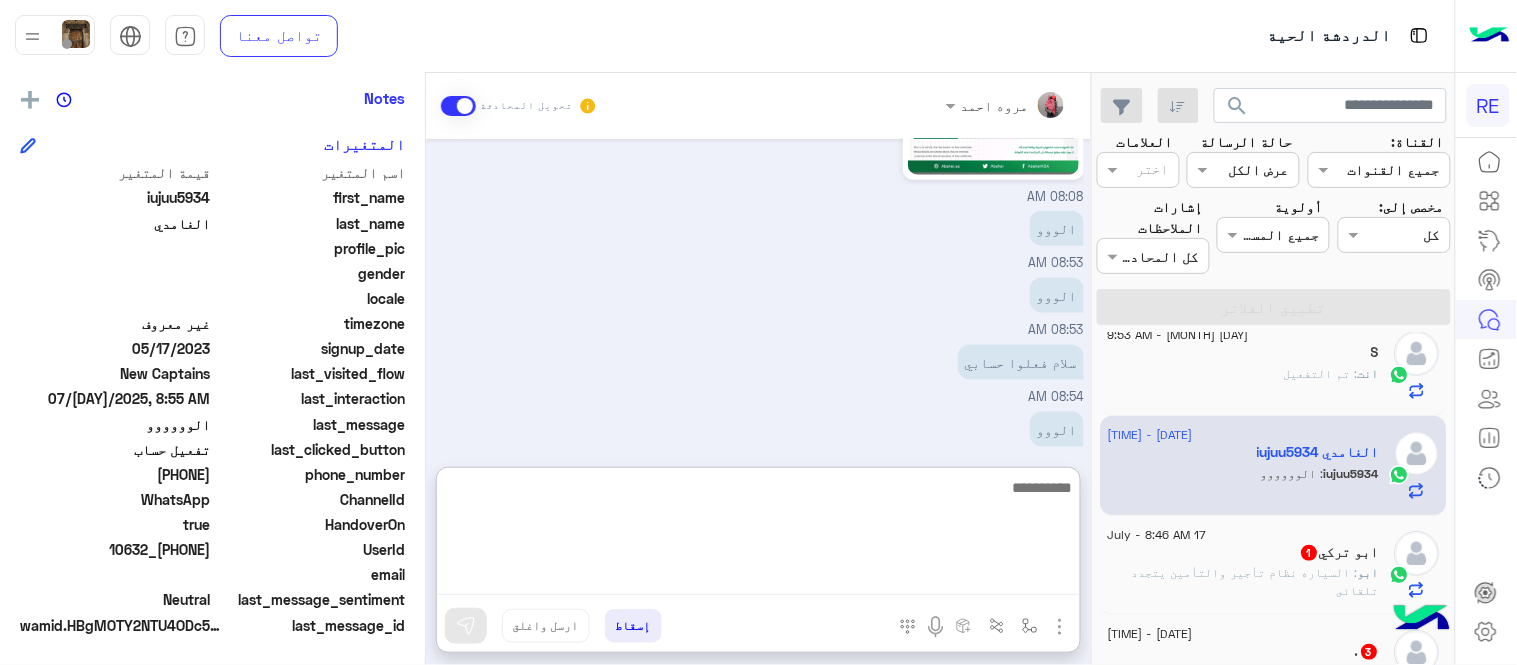 click at bounding box center (758, 535) 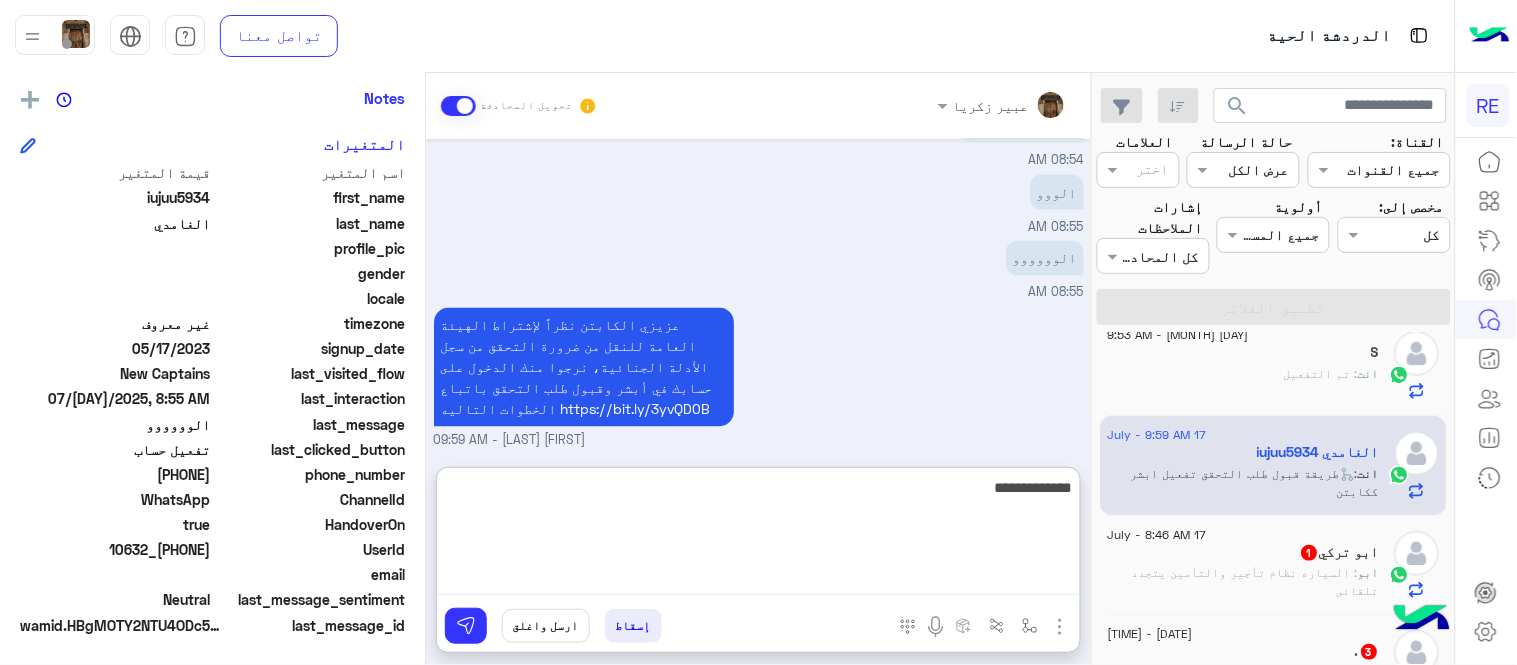 type on "**********" 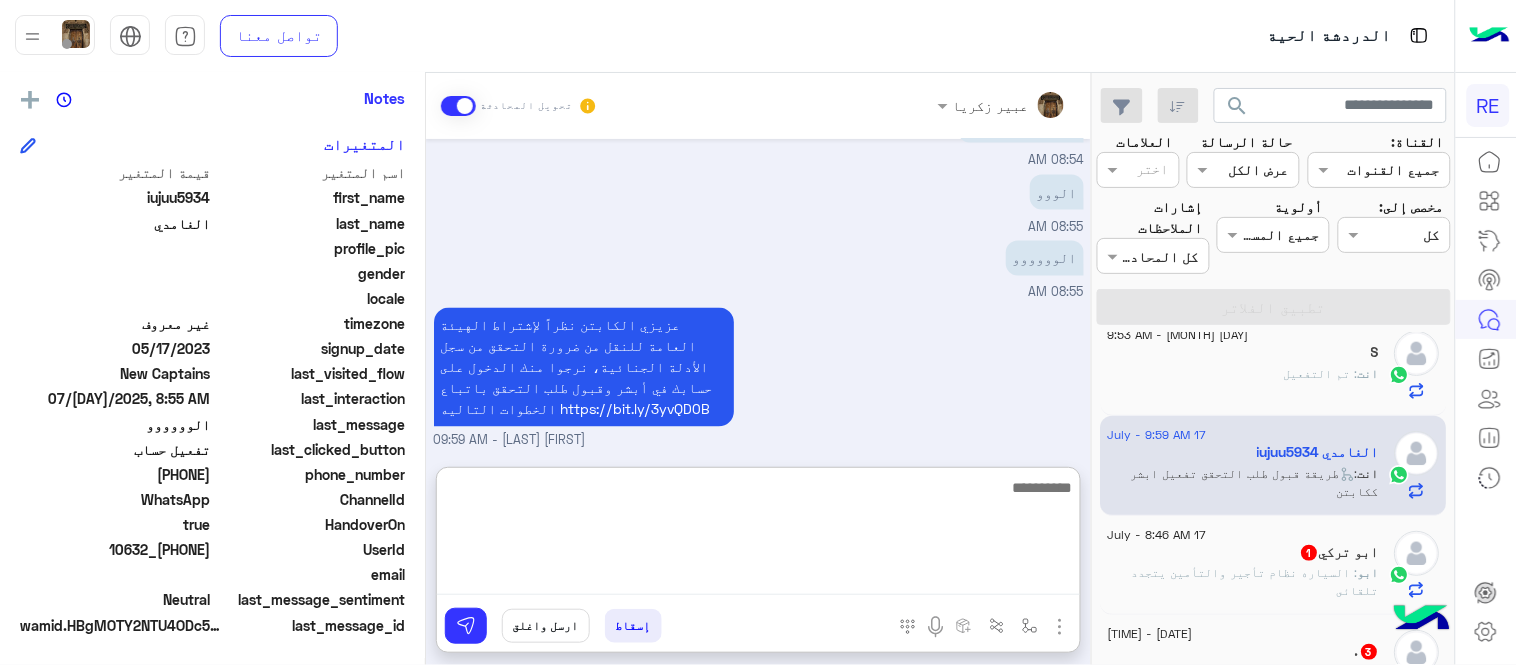 scroll, scrollTop: 923, scrollLeft: 0, axis: vertical 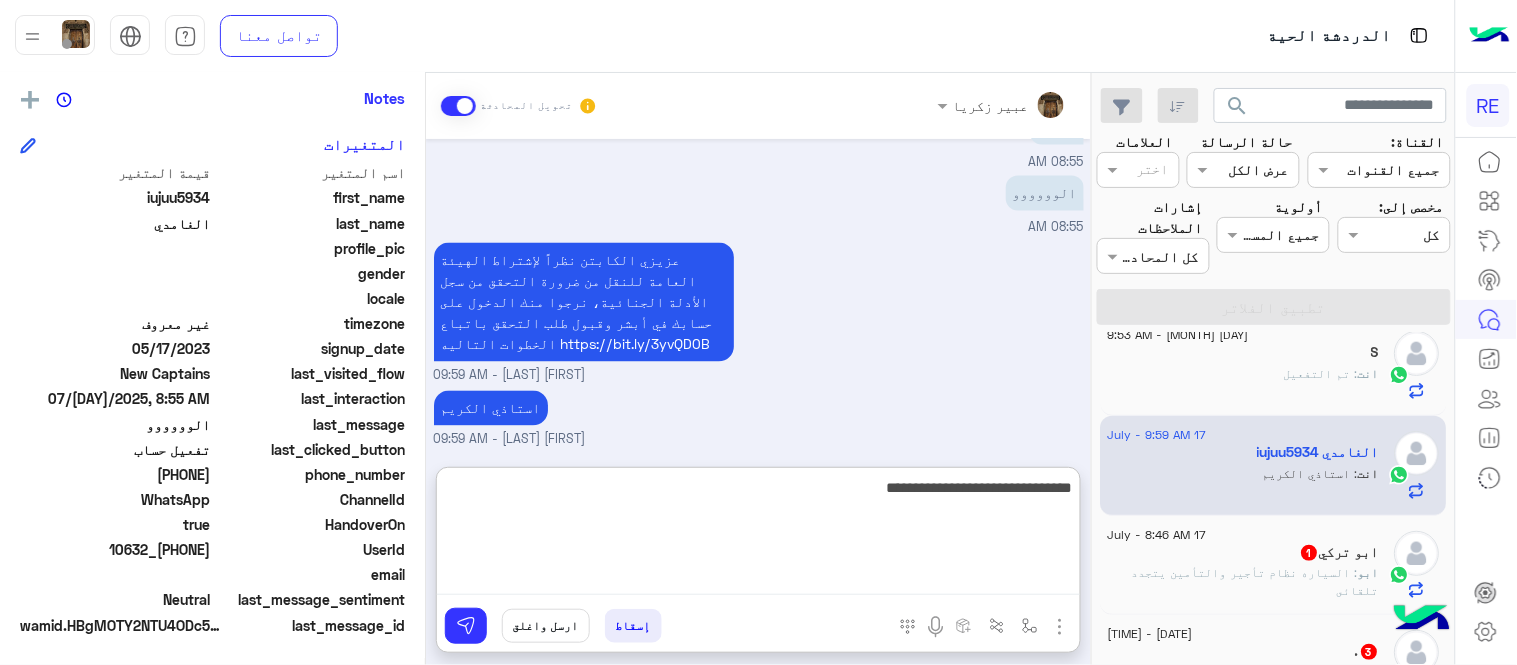 type on "**********" 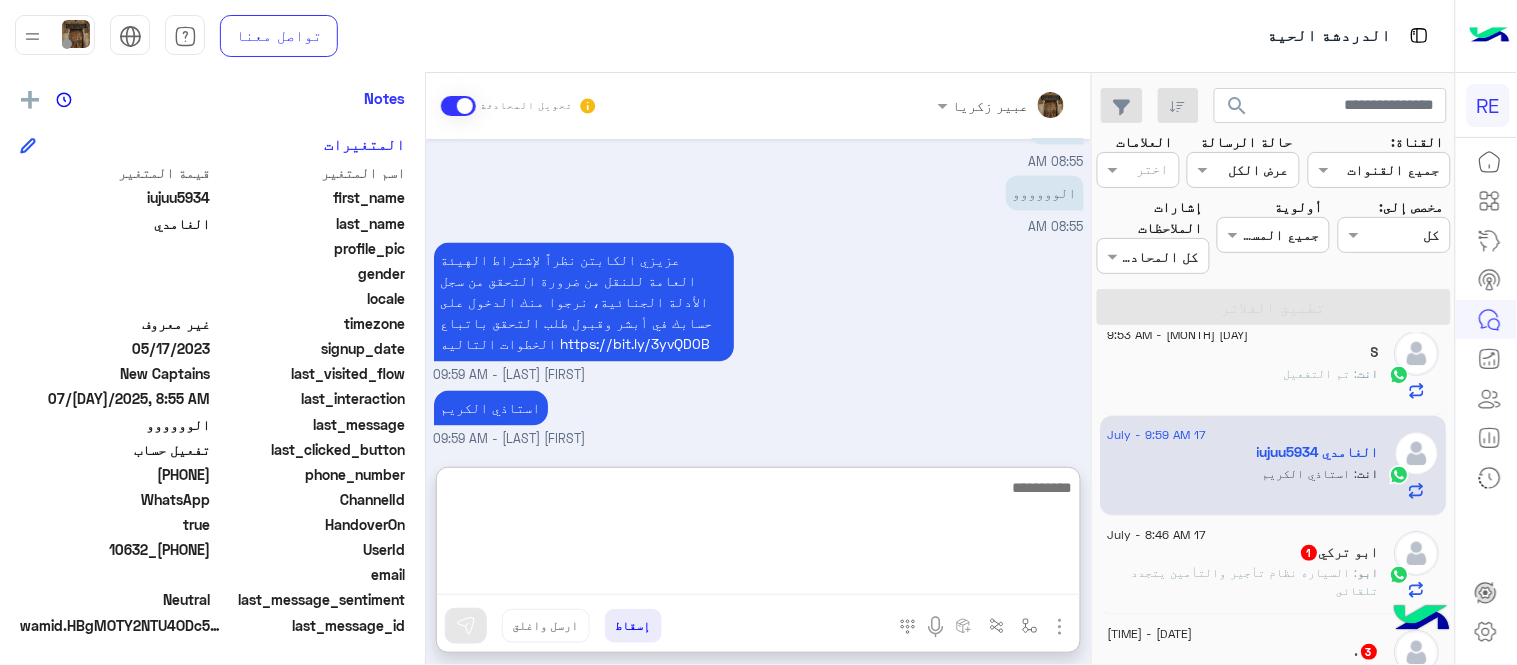 scroll, scrollTop: 986, scrollLeft: 0, axis: vertical 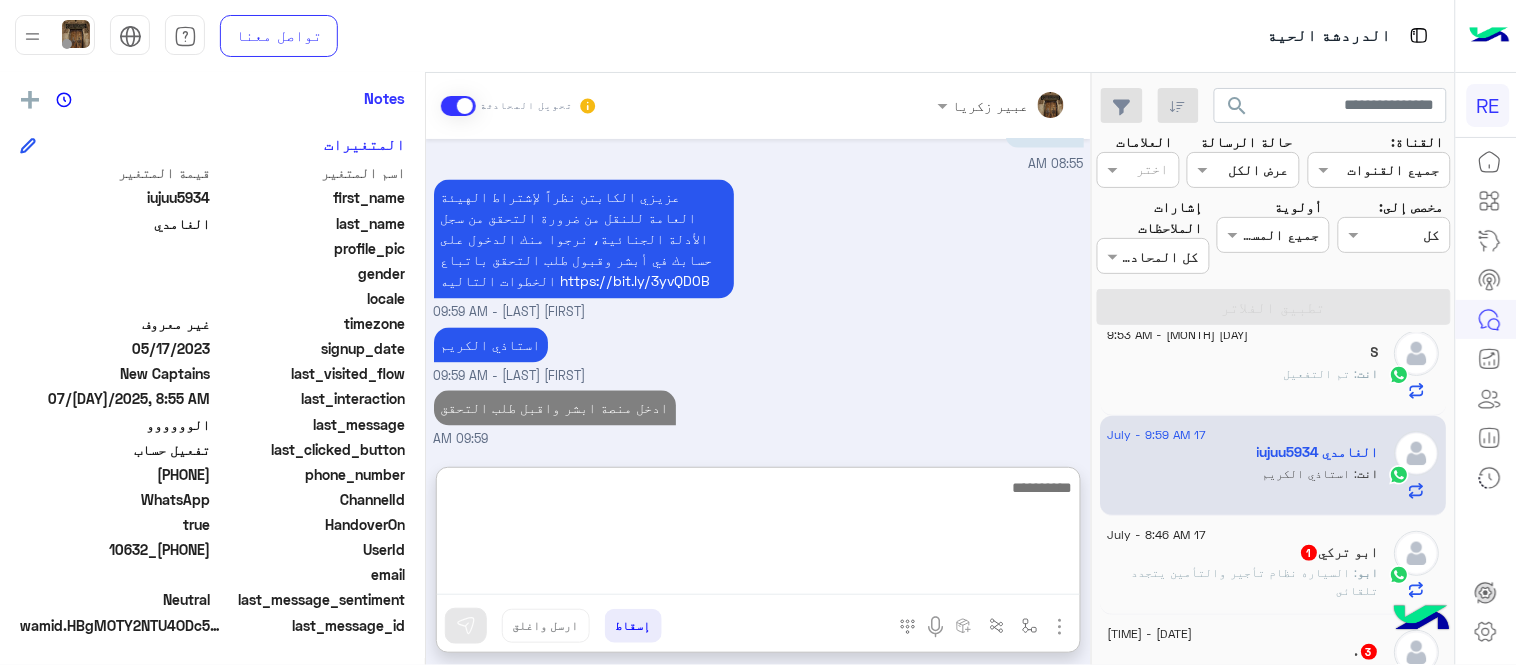 type on "*" 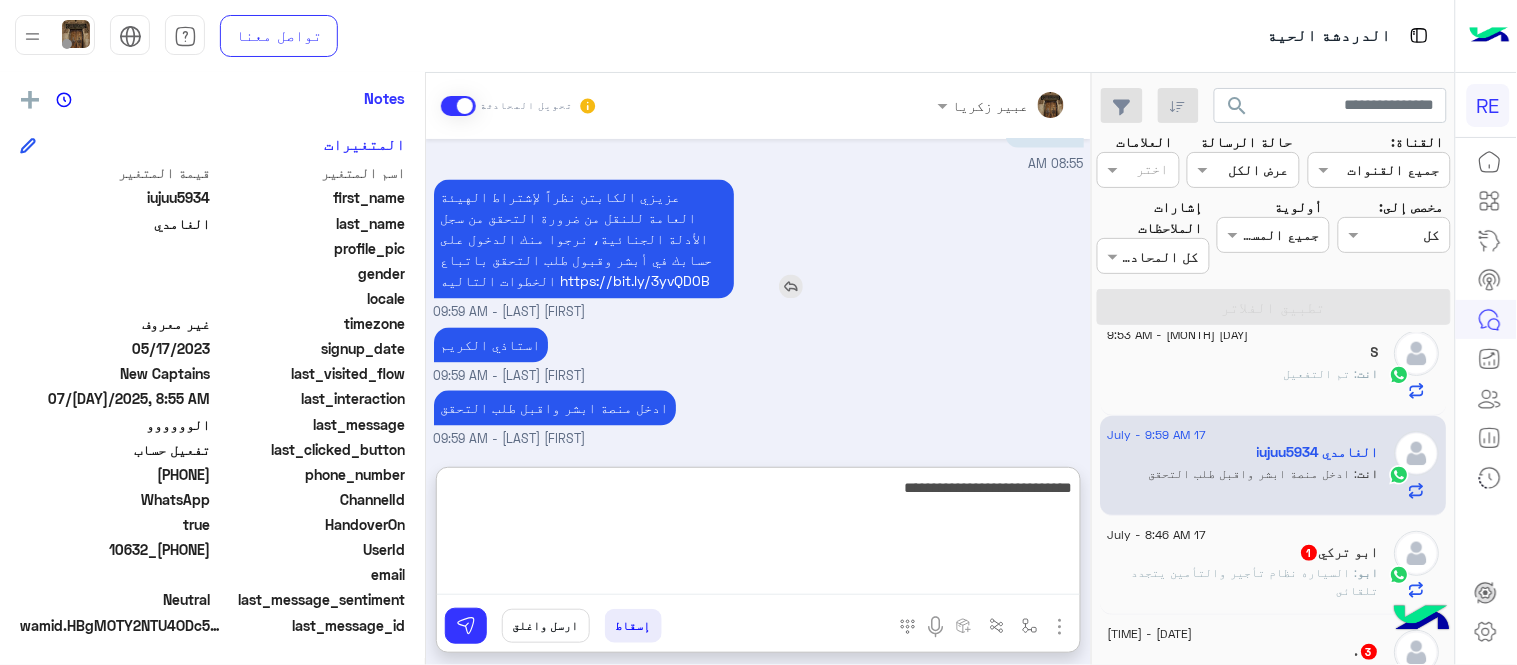 type on "**********" 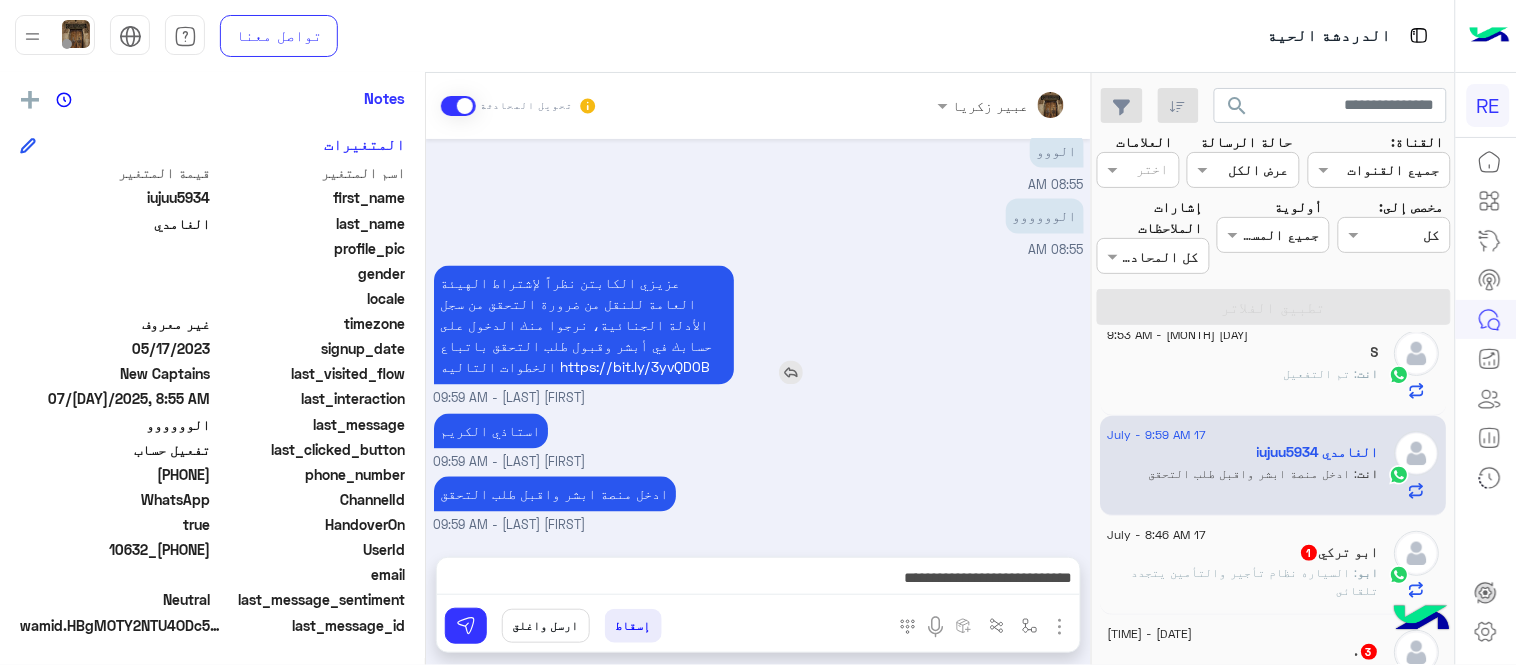 click on "عزيزي الكابتن
نظراً لإشتراط الهيئة العامة للنقل من ضرورة التحقق من سجل الأدلة الجنائية، نرجوا منك الدخول على حسابك في أبشر وقبول طلب التحقق باتباع الخطوات التاليه
https://bit.ly/3yvQD0B" at bounding box center [641, 325] 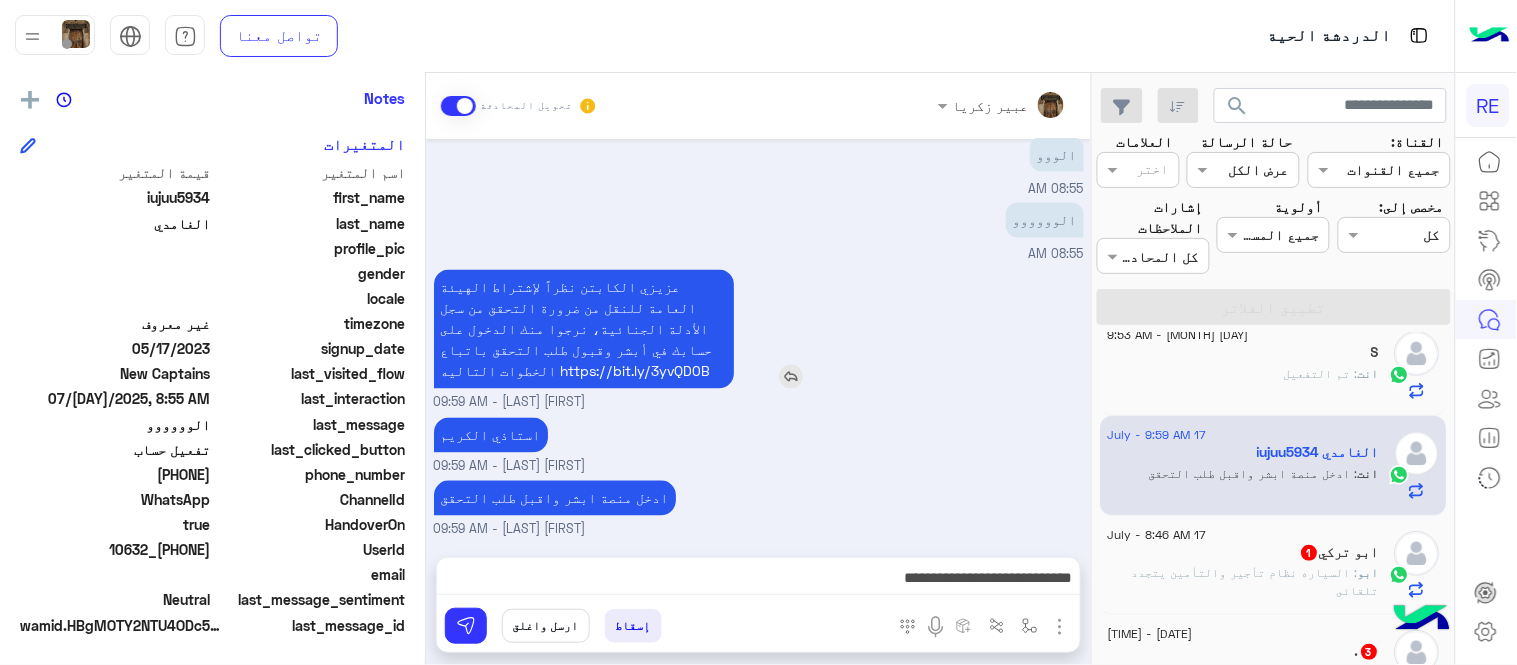 click at bounding box center (791, 377) 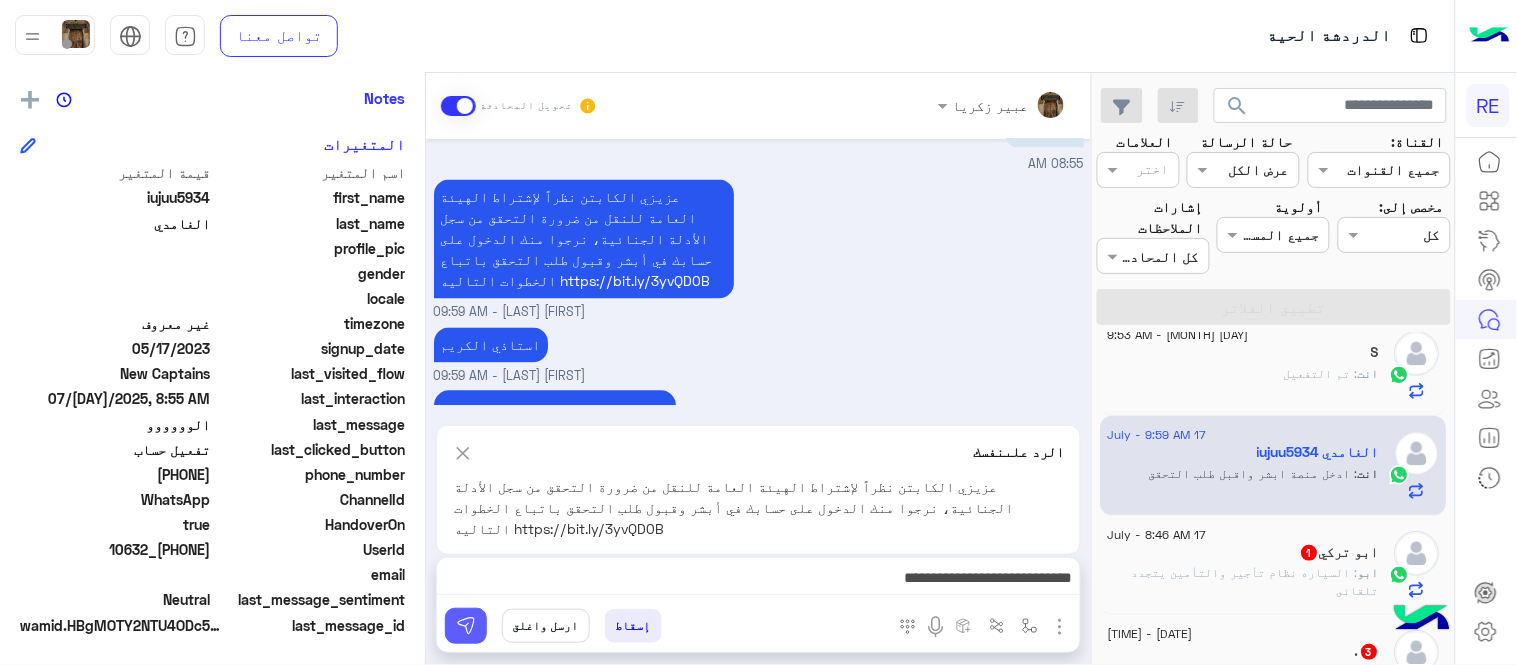 click at bounding box center (466, 626) 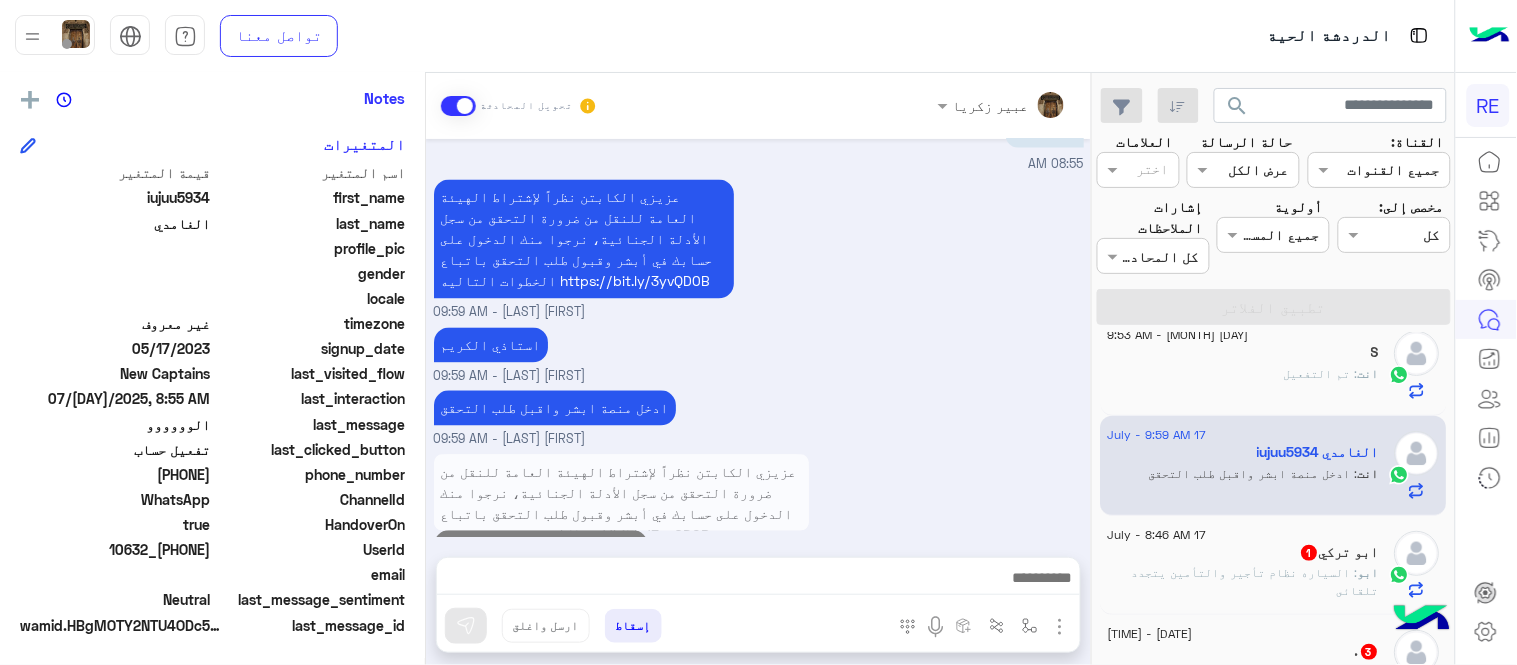 scroll, scrollTop: 1035, scrollLeft: 0, axis: vertical 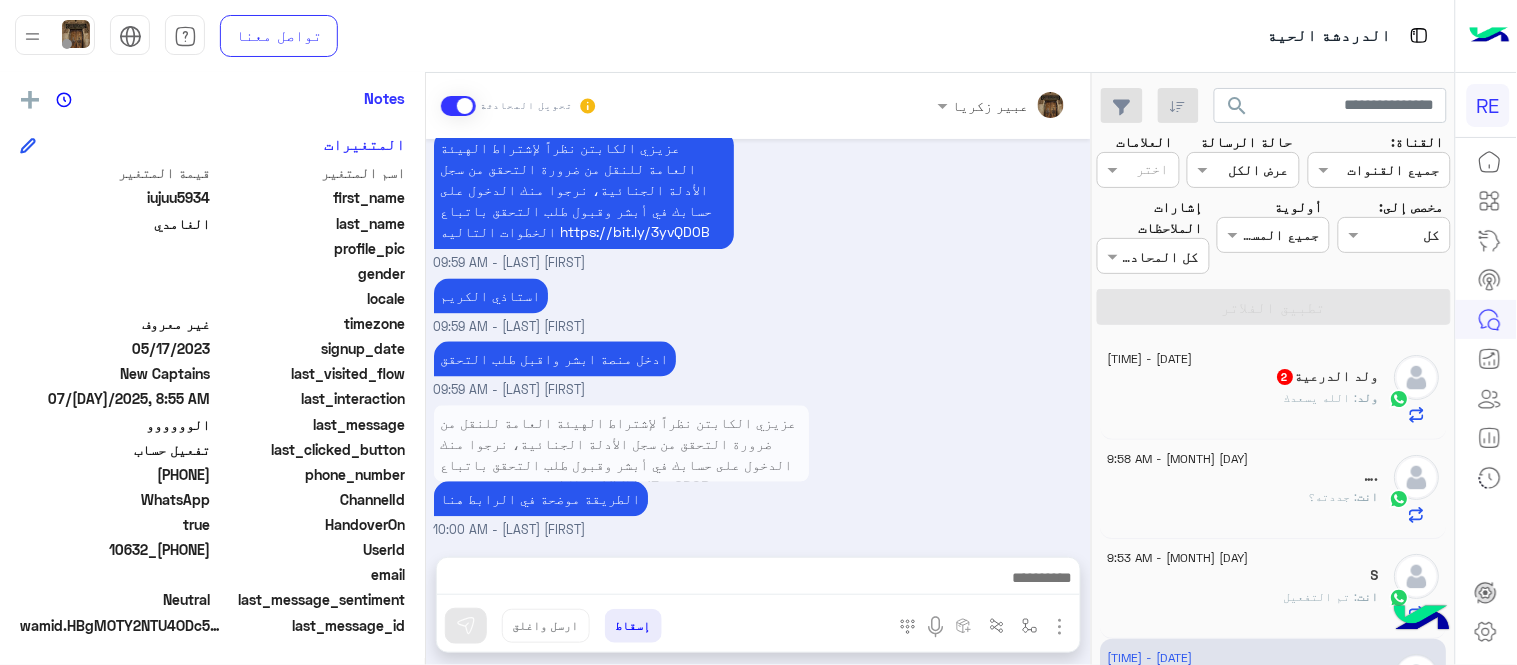 click on "[NAME] [NUMBER]" 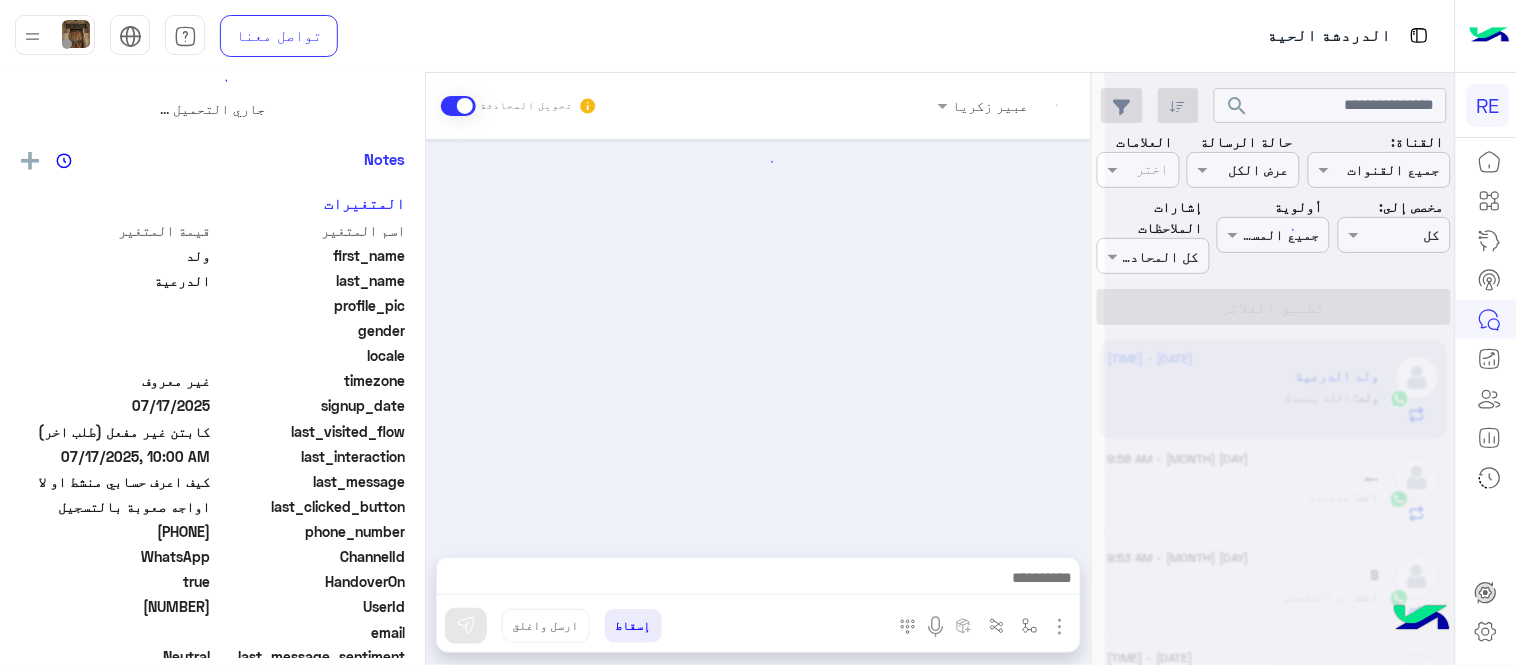 scroll, scrollTop: 0, scrollLeft: 0, axis: both 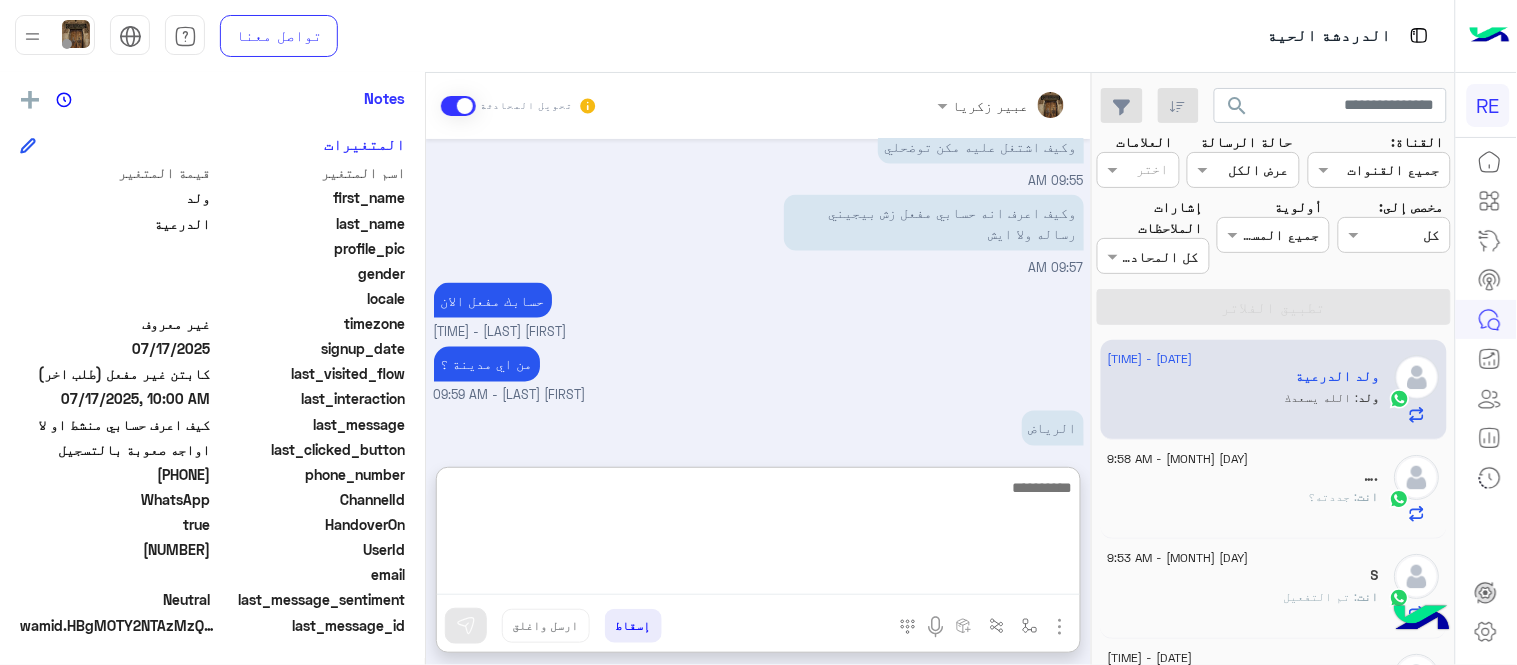 click at bounding box center [758, 535] 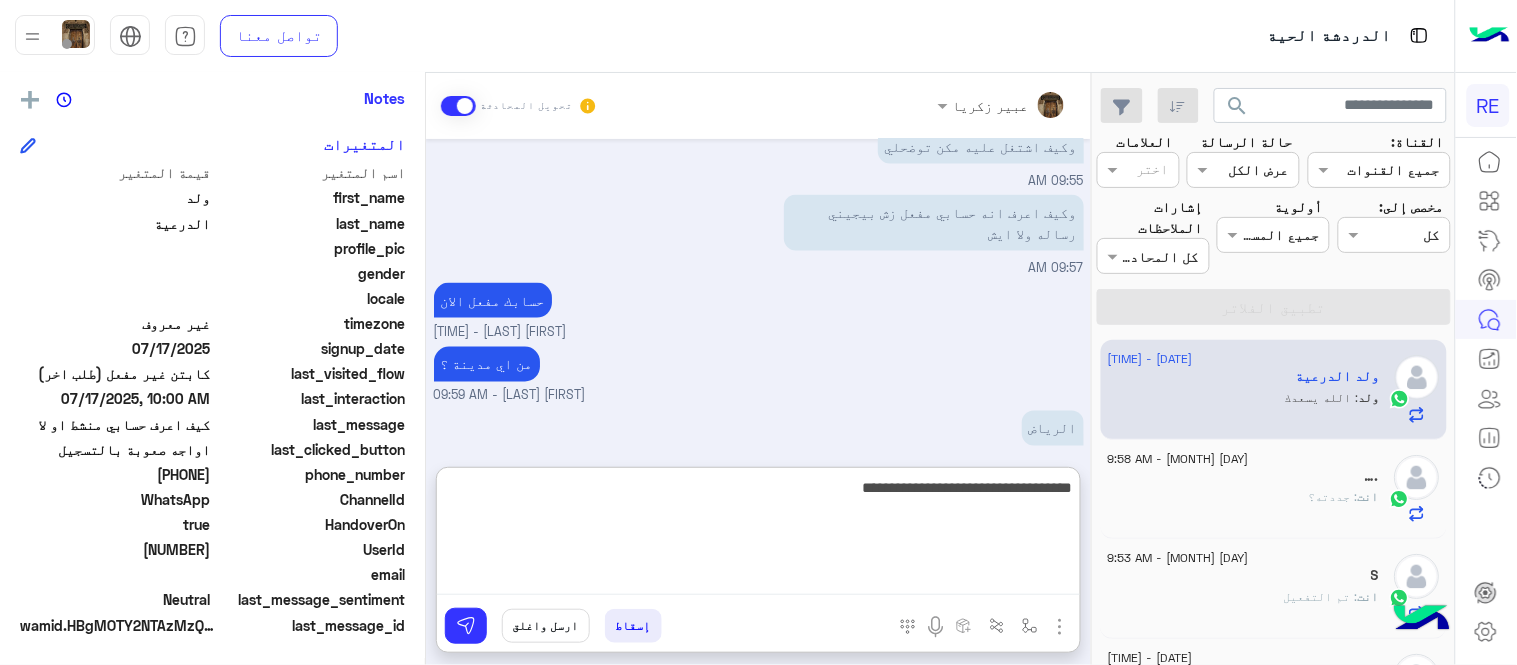 type on "**********" 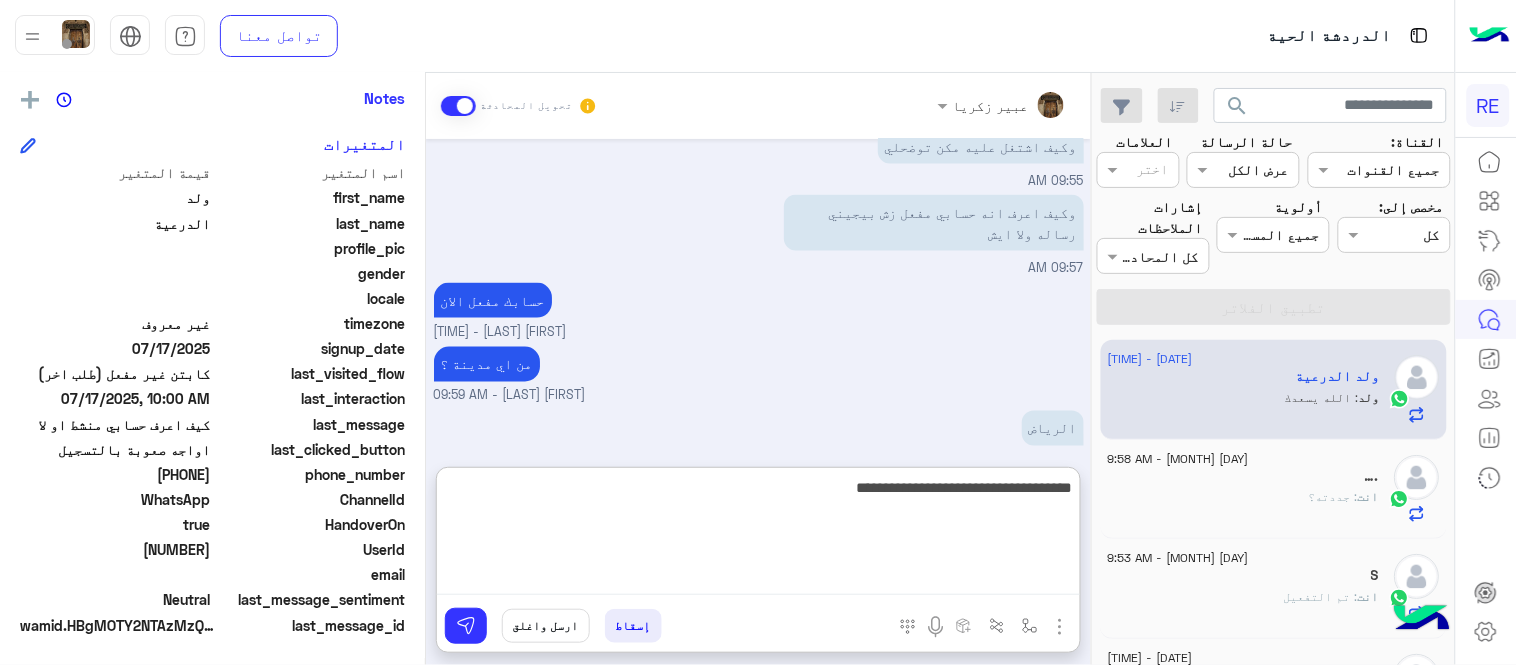 type 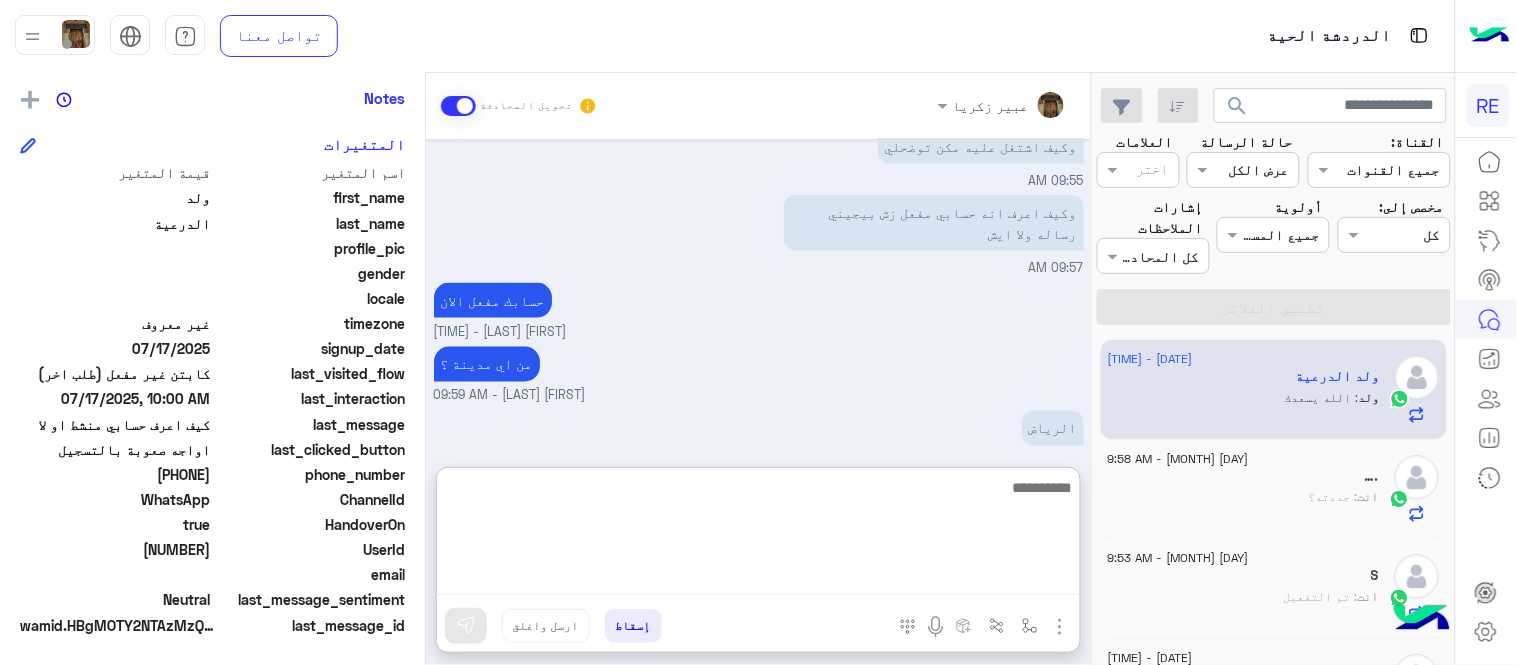 scroll, scrollTop: 906, scrollLeft: 0, axis: vertical 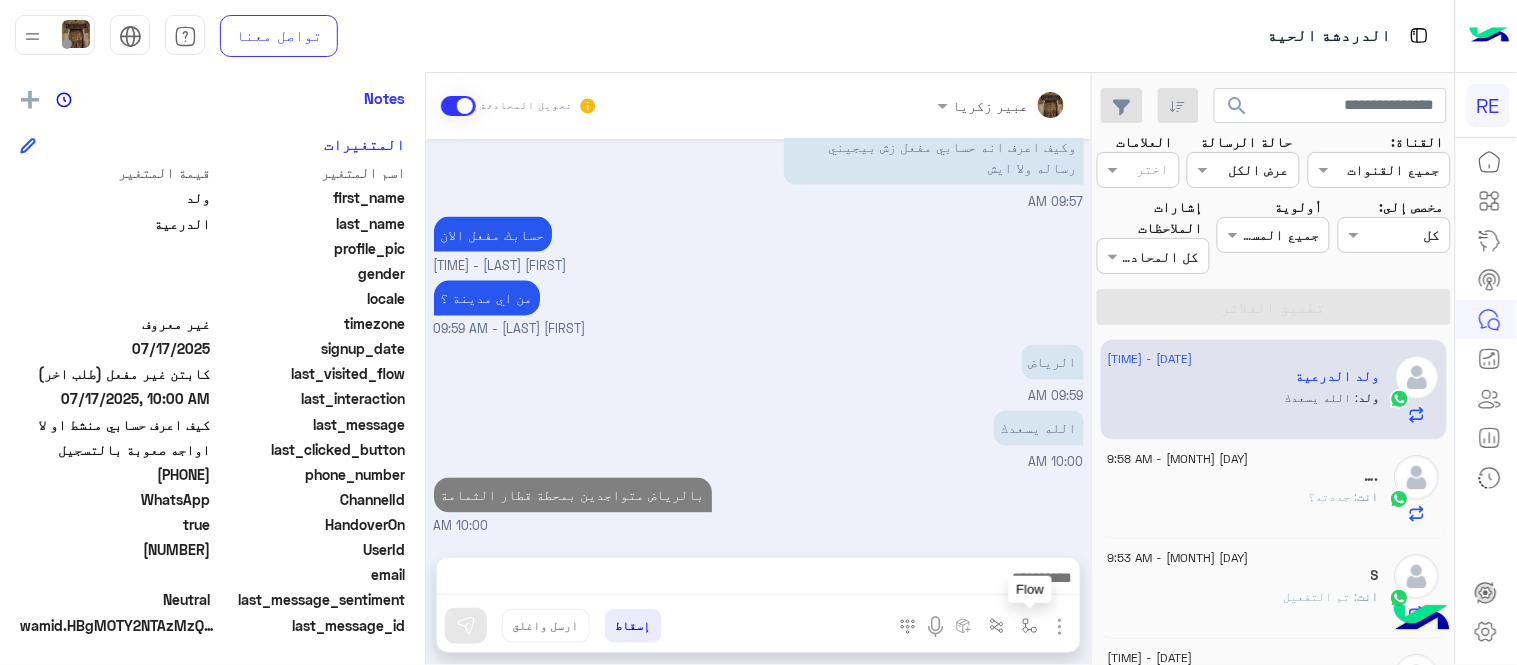 click at bounding box center [1030, 626] 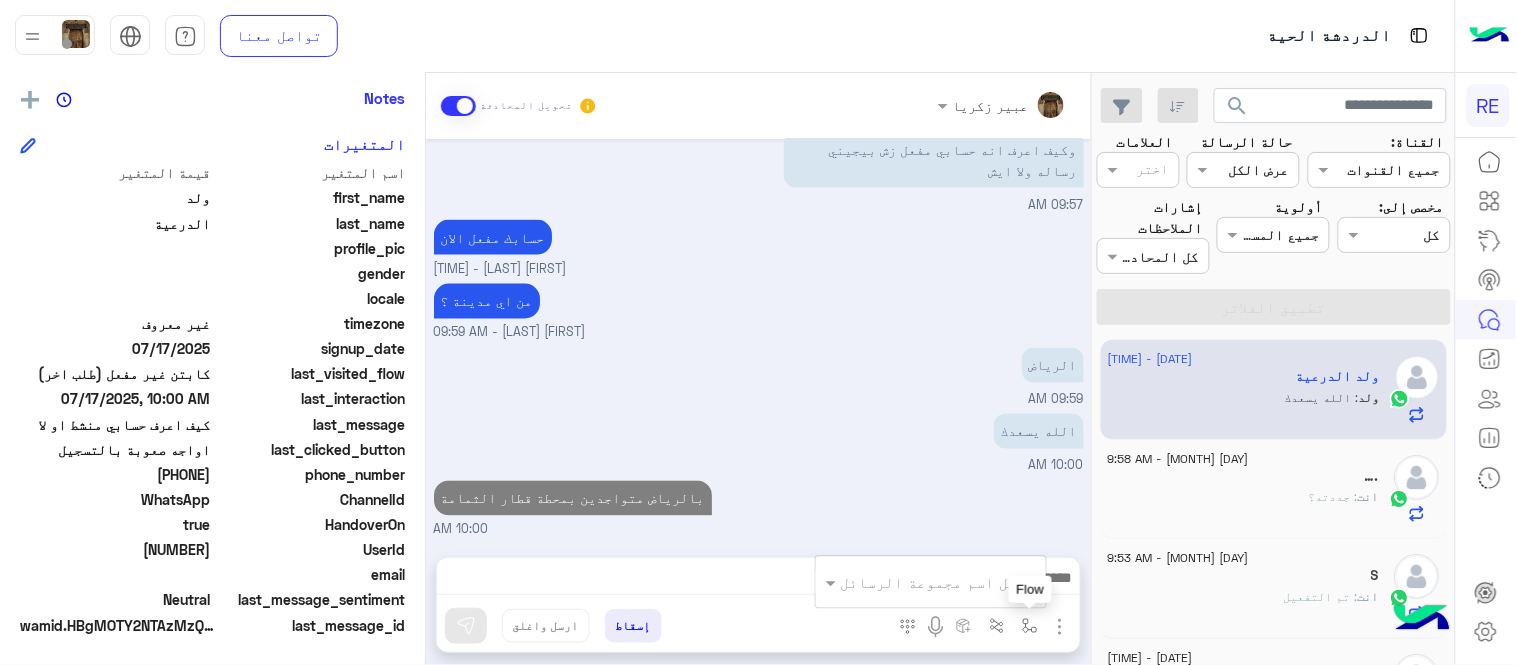 scroll, scrollTop: 816, scrollLeft: 0, axis: vertical 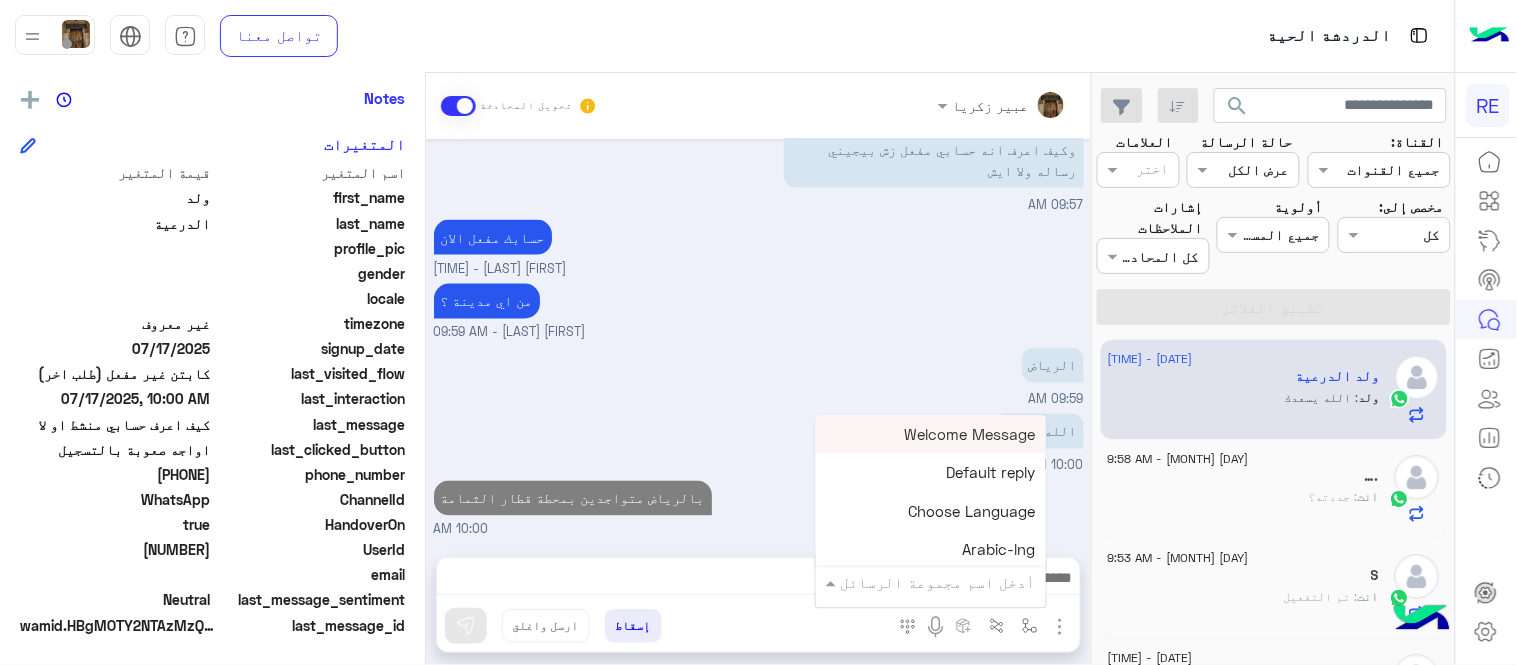 click at bounding box center [959, 582] 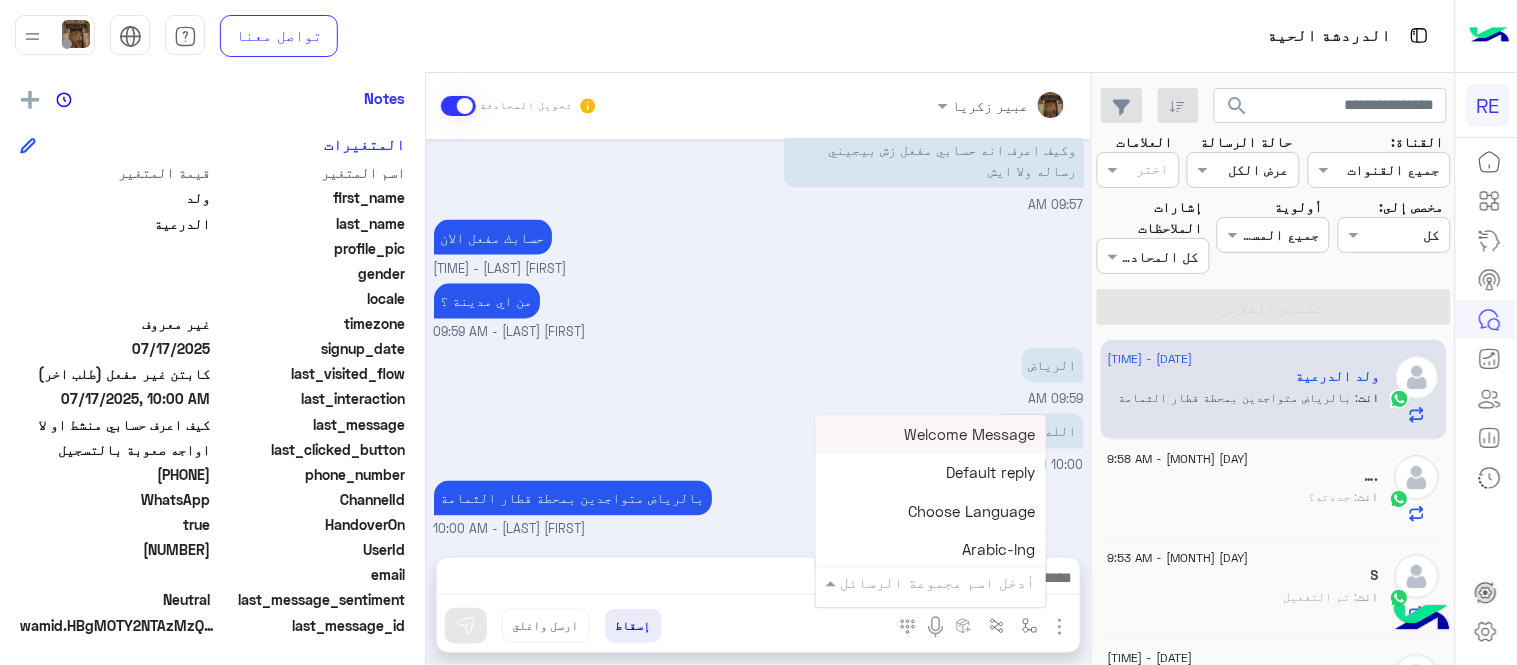 type on "*" 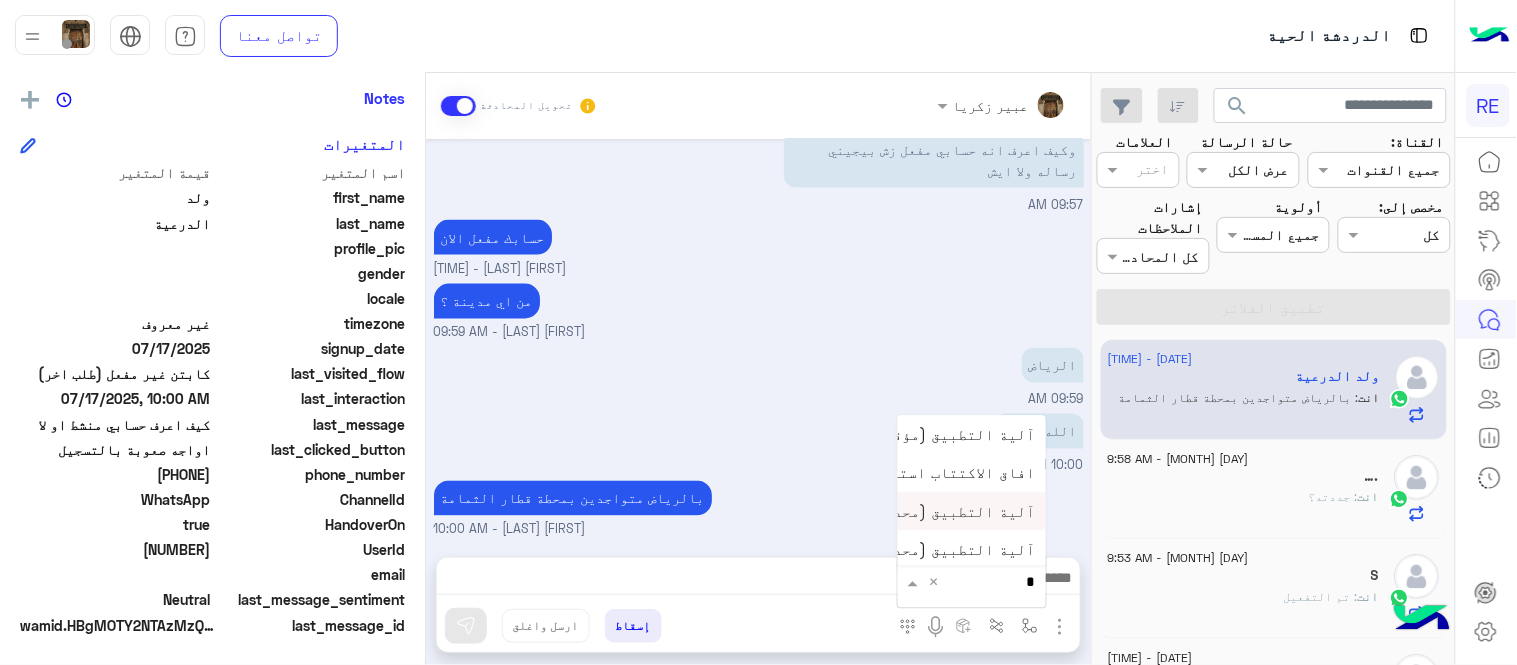 click on "آلية التطبيق (محدث)" at bounding box center (957, 511) 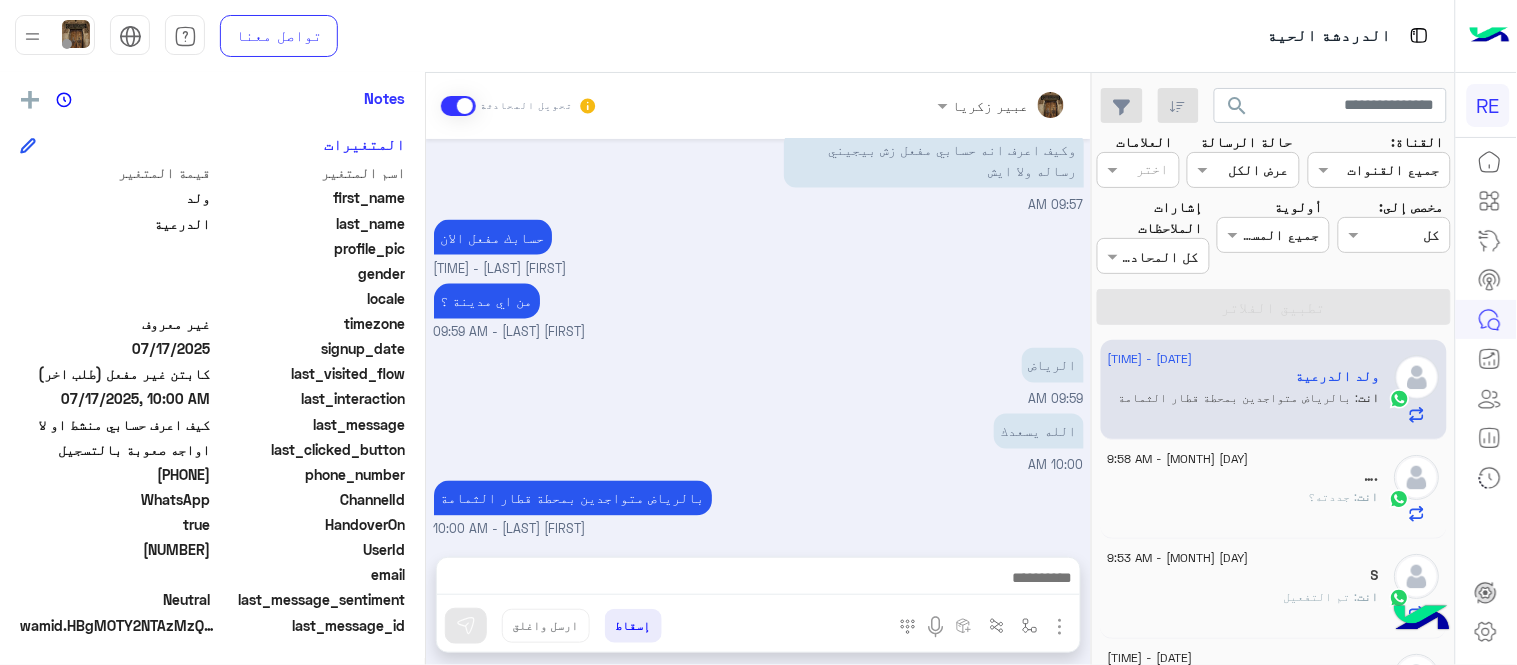 type on "**********" 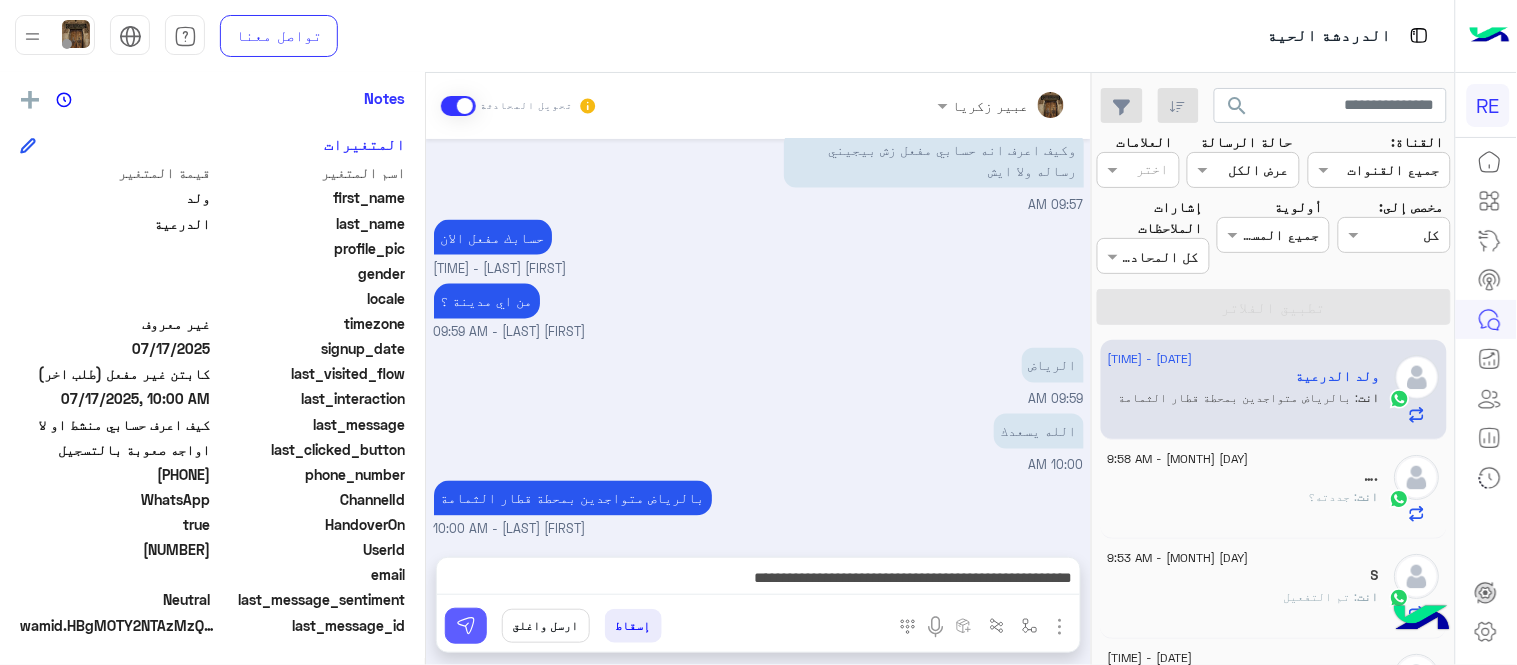 click at bounding box center [466, 626] 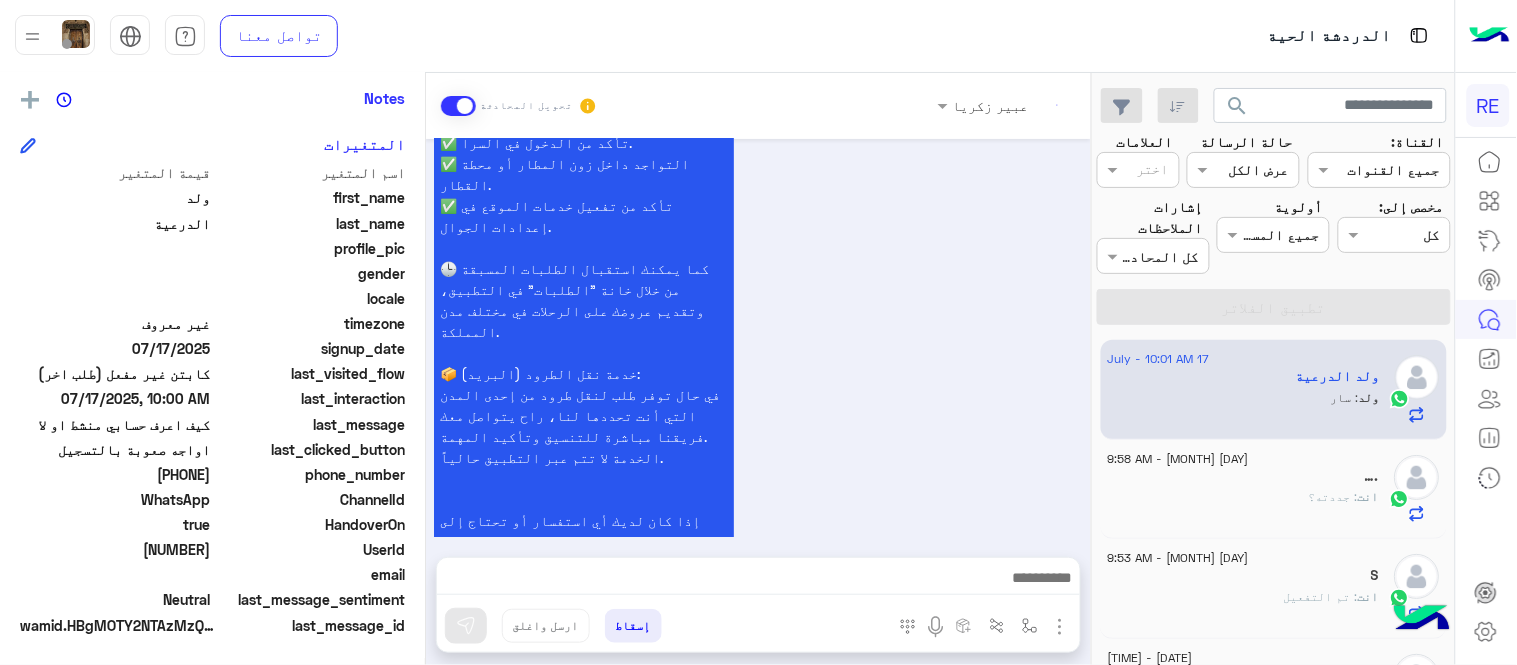 scroll, scrollTop: 1744, scrollLeft: 0, axis: vertical 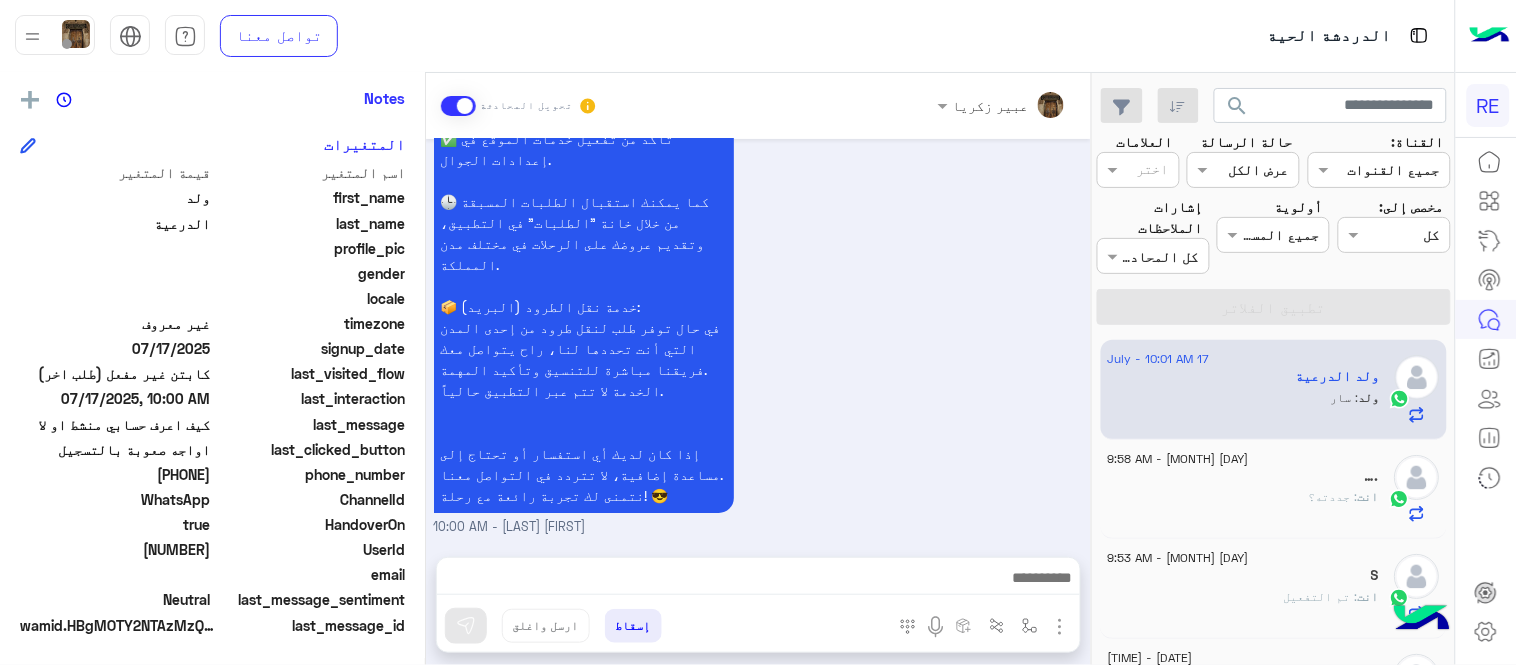 click at bounding box center (989, 564) 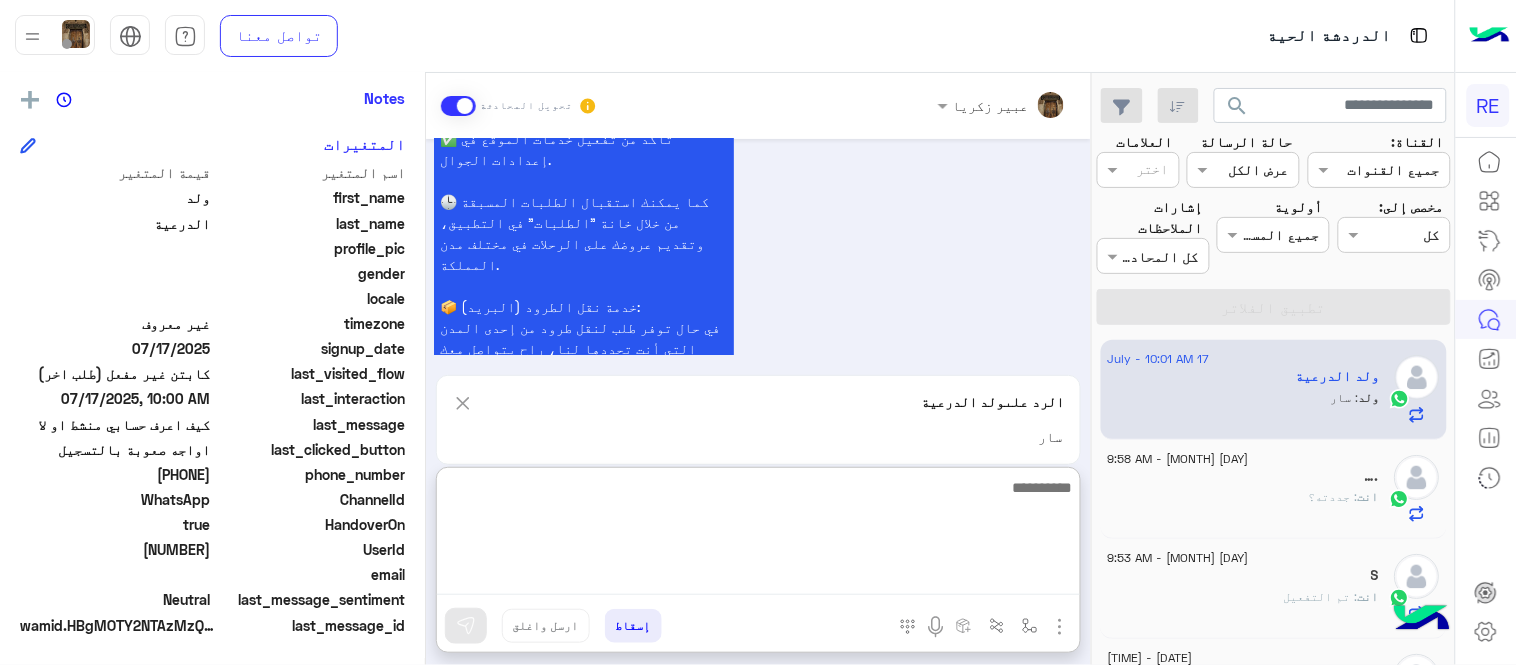 click at bounding box center (758, 535) 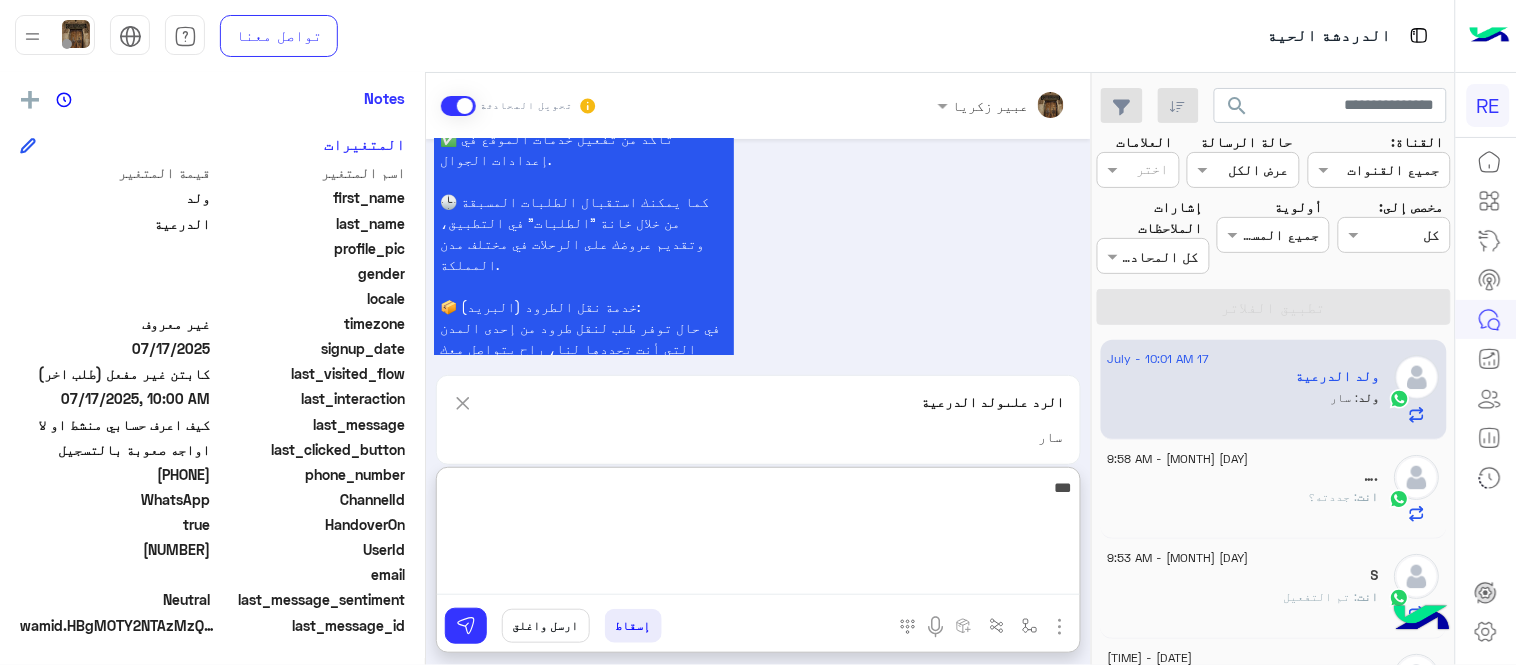 type on "****" 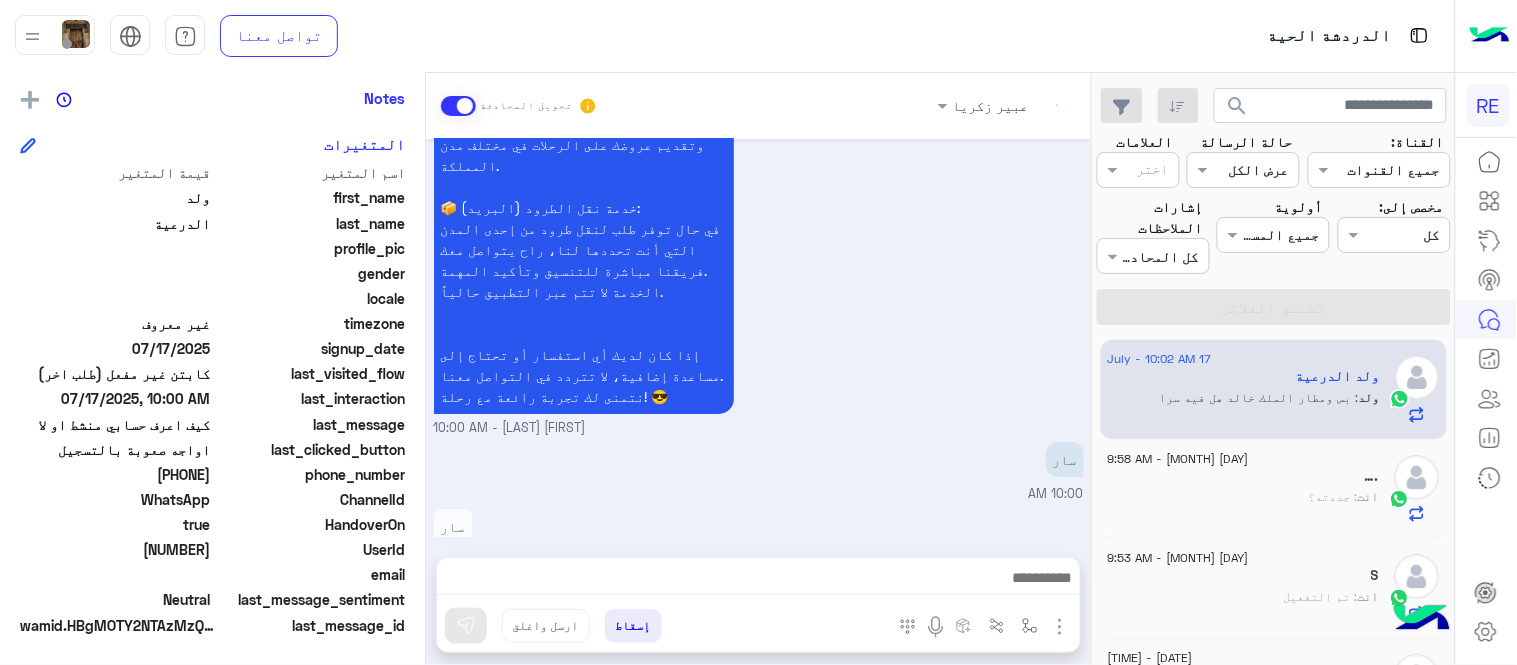 scroll, scrollTop: 1908, scrollLeft: 0, axis: vertical 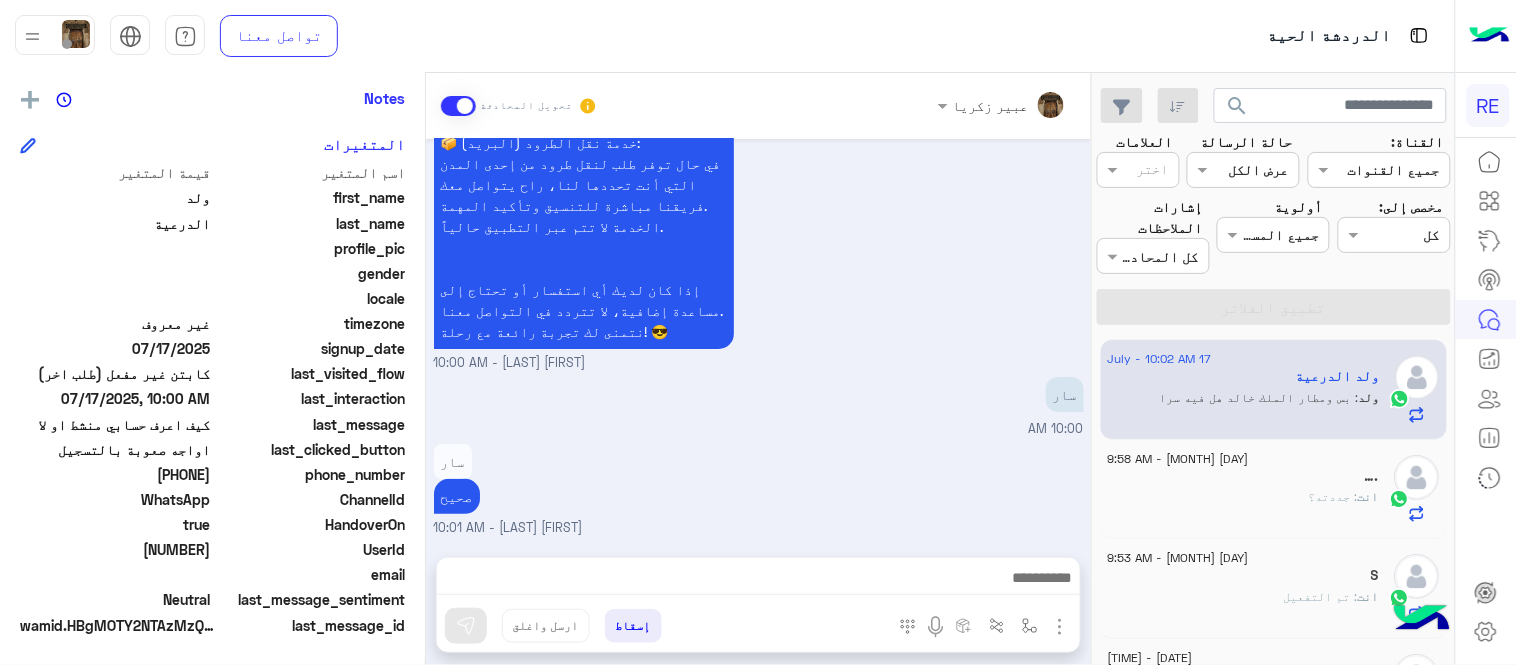 click on "gender" 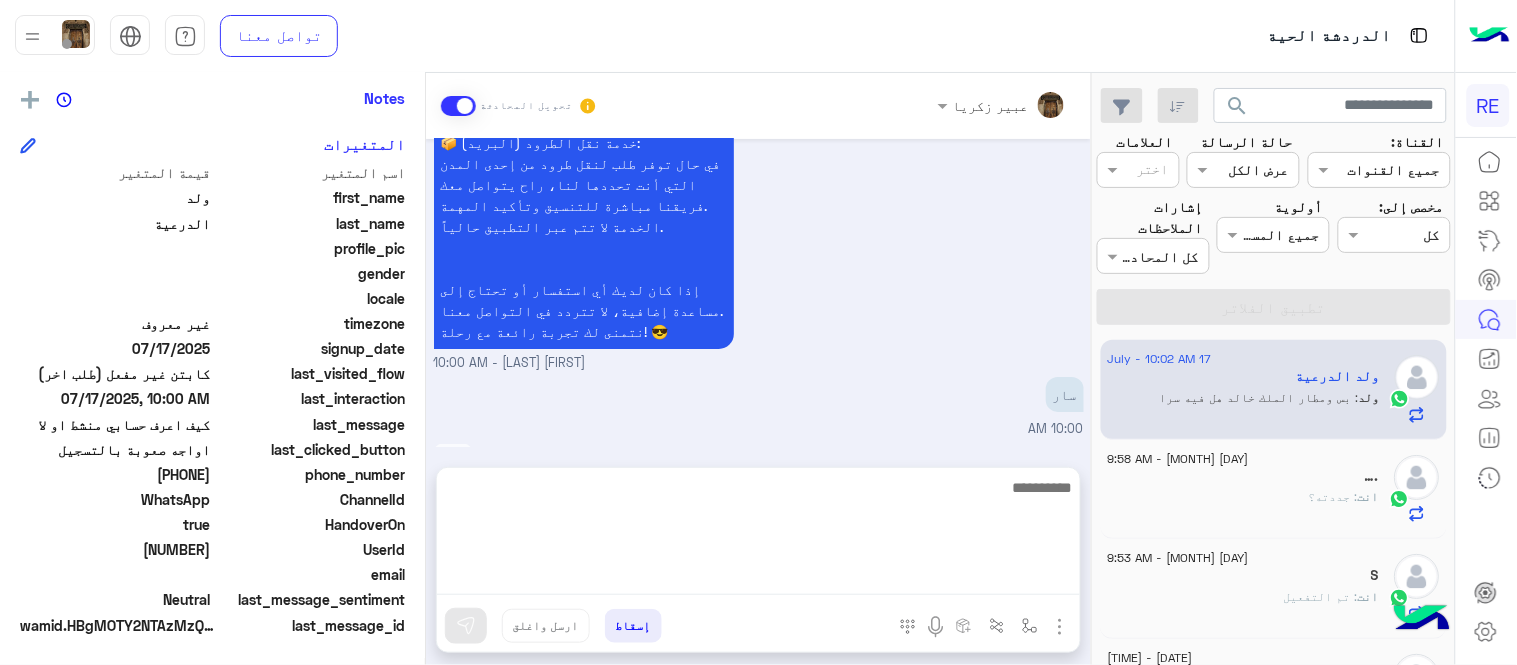 scroll, scrollTop: 1933, scrollLeft: 0, axis: vertical 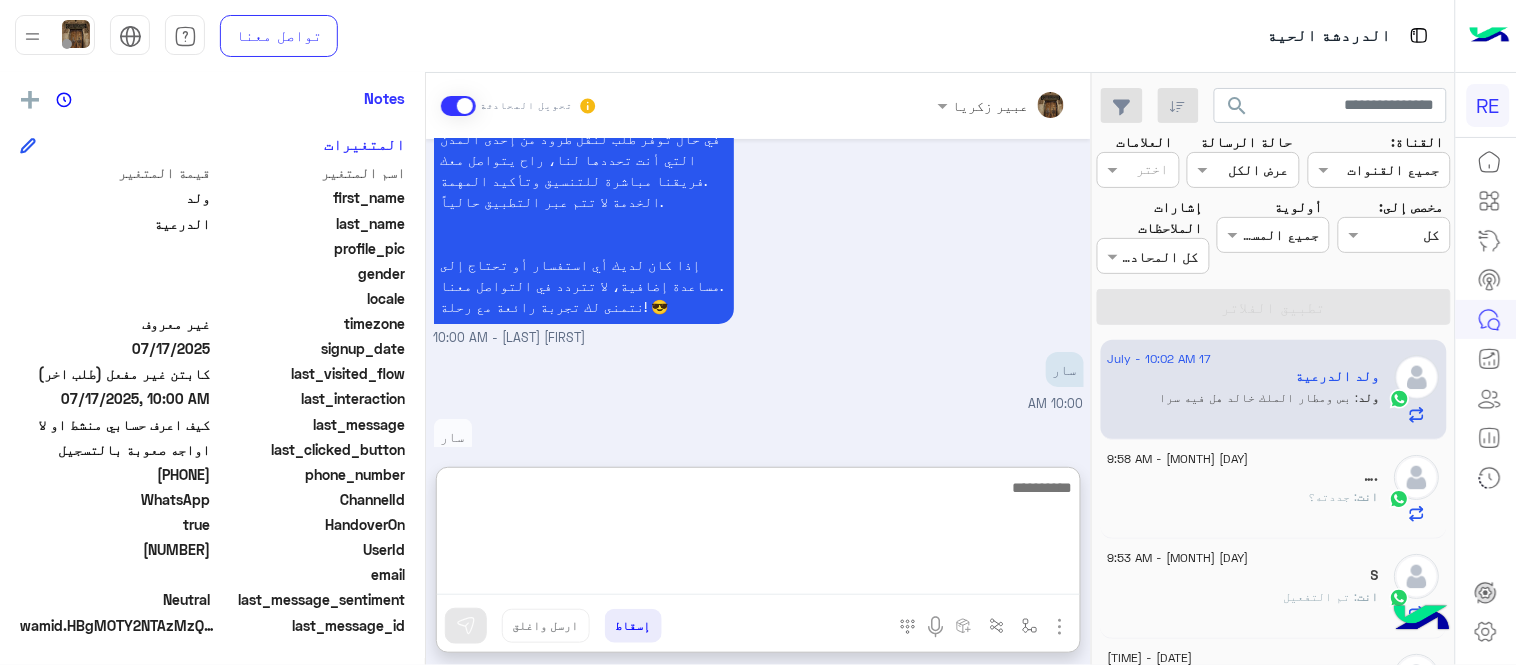 click at bounding box center [758, 535] 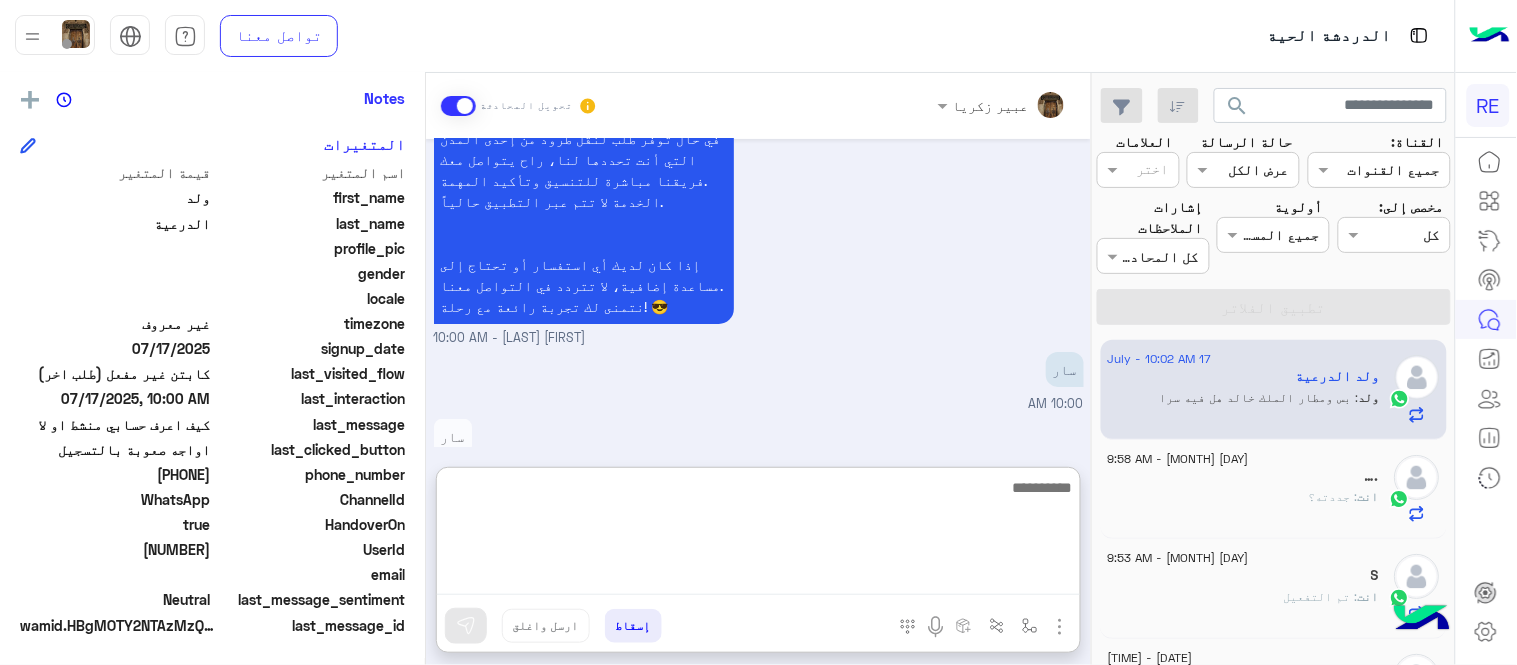 paste on "**********" 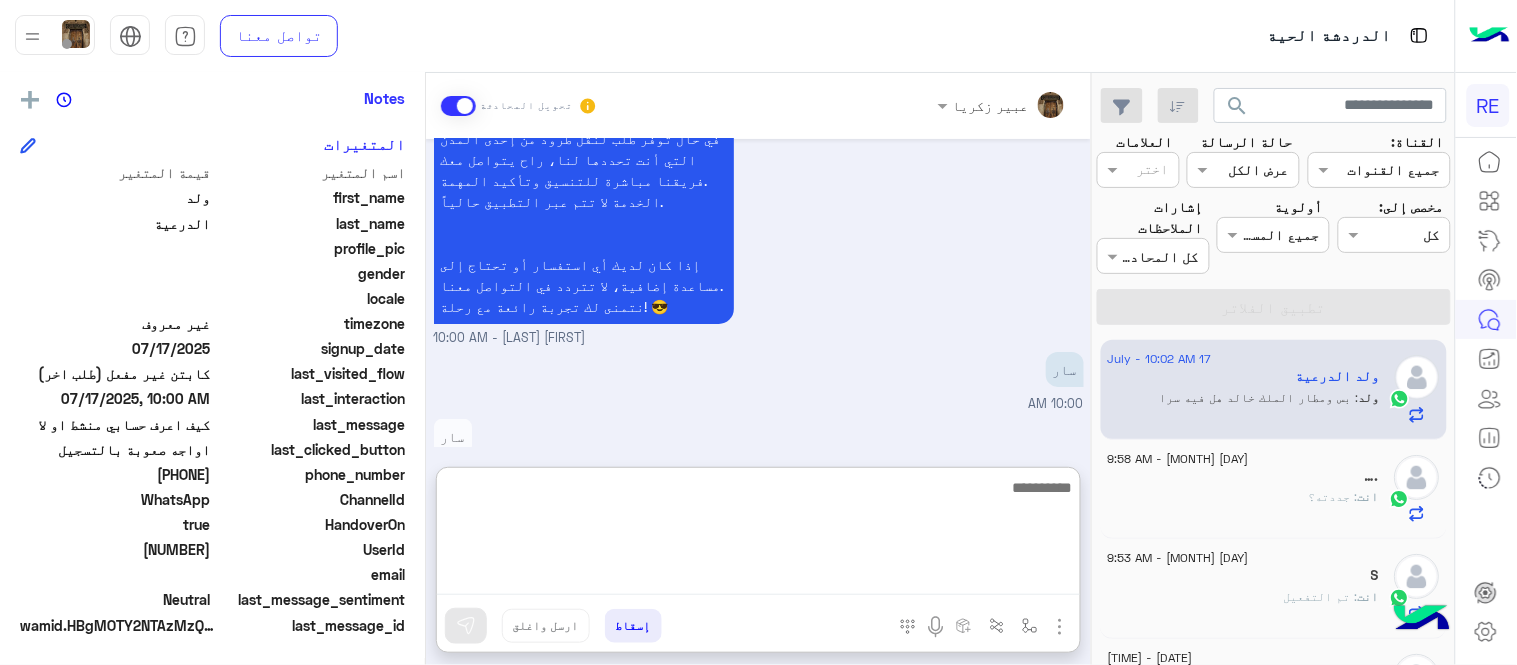 scroll, scrollTop: 2084, scrollLeft: 0, axis: vertical 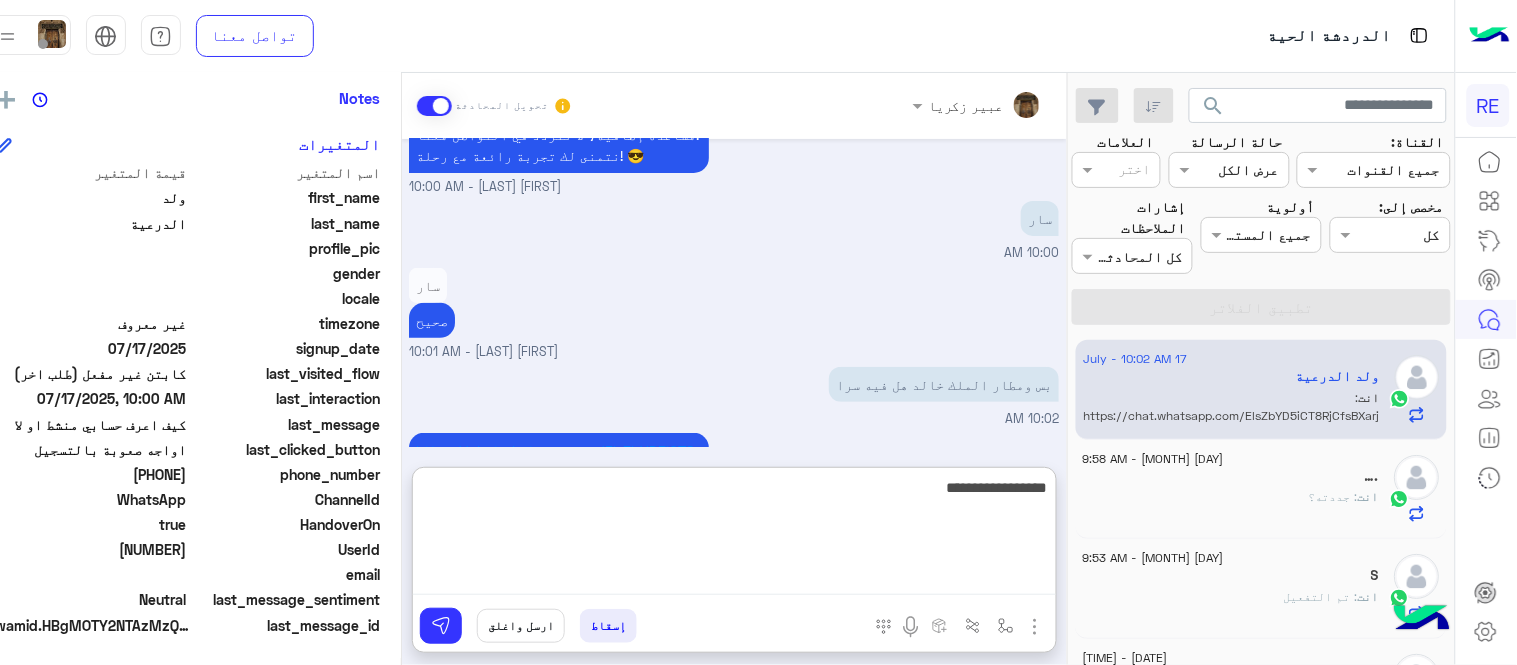 type on "**********" 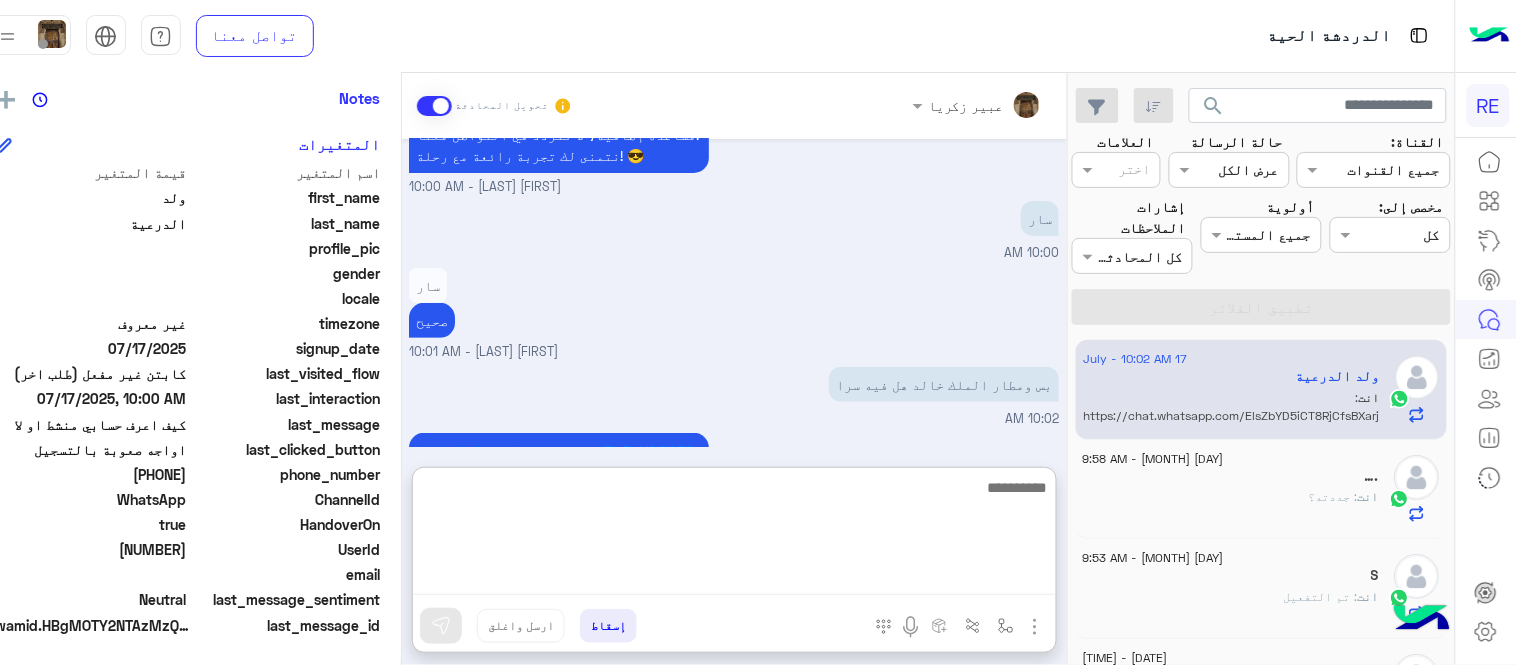 scroll, scrollTop: 2147, scrollLeft: 0, axis: vertical 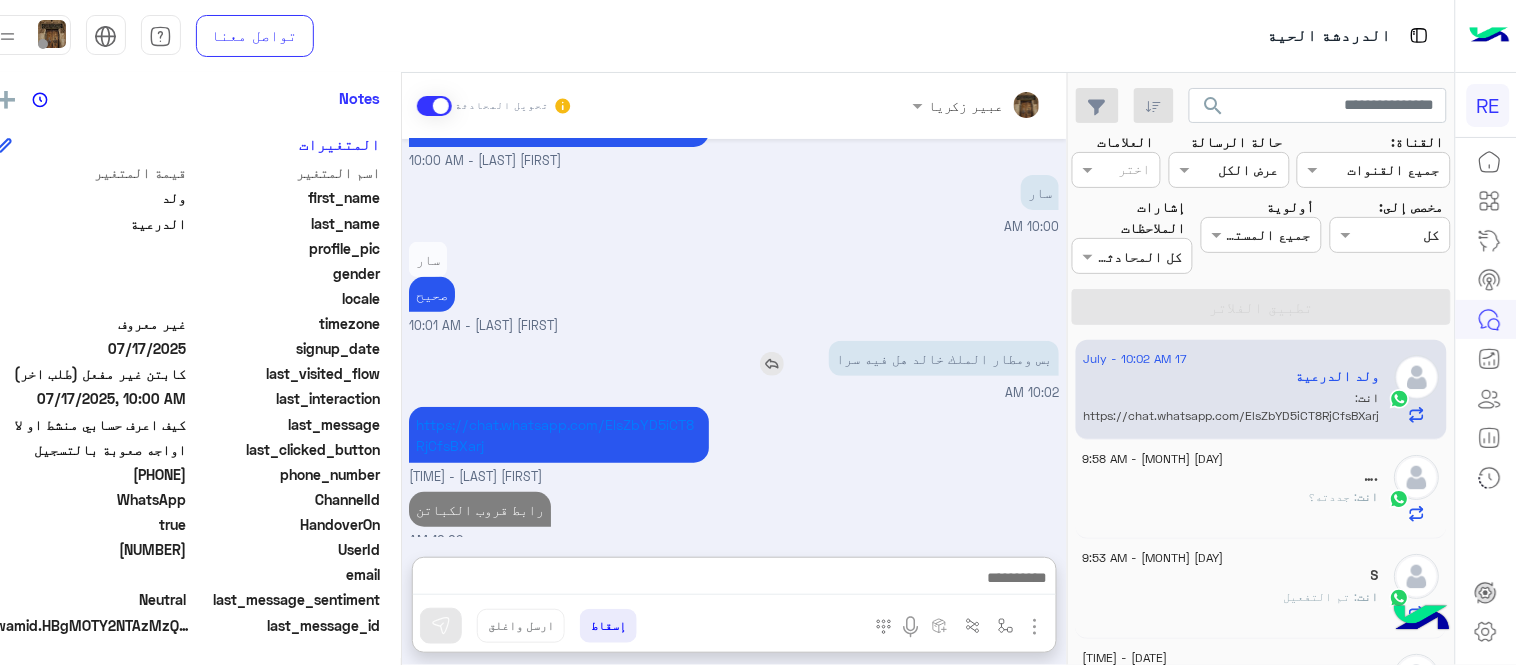 click on "[DATE]    [TIME]    [TIME]  ياحبيري والل٨   [TIME]  والله انك سعده الله يسعدك بذا الصباح   [TIME]  وكيف اشتغل عليه مكن توضحلي   [TIME]  وكيف اعرف انه حسابي مفعل زش بيجيني رساله ولا ايش   [TIME]  حسابك مفعل الان  [FIRST] [LAST] -  [TIME]  من اي مدينة ؟  [FIRST] [LAST] -  [TIME]  الرياض   [TIME]  الله يسعدك   [TIME]  بالرياض متواجدين بمحطة قطار الثمامة  [FIRST] [LAST]  [TIME]  سعداء بانضمامك، ونتطلع لأن تكون أحد شركائنا المميزين. 🔑 لتبدأ العمل ككابتن، يجب أولاً تفعيل حسابك بعد قبول بياناتك من هيئة النقل. خطوات البدء والدخول في السرا: 1️⃣ حمّل التطبيق وسجل بيانات سيارتك. لتفادي مشاكل السرا: سار   [TIME]  سار" at bounding box center [734, 338] 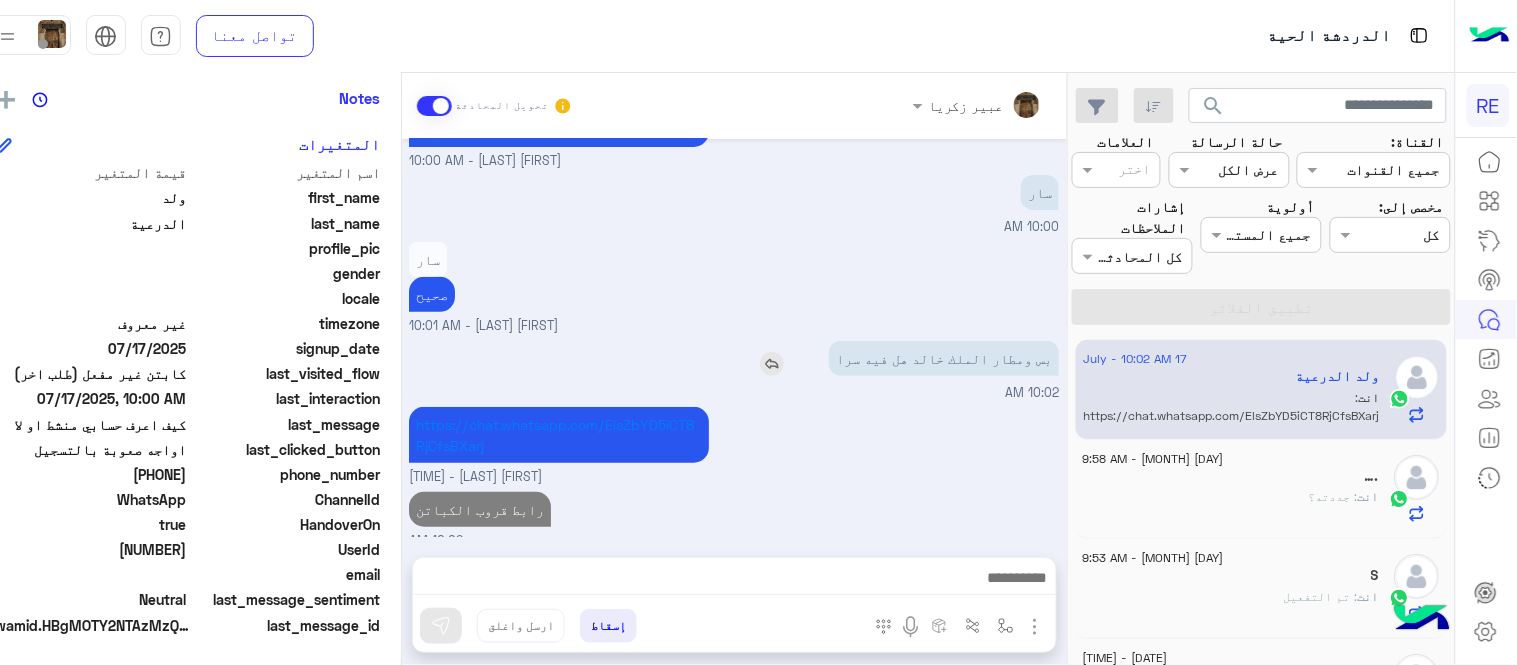 scroll, scrollTop: 2057, scrollLeft: 0, axis: vertical 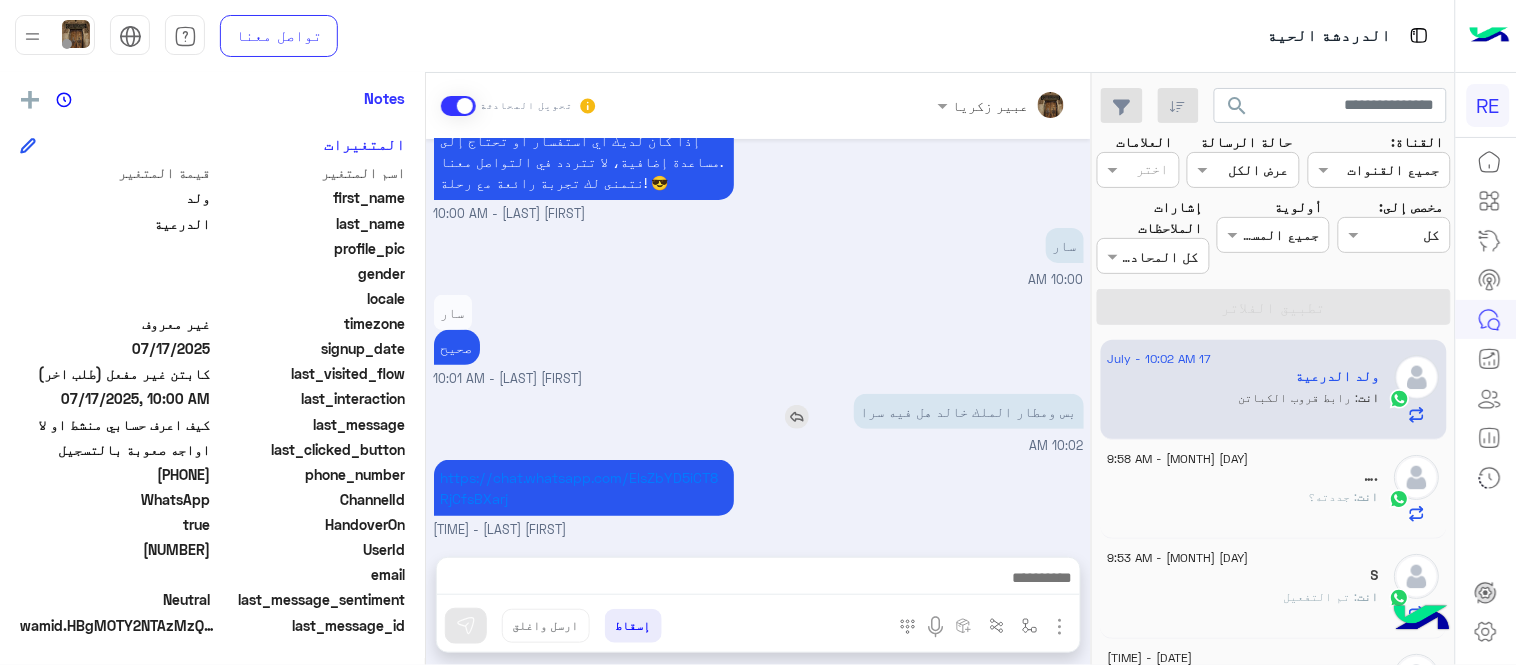 click at bounding box center (797, 417) 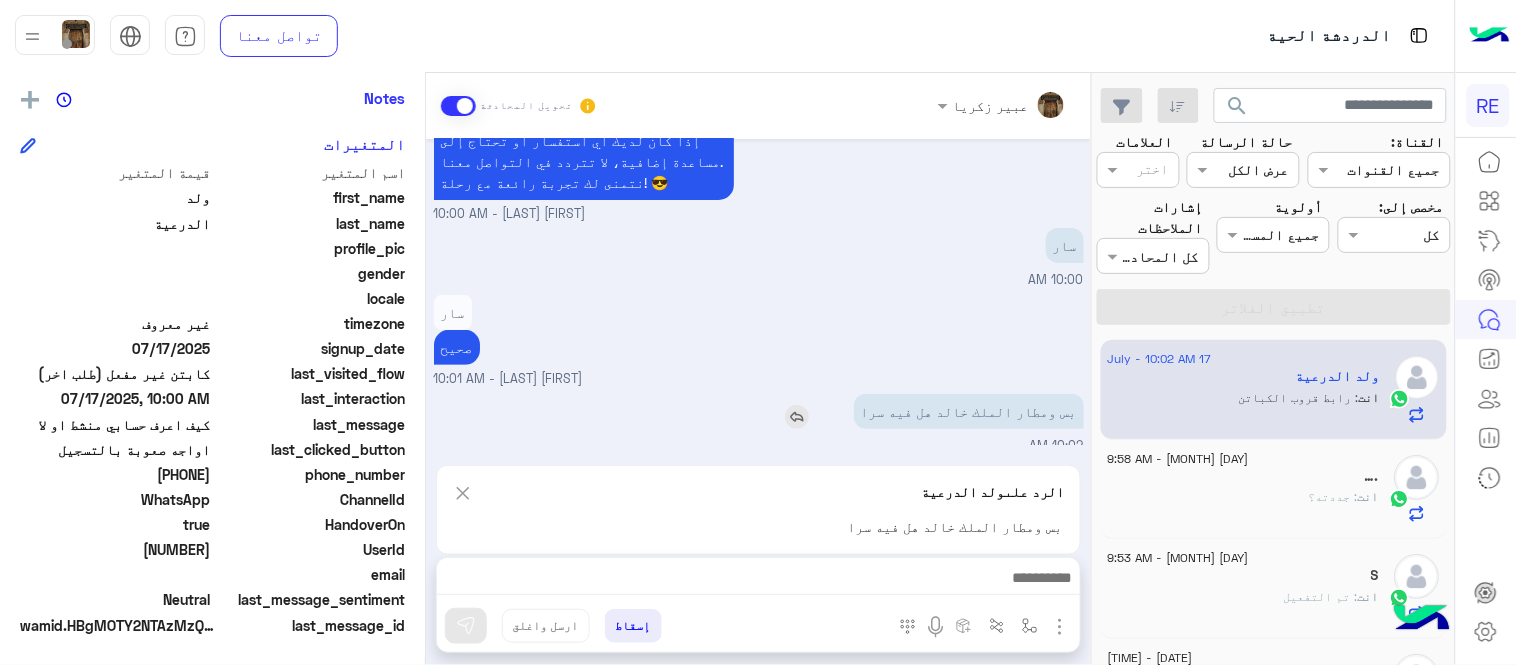 scroll, scrollTop: 2147, scrollLeft: 0, axis: vertical 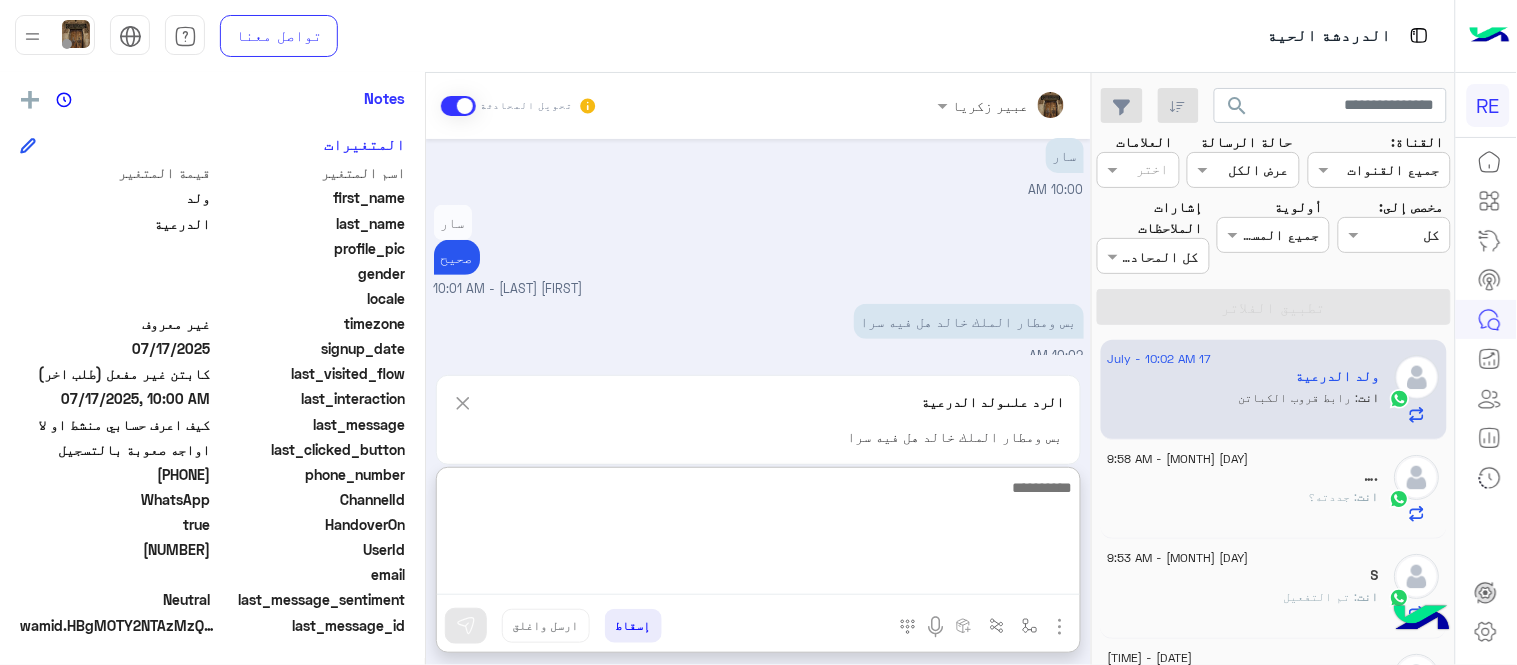 click at bounding box center (758, 535) 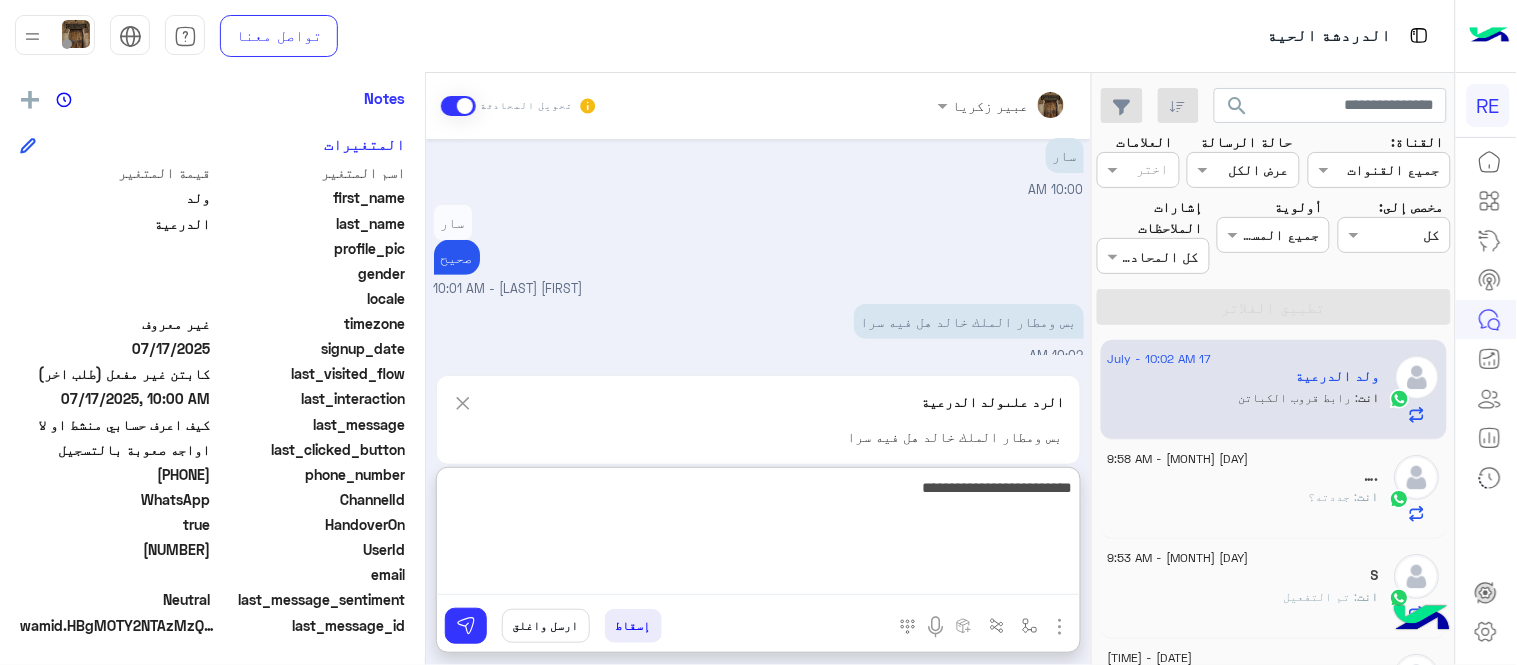 type on "**********" 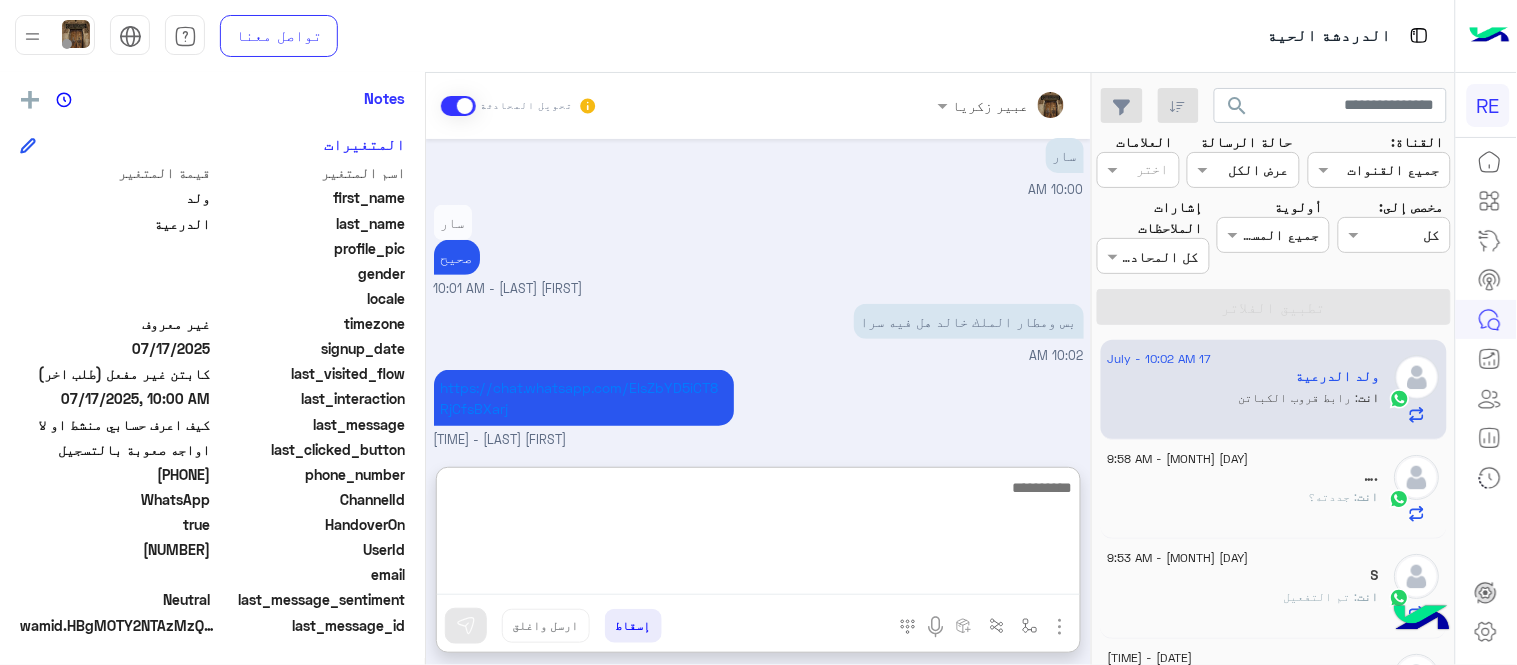 scroll, scrollTop: 2246, scrollLeft: 0, axis: vertical 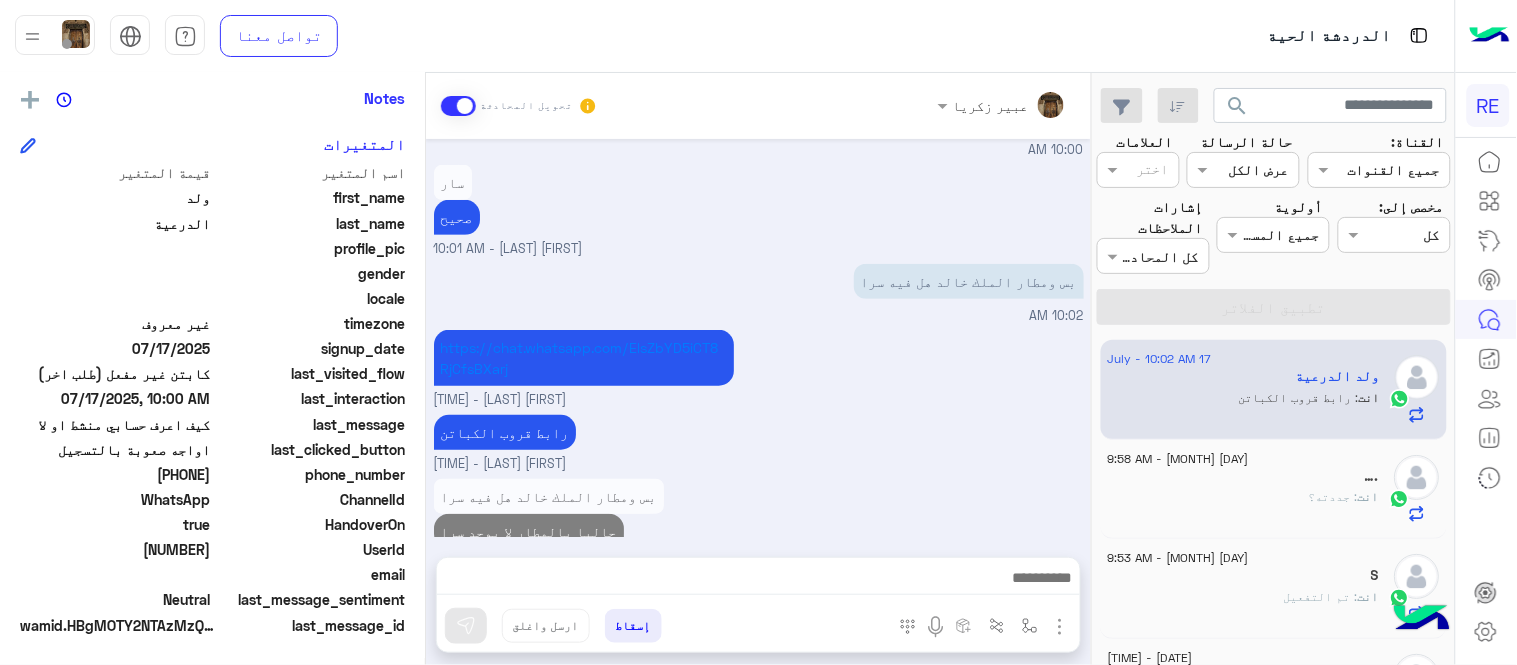 click on "[DATE]    [TIME]    [TIME]  ياحبيري والل٨   [TIME]  والله انك سعده الله يسعدك بذا الصباح   [TIME]  وكيف اشتغل عليه مكن توضحلي   [TIME]  وكيف اعرف انه حسابي مفعل زش بيجيني رساله ولا ايش   [TIME]  حسابك مفعل الان  [FIRST] [LAST] -  [TIME]  من اي مدينة ؟  [FIRST] [LAST] -  [TIME]  الرياض   [TIME]  الله يسعدك   [TIME]  بالرياض متواجدين بمحطة قطار الثمامة  [FIRST] [LAST]  [TIME]  سعداء بانضمامك، ونتطلع لأن تكون أحد شركائنا المميزين. 🔑 لتبدأ العمل ككابتن، يجب أولاً تفعيل حسابك بعد قبول بياناتك من هيئة النقل. خطوات البدء والدخول في السرا: 1️⃣ حمّل التطبيق وسجل بيانات سيارتك. لتفادي مشاكل السرا: سار   [TIME]  سار" at bounding box center [758, 338] 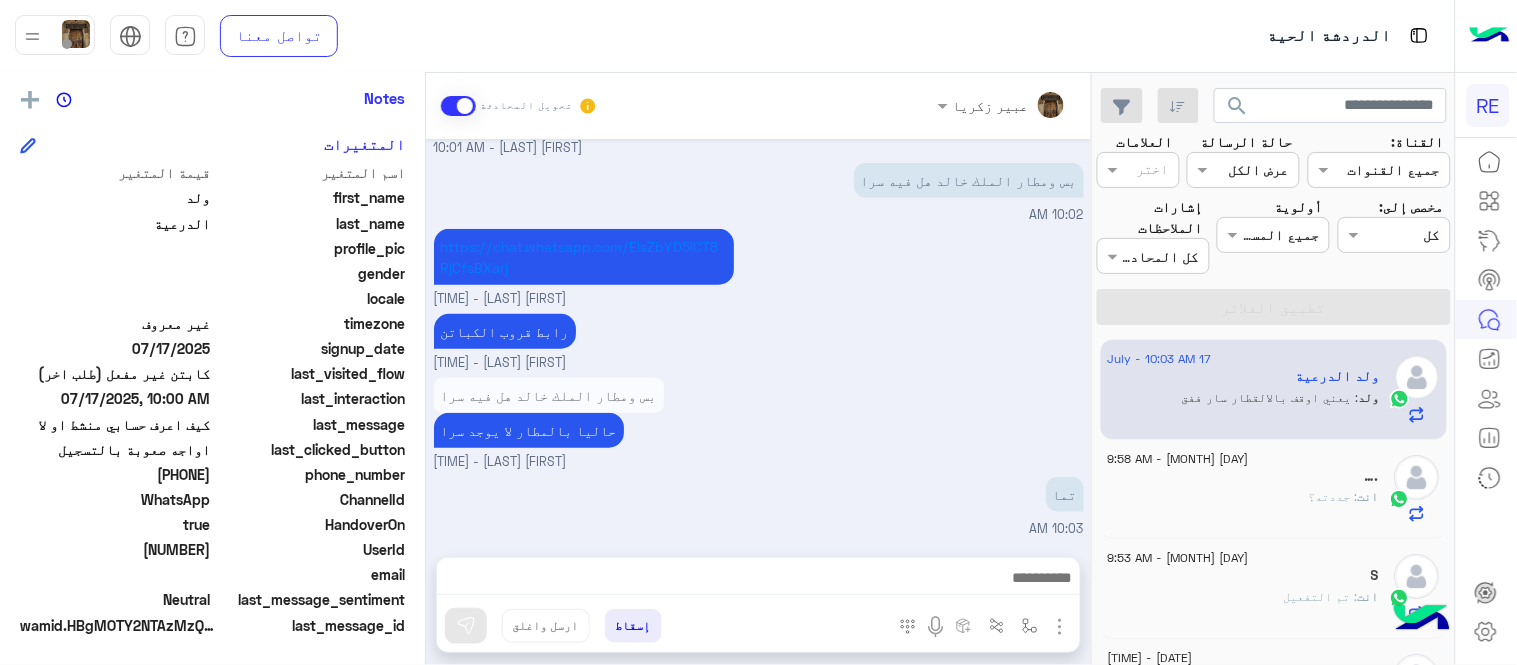 scroll, scrollTop: 2376, scrollLeft: 0, axis: vertical 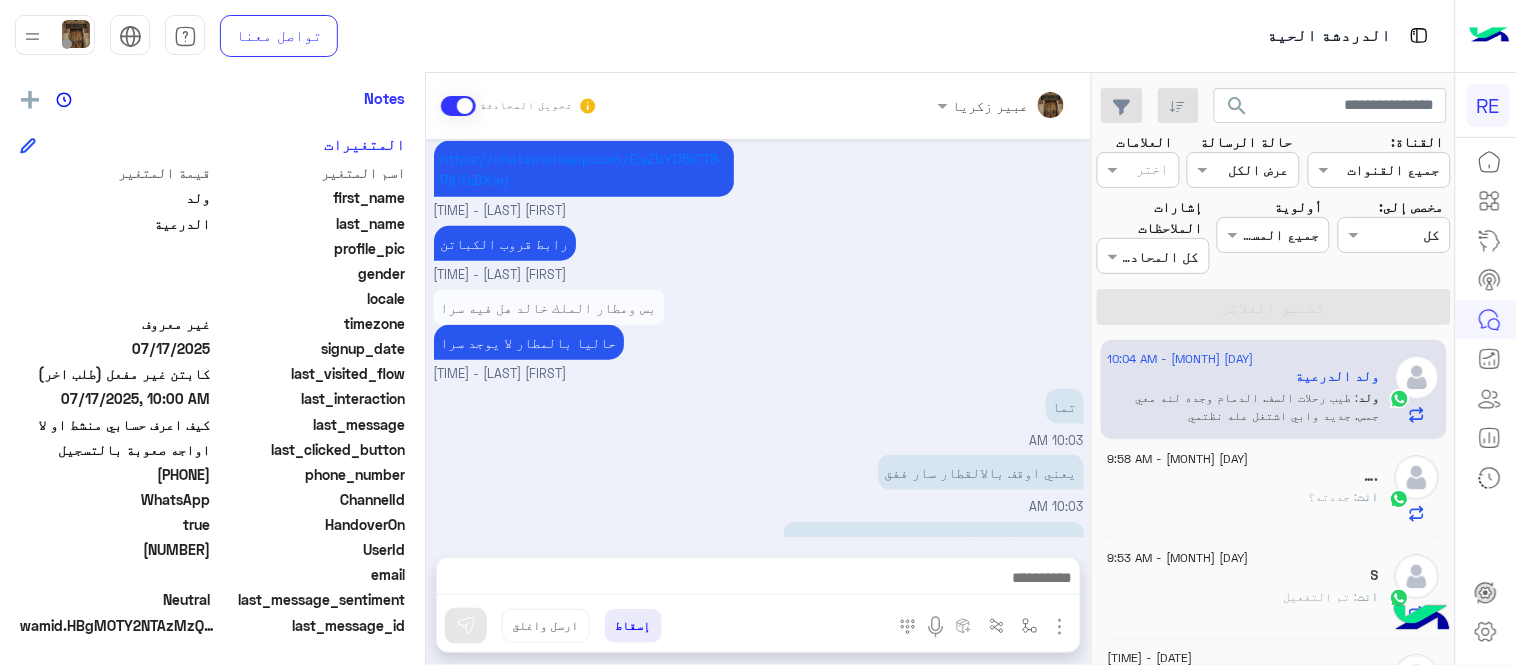 click on "تما" at bounding box center [1008, 406] 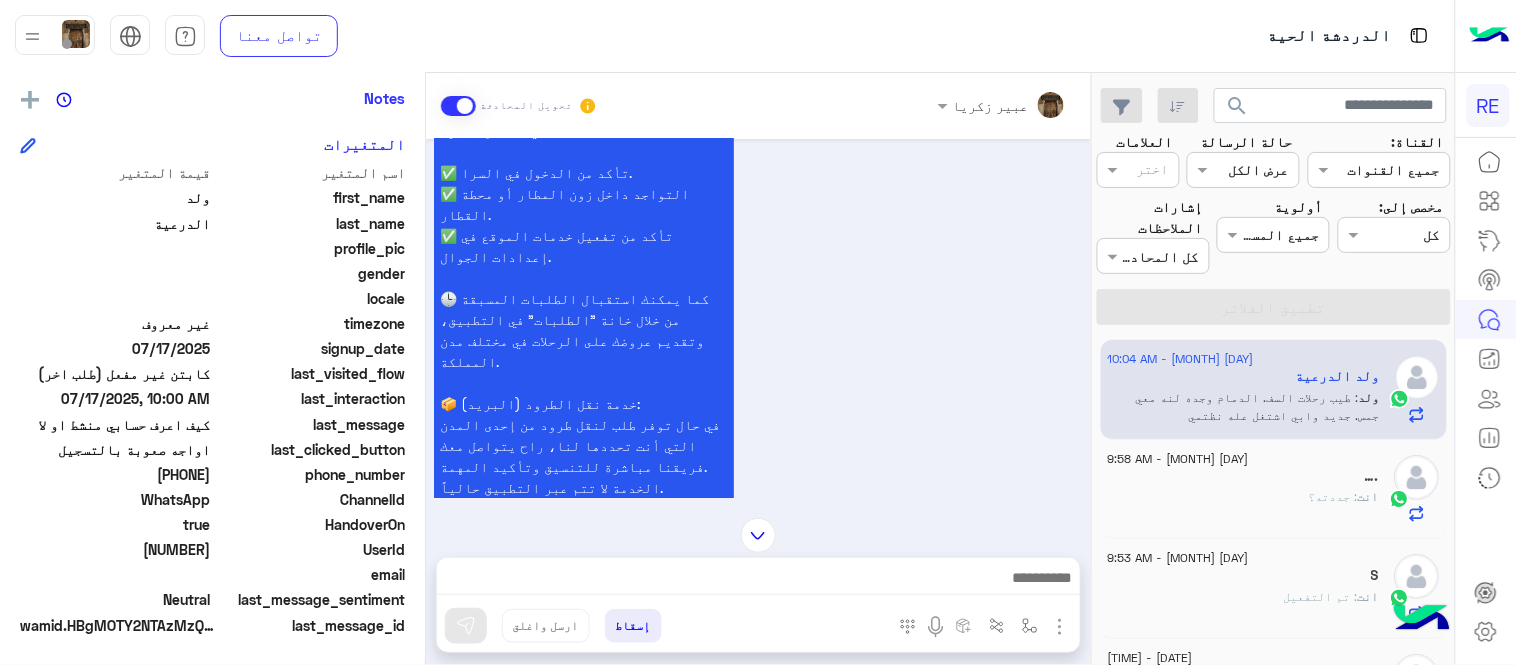 scroll, scrollTop: 1665, scrollLeft: 0, axis: vertical 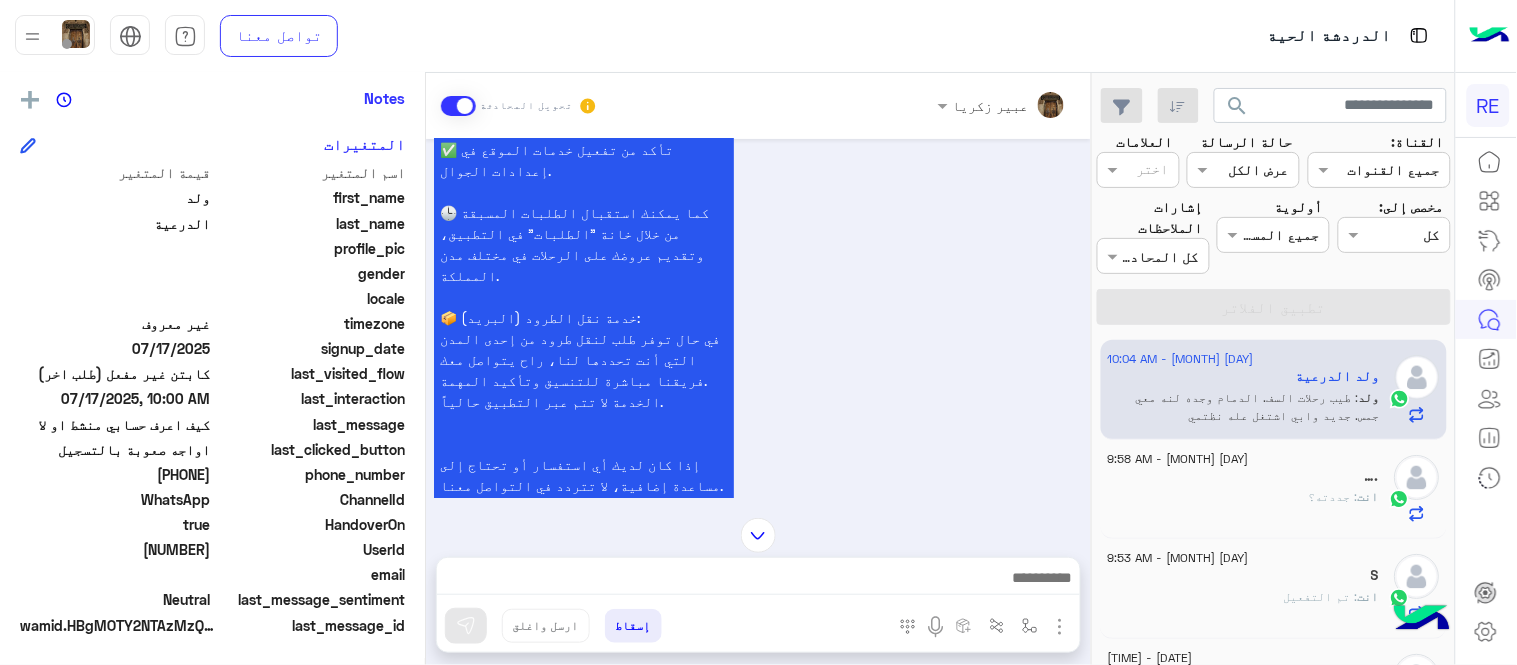 click at bounding box center (791, 512) 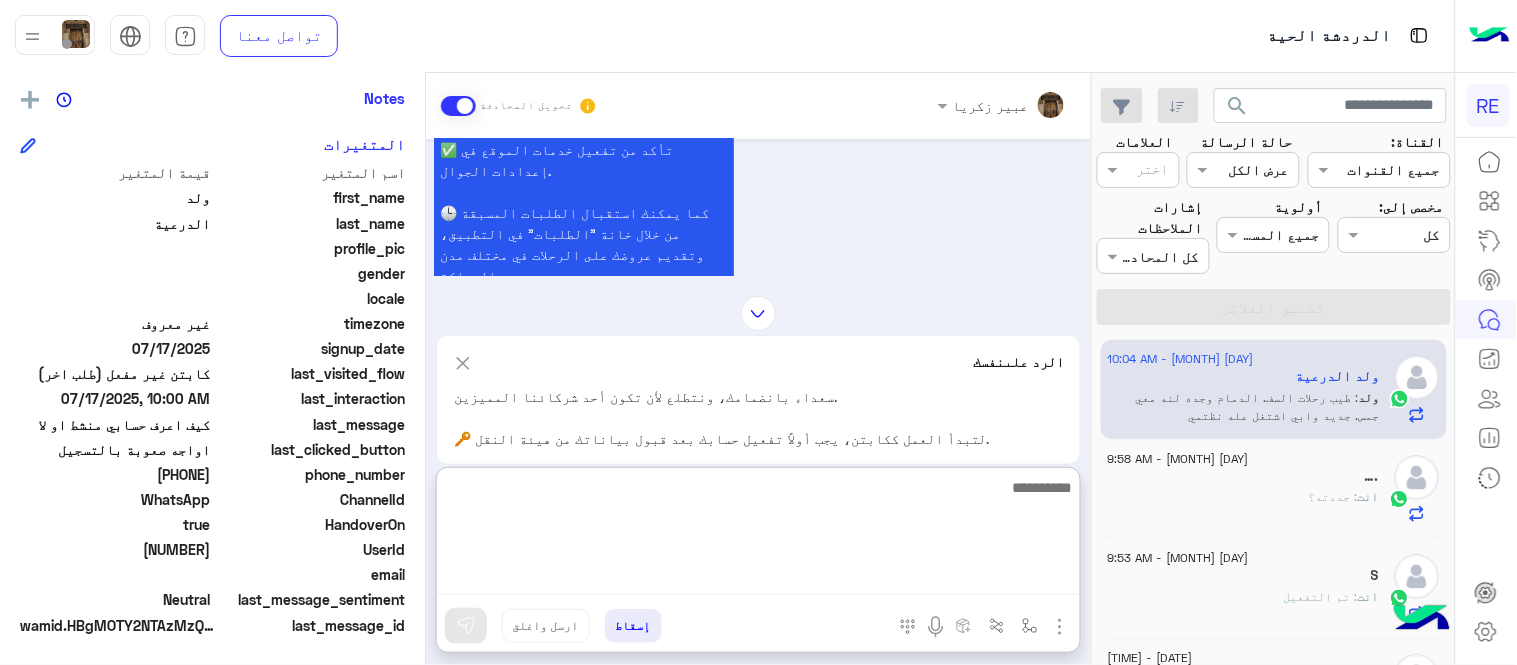 click at bounding box center [758, 535] 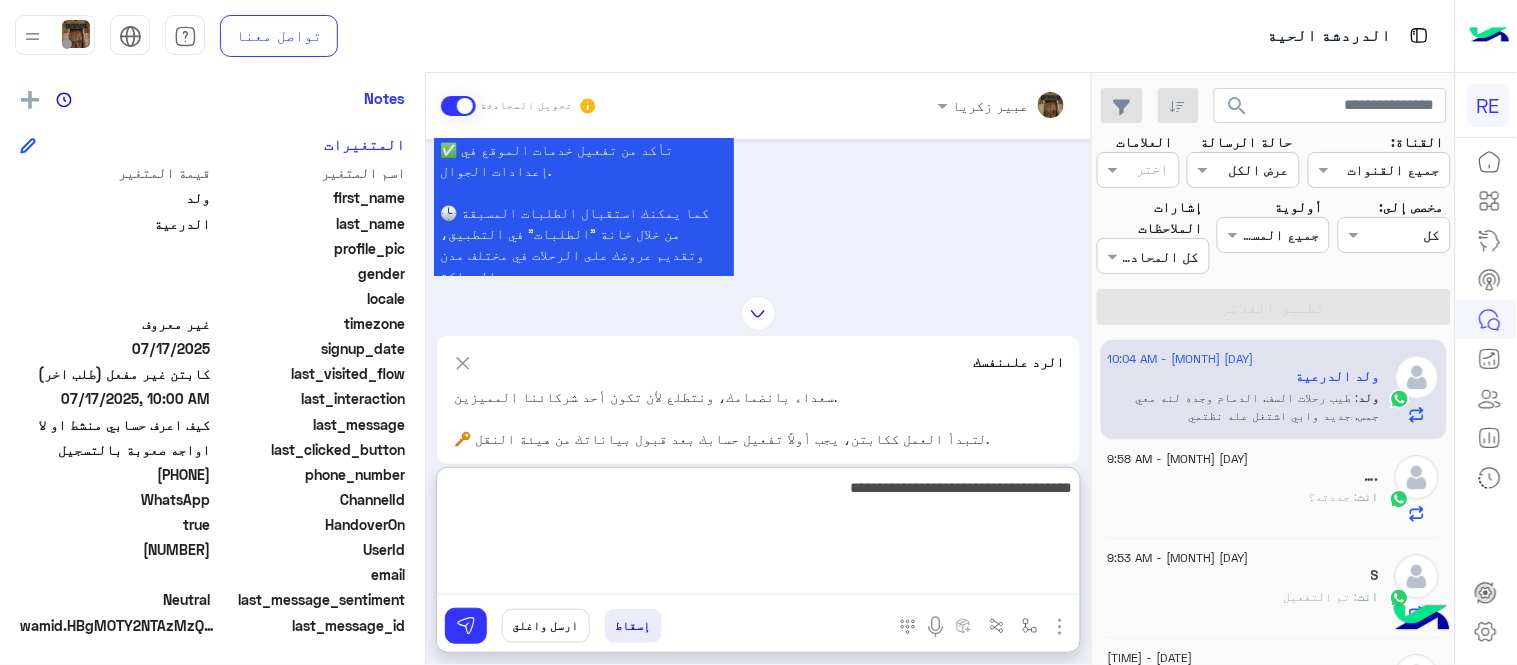 type on "**********" 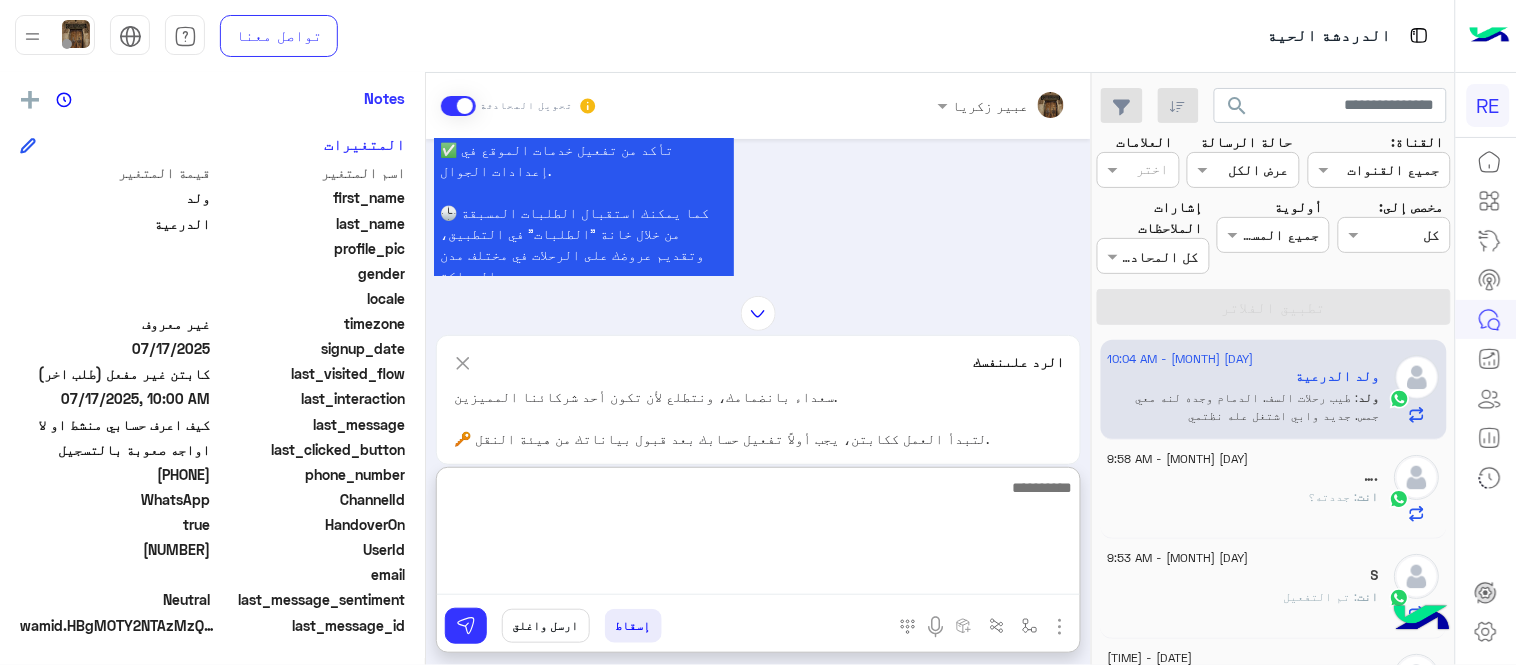 scroll, scrollTop: 2605, scrollLeft: 0, axis: vertical 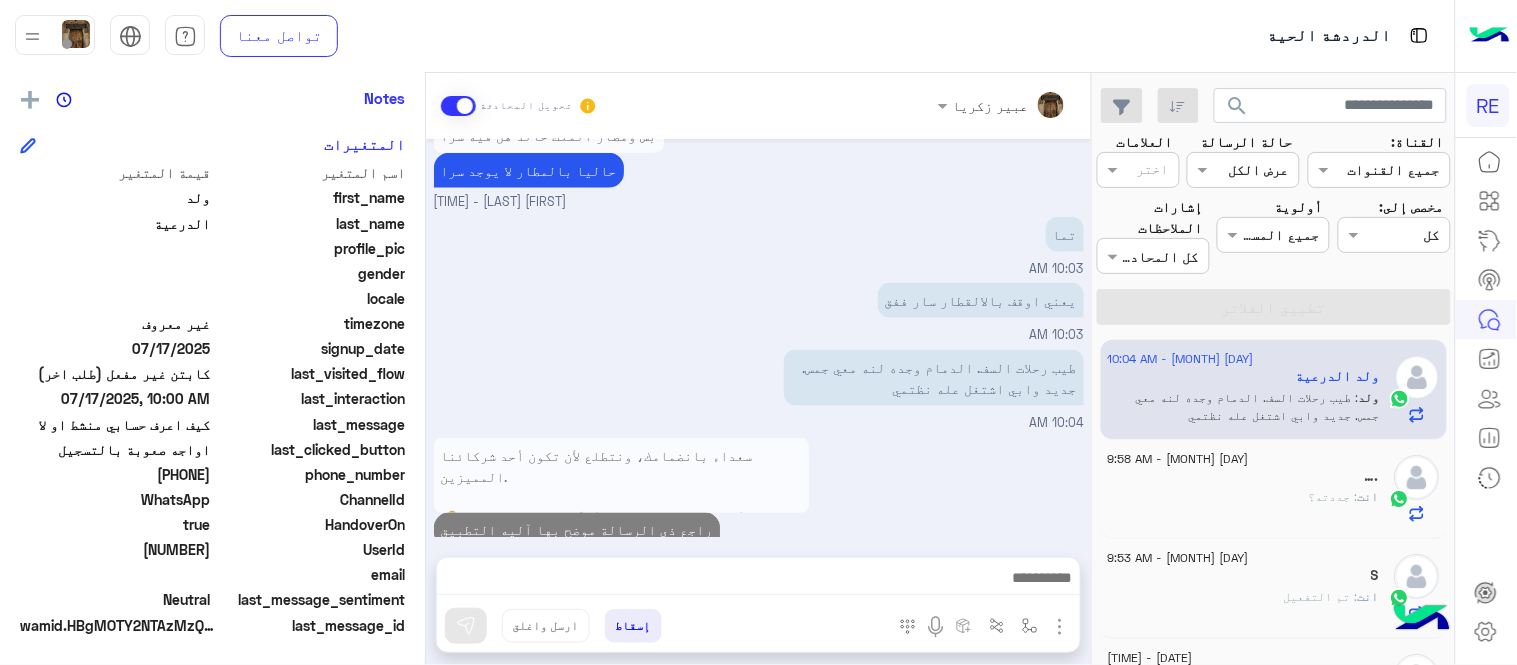 click on "سعداء بانضمامك، ونتطلع لأن تكون أحد شركائنا المميزين. 🔑 لتبدأ العمل ككابتن، يجب أولاً تفعيل حسابك بعد قبول بياناتك من هيئة النقل. خطوات البدء والدخول في السرا: 1️⃣ حمّل التطبيق وسجل بيانات سيارتك. 2️⃣ بعد قبول بياناتك من هيئة النقل وتفعيل حسابك، توجه إلى أقرب مطار أو محطة قطار. 3️⃣ عند الوصول، فعّل خيار "متاح" ثم اضغط على "الدخول في السرا". 4️⃣ بعد دخولك في السرا، ستبدأ في استقبال طلبات العملاء الموجهة من المرحلين المتواجدين في الموقع. لتفادي مشاكل السرا: ✅ تأكد من الدخول في السرا. ✅ التواجد داخل زون المطار أو محطة القطار. 📦 خدمة نقل الطرود (البريد):   10:05 AM" at bounding box center (759, 502) 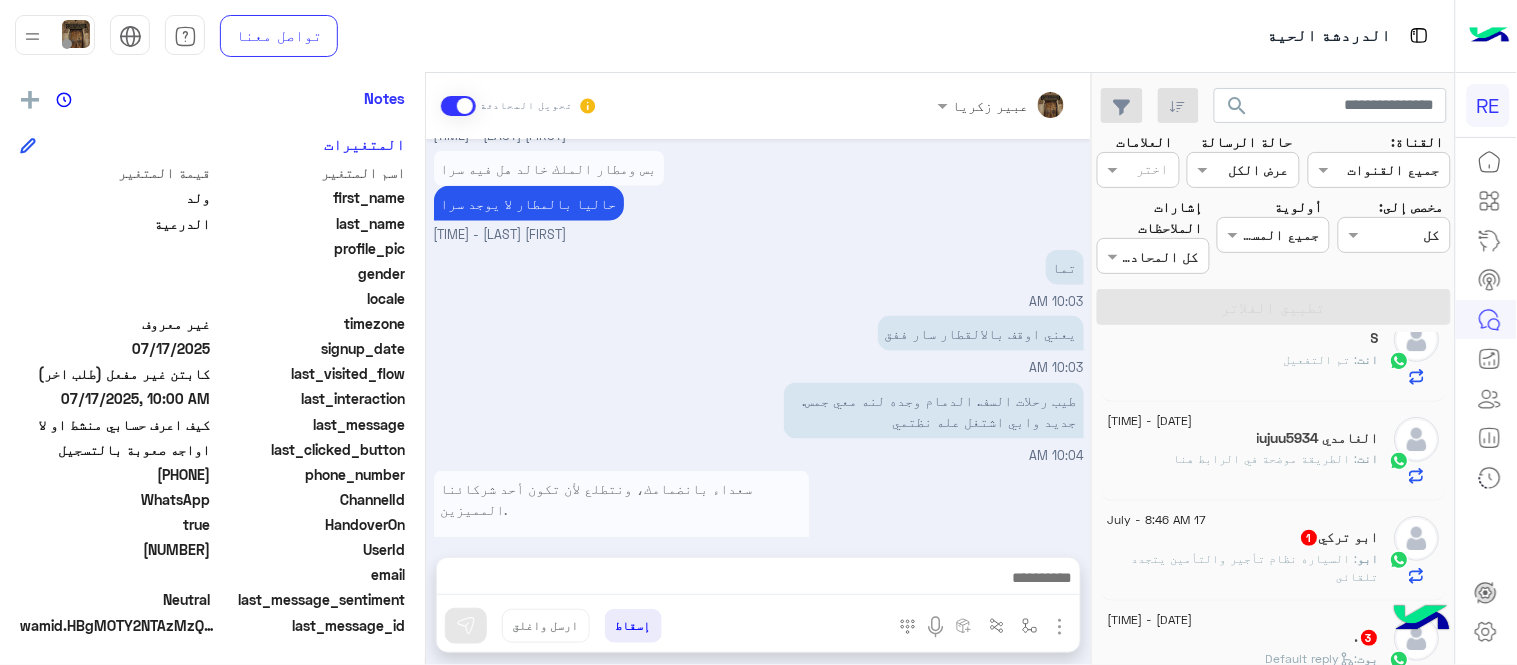 scroll, scrollTop: 243, scrollLeft: 0, axis: vertical 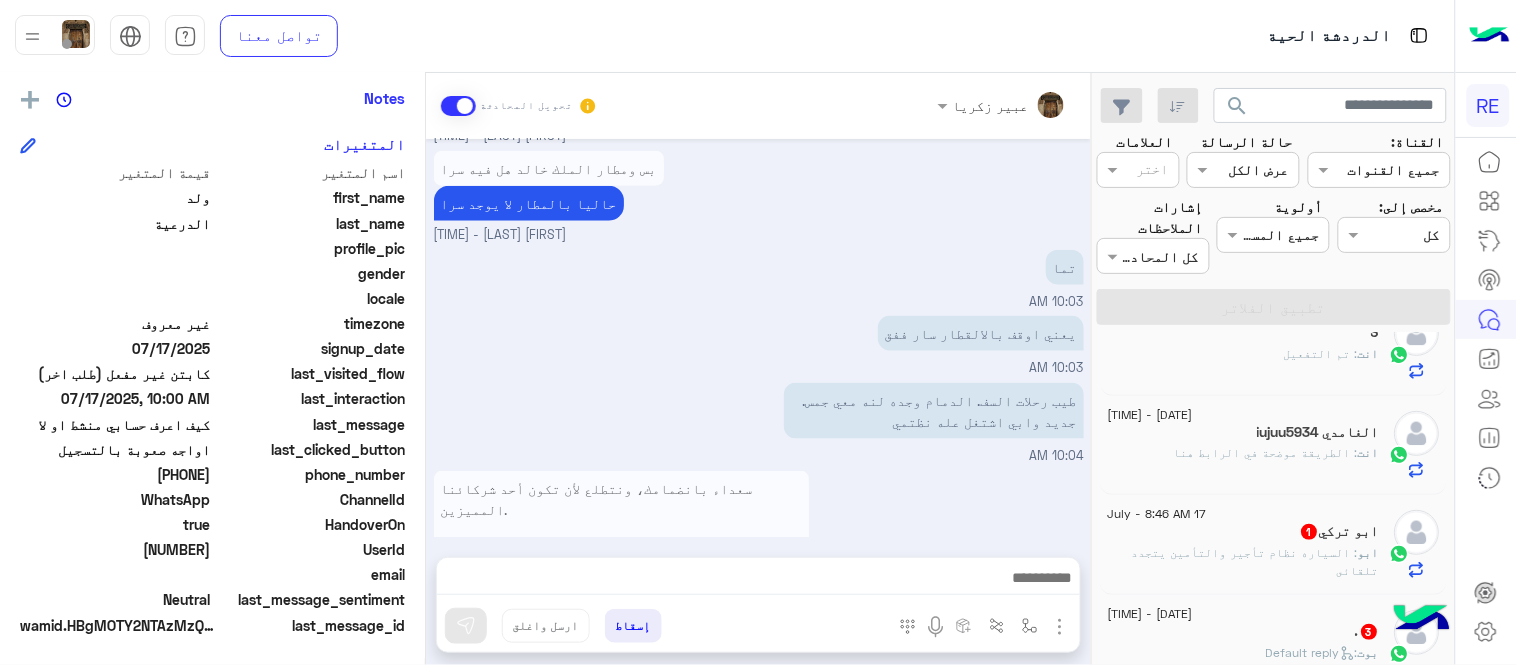 click on "17 July - 8:46 AM" 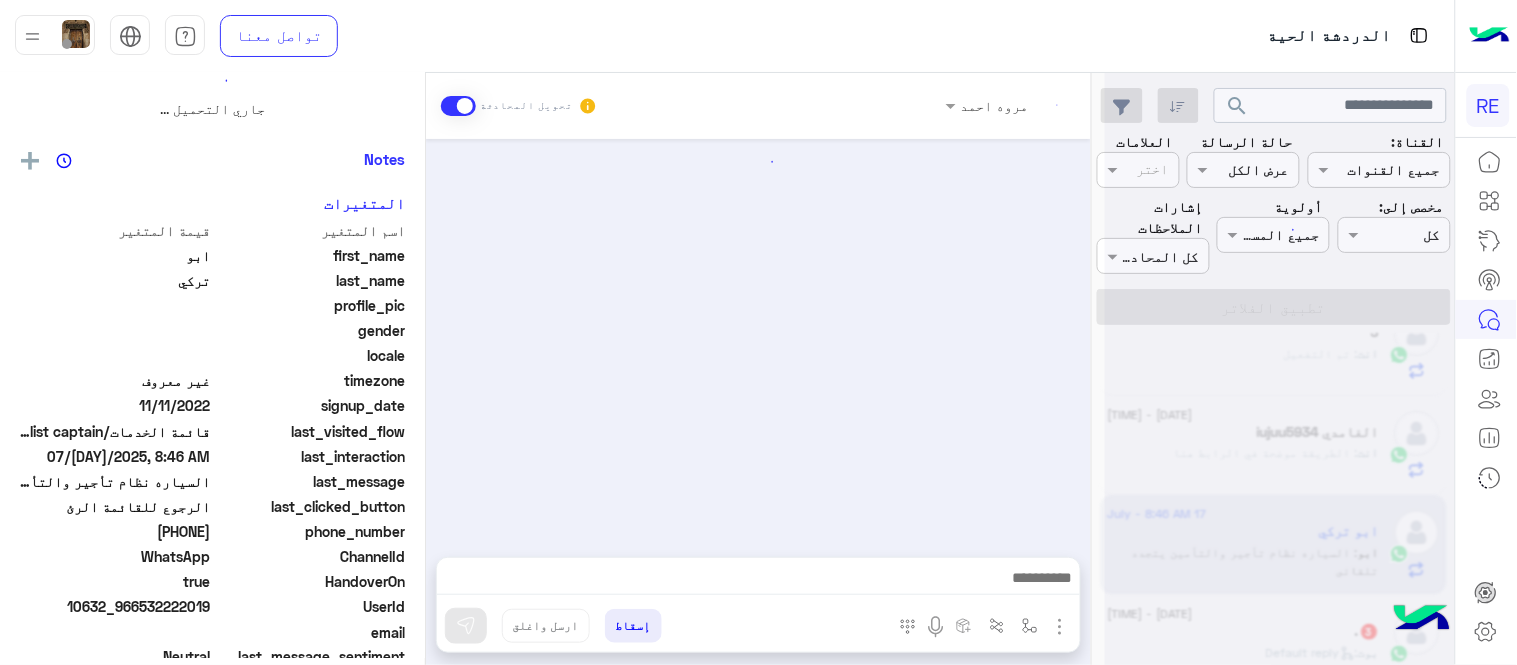 scroll, scrollTop: 0, scrollLeft: 0, axis: both 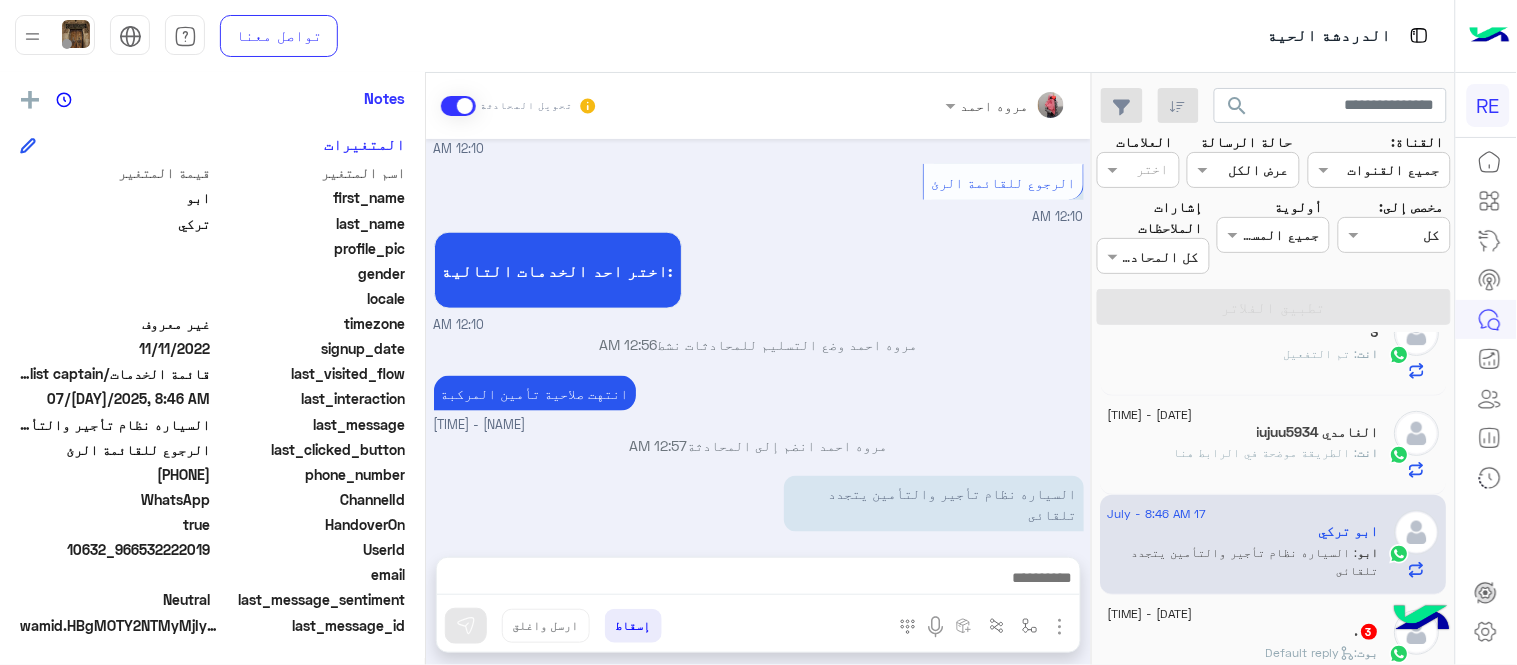 drag, startPoint x: 141, startPoint y: 473, endPoint x: 212, endPoint y: 475, distance: 71.02816 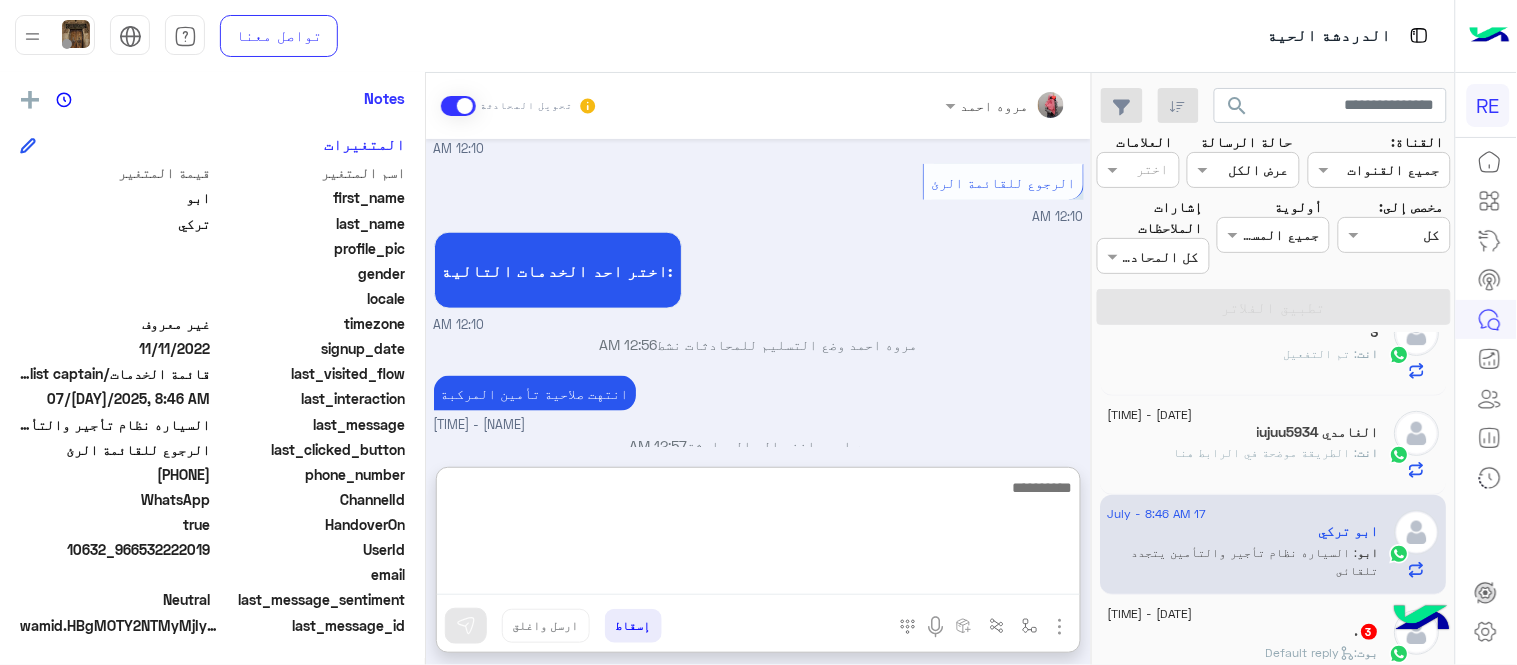 click at bounding box center [758, 535] 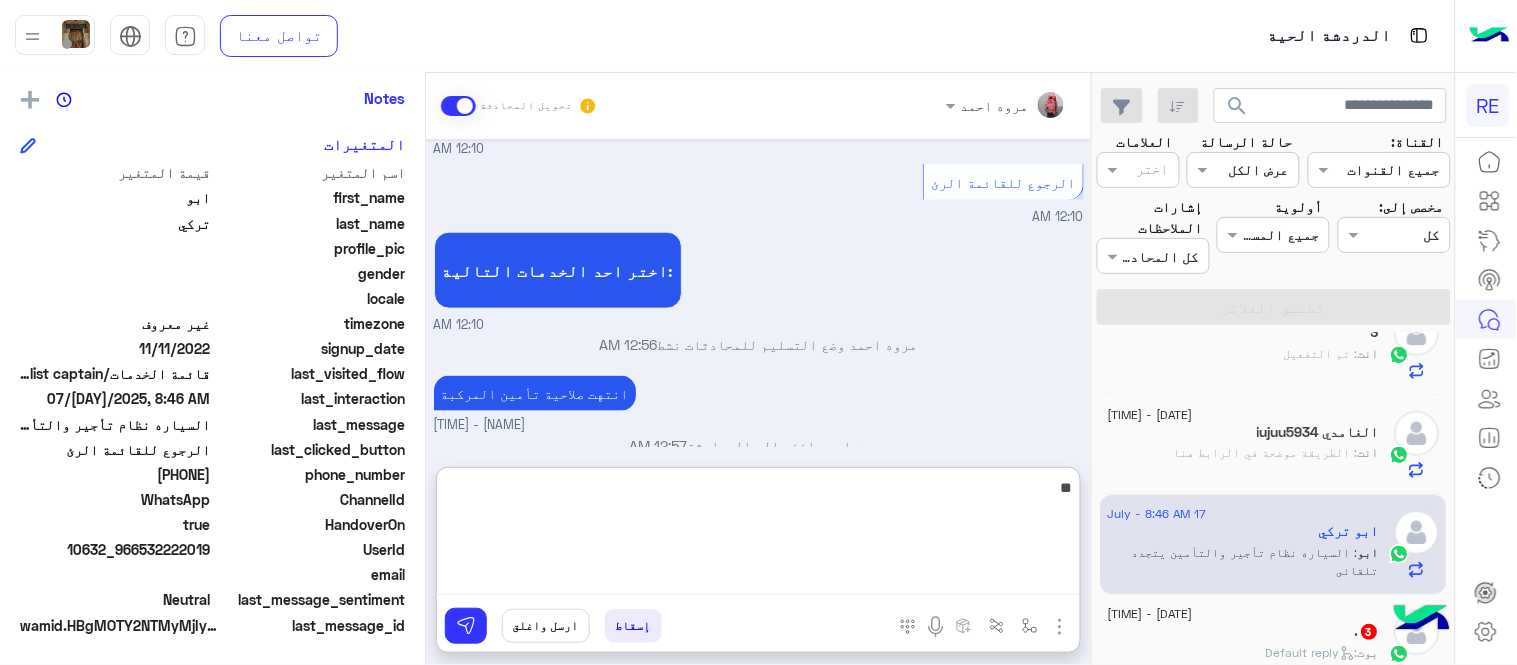 type on "*" 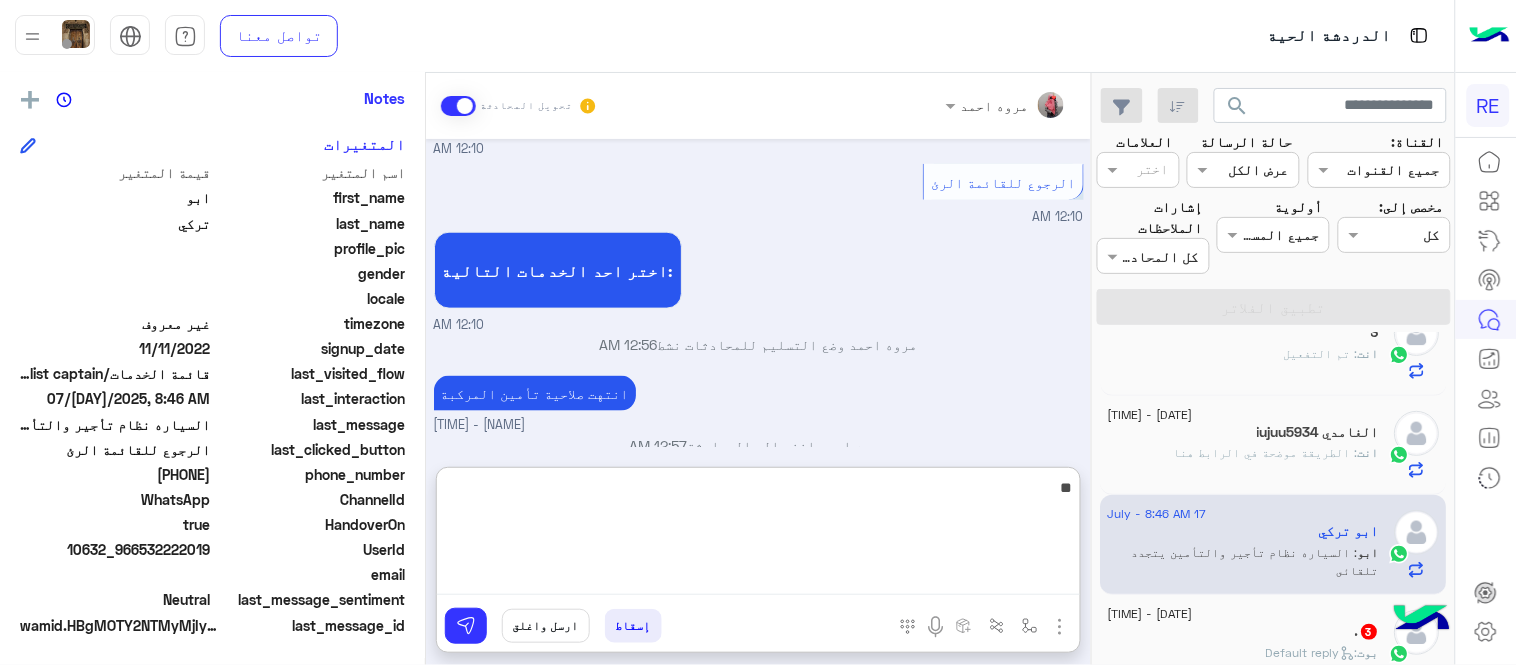 type on "*" 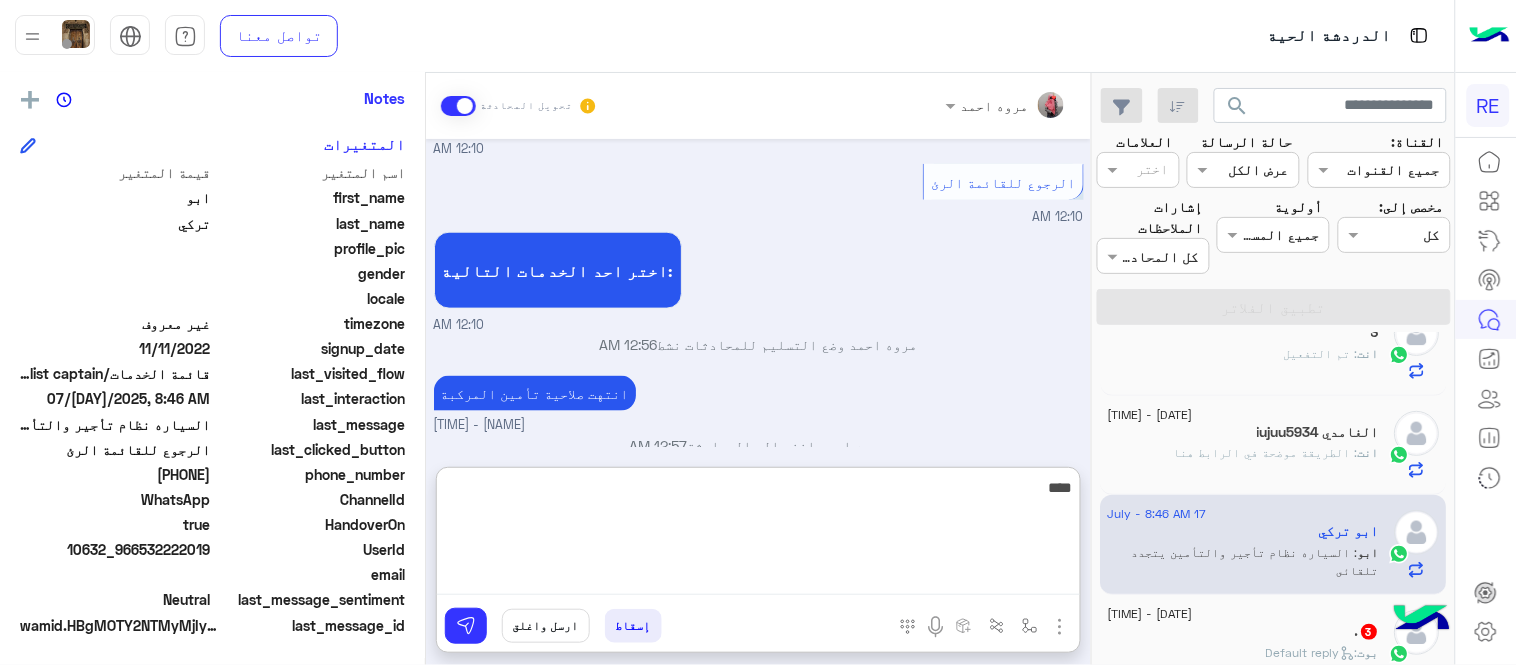 type on "****" 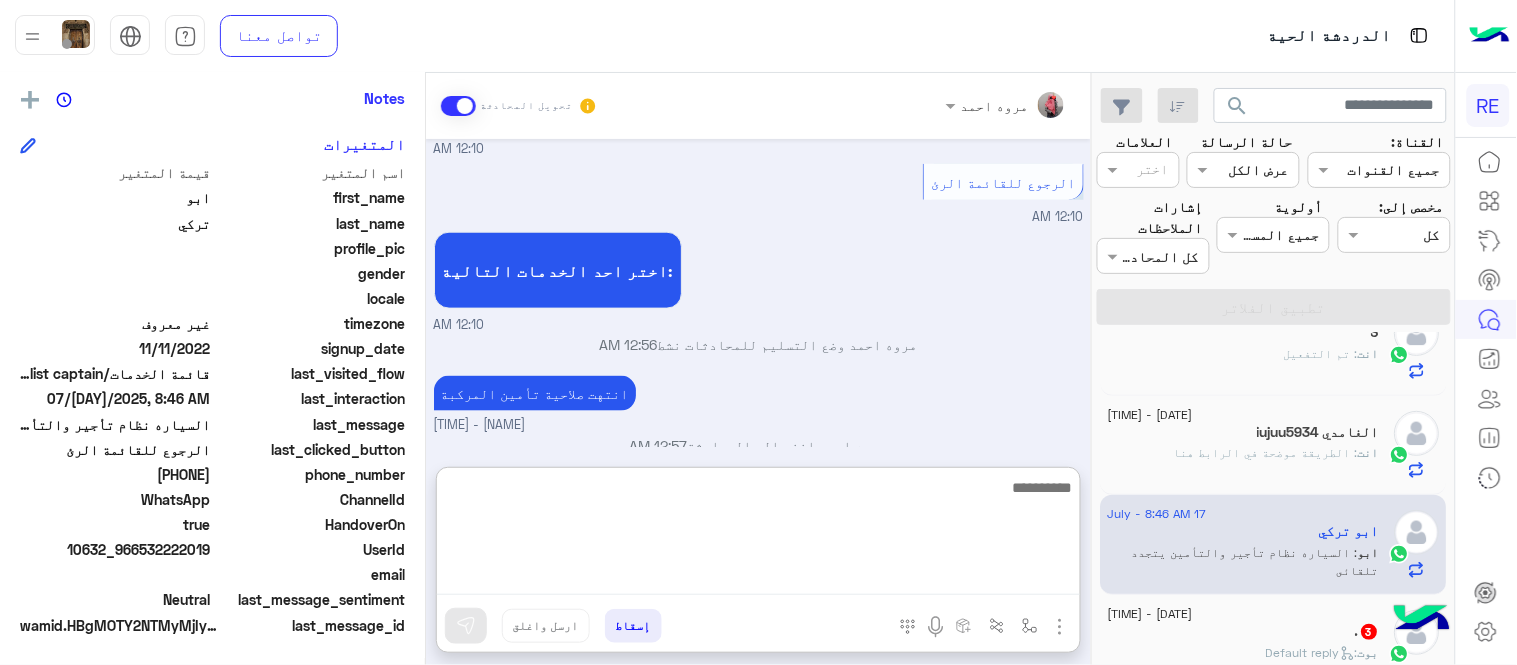 scroll, scrollTop: 731, scrollLeft: 0, axis: vertical 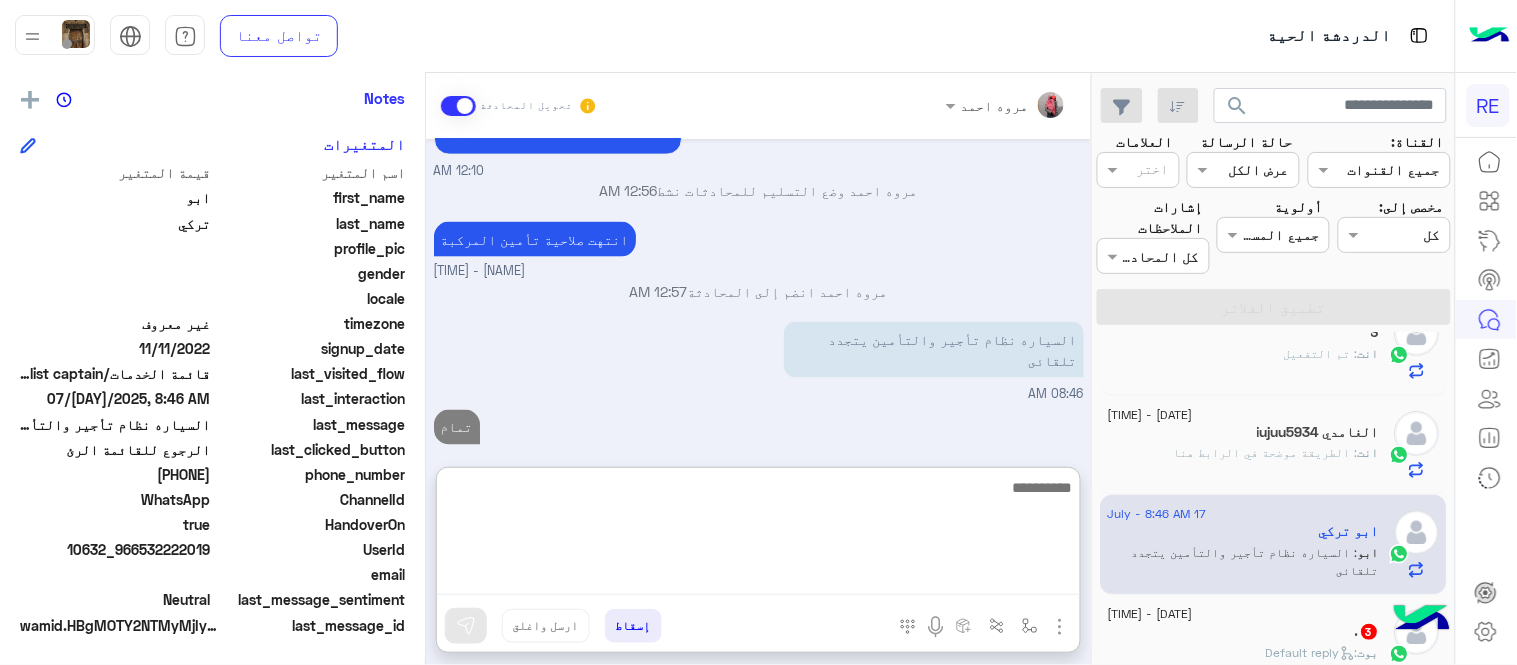 type on "*" 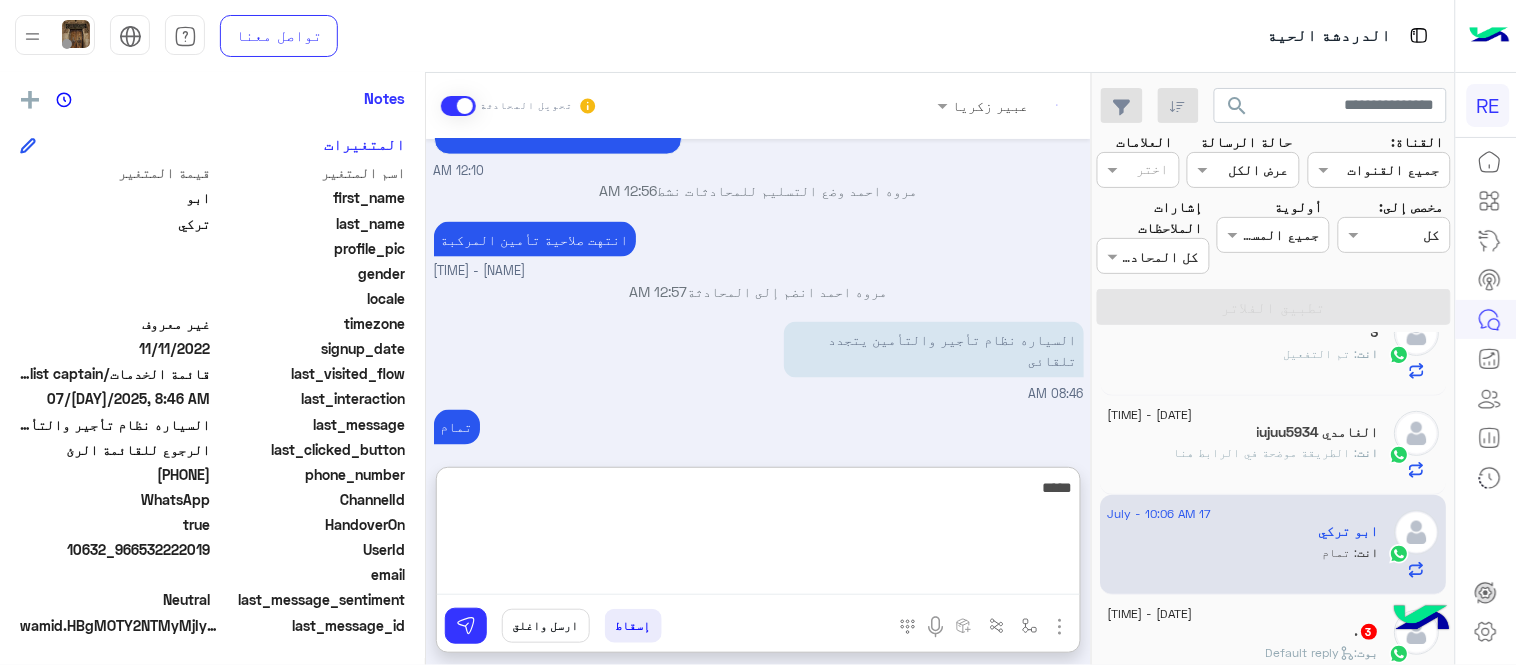 scroll, scrollTop: 767, scrollLeft: 0, axis: vertical 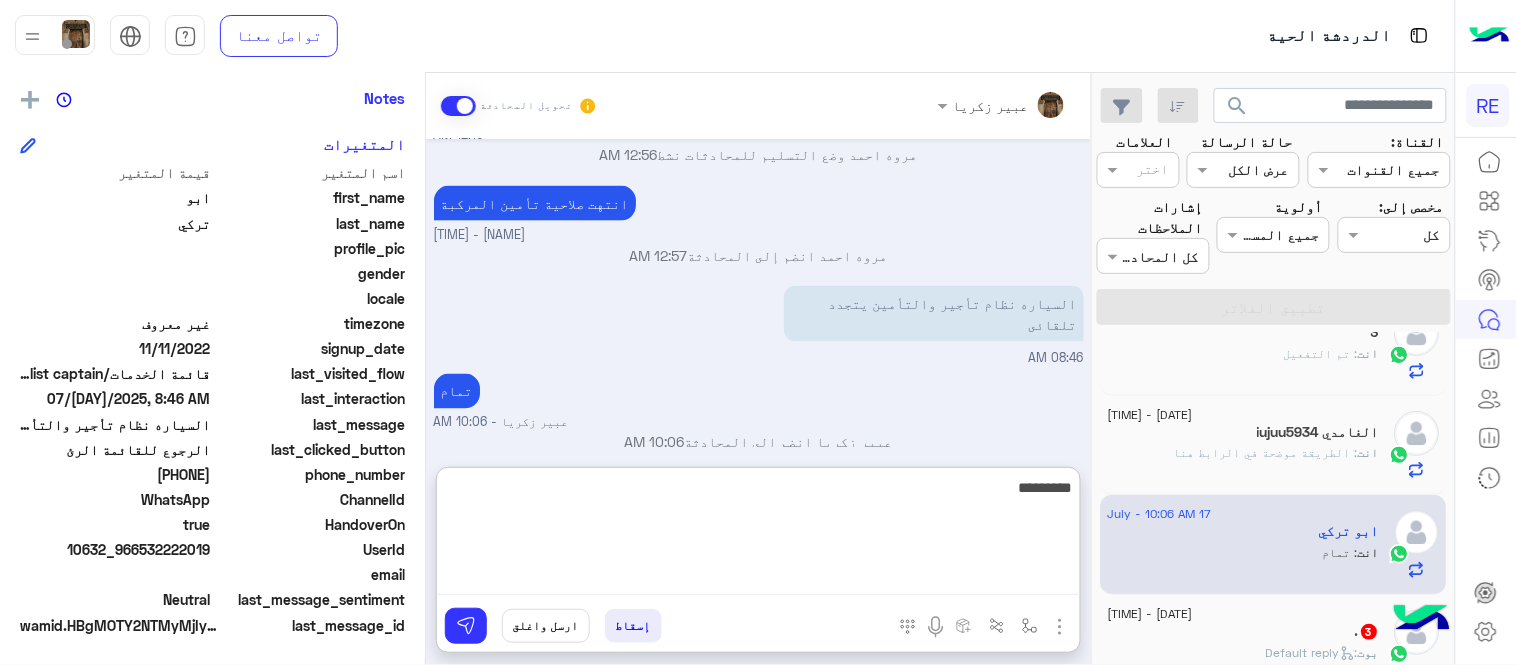 click on "*********" at bounding box center [758, 535] 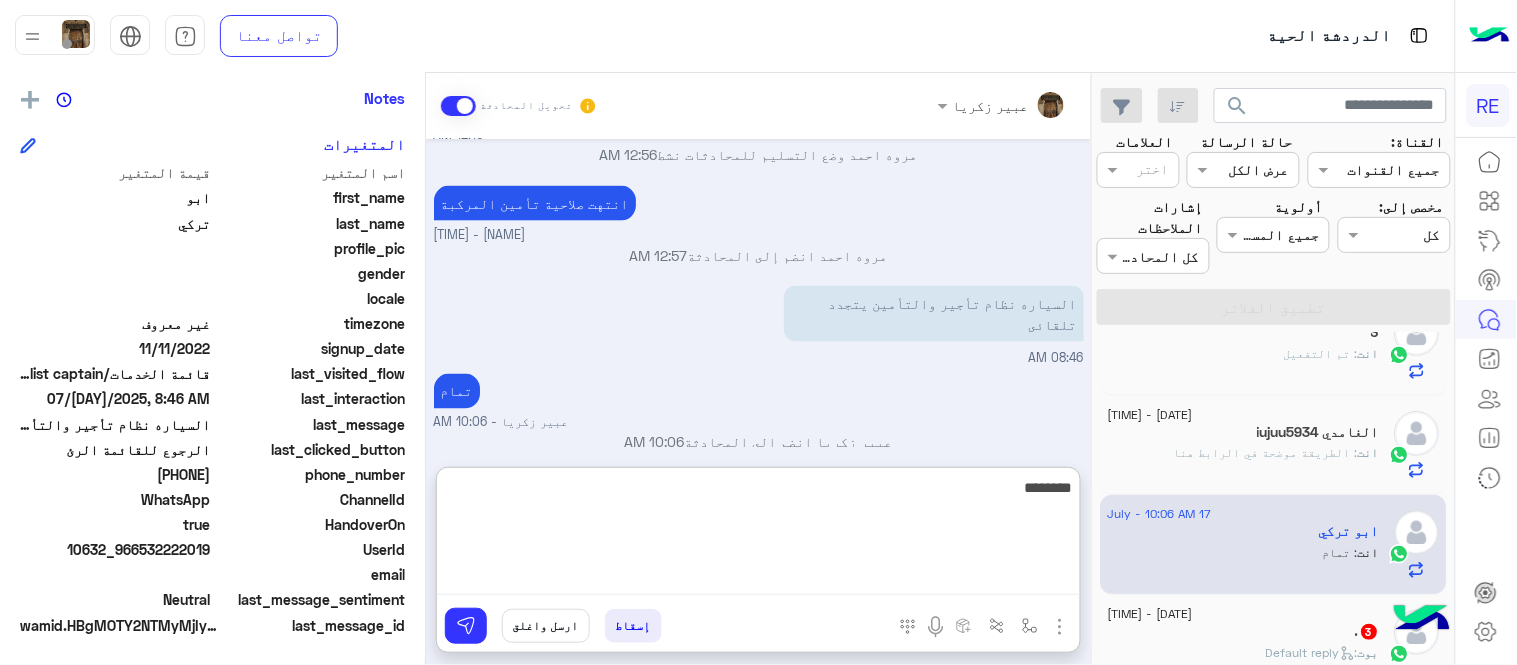 click on "********" at bounding box center (758, 535) 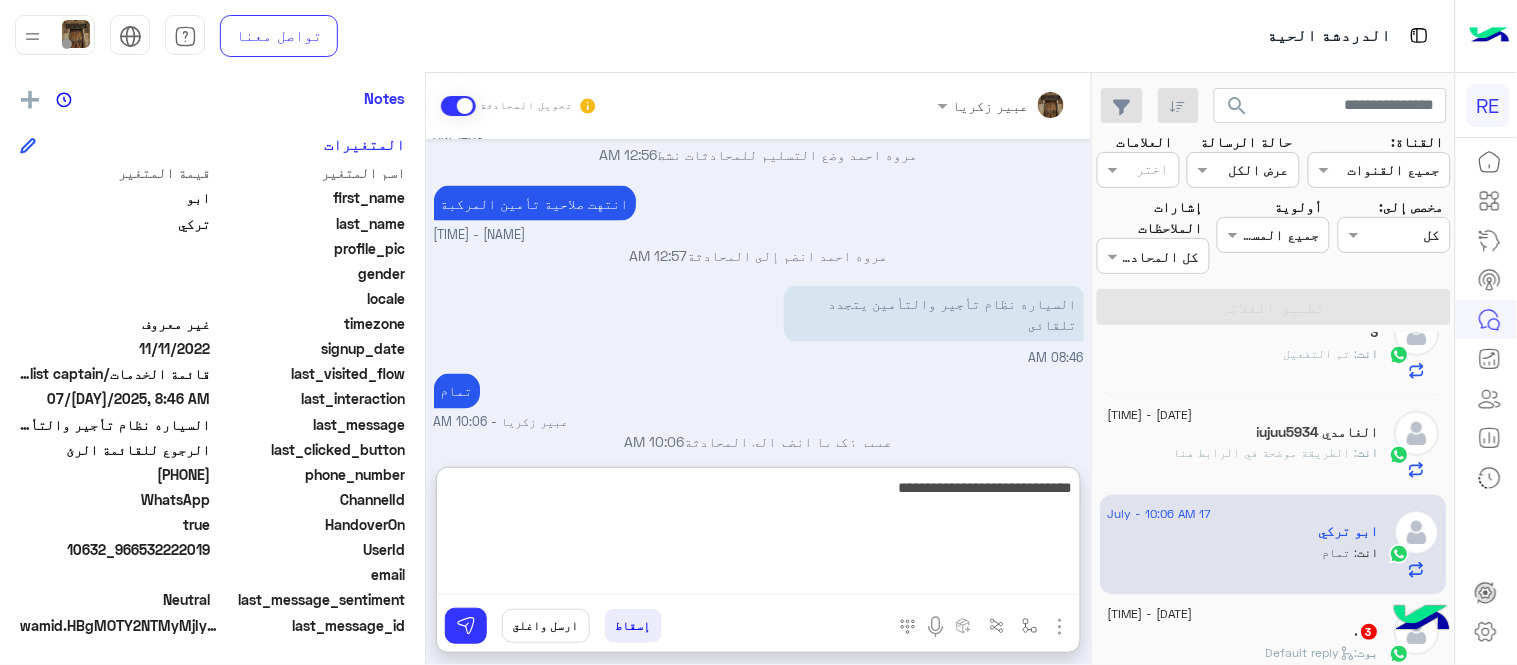 type on "**********" 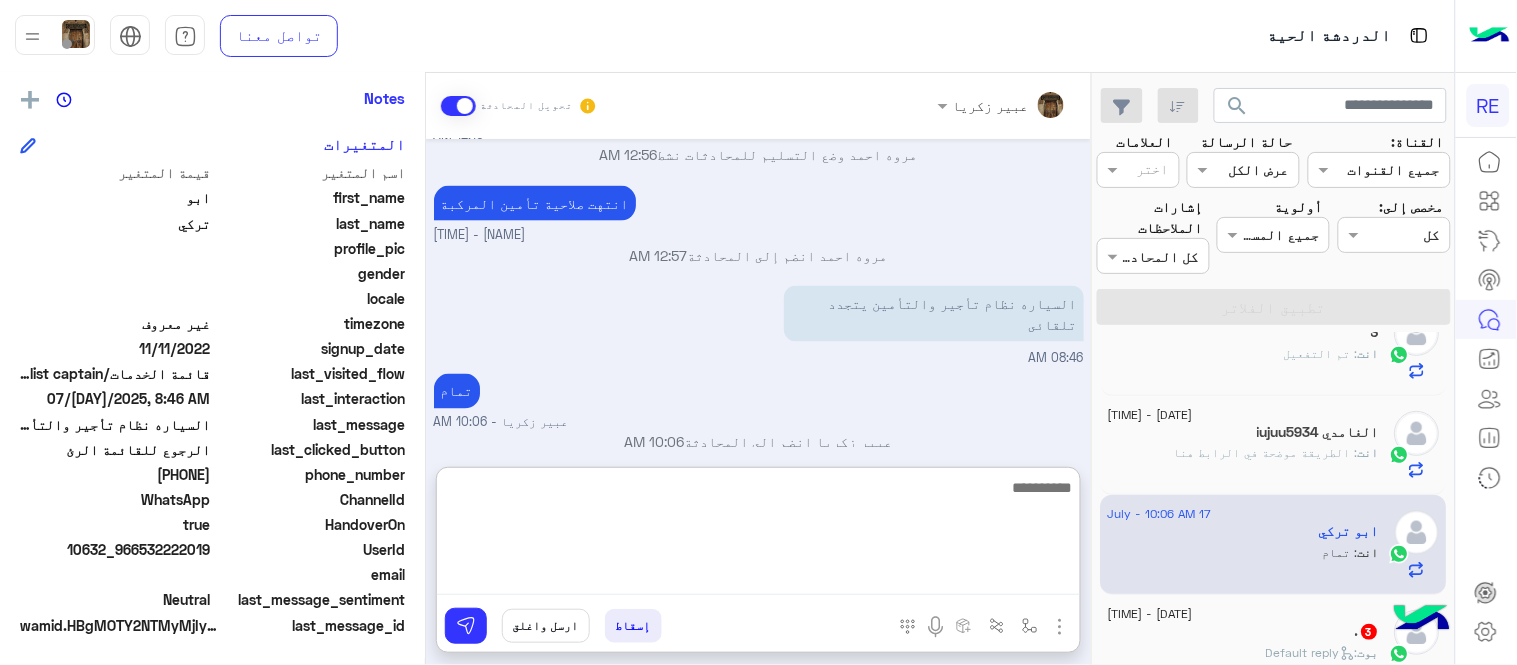scroll, scrollTop: 831, scrollLeft: 0, axis: vertical 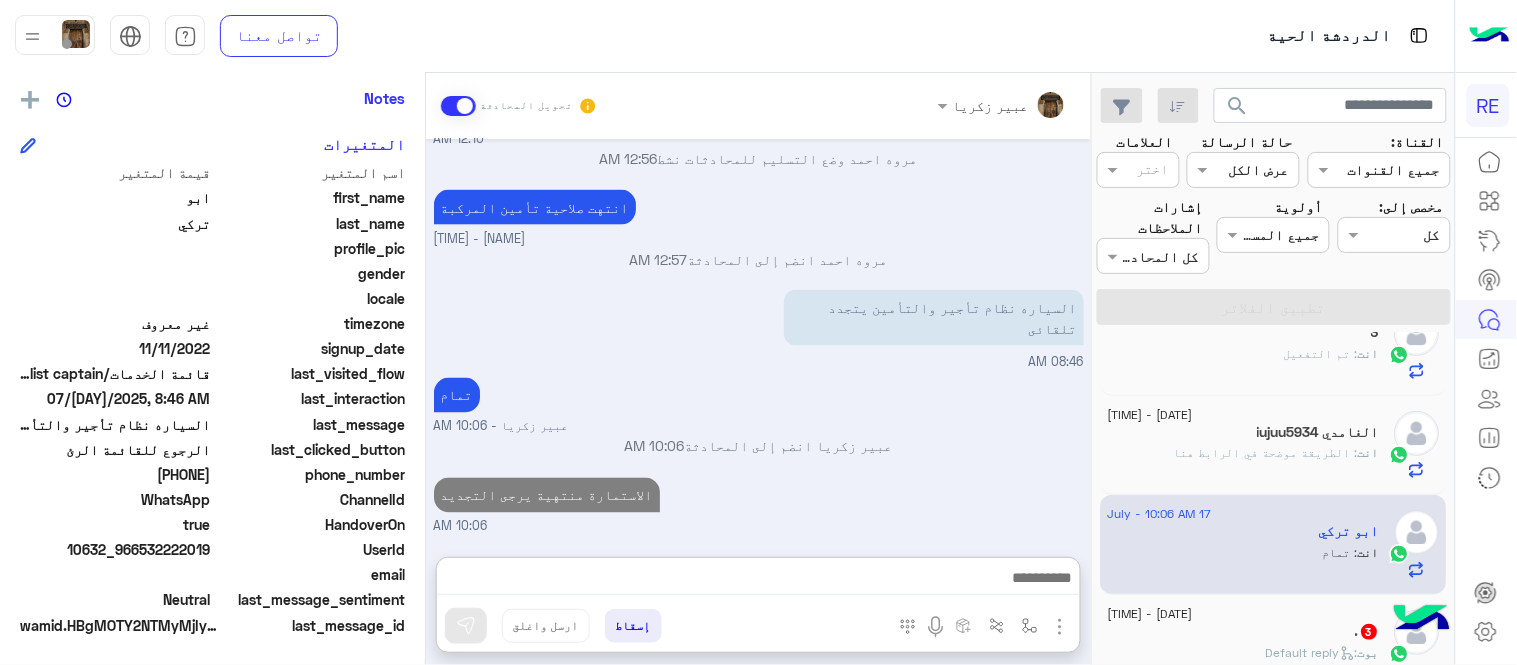 click on "[MONTH] [DAY], [YEAR]   شكاوى    12:10 AM  فضلا اختر نوع الشكوى  ماليه   تقنية   اخرى     12:10 AM   اخرى    12:10 AM  مرحباً بك [NAME], نأسف لمروركم بهذا، برجاء توضيح استفسارك الخاص وسيتم الرد عليكم من فريق الدعم قريبا. كان معك مساعدك الآلي من فريق رحلة. دمت بخير. اي خدمة اخرى ؟  الرجوع للقائمة الرئ   لا     12:10 AM   الرجوع للقائمة الرئ    12:10 AM  اختر احد الخدمات التالية:    12:10 AM   [FIRST] [LAST] وضع التسليم للمحادثات نشط   12:56 AM      انتهت صلاحية تأمين المركبة  [FIRST] [LAST] -  12:57 AM   [FIRST] [LAST] انضم إلى المحادثة   12:57 AM      السياره نظام تأجير والتأمين يتجدد تلقائى   08:46 AM  تمام  [FIRST] [LAST] -  10:06 AM   [FIRST] [LAST] انضم إلى المحادثة" at bounding box center [758, 338] 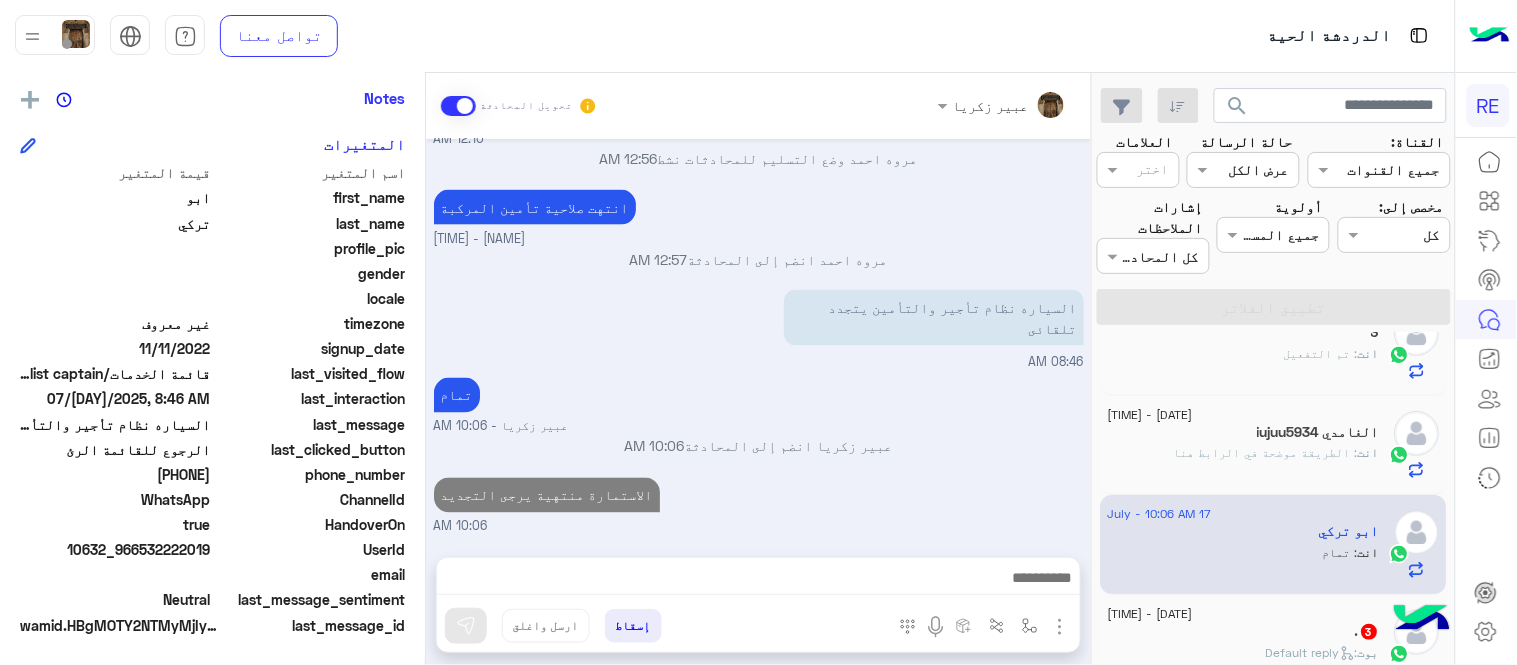 scroll, scrollTop: 741, scrollLeft: 0, axis: vertical 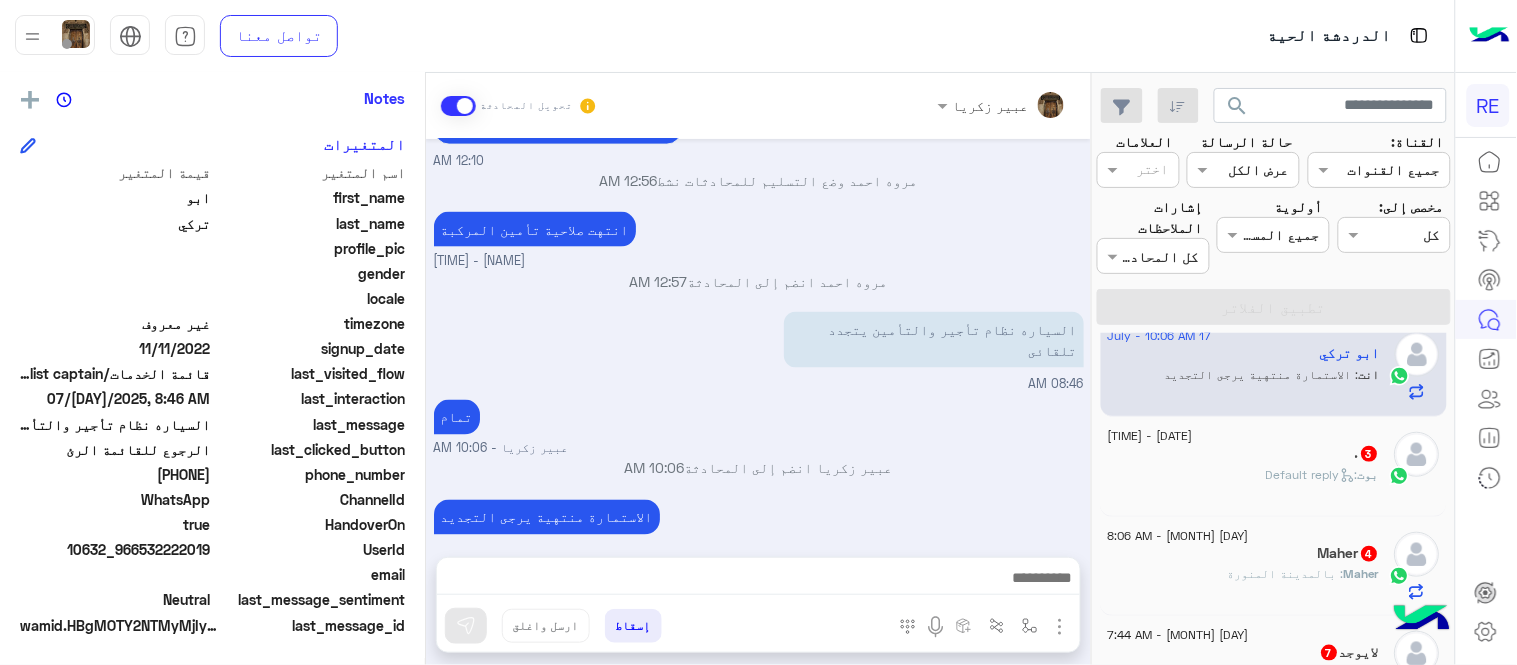 click on "[DATE] - [TIME]" 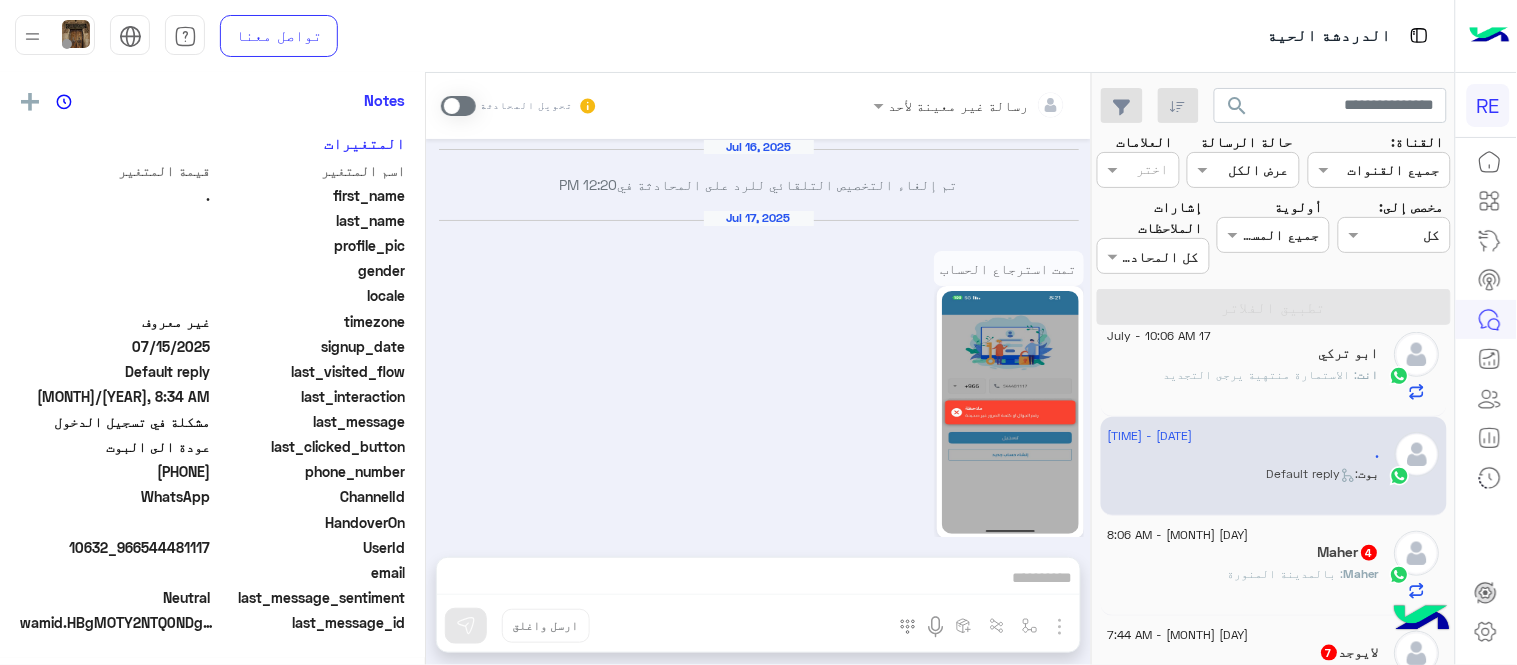 scroll, scrollTop: 405, scrollLeft: 0, axis: vertical 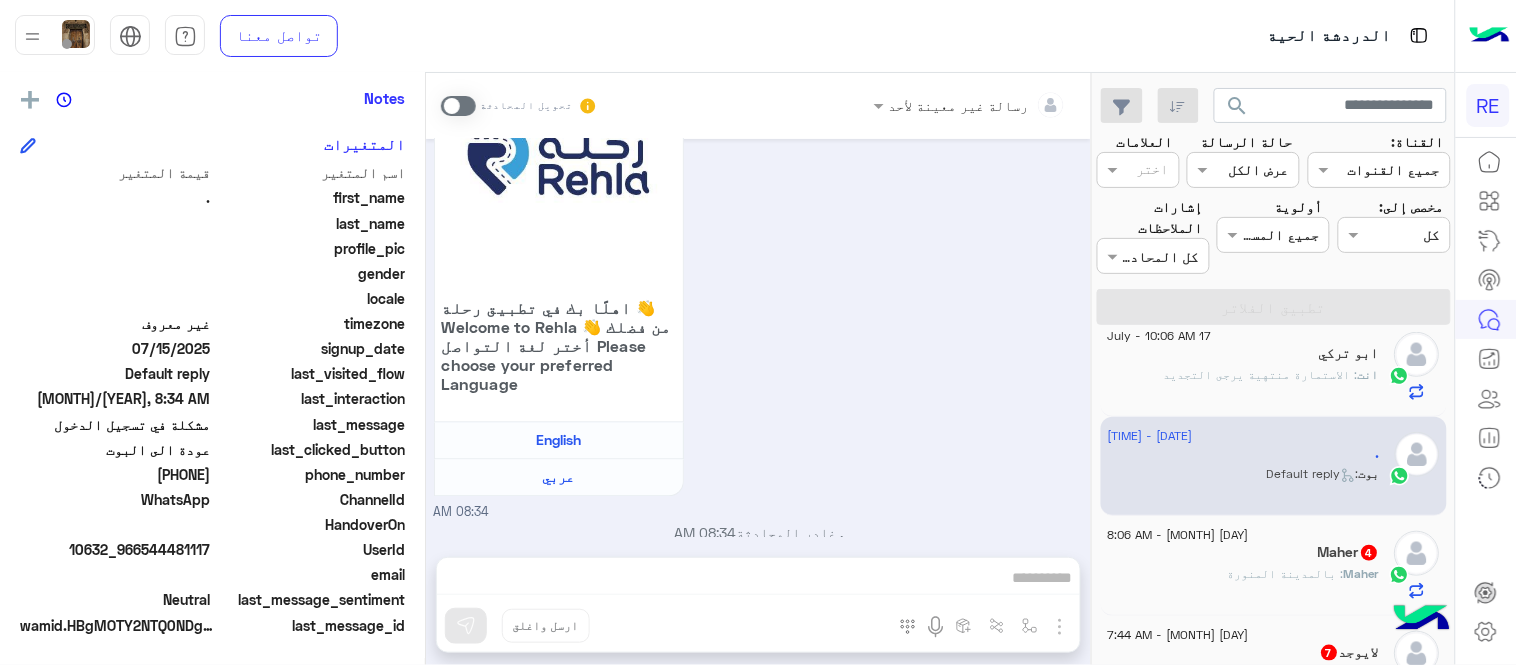 click at bounding box center (458, 106) 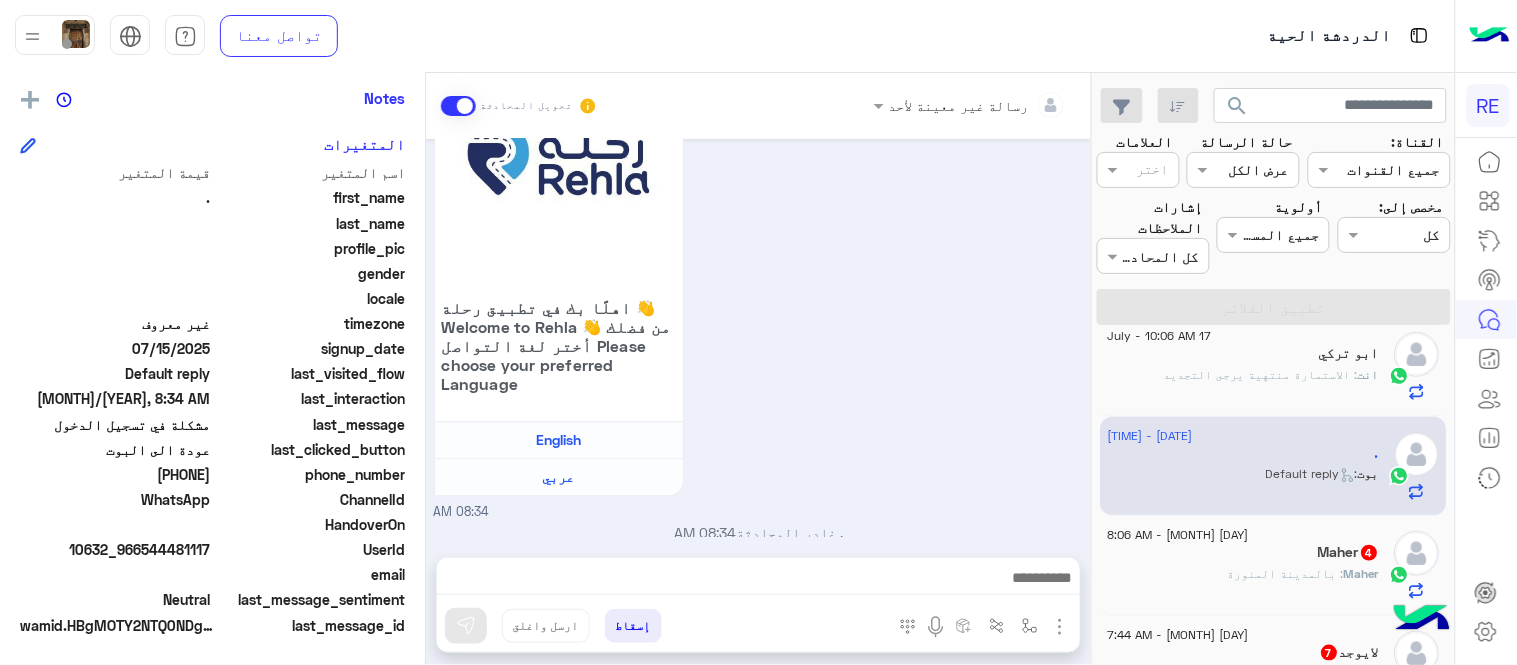 scroll, scrollTop: 984, scrollLeft: 0, axis: vertical 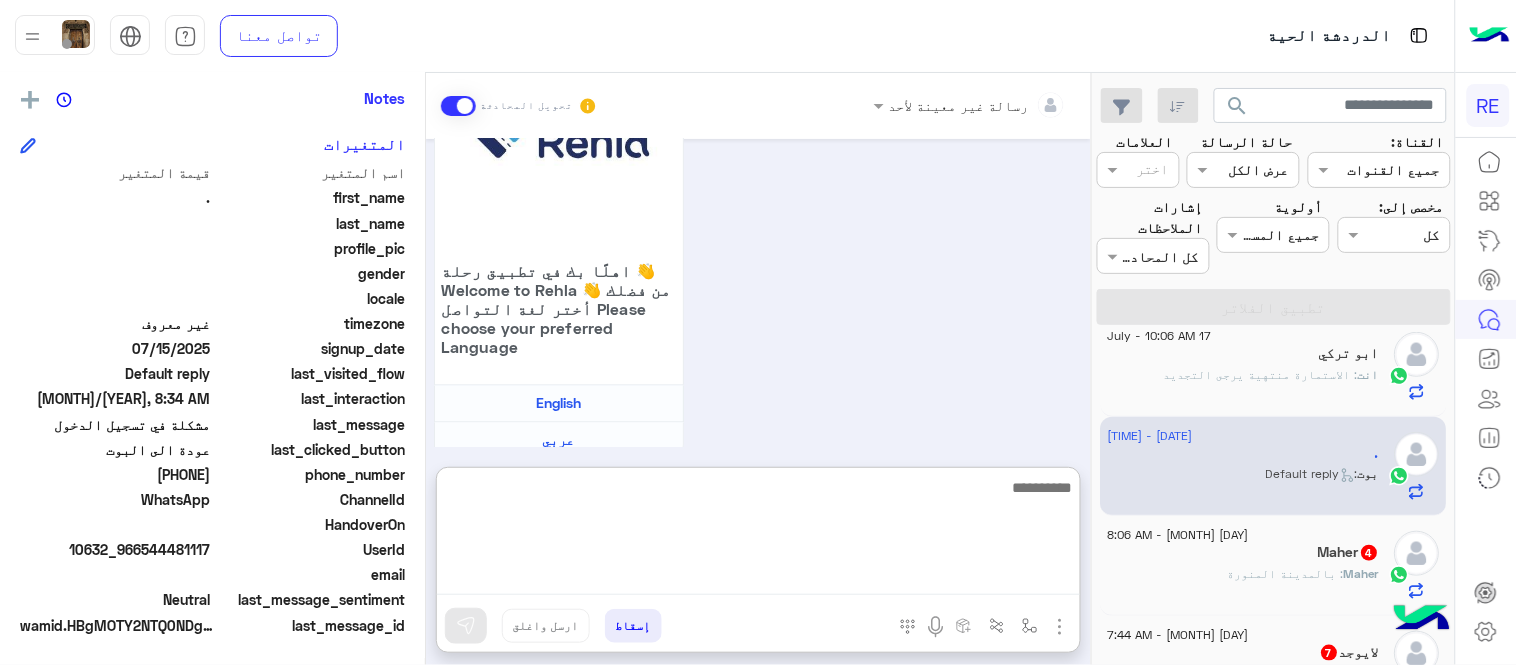 click at bounding box center [758, 535] 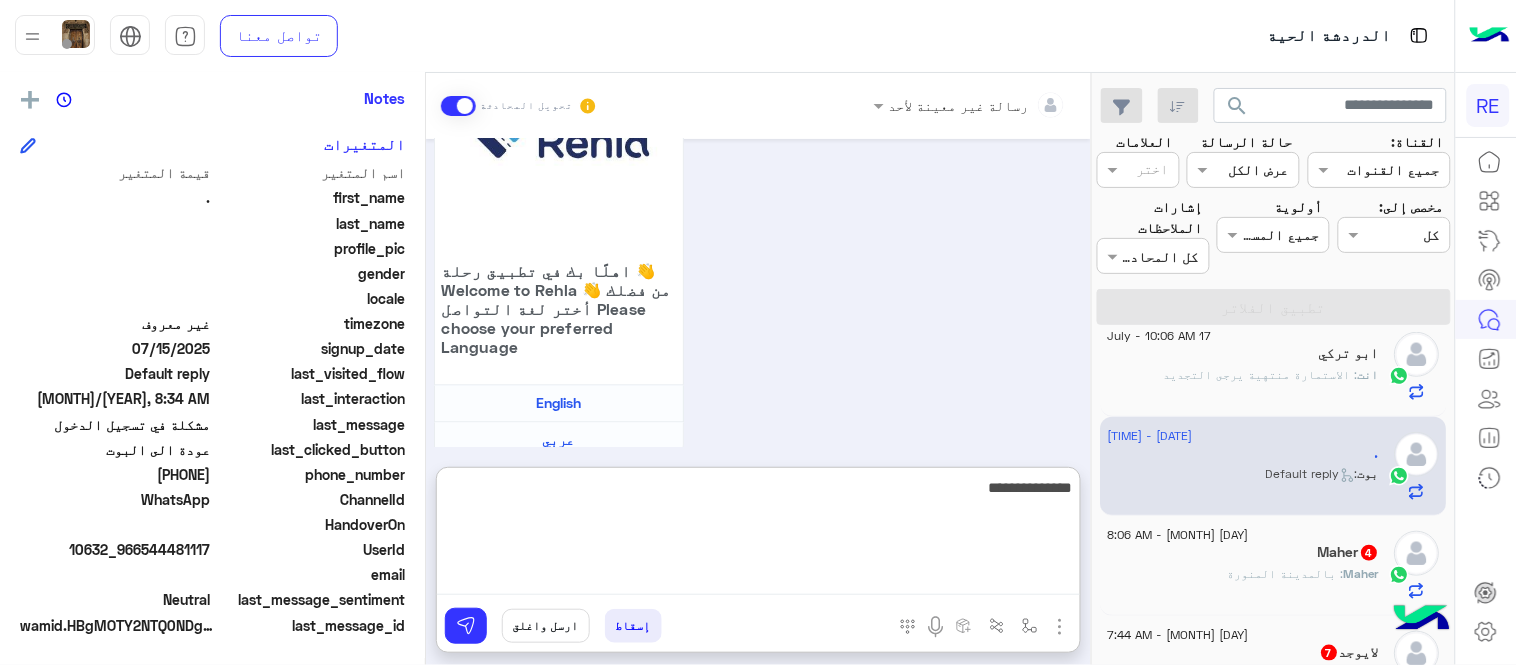 type on "**********" 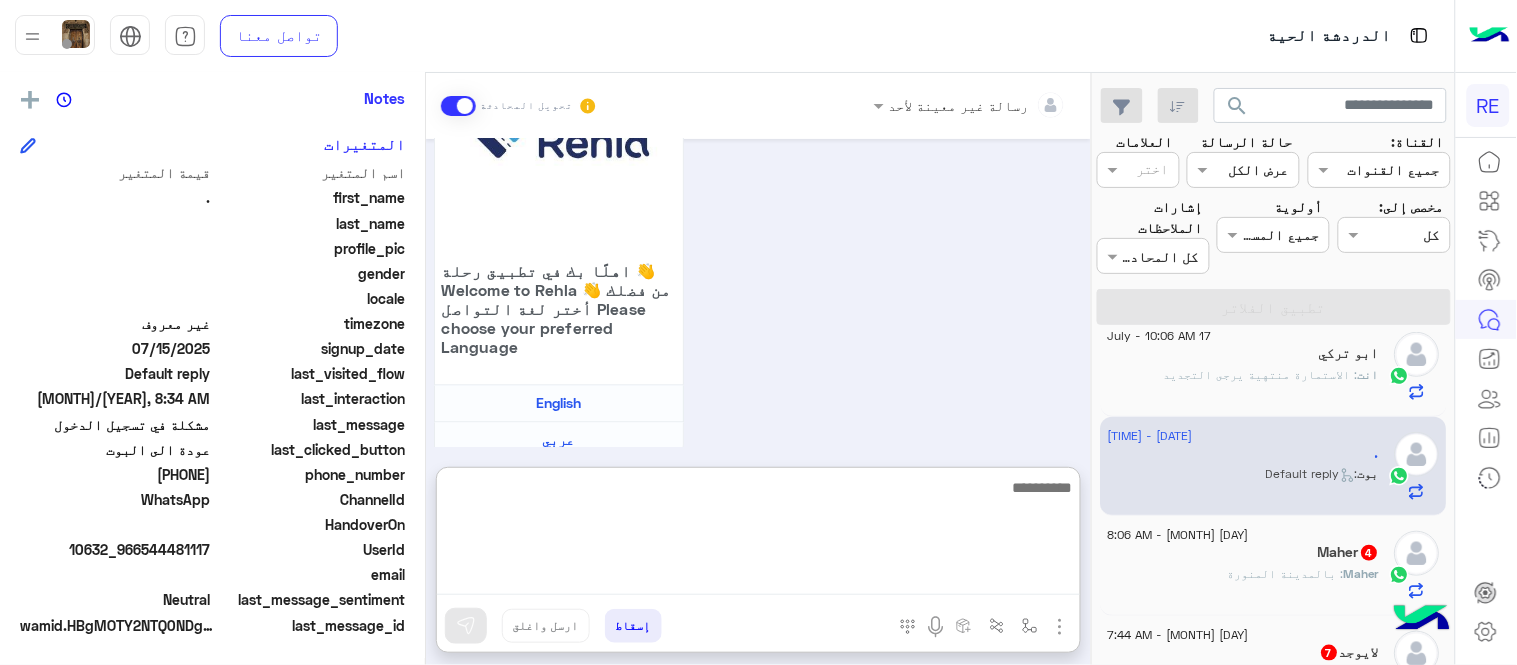 scroll, scrollTop: 1137, scrollLeft: 0, axis: vertical 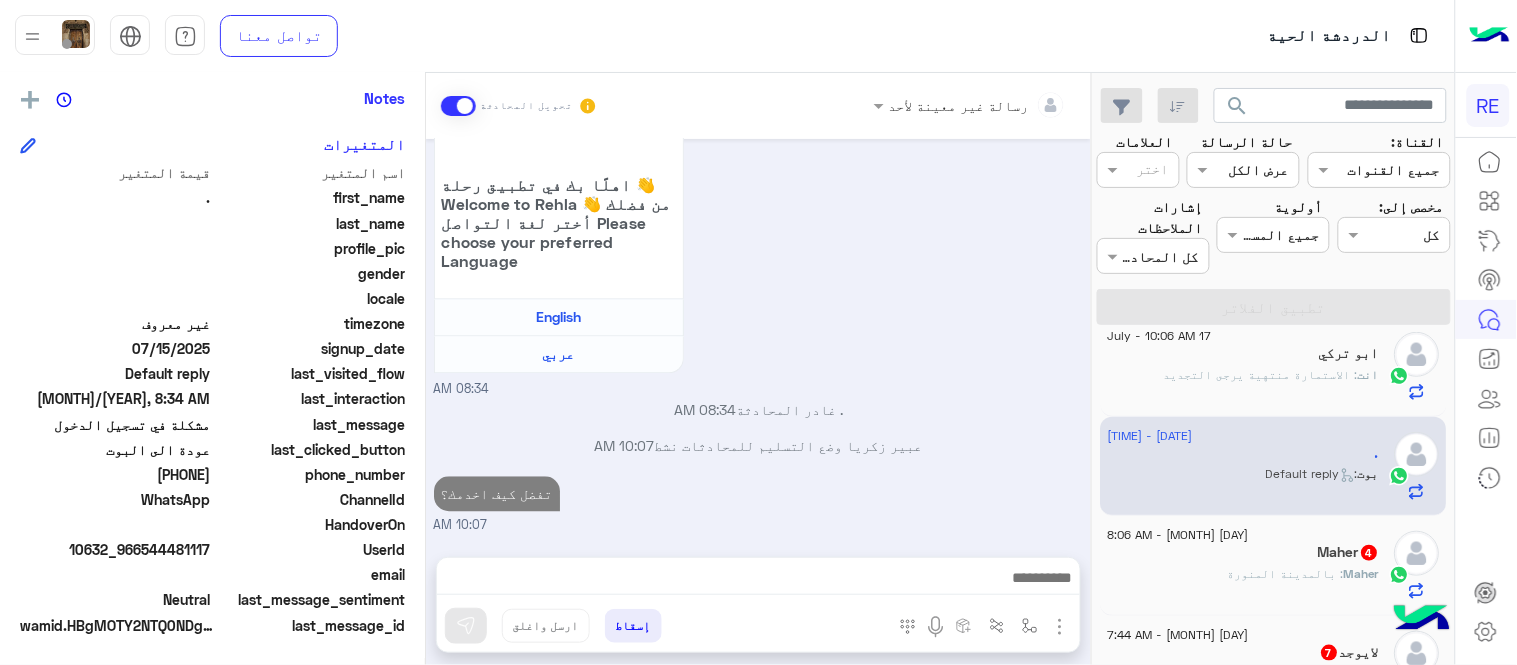 click on "[MONTH] 16, 2025  تم إلغاء التخصيص التلقائي للرد على المحادثة في   12:20 PM       [MONTH] 17, 2025  تمت استرجاع الحساب   08:22 AM  سعدنا بتواصلك، نأمل منك توضيح استفسارك أكثر    08:22 AM  مشكلة في تسجيل الدخول   08:22 AM  تم إعادة توجيه المحادثة. للعودة إلي الرد الالي، أنقر الزر الموجود بالأسفل  عودة الى البوت     08:22 AM   تم تعيين المحادثة إلى [FIRST] [LAST]   08:22 AM       .  طلب التحدث إلى مسؤول بشري   08:22 AM       عودة الى البوت    08:34 AM
اهلًا بك في تطبيق رحلة 👋
Welcome to Rehla  👋
من فضلك أختر لغة التواصل
Please choose your preferred Language
English   عربي     08:34 AM   .  غادر المحادثة   08:34 AM       [FIRST] [LAST] وضع التسليم للمحادثات نشط   10:07 AM        10:07 AM" at bounding box center [758, 338] 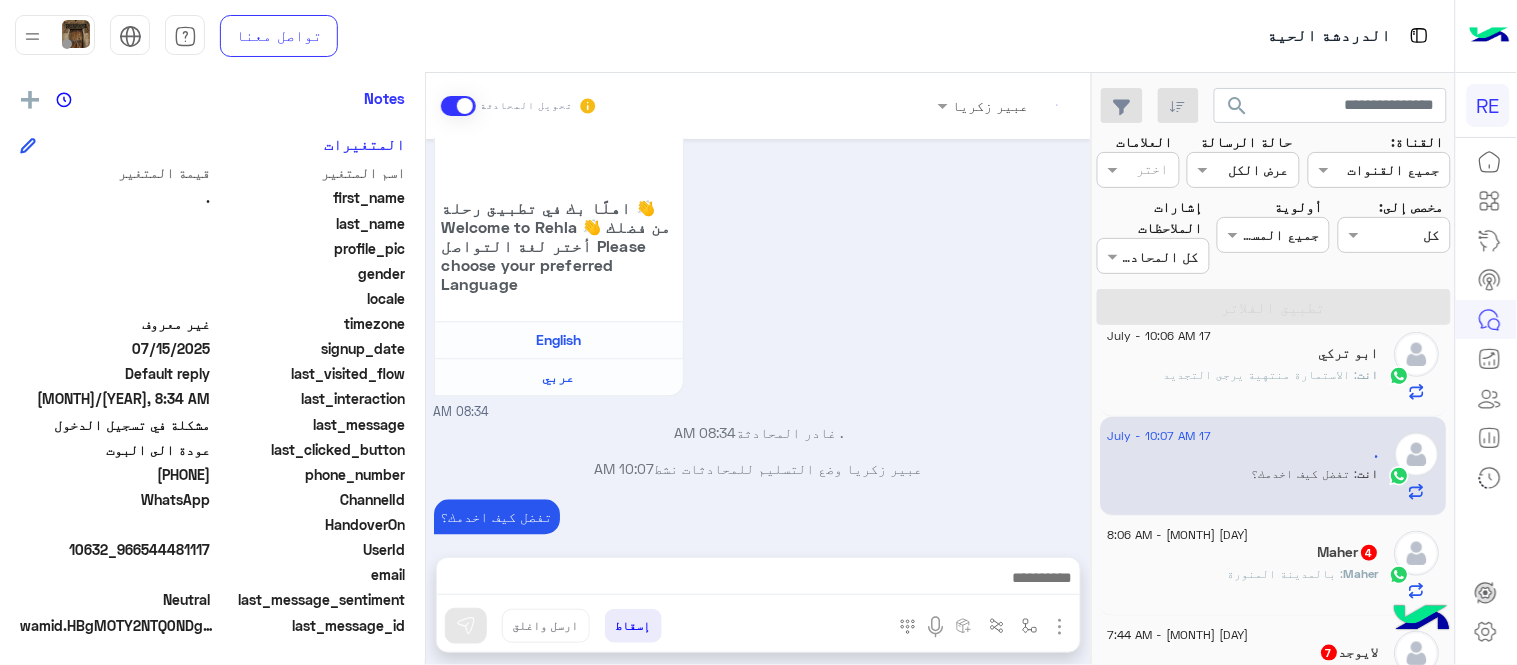 scroll, scrollTop: 1084, scrollLeft: 0, axis: vertical 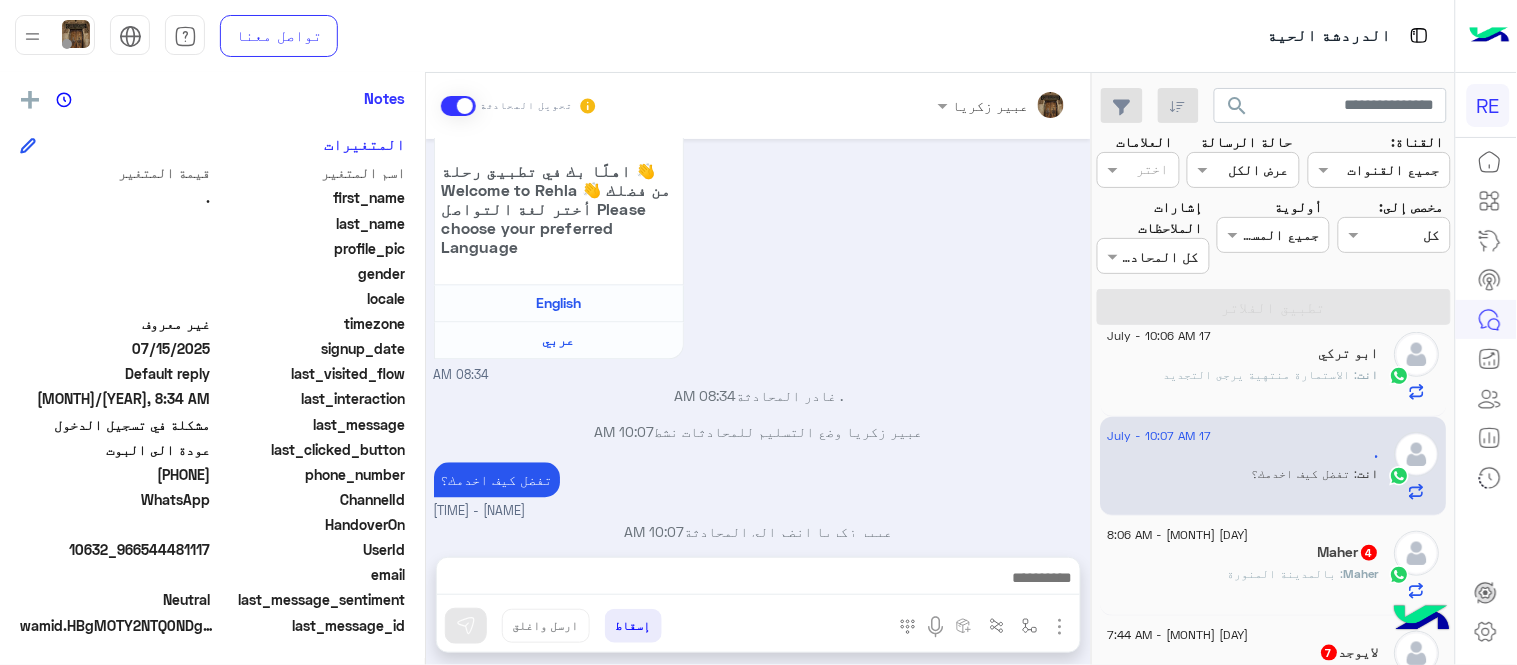 click on "[FIRST] : بالمدينة المنورة" 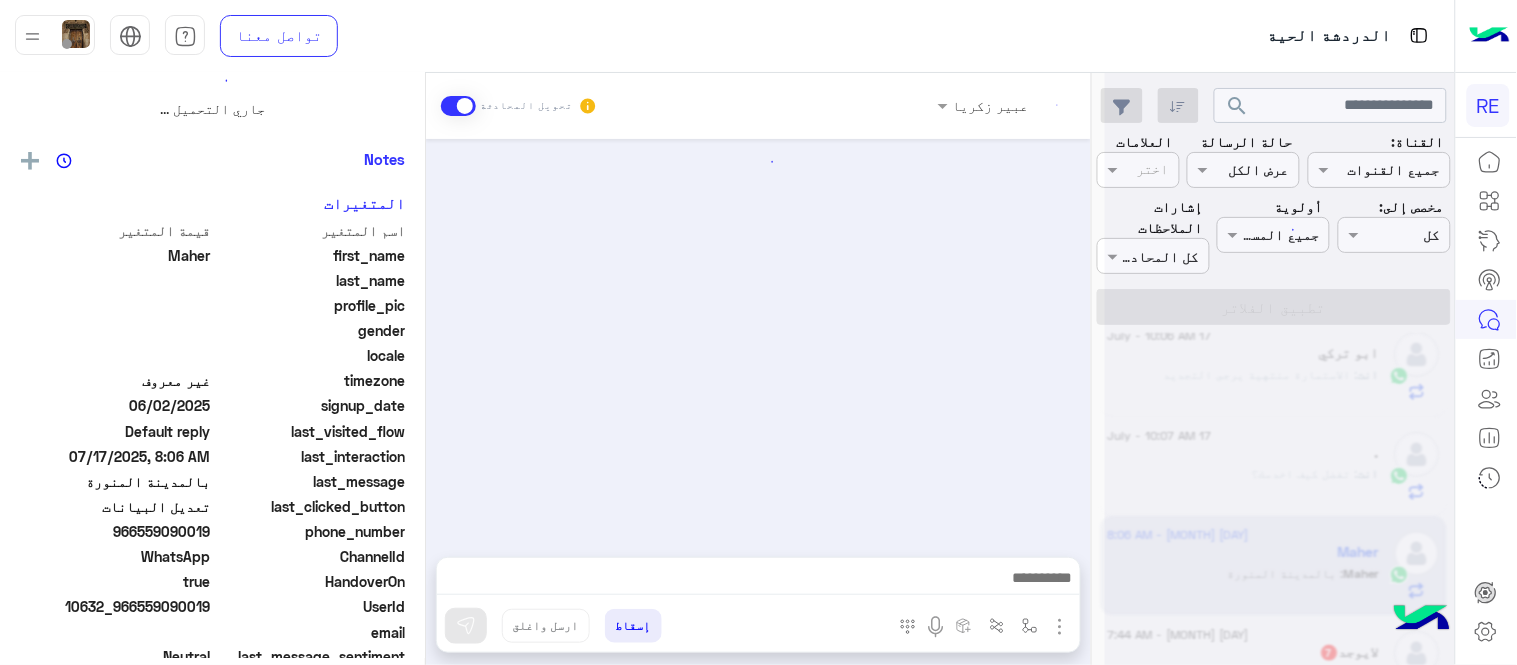 scroll, scrollTop: 0, scrollLeft: 0, axis: both 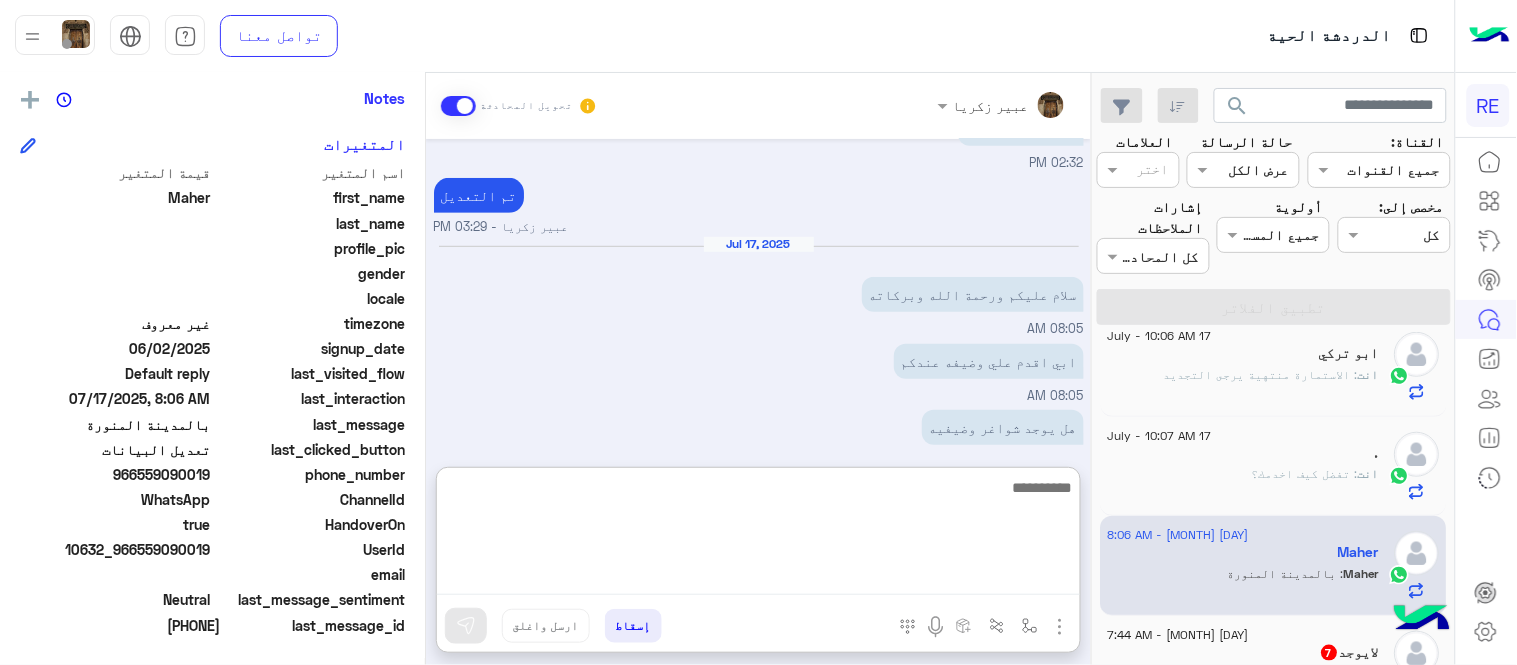click at bounding box center [758, 535] 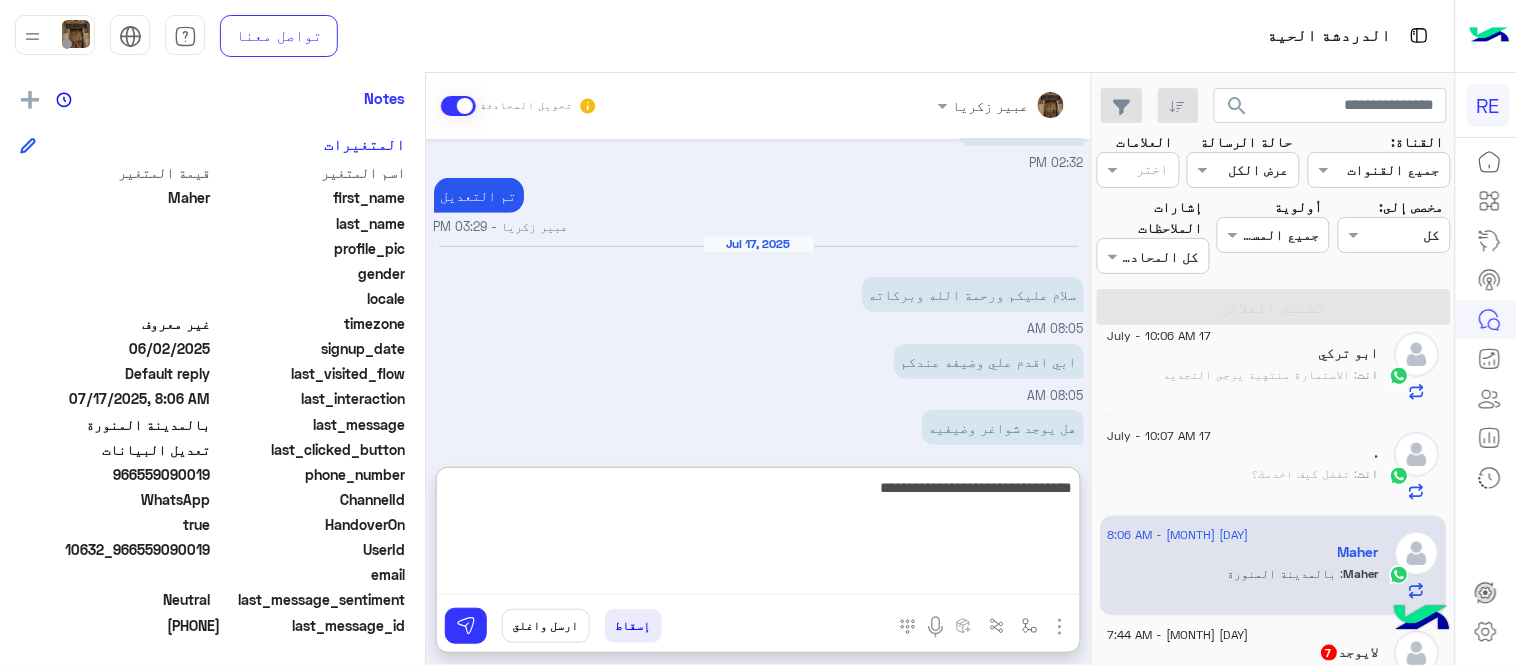 paste on "**********" 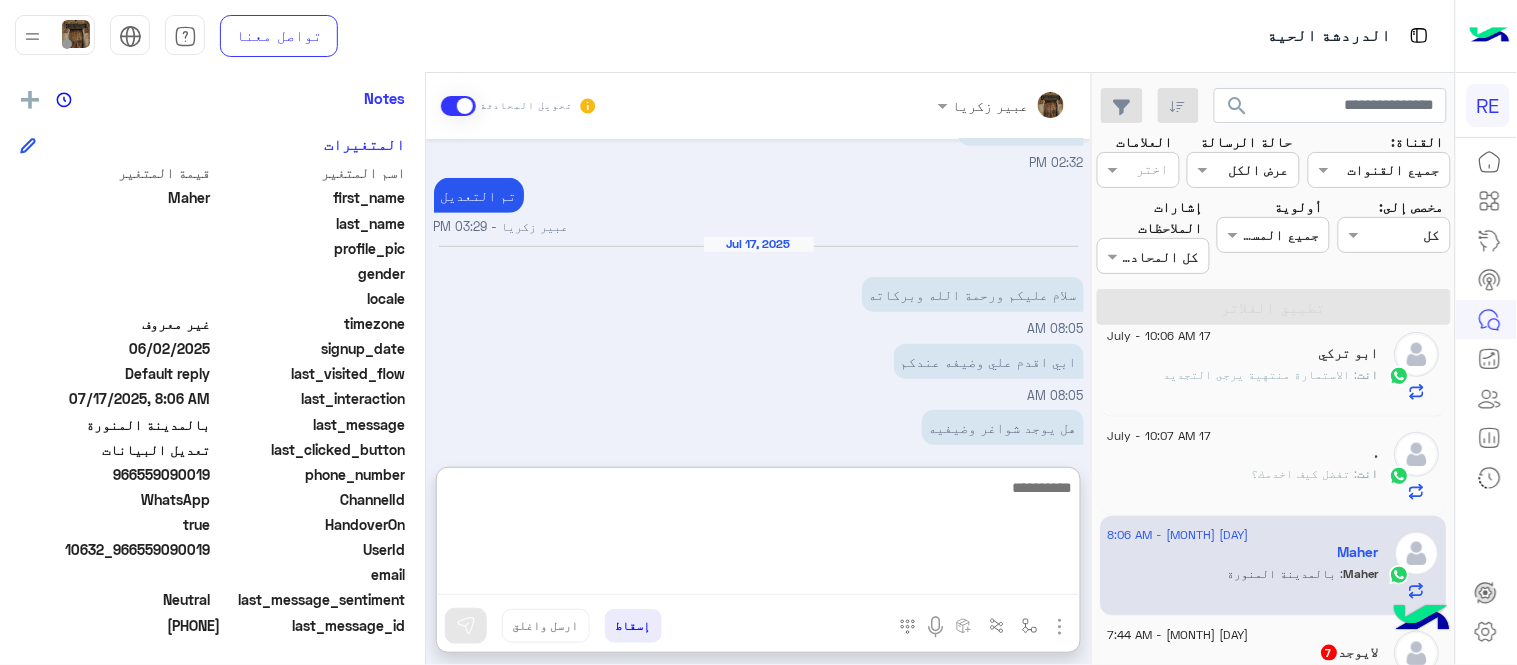 scroll, scrollTop: 446, scrollLeft: 0, axis: vertical 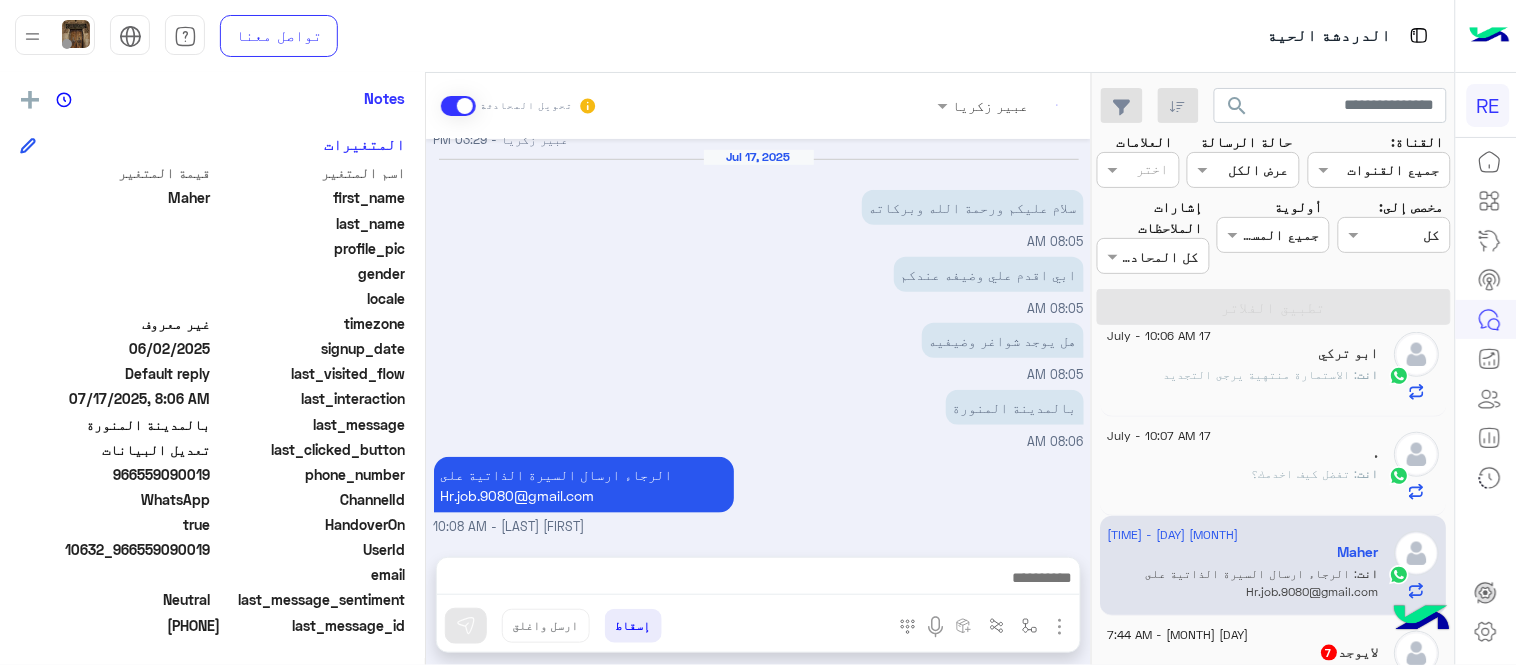 click on "Jul 16, 2025   [FIRST] [LAST] وضع التسليم للمحادثات نشط   02:28 PM      ايش البيانات اللي حابب تعدلها ؟  [FIRST] [LAST] -  02:29 PM   [FIRST] [LAST] انضم إلى المحادثة   02:29 PM      فئة السياره   02:32 PM  من قو الي قو بلس   02:32 PM  تم التعديل  [FIRST] [LAST] -  03:29 PM   Jul 17, 2025  سلام عليكم ورحمة الله وبركاته   08:05 AM  ابي اقدم علي وضيفه عندكم   08:05 AM  هل يوجد شواغر وضيفيه   08:05 AM  بالمدينة المنورة   08:06 AM  الرجاء ارسال السيرة الذاتية على [EMAIL]  [FIRST] [LAST] -  10:08 AM" at bounding box center [758, 338] 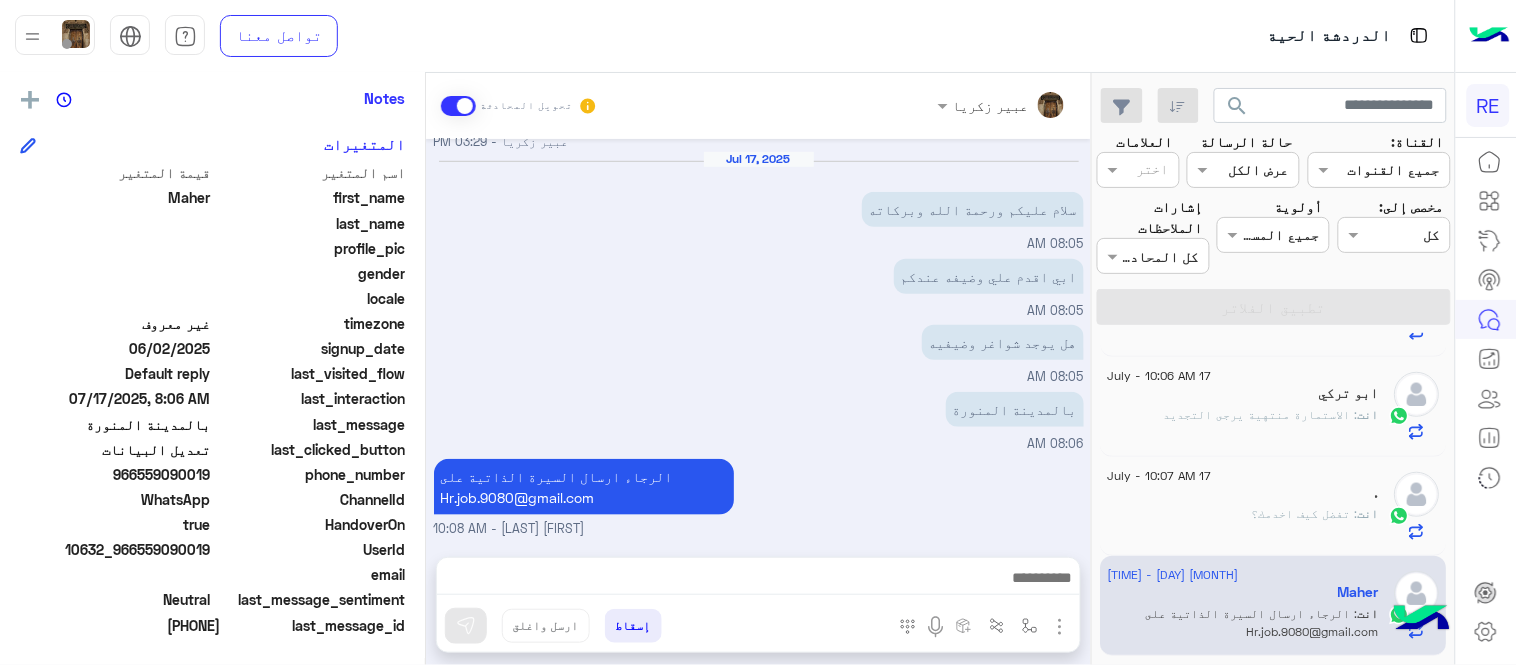 scroll, scrollTop: 395, scrollLeft: 0, axis: vertical 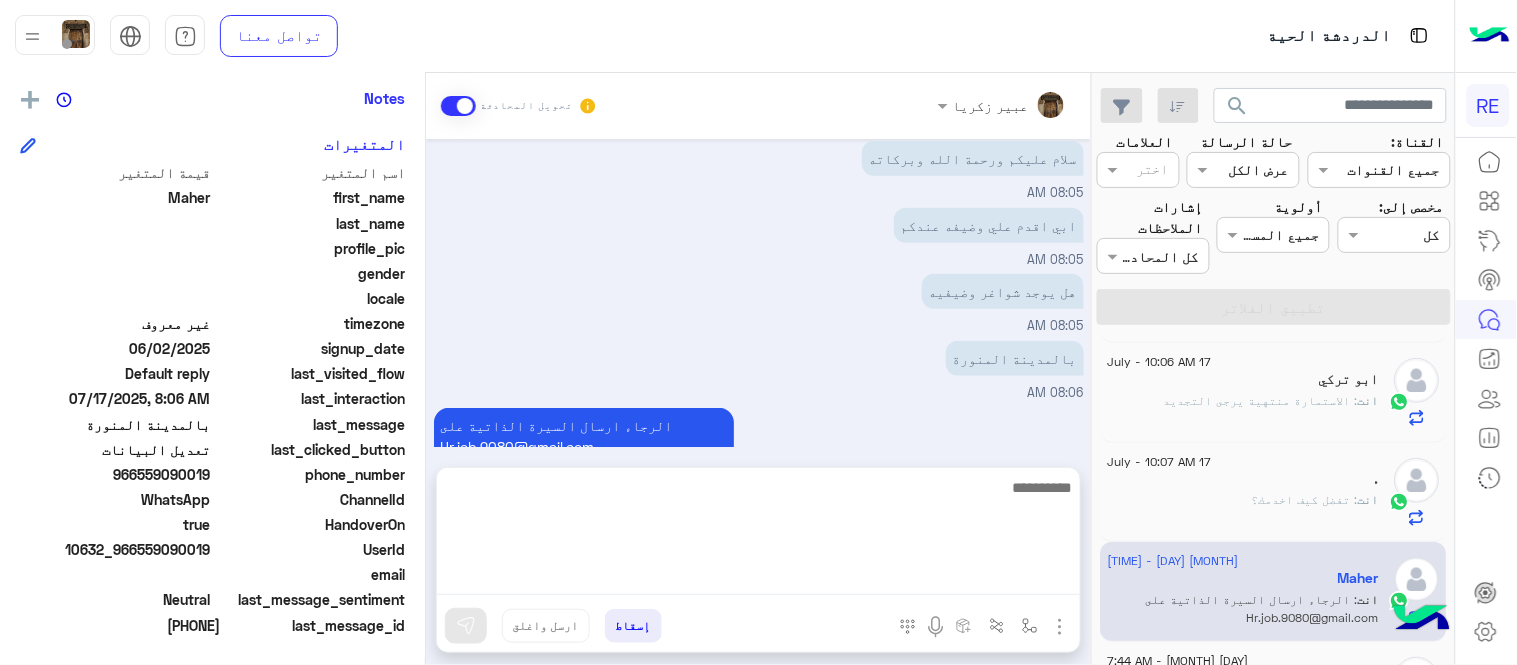 click at bounding box center (758, 535) 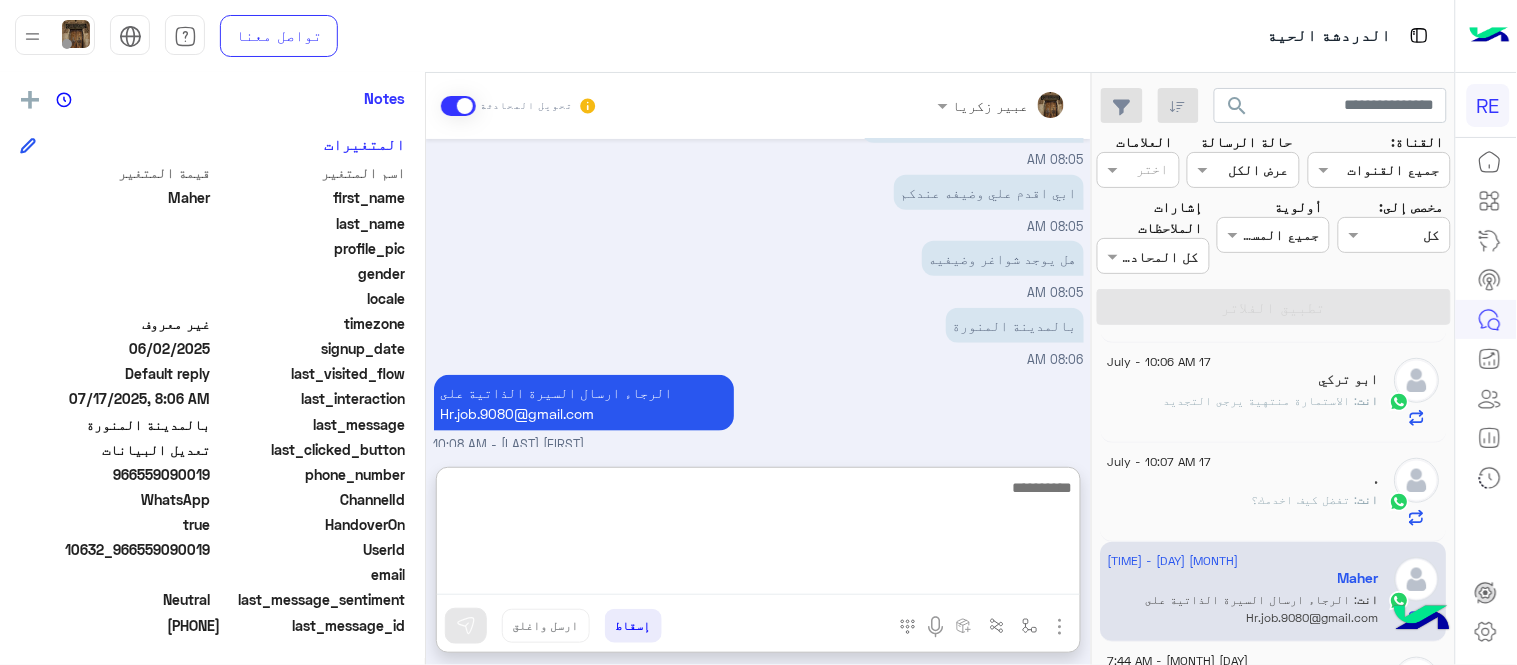 scroll, scrollTop: 446, scrollLeft: 0, axis: vertical 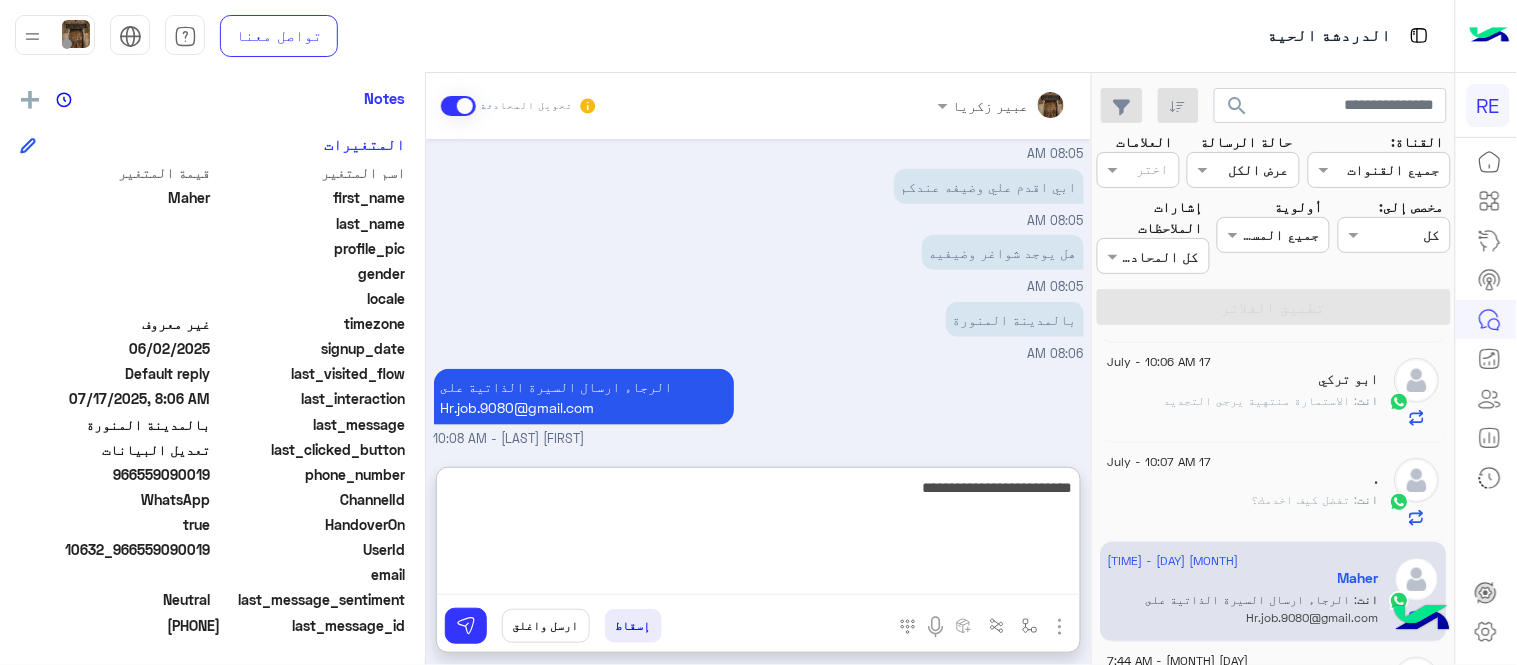 type on "**********" 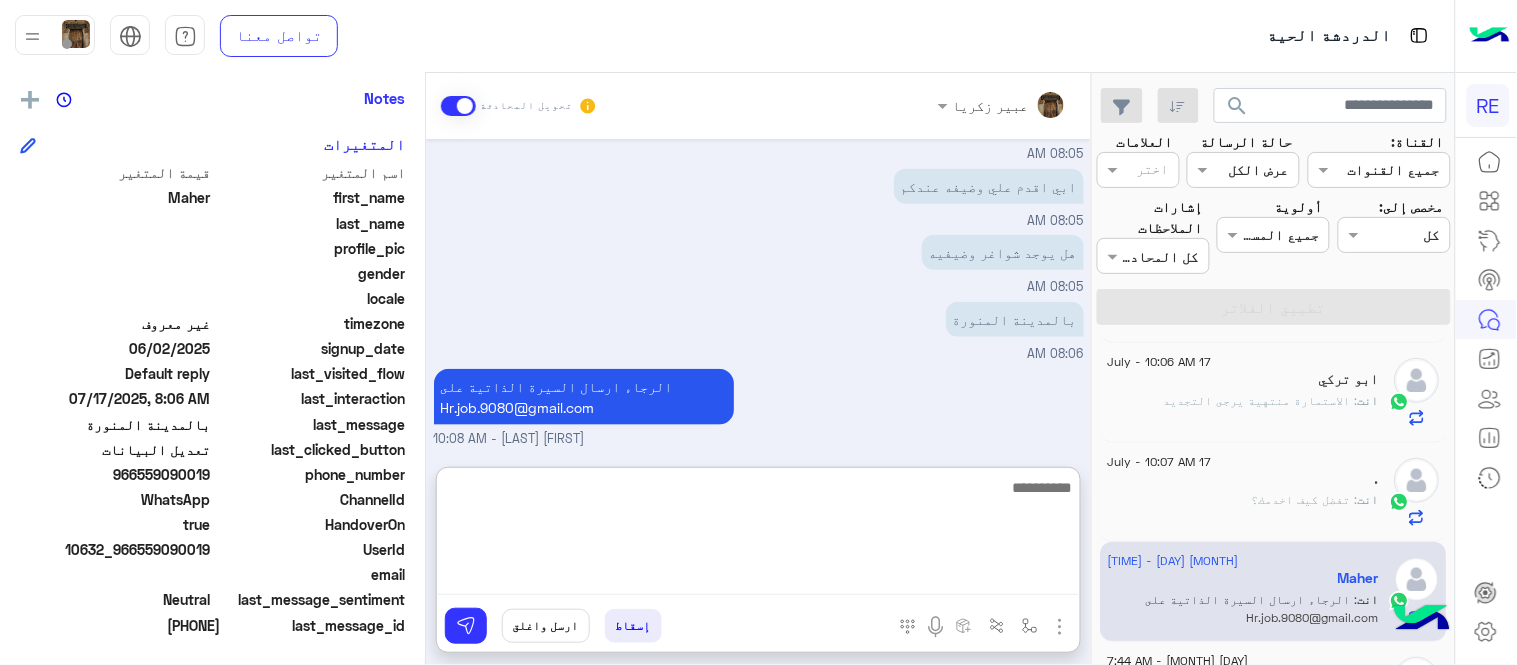 scroll, scrollTop: 510, scrollLeft: 0, axis: vertical 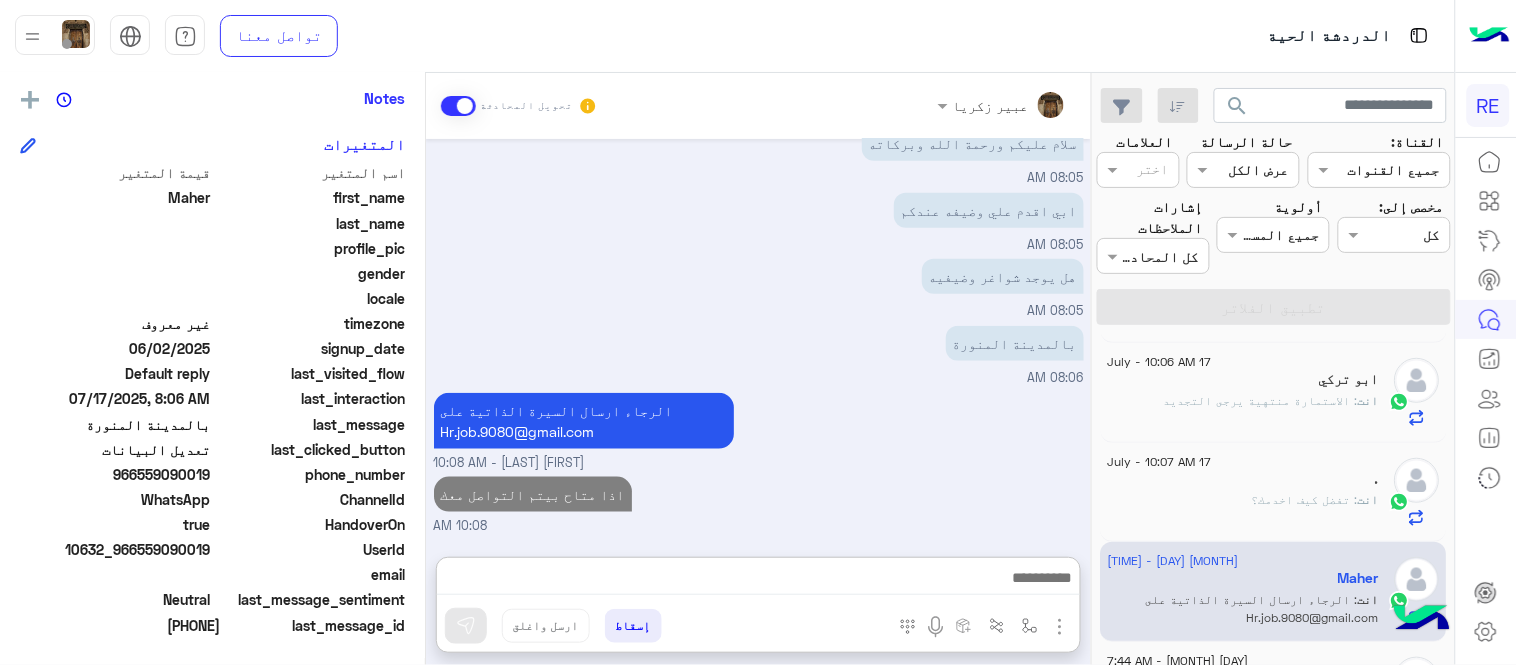 click on "Jul 16, 2025   [FIRST] [LAST] وضع التسليم للمحادثات نشط   02:28 PM      ايش البيانات اللي حابب تعدلها ؟  [FIRST] [LAST] -  02:29 PM   [FIRST] [LAST] انضم إلى المحادثة   02:29 PM      فئة السياره   02:32 PM  من قو الي قو بلس   02:32 PM  تم التعديل  [FIRST] [LAST] -  03:29 PM   Jul 17, 2025  سلام عليكم ورحمة الله وبركاته   08:05 AM  ابي اقدم علي وضيفه عندكم   08:05 AM  هل يوجد شواغر وضيفيه   08:05 AM  بالمدينة المنورة   08:06 AM  الرجاء ارسال السيرة الذاتية على [EMAIL]  [FIRST] [LAST] -  10:08 AM  اذا متاح بيتم التواصل معك   10:08 AM" at bounding box center [758, 338] 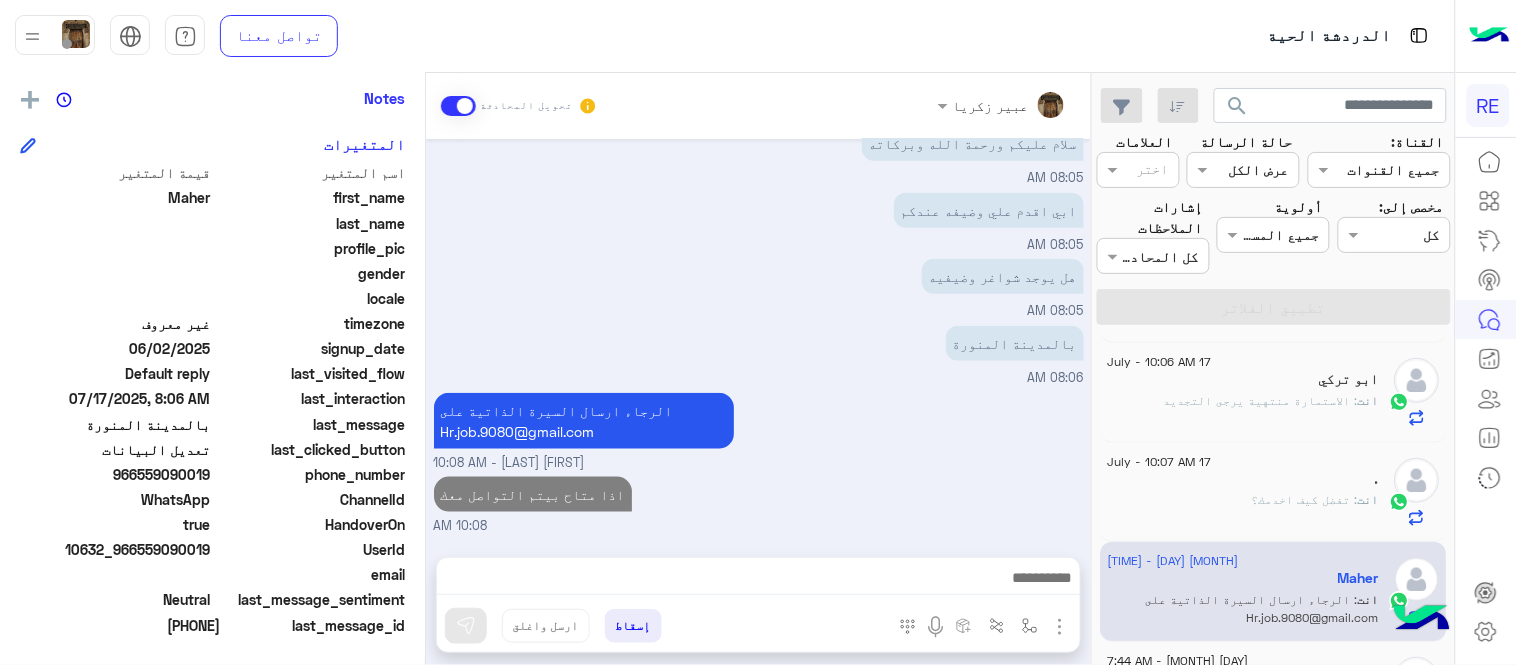 scroll, scrollTop: 420, scrollLeft: 0, axis: vertical 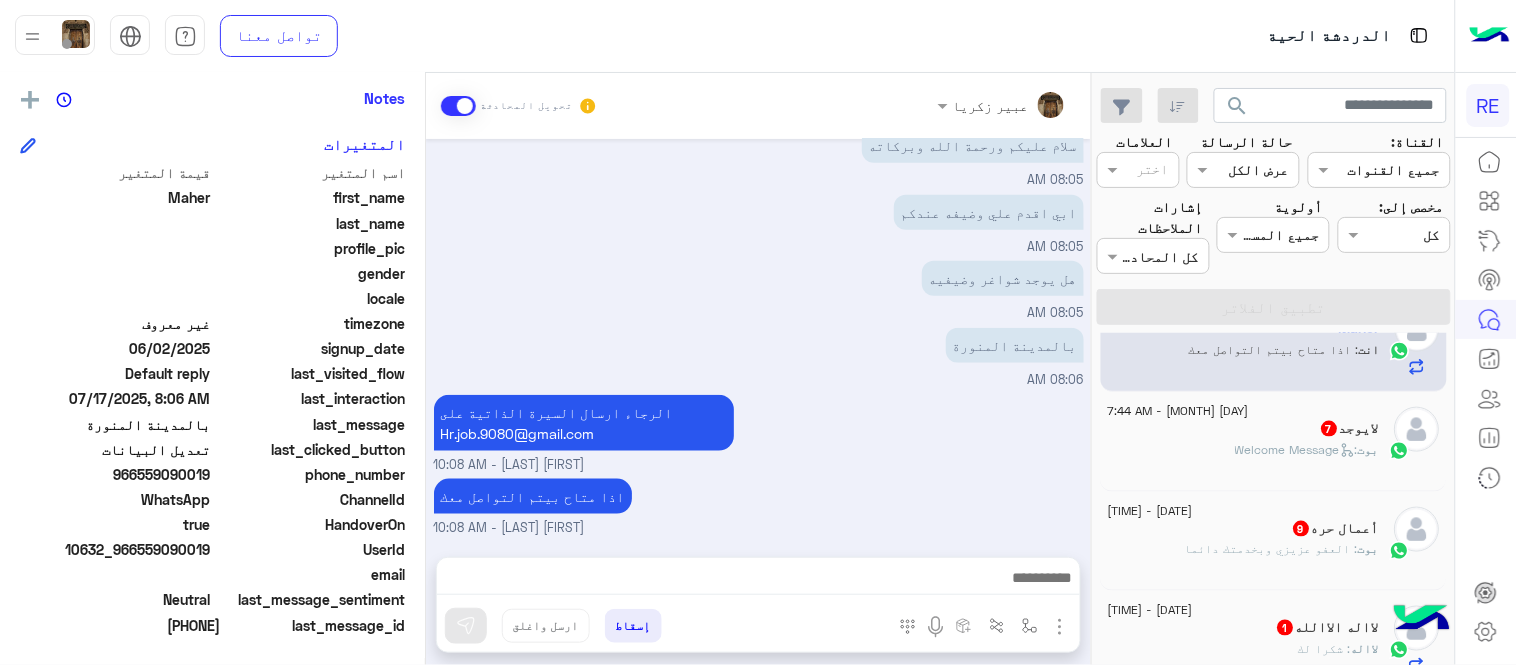 click on ":   Welcome Message" 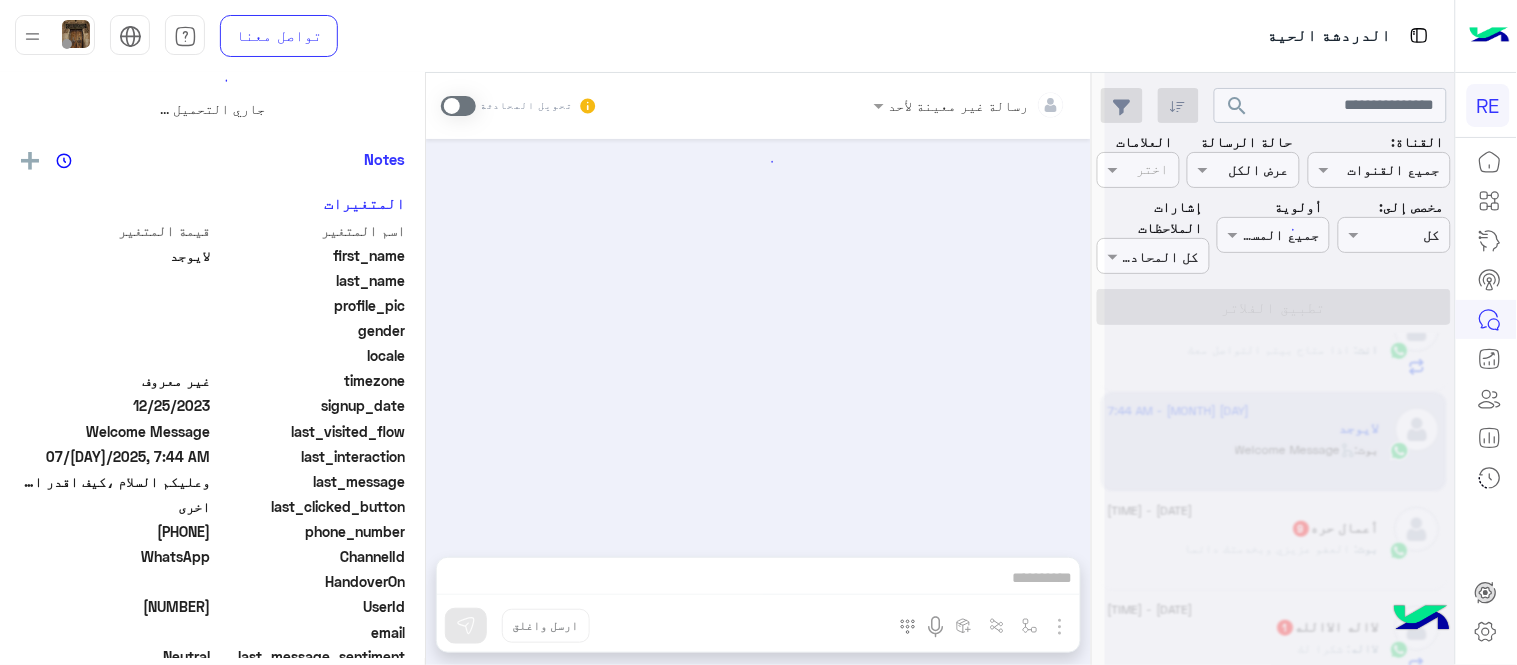 scroll, scrollTop: 0, scrollLeft: 0, axis: both 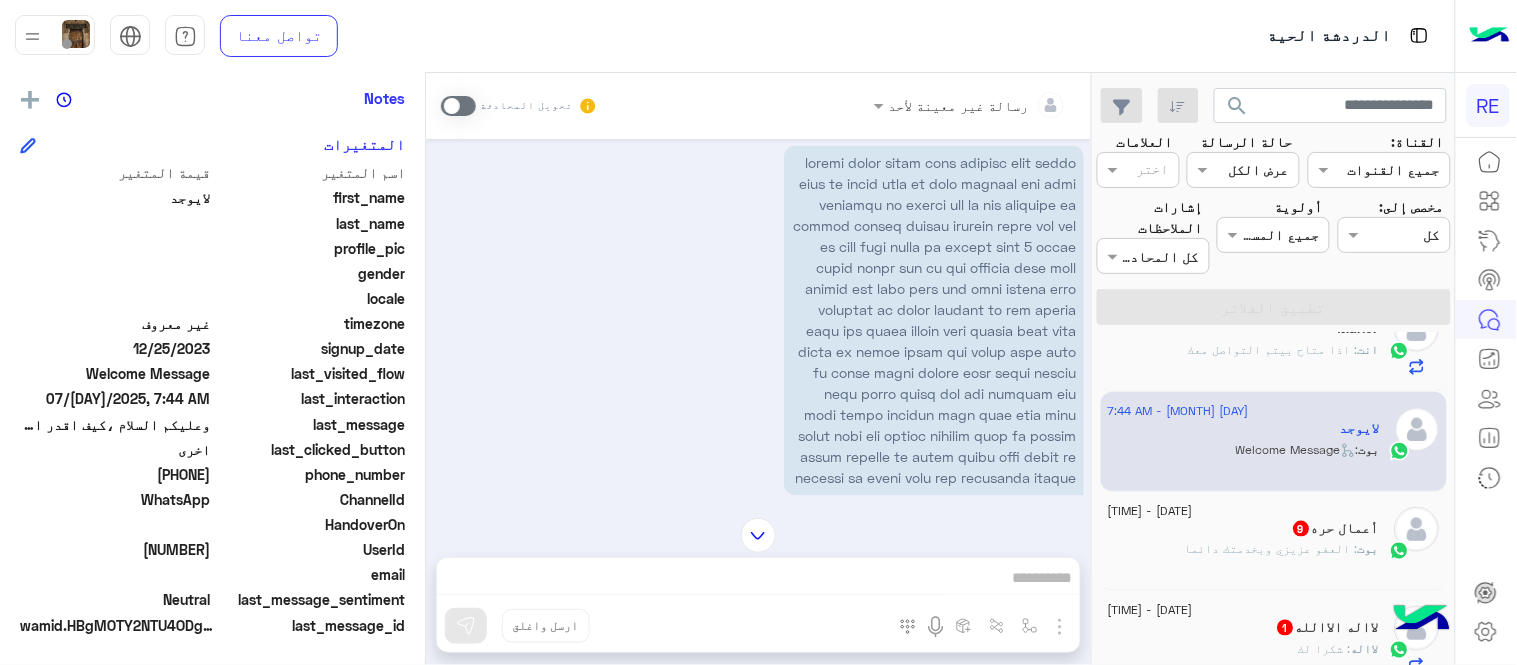 drag, startPoint x: 141, startPoint y: 474, endPoint x: 213, endPoint y: 473, distance: 72.00694 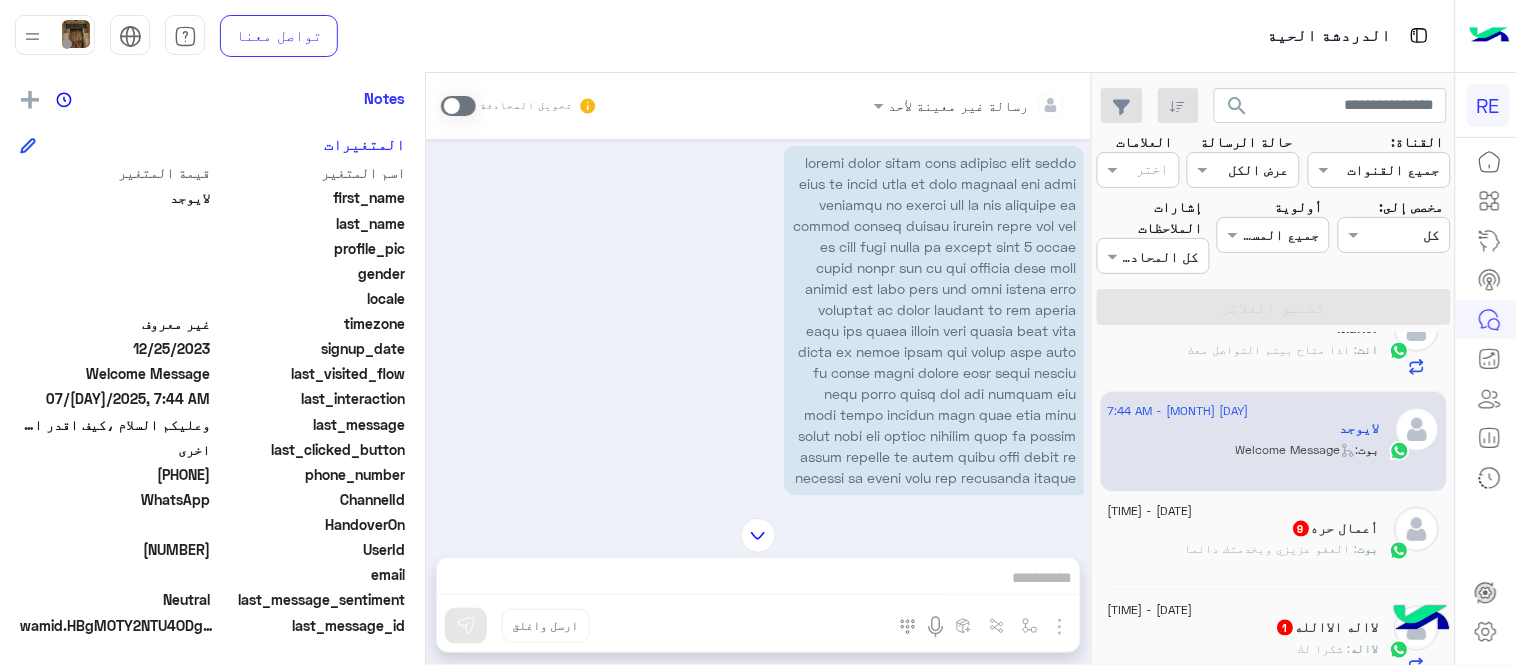 copy on "[PHONE]" 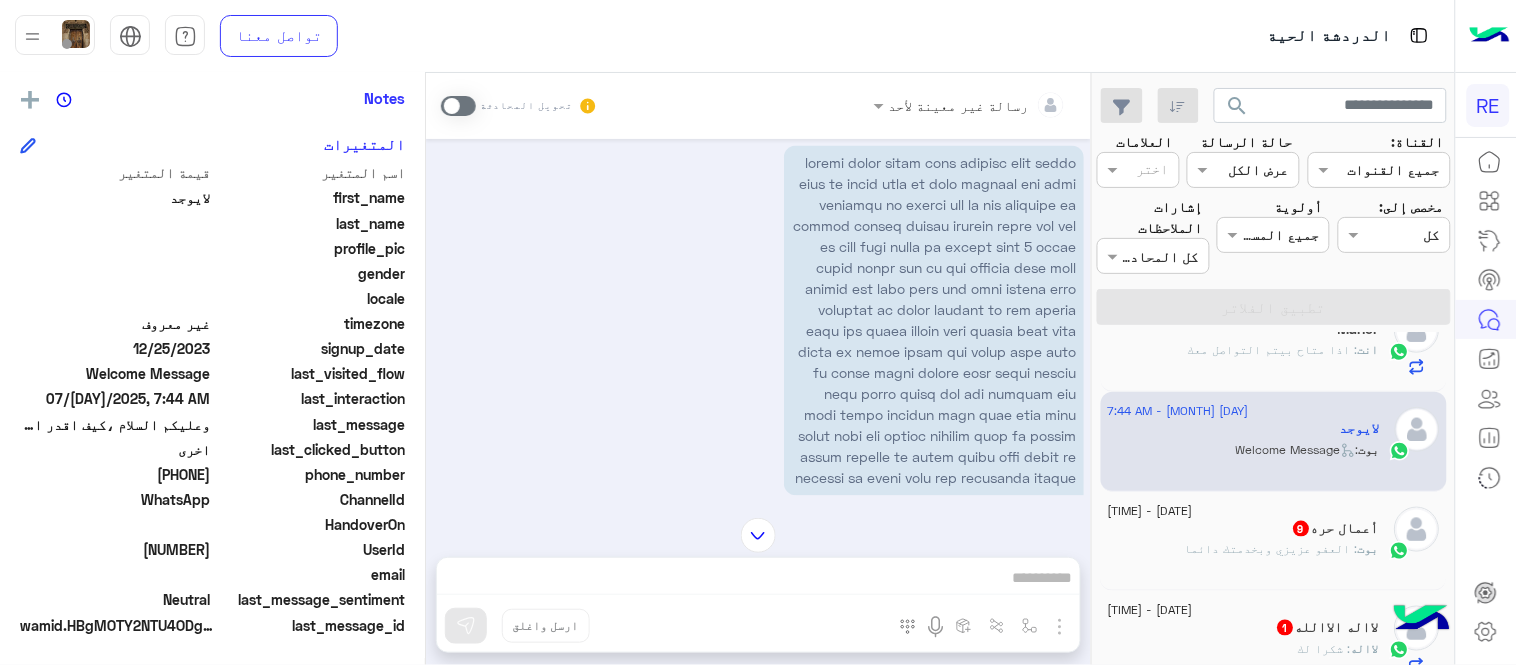 scroll, scrollTop: 646, scrollLeft: 0, axis: vertical 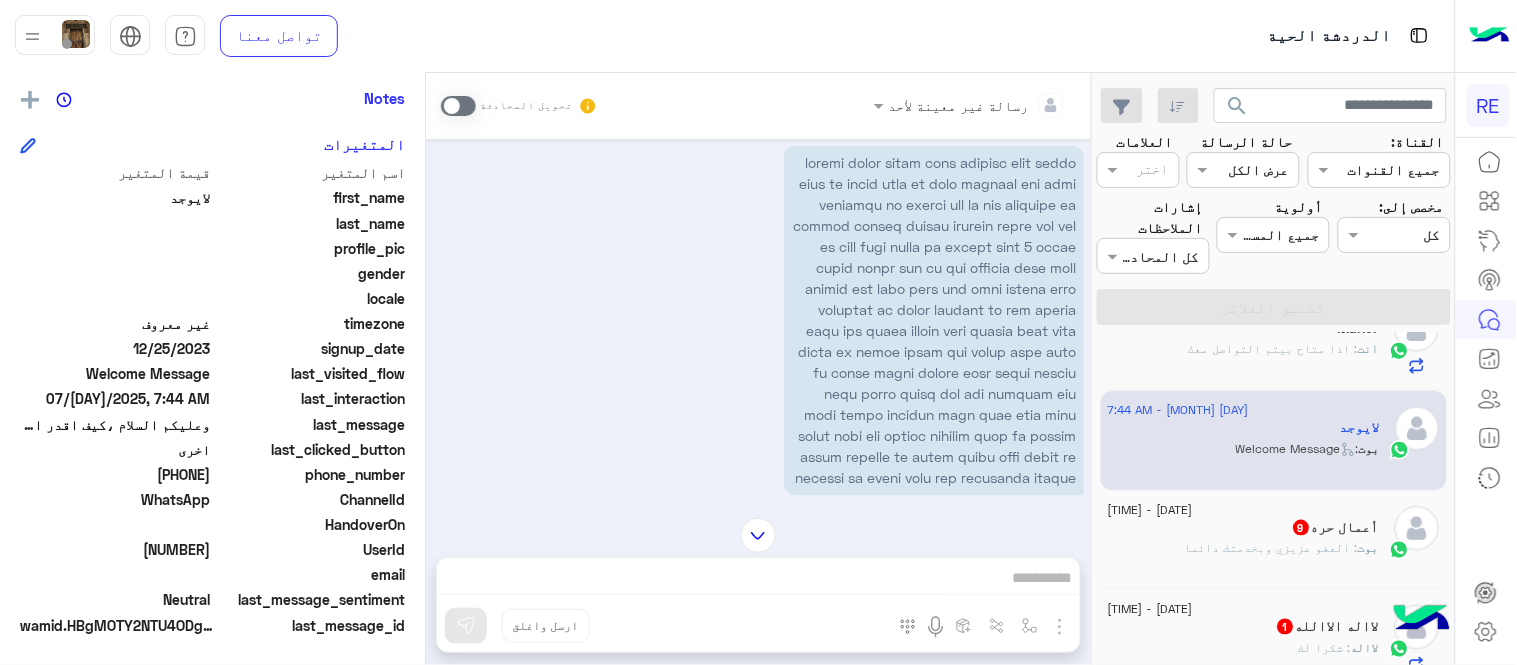 click at bounding box center (458, 106) 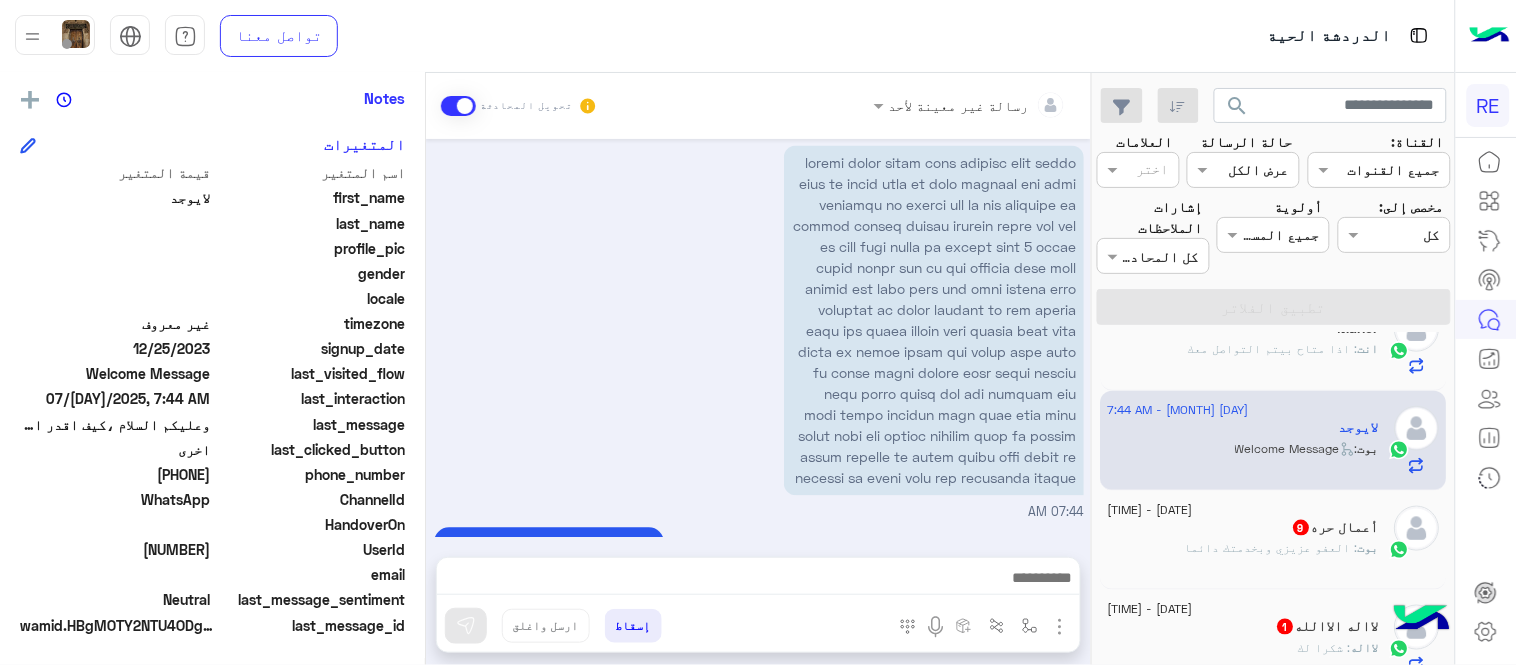 scroll, scrollTop: 1500, scrollLeft: 0, axis: vertical 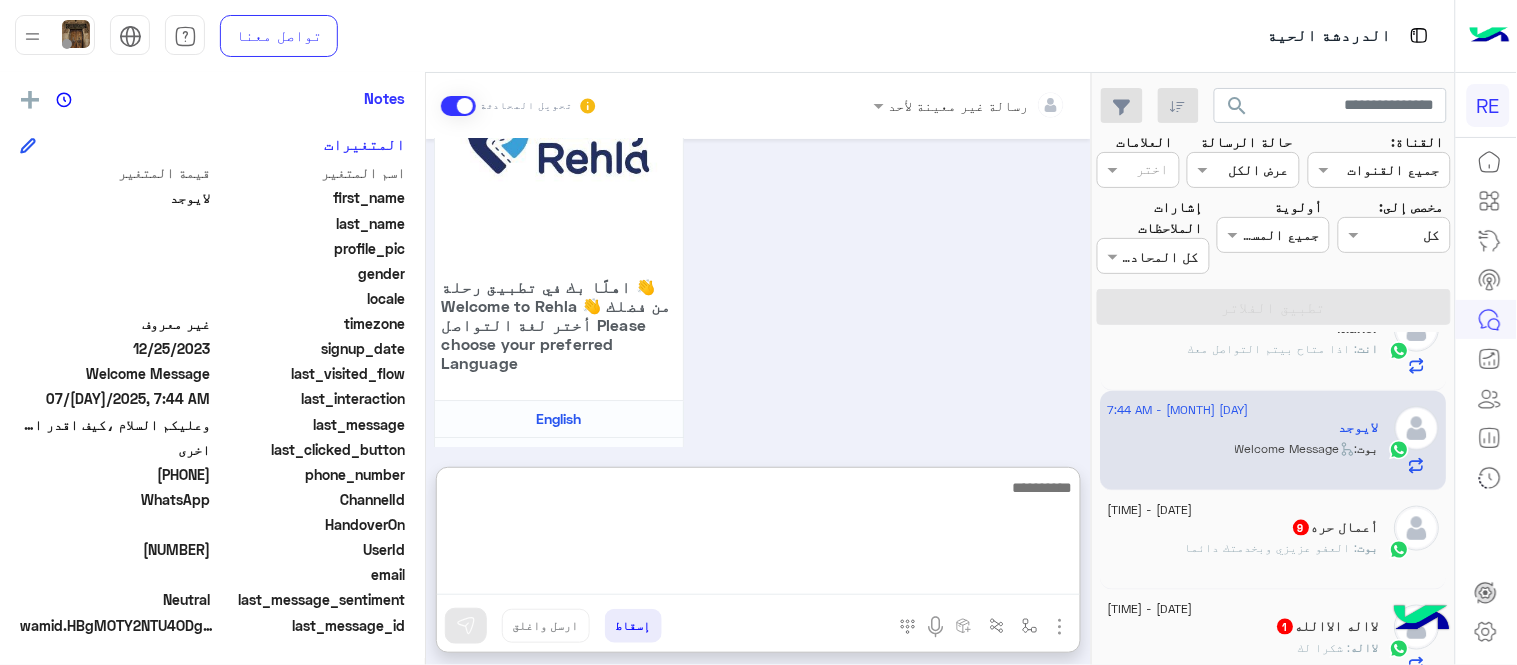 click at bounding box center (758, 535) 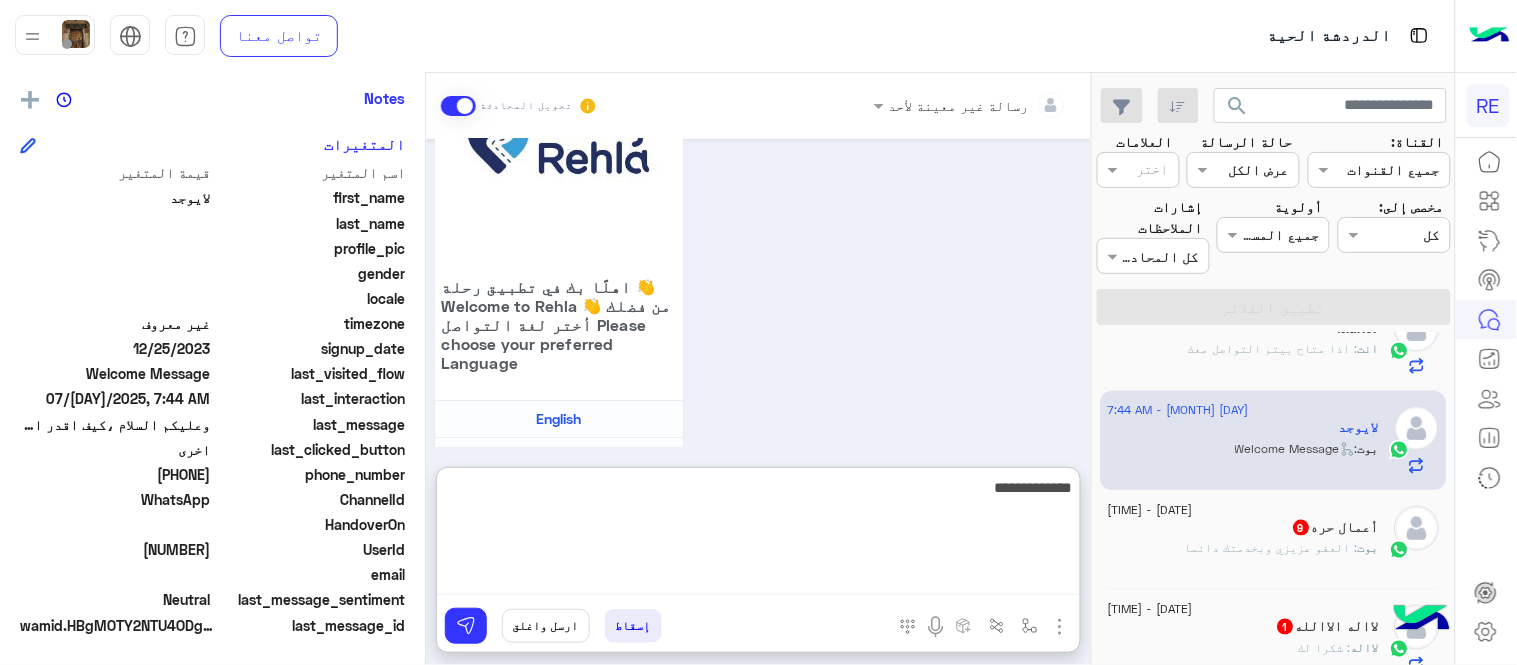 type on "**********" 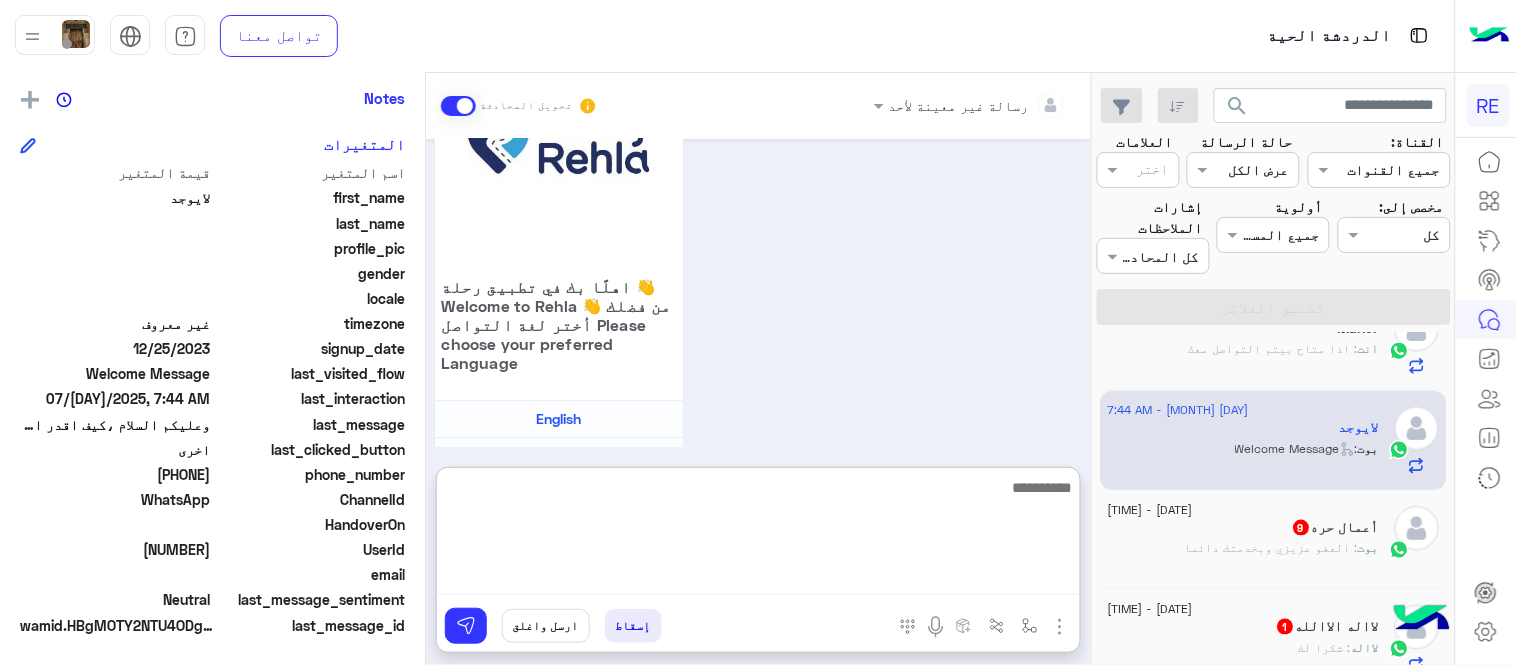 scroll, scrollTop: 1653, scrollLeft: 0, axis: vertical 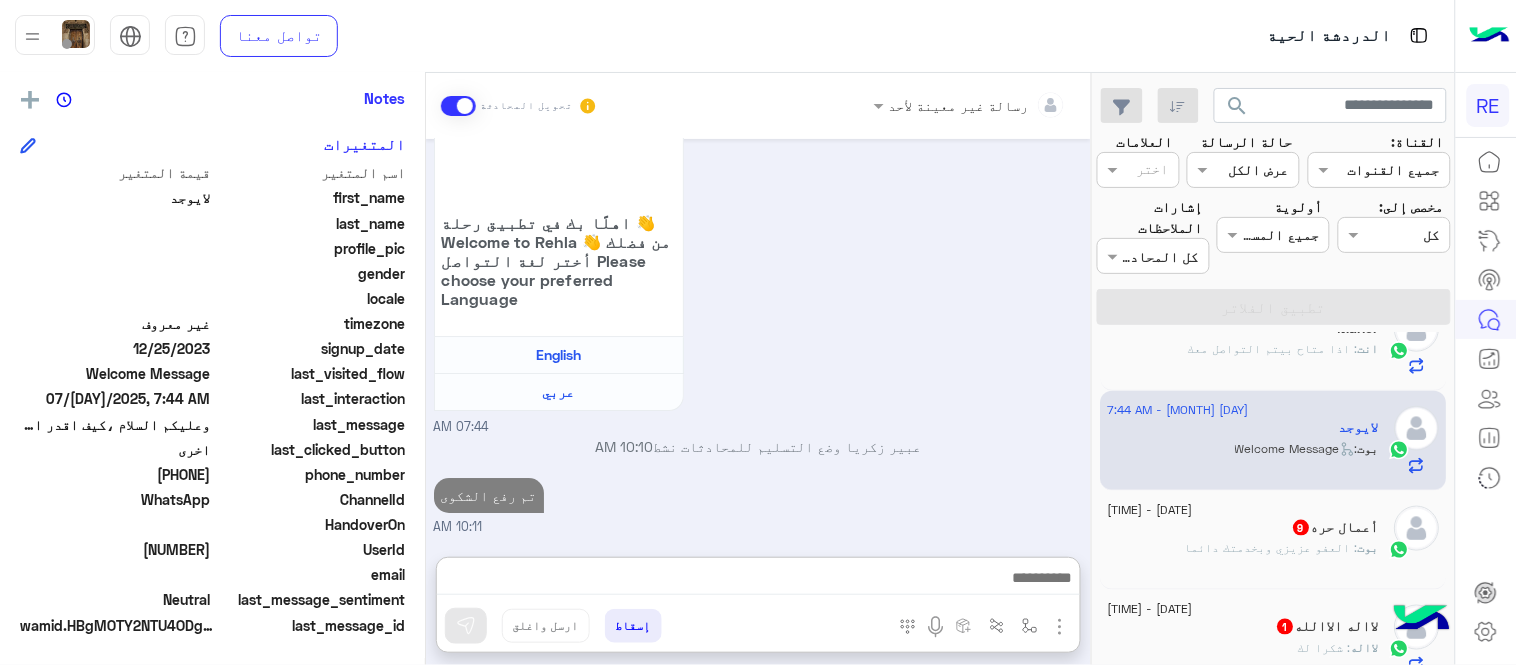 click on "[MONTH] [DAY], [YEAR]   كابتن     [TIME]  اختر احد الخدمات التالية:    [TIME]   الملاحظات والشكاوى    [TIME]  اختيار أي:    [TIME]   شكاوى    [TIME]  فضلا اختر نوع الشكوى  ماليه   تقنية   اخرى     [TIME]   اخرى    [TIME]  مرحباً بك لايوجد، نأسف لمروركم بهذا، برجاء توضيح استفسارك الخاص وسيتم الرد عليكم من فريق الدعم قريبا. كان معك مساعدك الآلي من فريق رحلة. دمت بخير. اي خدمة اخرى ؟  الرجوع للقائمة الرئ   لا     [TIME]    [TIME]  وعليكم السلام ،كيف اقدر اساعدك
اهلًا بك في تطبيق رحلة 👋
Welcome to Rehla  👋
من فضلك أختر لغة التواصل
Please choose your preferred Language
English   عربي     [TIME]   [NAME] وضع التسليم للمحادثات نشط   [TIME]" at bounding box center (758, 338) 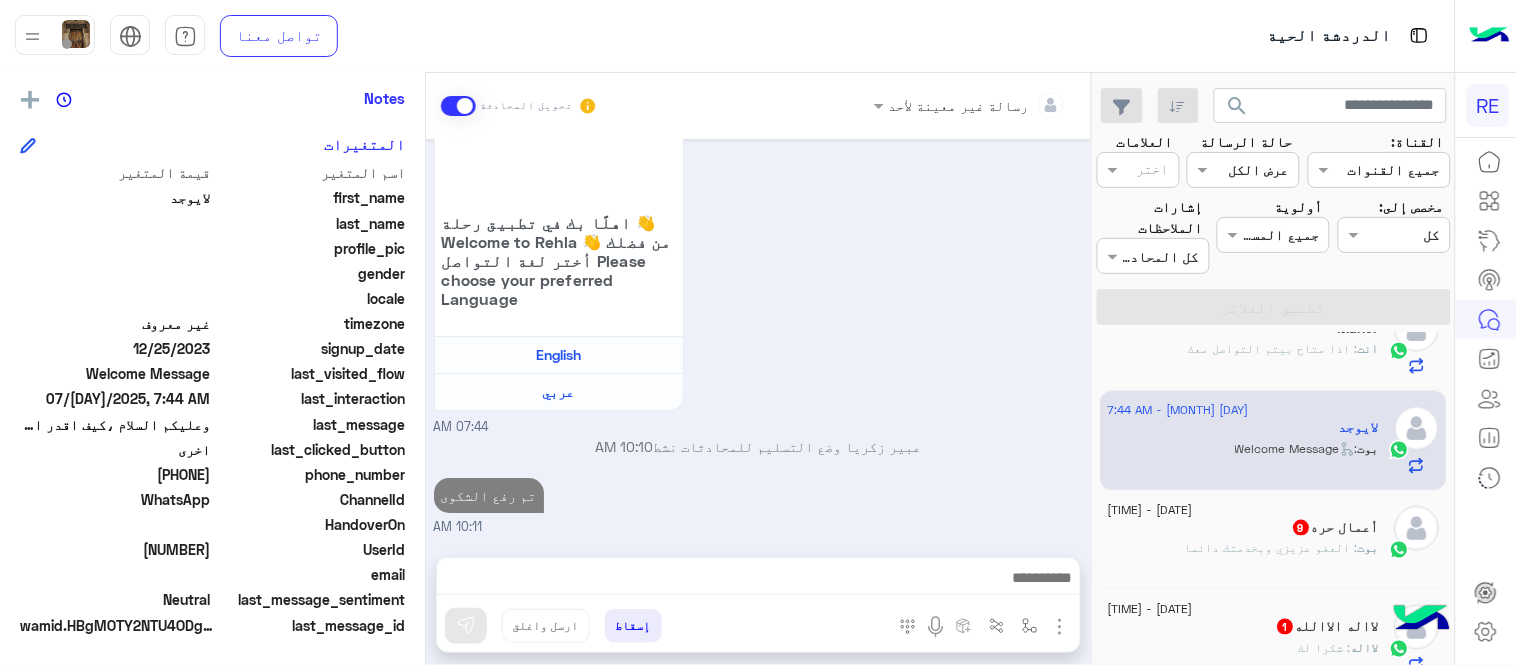 scroll, scrollTop: 1563, scrollLeft: 0, axis: vertical 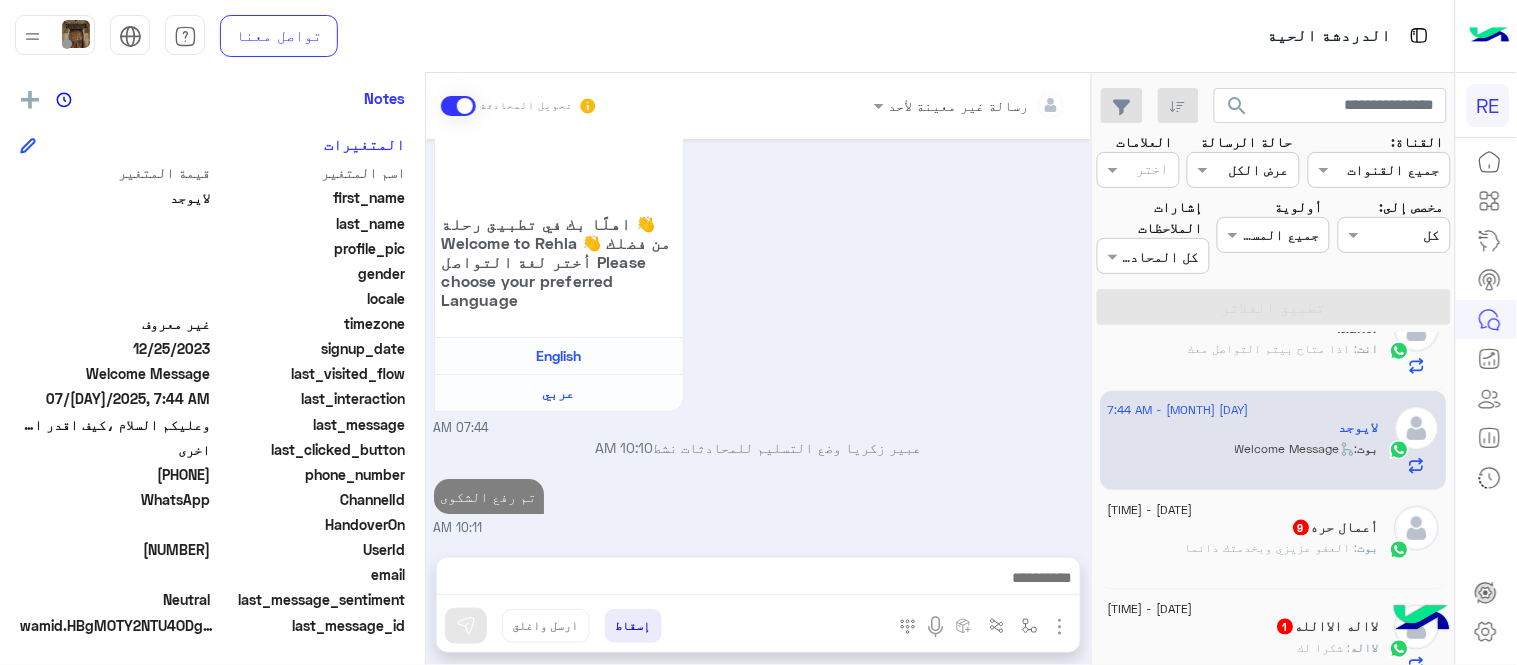 click on "بوت : العفو عزيزي وبخدمتك دائما" 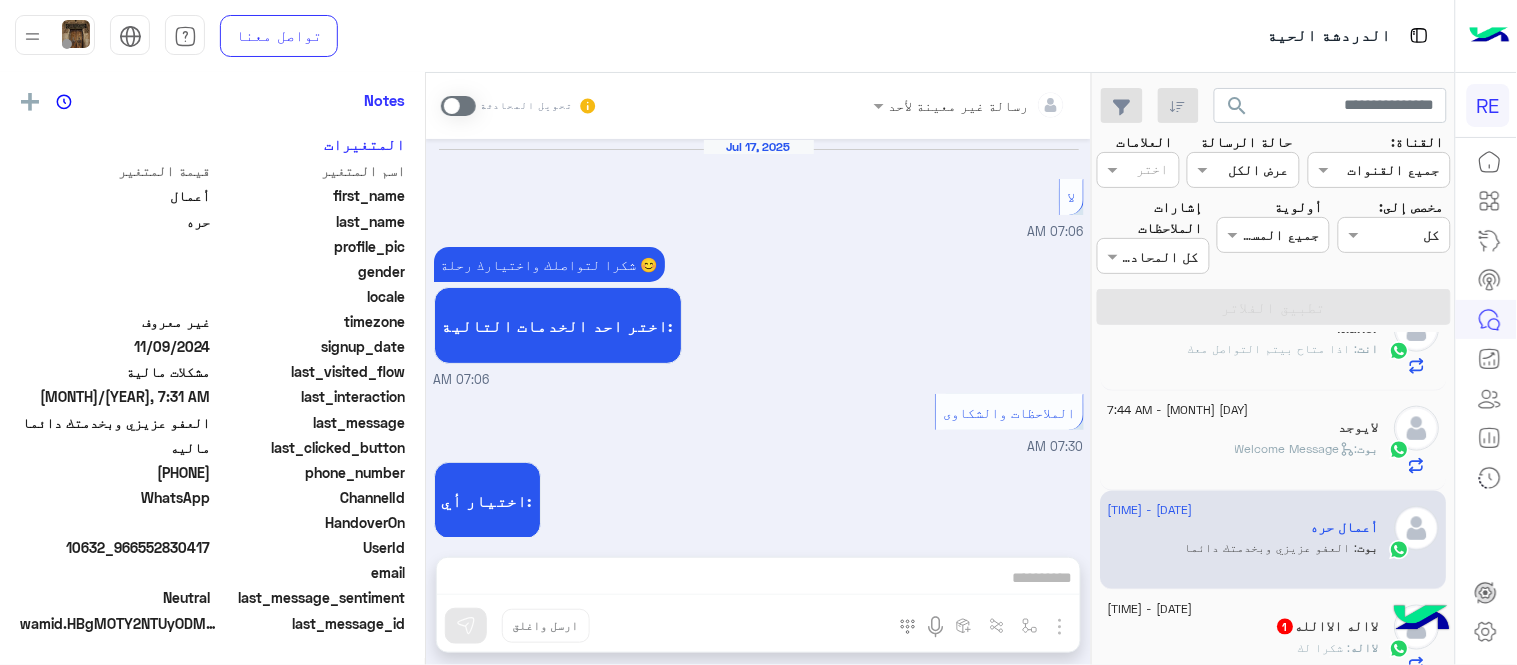 scroll, scrollTop: 366, scrollLeft: 0, axis: vertical 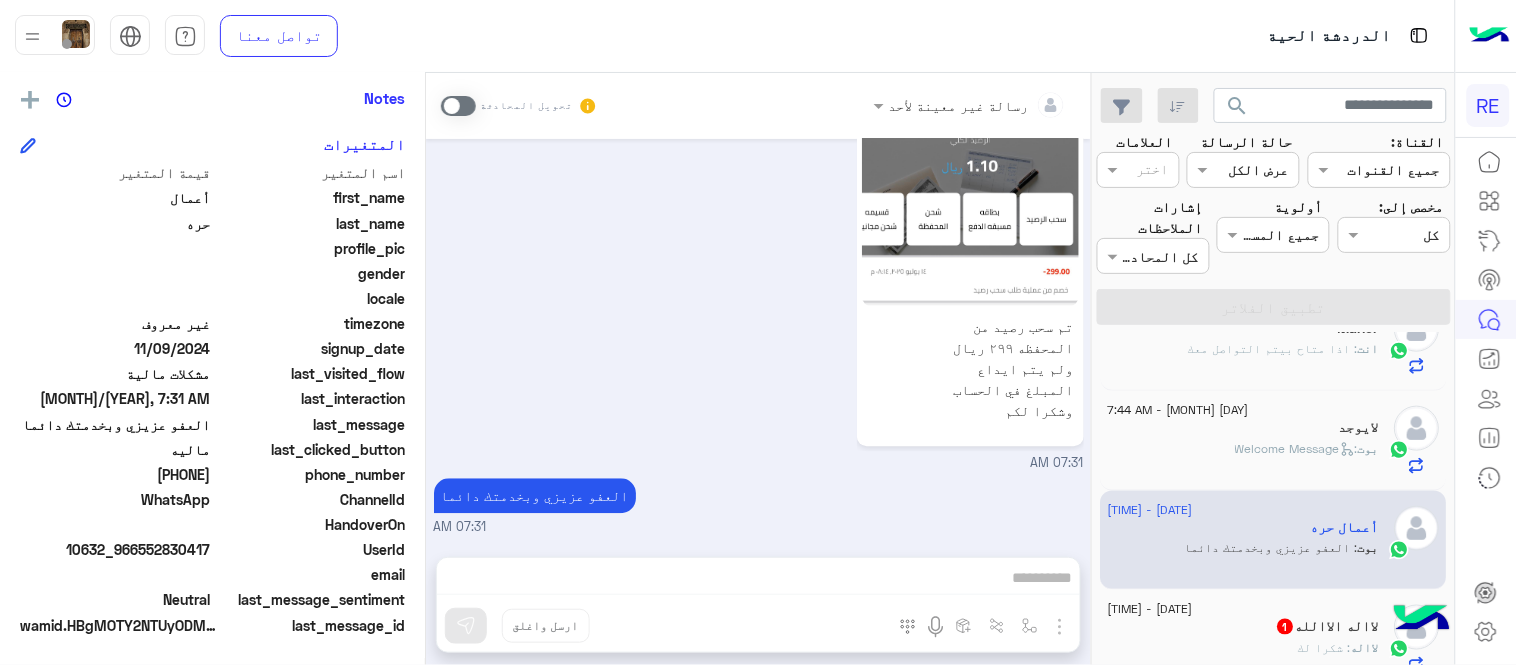 click 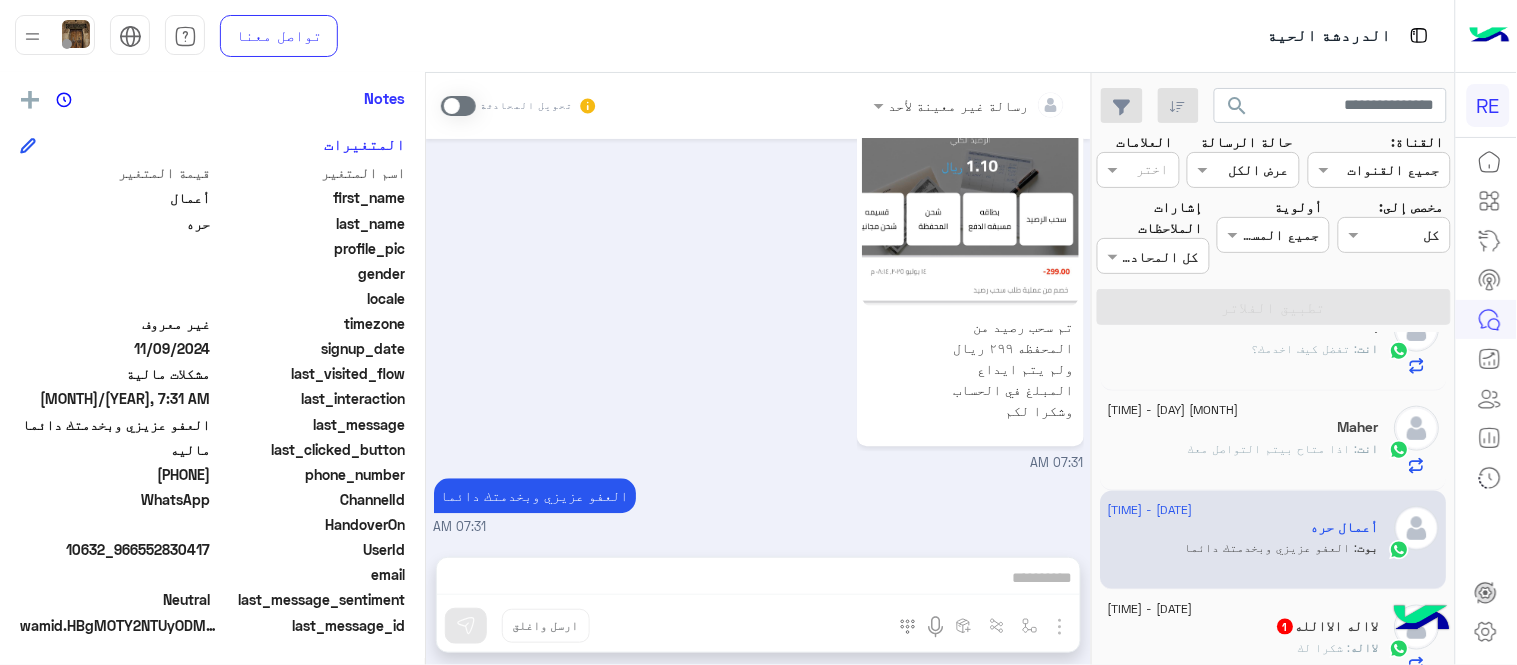 drag, startPoint x: 144, startPoint y: 466, endPoint x: 212, endPoint y: 473, distance: 68.359344 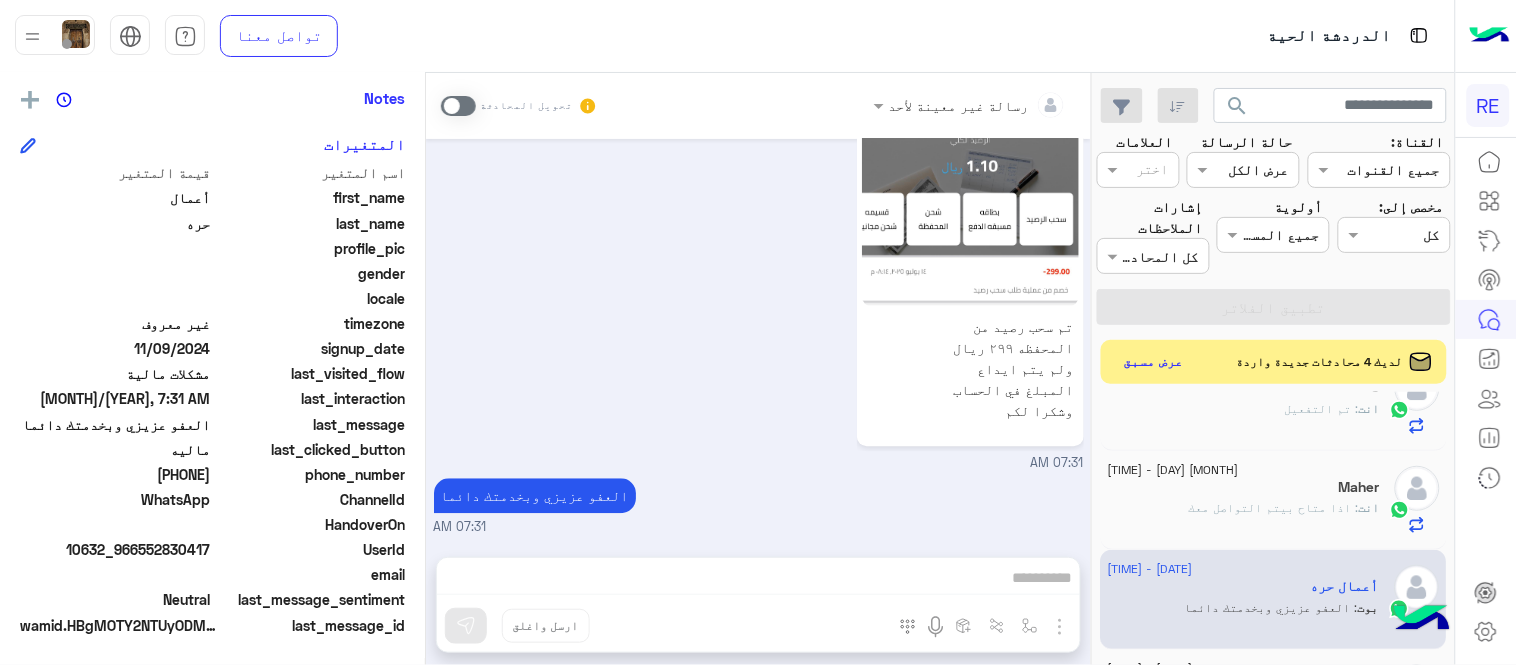 click on "تم سحب رصيد من المحفظه ٢٩٩ ريال ولم يتم ايداع المبلغ في الحساب وشكرا لكم    07:31 AM" at bounding box center [759, 264] 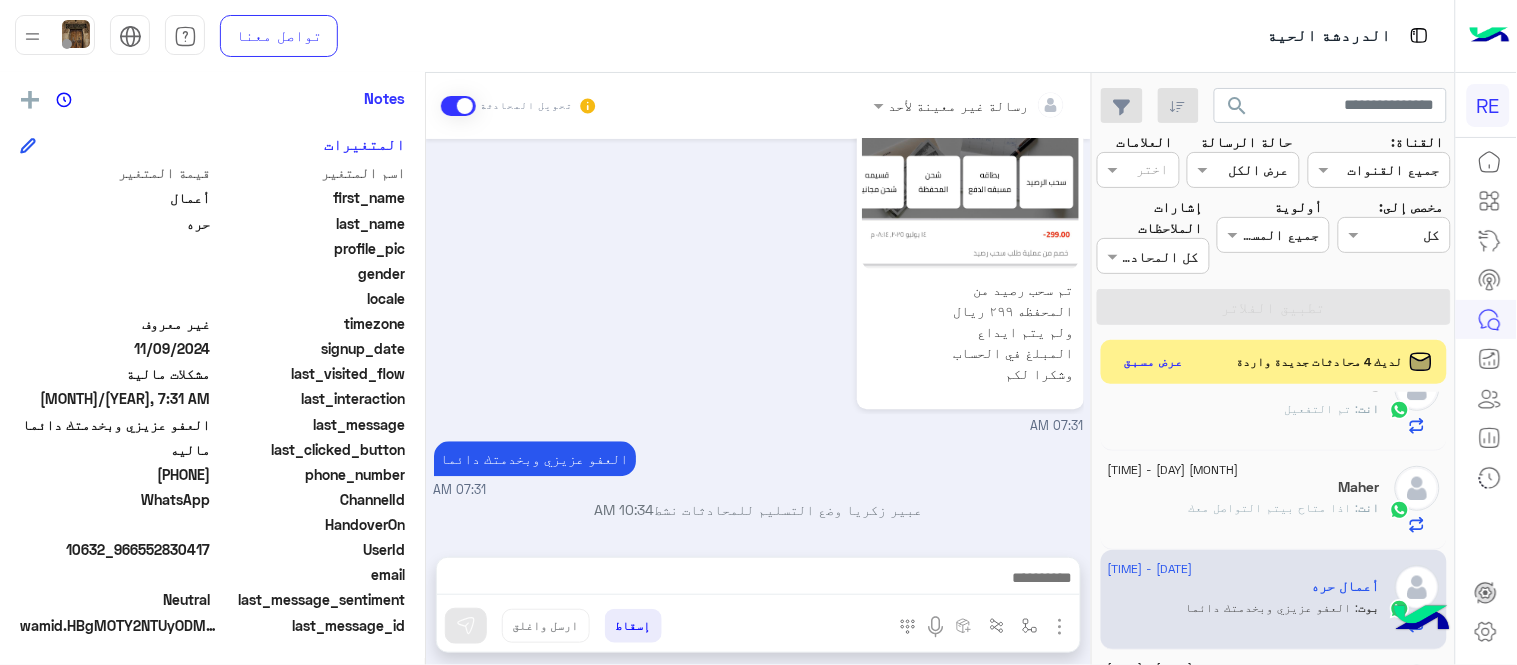 click on "رسالة غير معينة لأحد تحويل المحادثة     [DATE]   لا    [TIME]  شكرا لتواصلك واختيارك رحلة 😊 اختر احد الخدمات التالية:    [TIME]   الملاحظات والشكاوى    [TIME]  اختيار أي:    [TIME]   شكاوى    [TIME]  فضلا اختر نوع الشكوى  ماليه   تقنية   اخرى     [TIME]   ماليه    [TIME]  عزيزي العميل  سعدنا بتواصلك معنا ، زودنا بجميع  التفاصيل مع ارفاق الصور الخاصة بالمشكلة  ليتم مباشرة المعالجة مع القسم المختص باسرع وقت اي خدمة اخرى ؟  الرجوع للقائمة الرئ   لا     [TIME]   تم سحب رصيد من المحفظه ٢٩٩ ريال ولم يتم ايداع المبلغ في الحساب وشكرا لكم    [TIME]  العفو عزيزي وبخدمتك دائما    [TIME]   [TIME]       إسقاط" at bounding box center [758, 373] 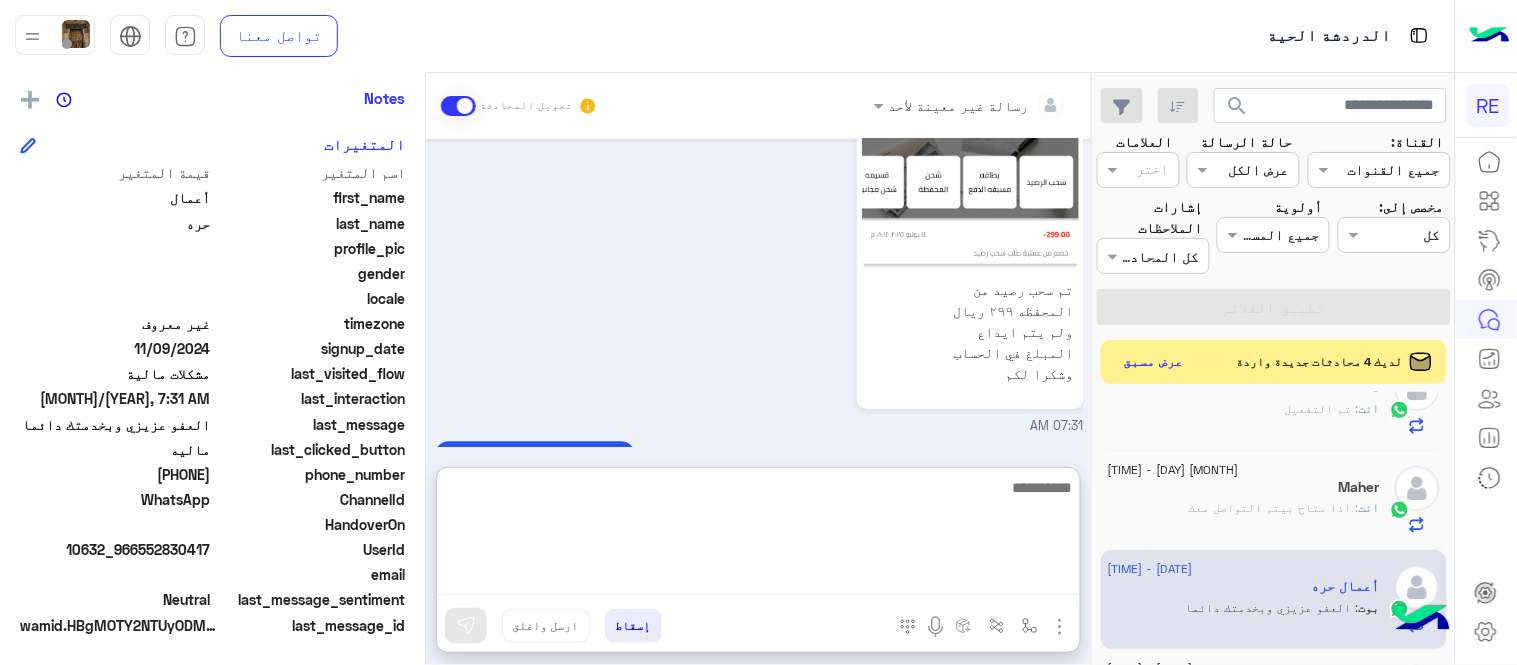 click at bounding box center (758, 535) 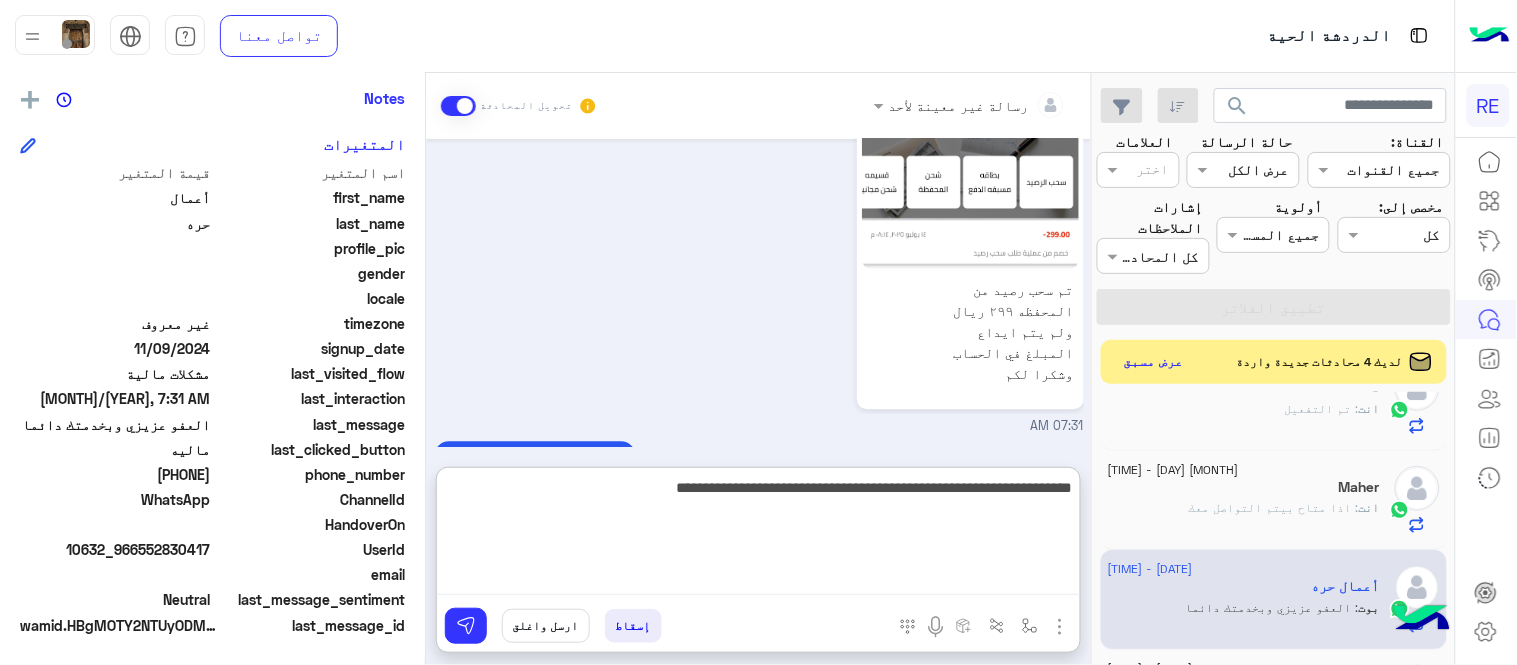 click on "**********" at bounding box center [758, 535] 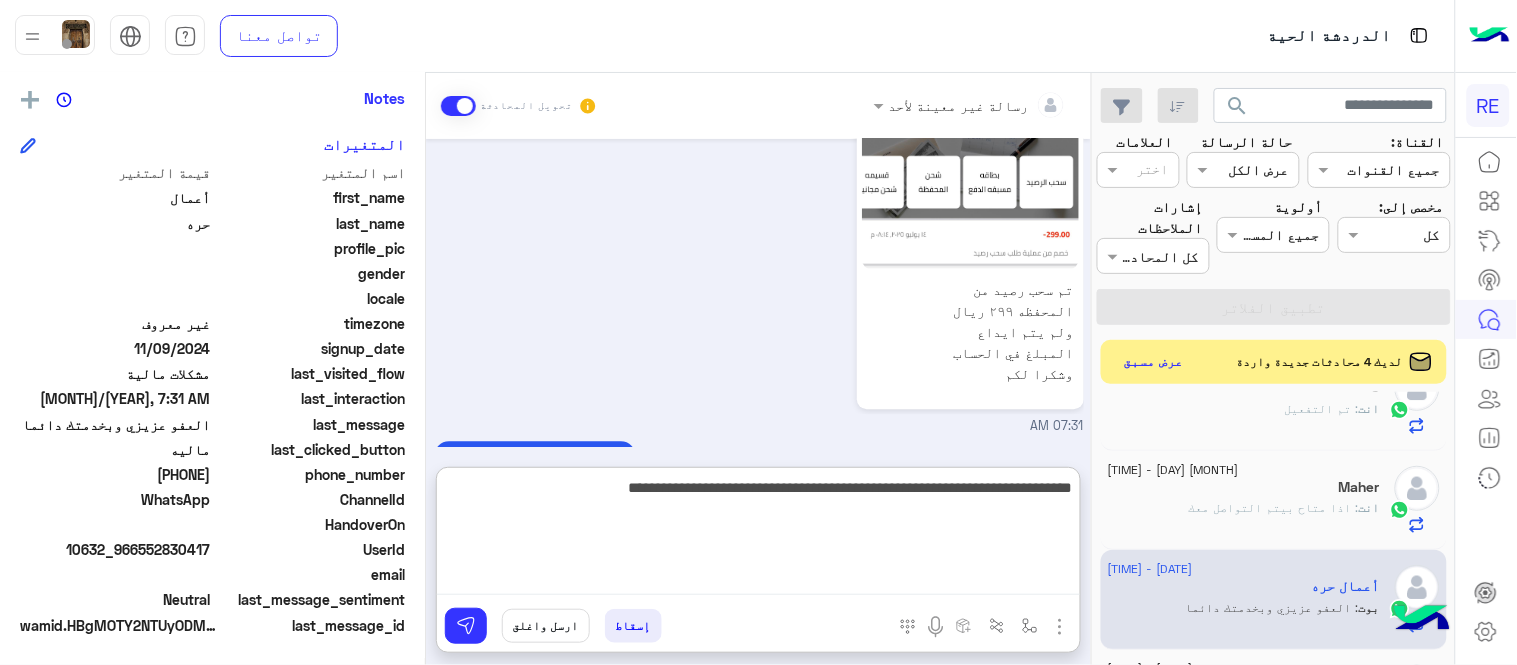 paste on "**********" 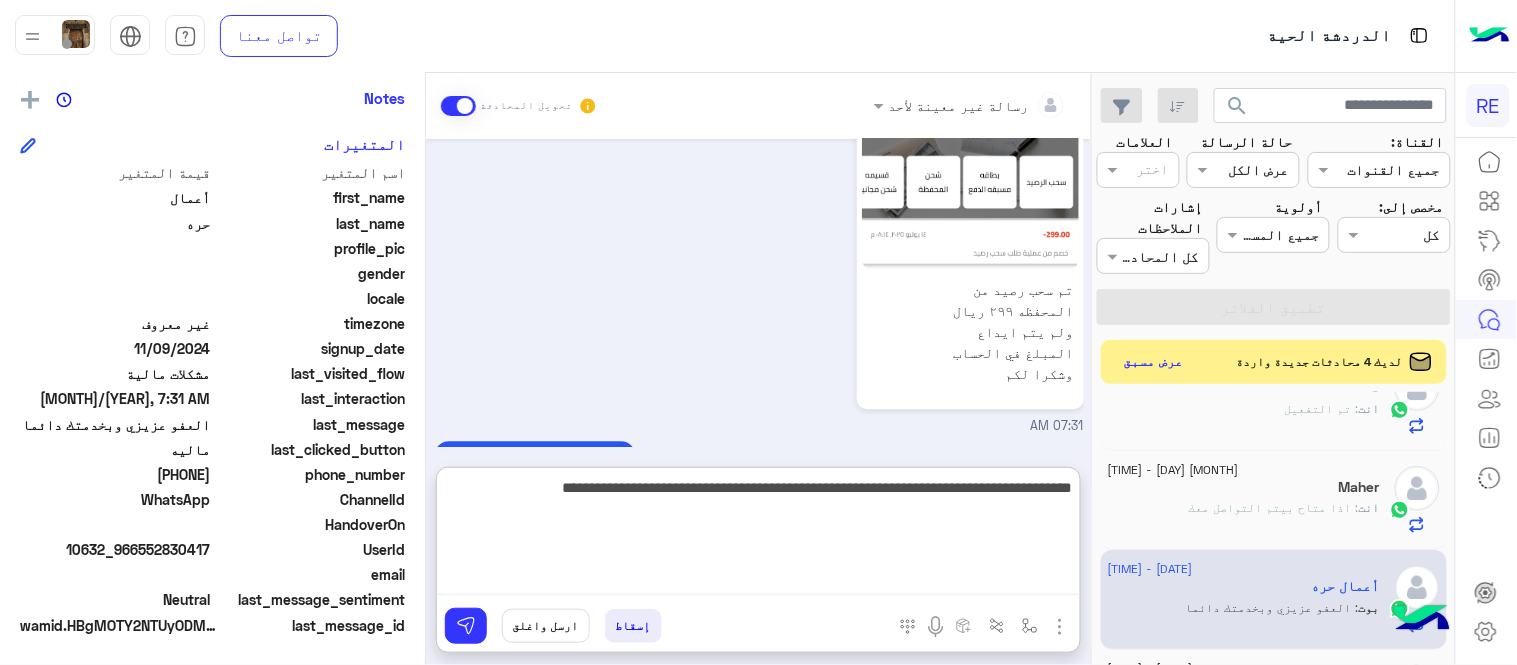 click on "**********" at bounding box center (758, 535) 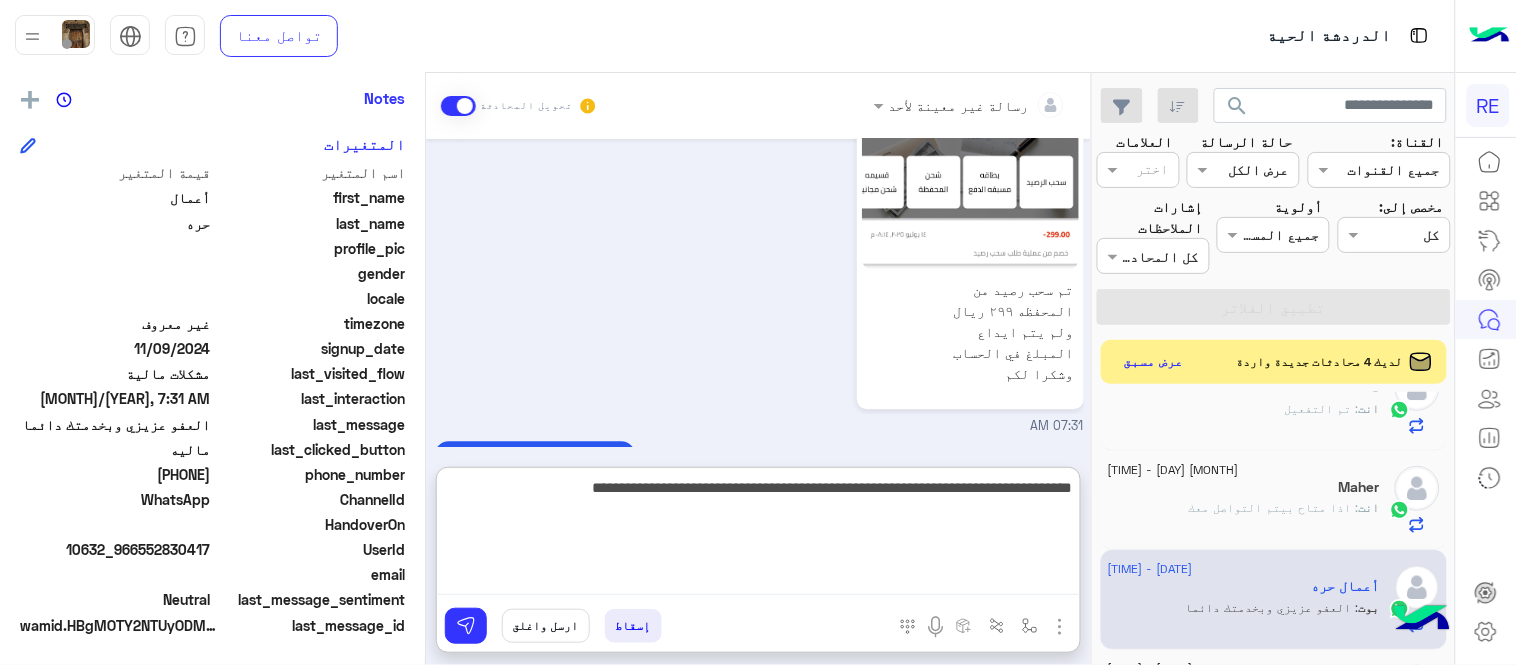 click on "**********" at bounding box center [758, 535] 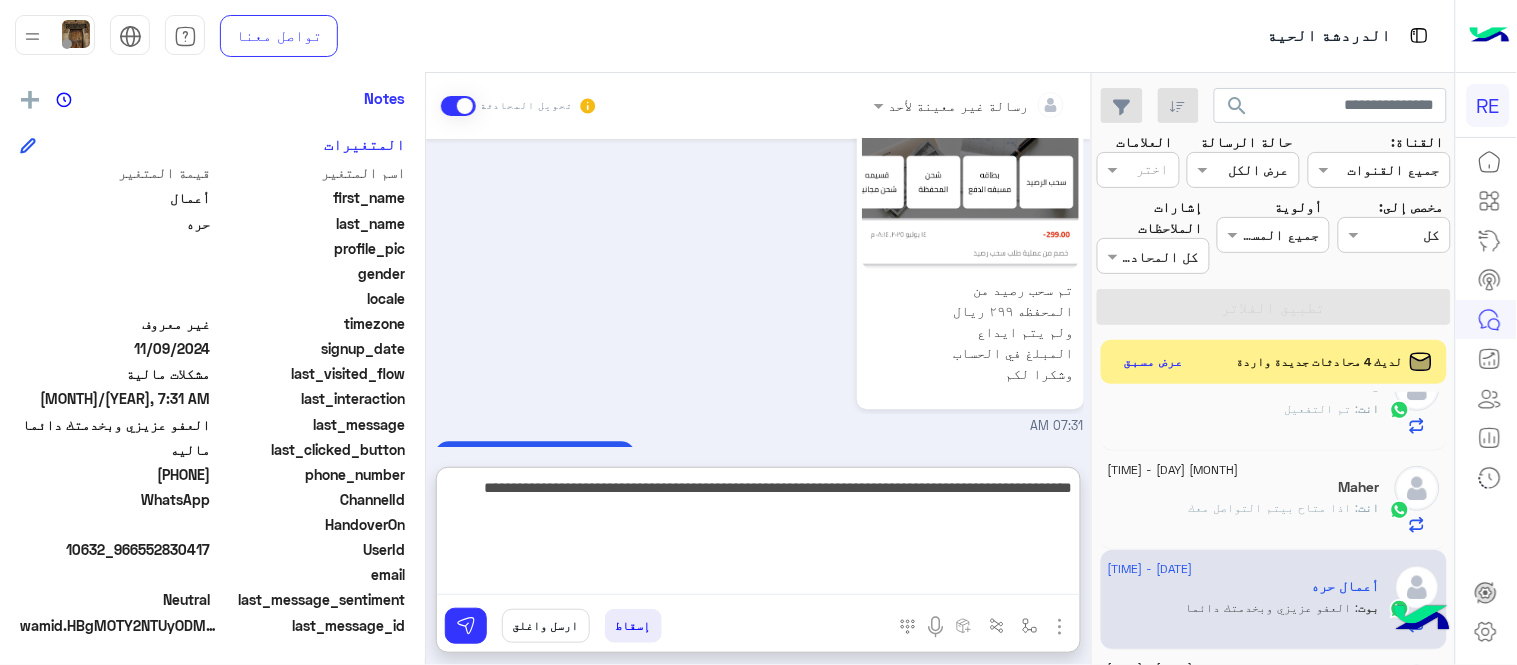 type on "**********" 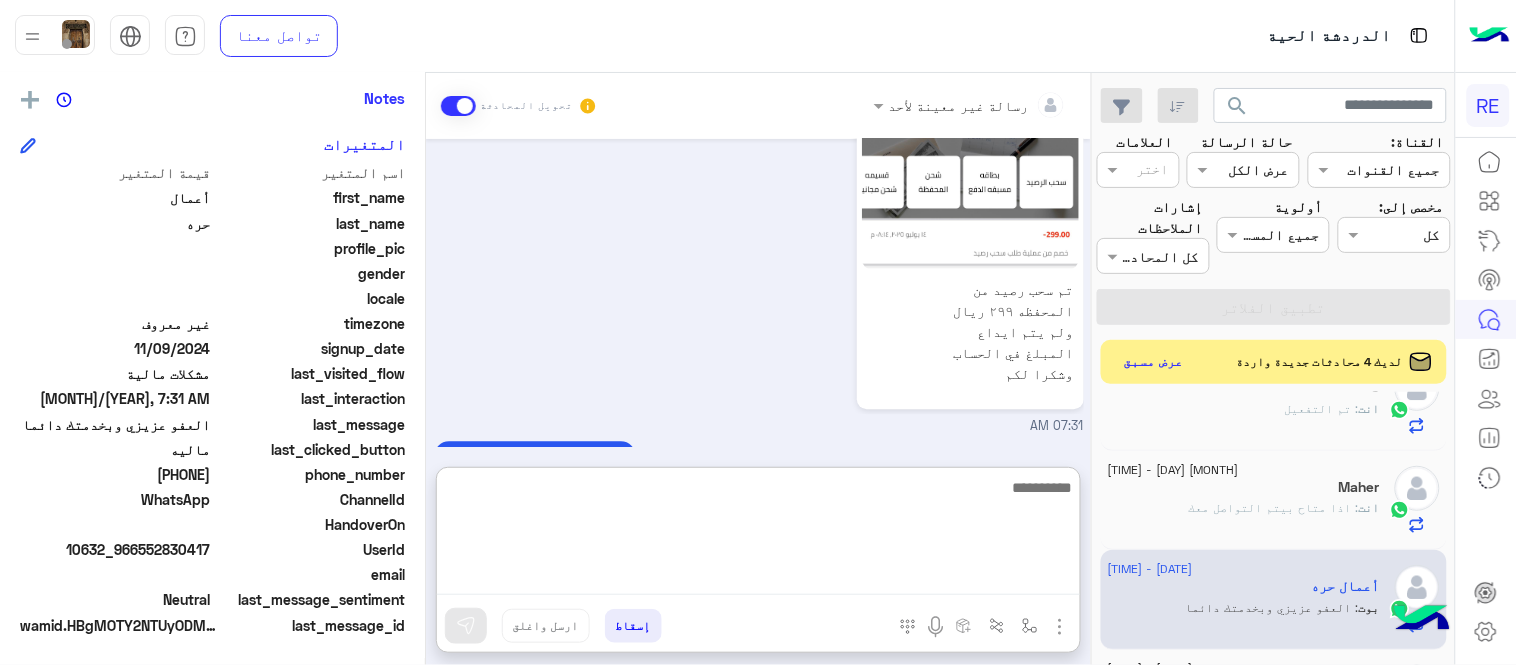 scroll, scrollTop: 1305, scrollLeft: 0, axis: vertical 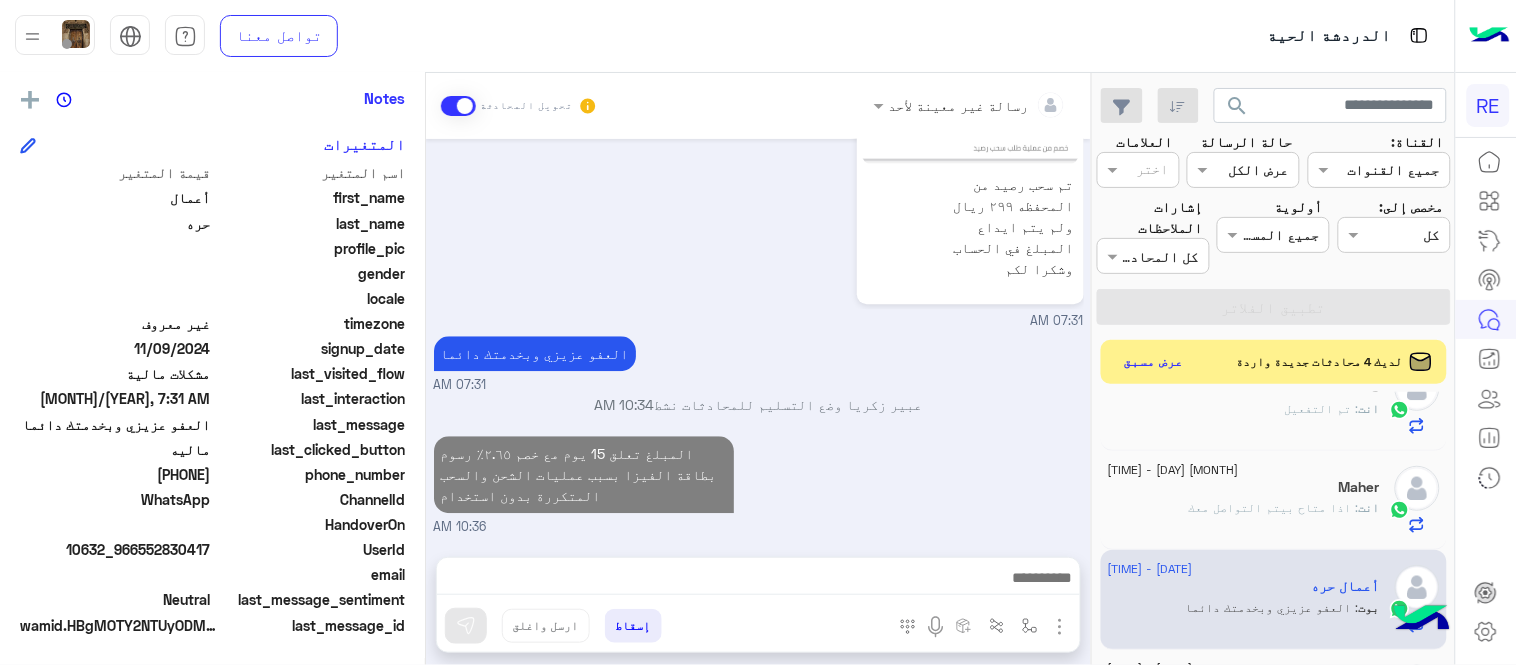 click on "رسالة غير معينة لأحد تحويل المحادثة     [MONTH] [DAY], [YEAR]   لا    [TIME]  شكرا لتواصلك واختيارك رحلة 😊 اختر احد الخدمات التالية:    [TIME]   الملاحظات والشكاوى    [TIME]  اختيار أي:    [TIME]   شكاوى    [TIME]  فضلا اختر نوع الشكوى  ماليه   تقنية   اخرى     [TIME]   ماليه    [TIME]  عزيزي العميل  سعدنا بتواصلك معنا ، زودنا بجميع  التفاصيل مع ارفاق الصور الخاصة بالمشكلة  ليتم مباشرة المعالجة مع القسم المختص باسرع وقت اي خدمة اخرى ؟  الرجوع للقائمة الرئ   لا     [TIME]   تم سحب رصيد من المحفظه ٢٩٩ ريال ولم يتم ايداع المبلغ في الحساب وشكرا لكم    [TIME]  العفو عزيزي وبخدمتك دائما    [TIME]   [TIME]       [TIME]   إسقاط" at bounding box center [758, 373] 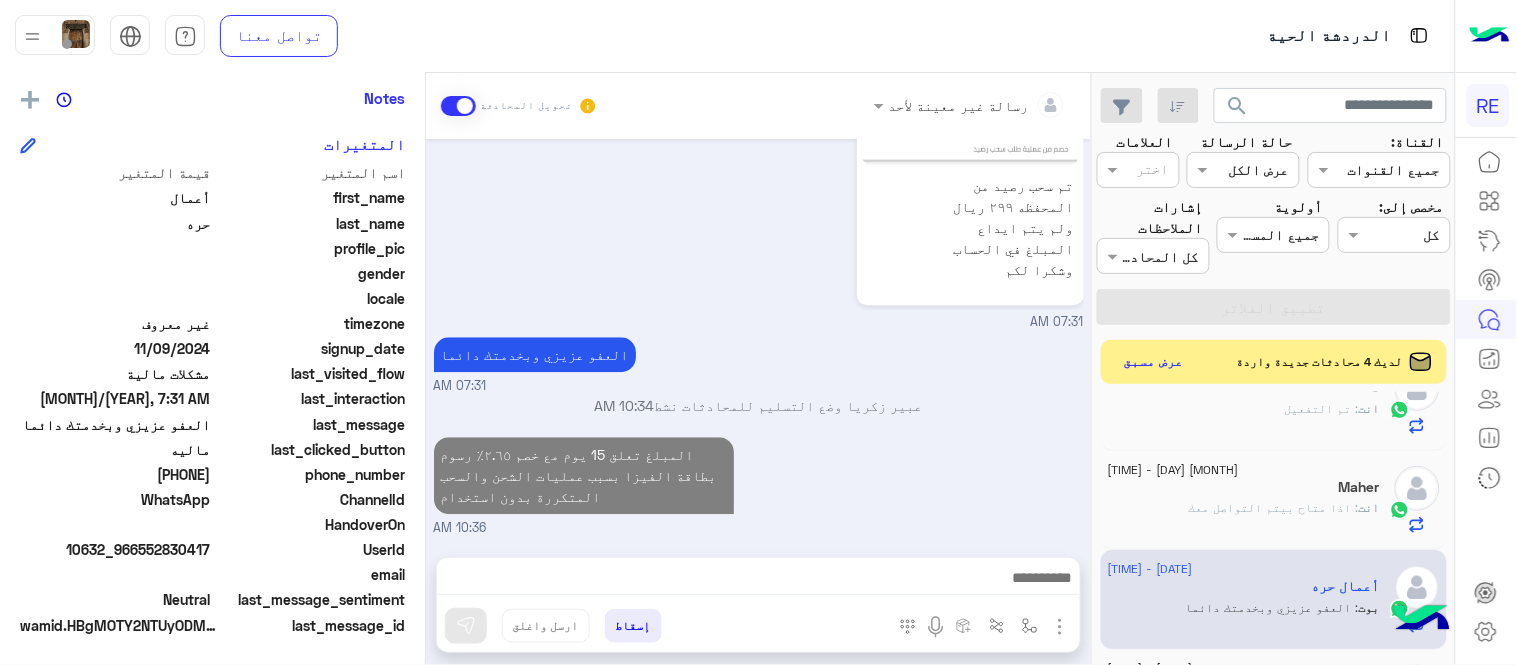scroll, scrollTop: 1251, scrollLeft: 0, axis: vertical 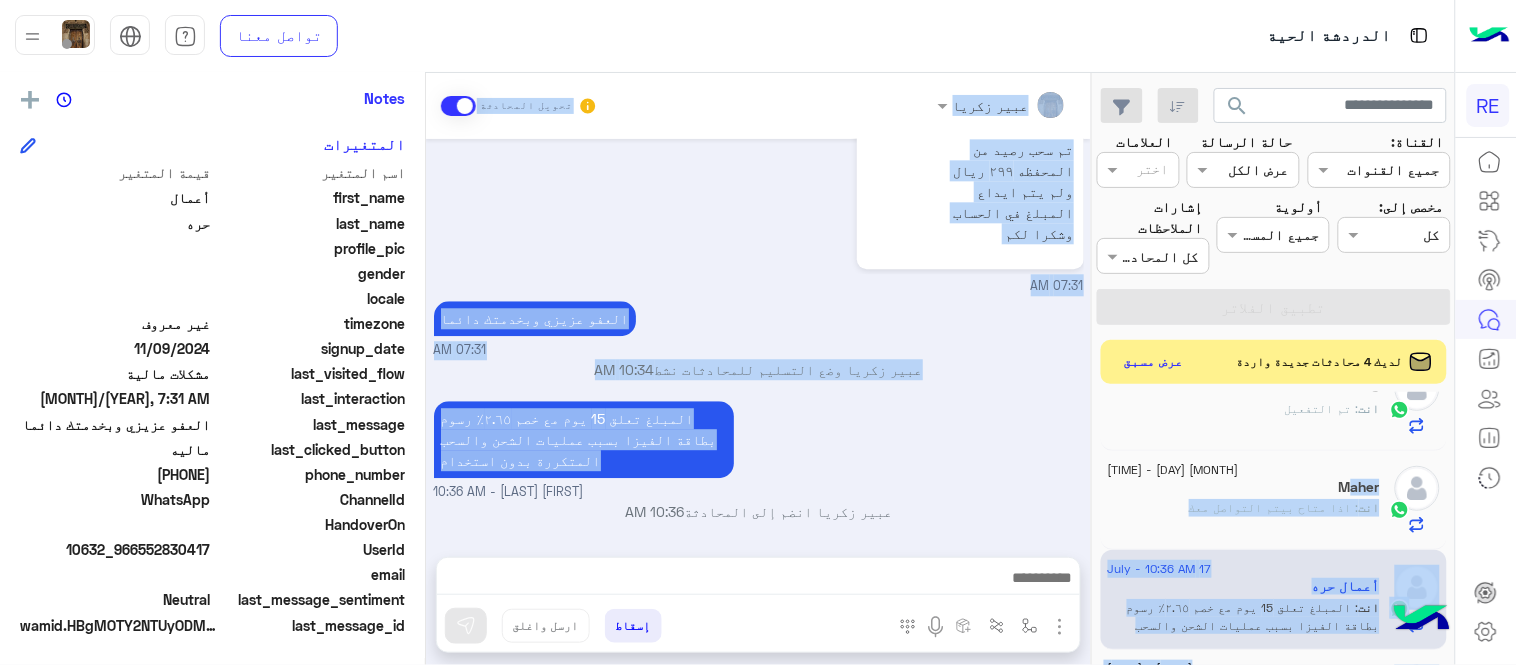 drag, startPoint x: 1100, startPoint y: 488, endPoint x: 1063, endPoint y: 496, distance: 37.85499 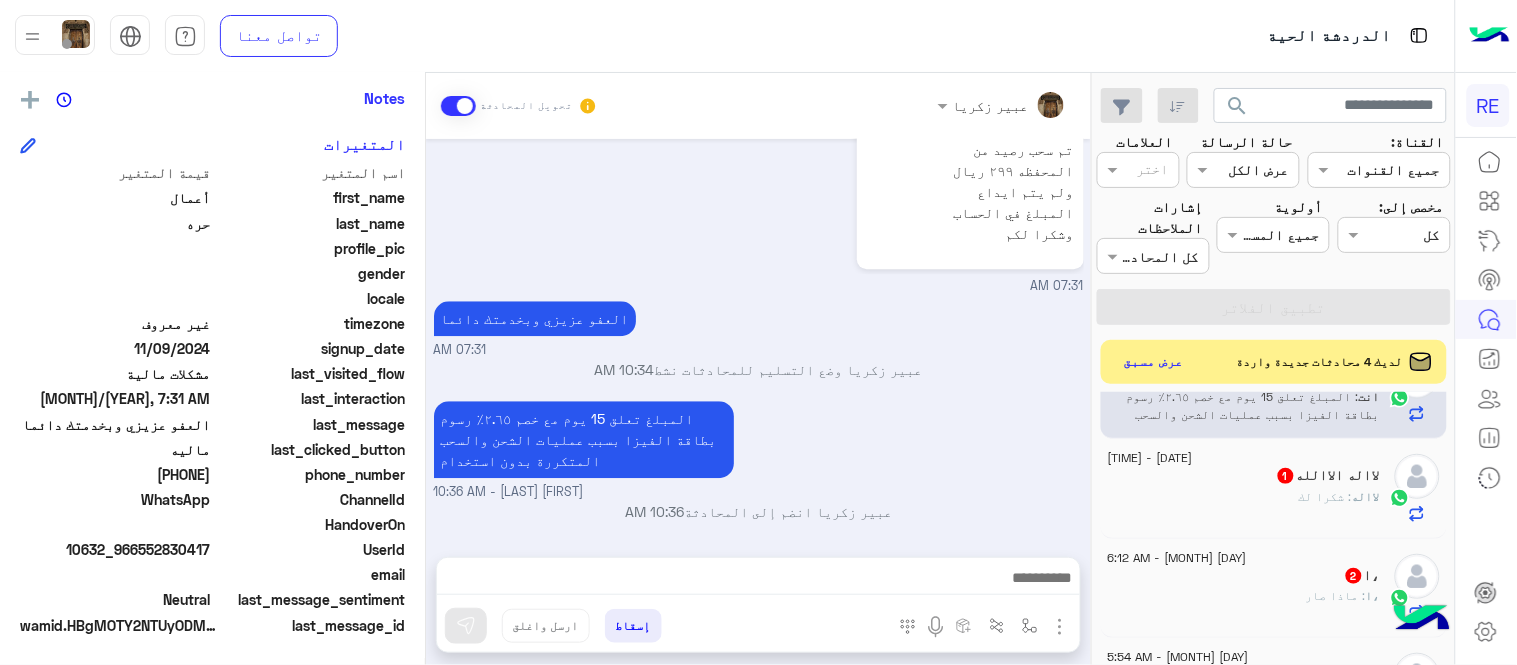 scroll, scrollTop: 865, scrollLeft: 0, axis: vertical 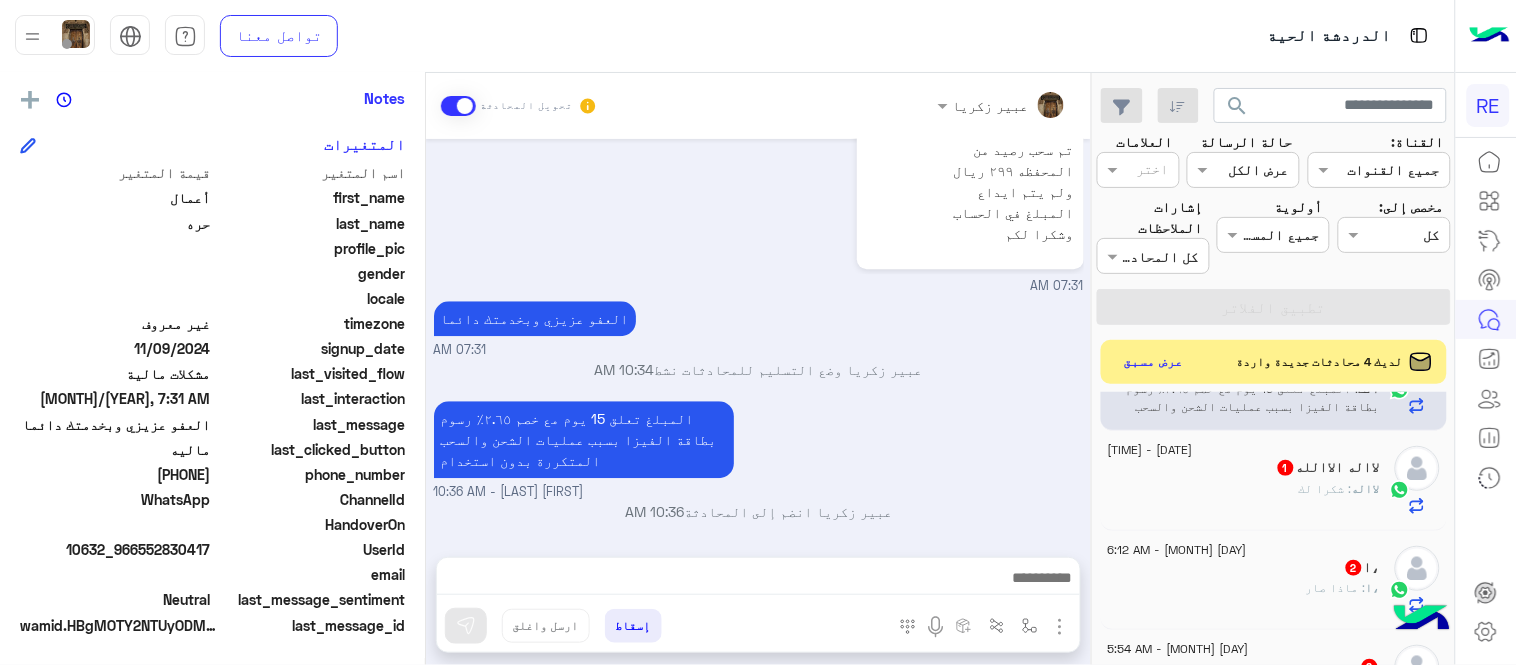 click on "لااله : شكرا لك" 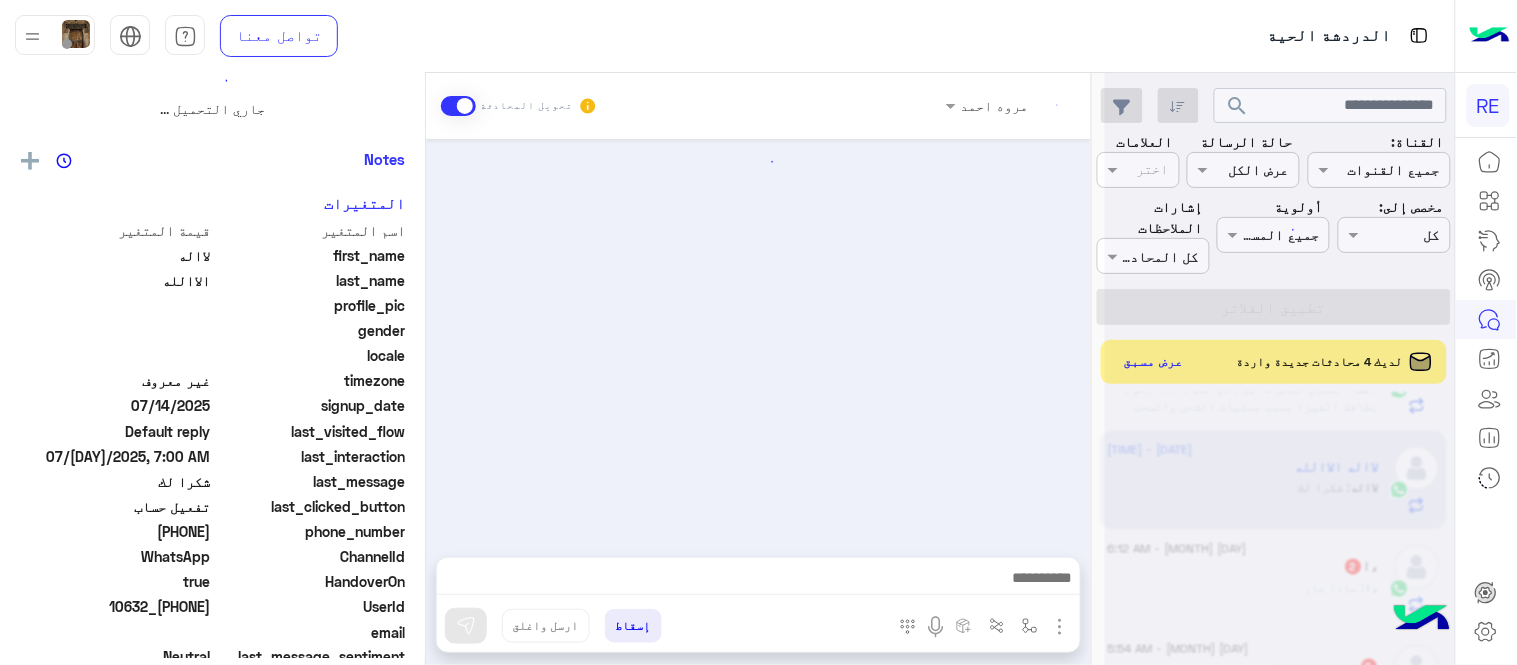 scroll, scrollTop: 0, scrollLeft: 0, axis: both 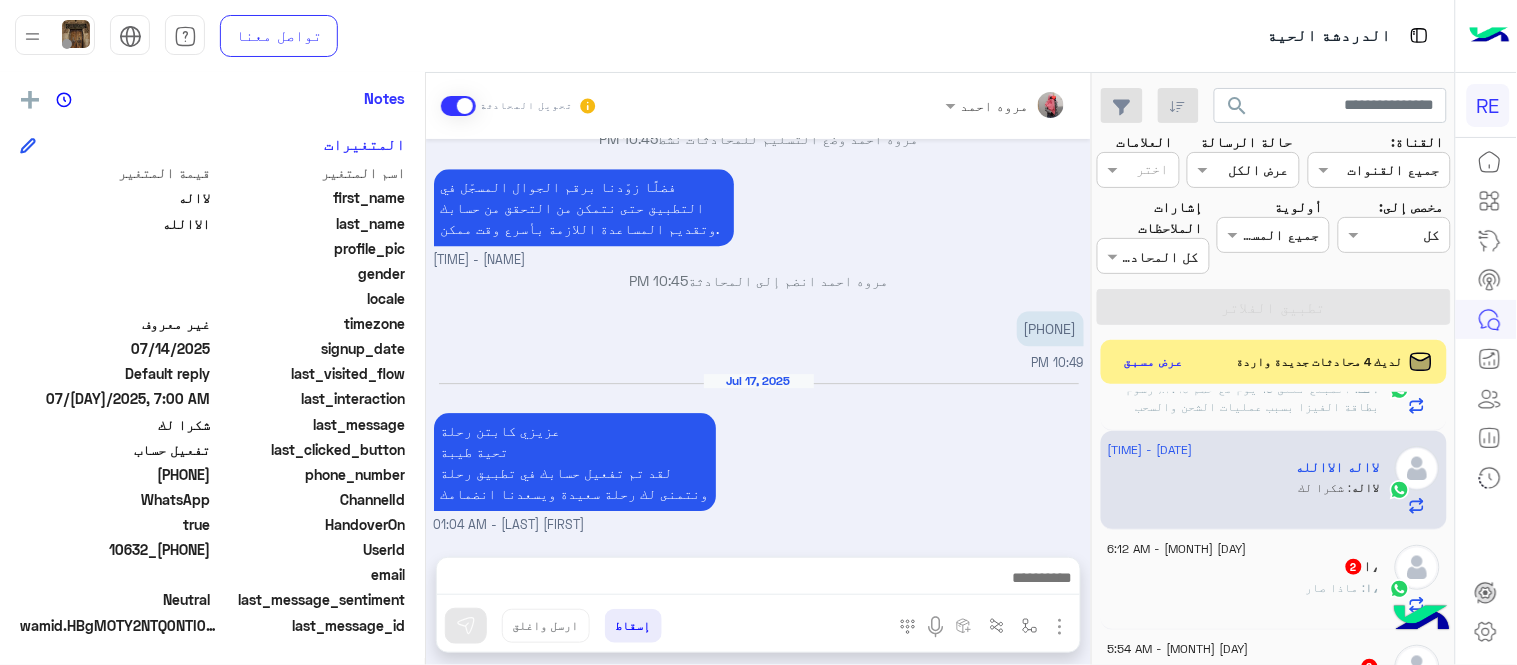 click on "شكرا لك" at bounding box center (994, 557) 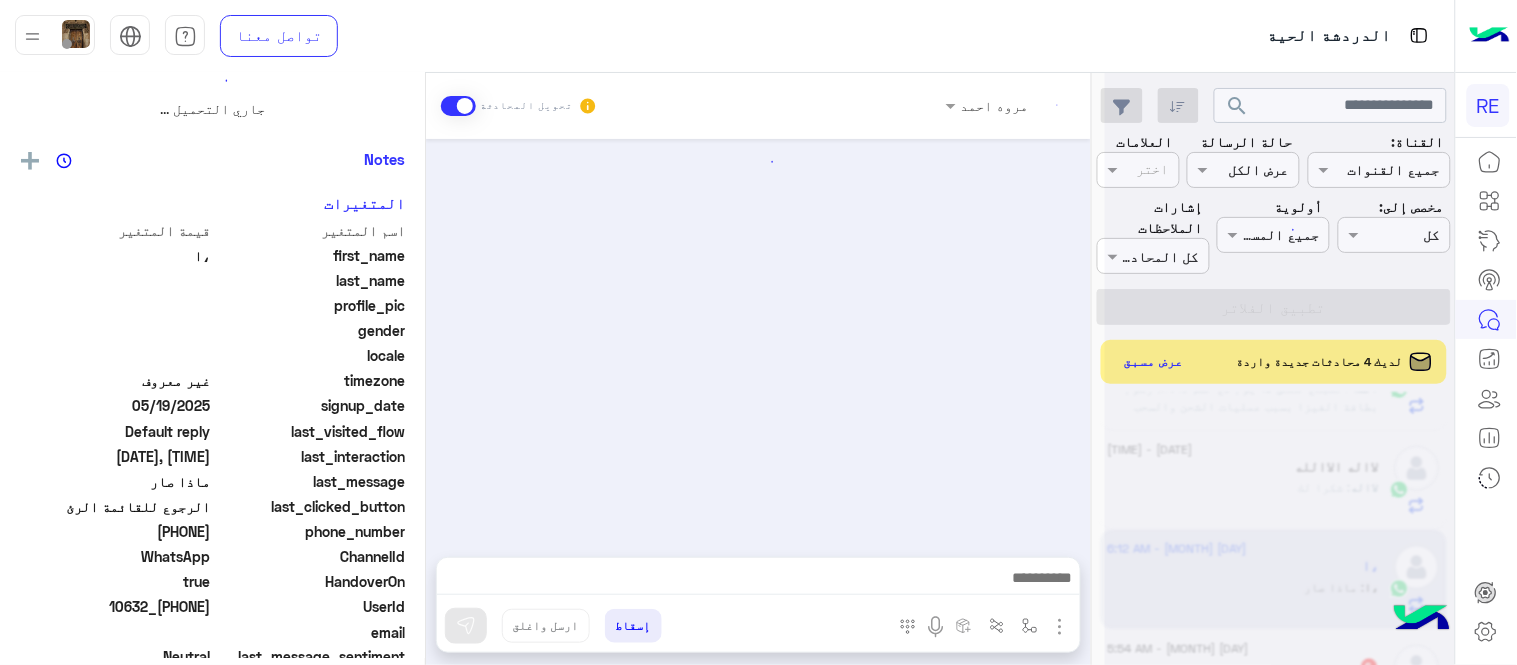 scroll, scrollTop: 0, scrollLeft: 0, axis: both 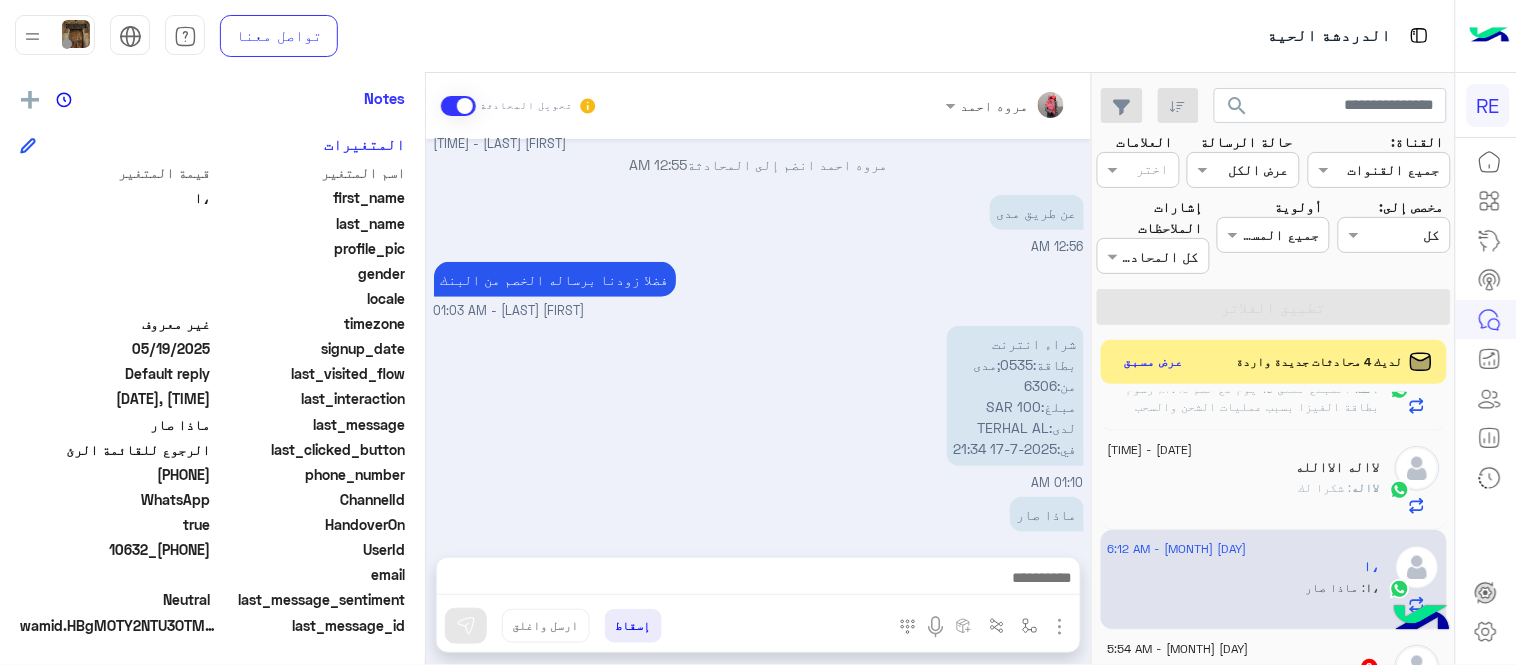 drag, startPoint x: 142, startPoint y: 474, endPoint x: 210, endPoint y: 475, distance: 68.007355 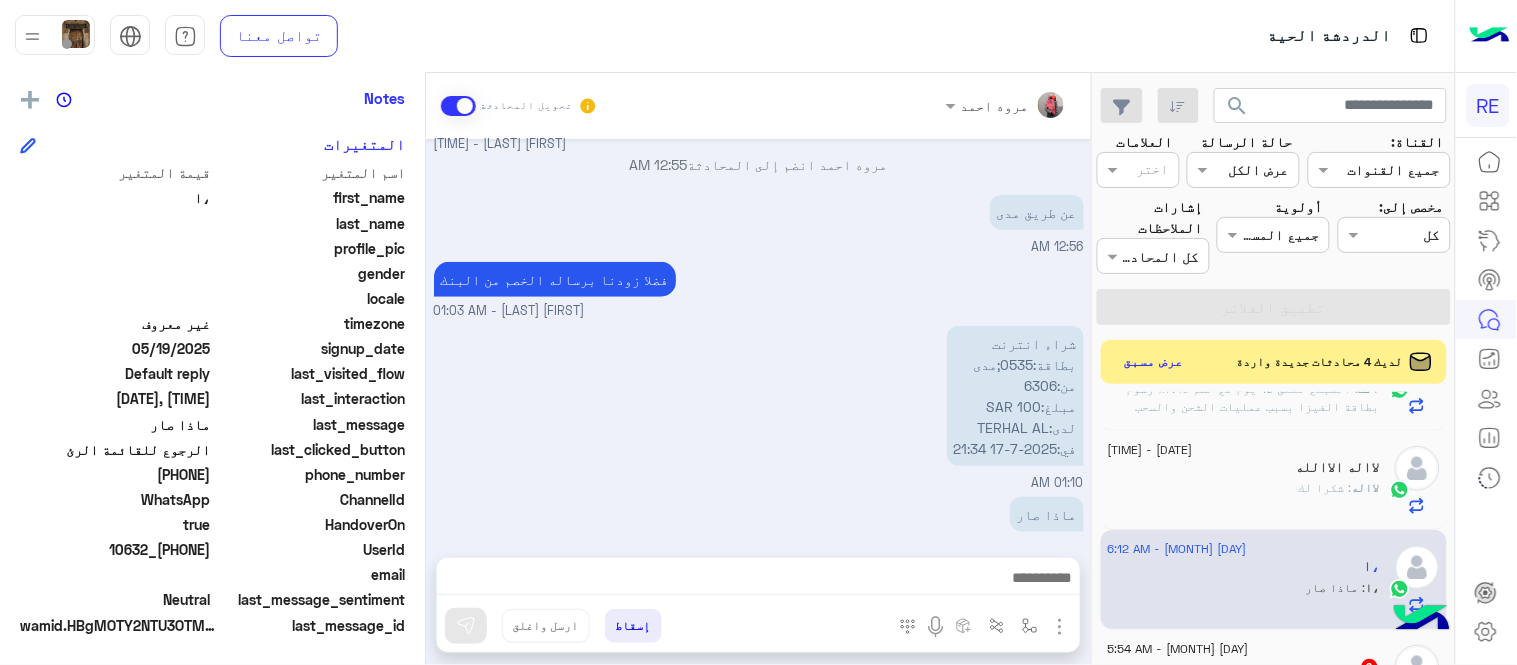 copy on "[PHONE]" 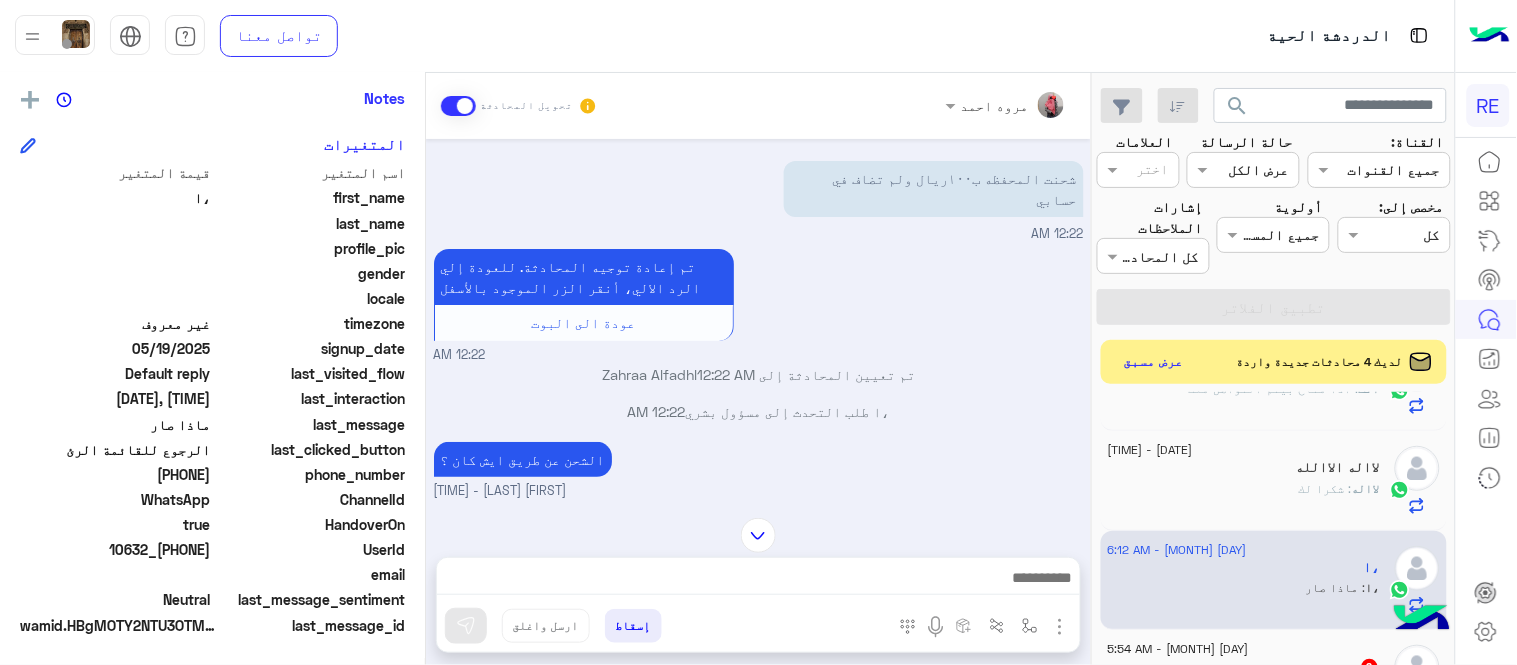 scroll, scrollTop: 8, scrollLeft: 0, axis: vertical 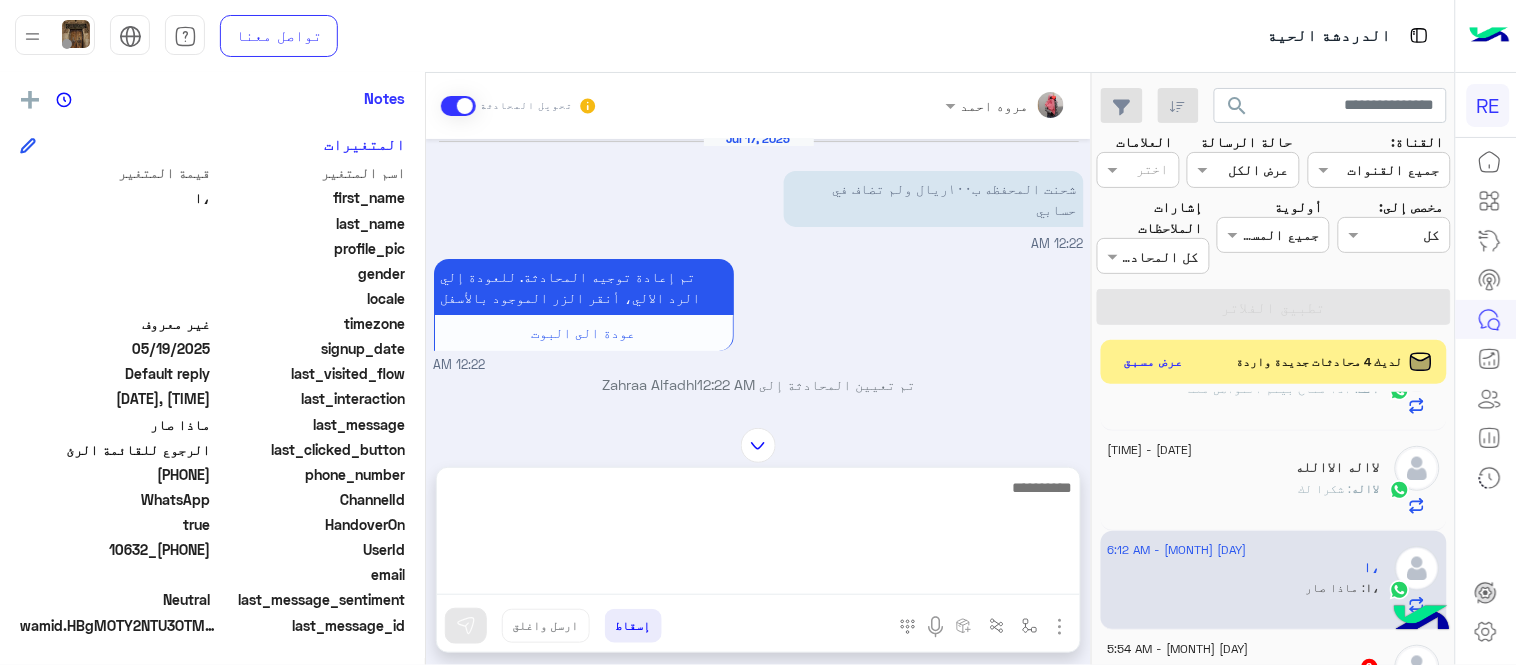 click at bounding box center [758, 535] 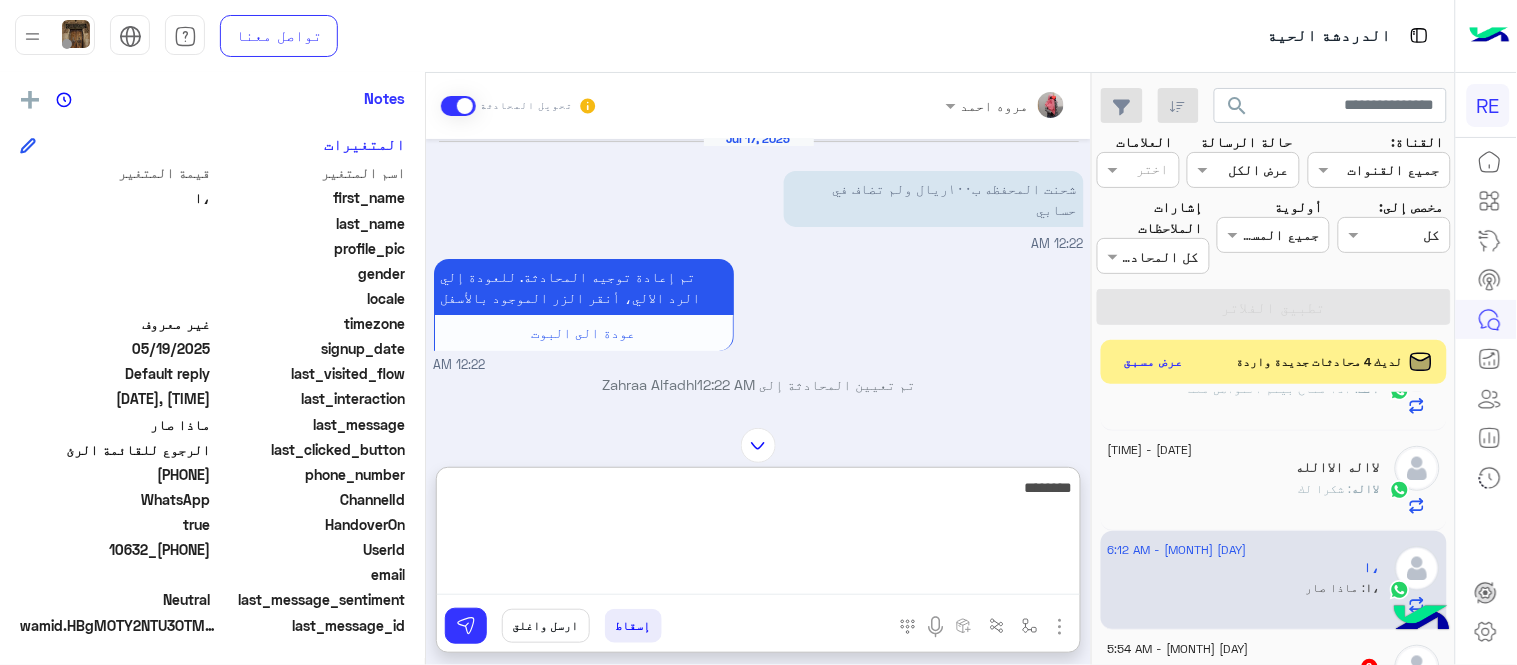 type on "********" 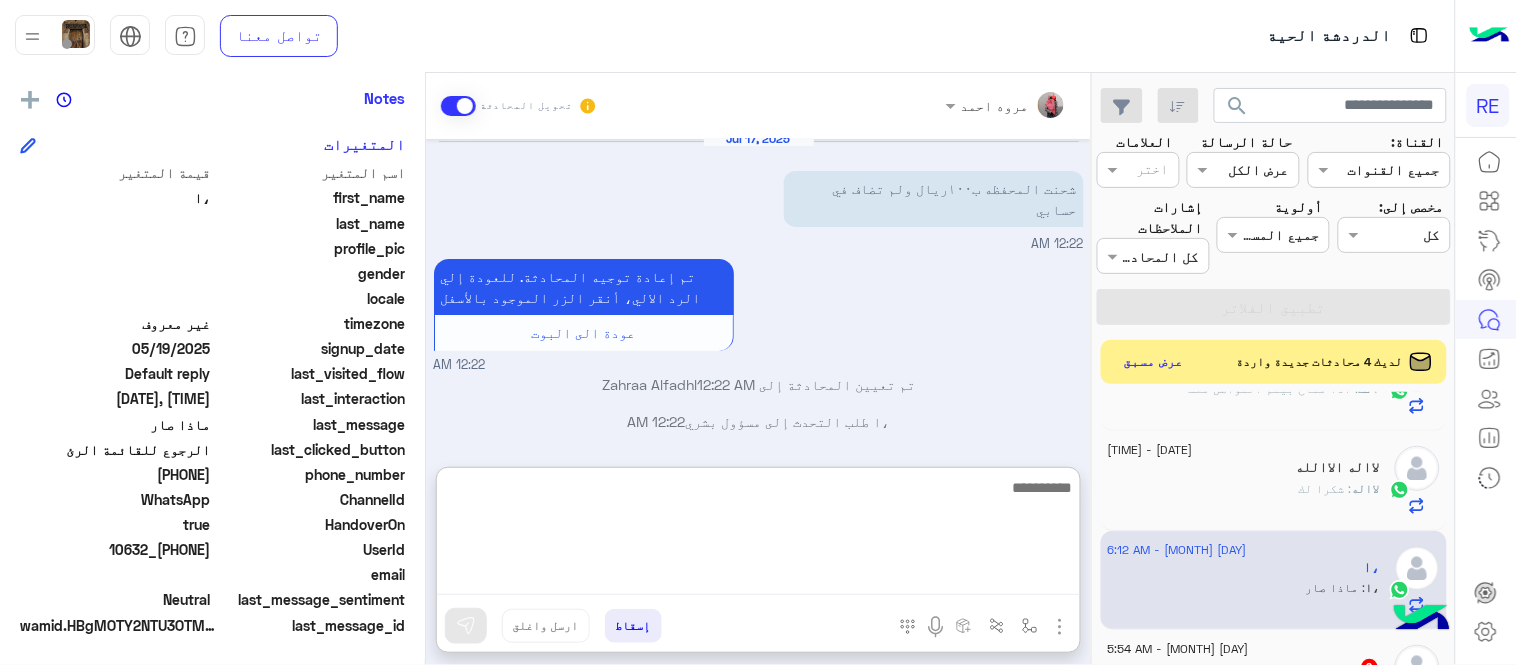 scroll, scrollTop: 518, scrollLeft: 0, axis: vertical 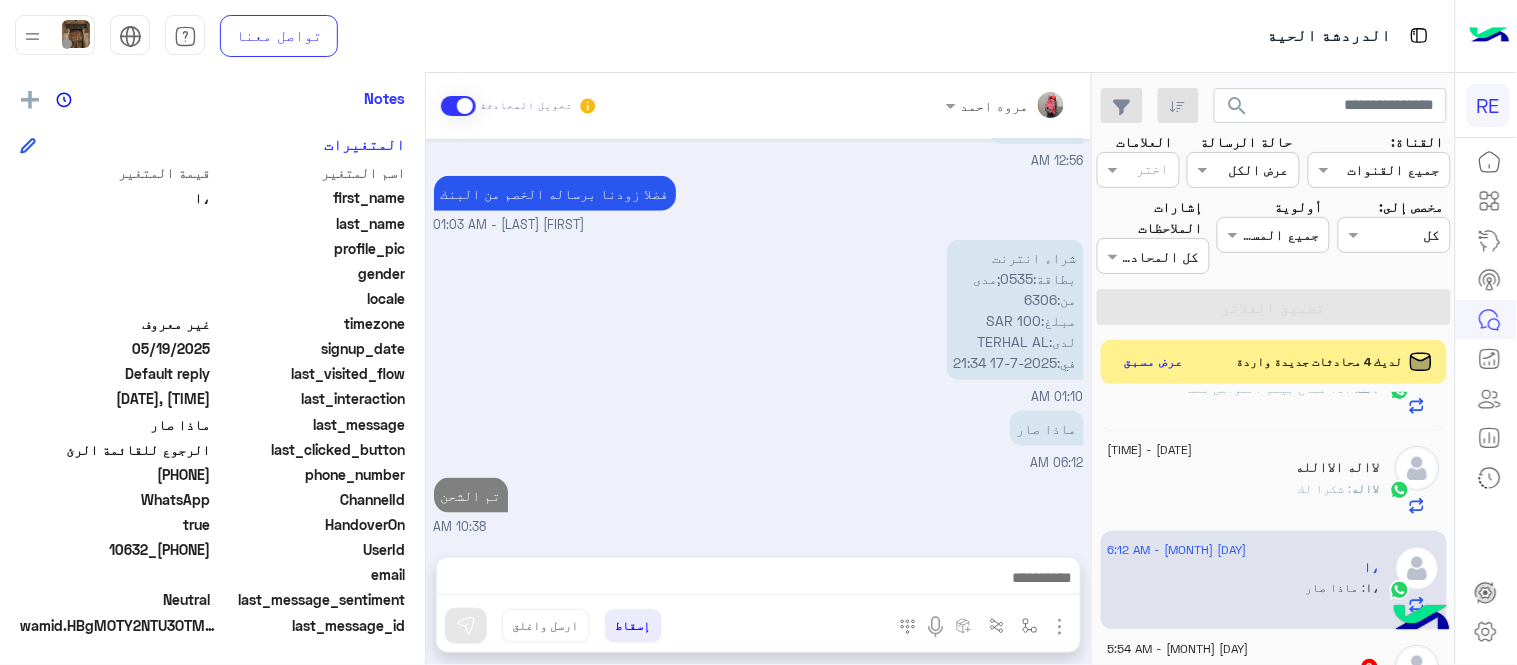 click on "[MONTH] [DAY], [YEAR]  شحنت المحفظه ب١٠٠ريال ولم تضاف في حسابي   12:22 AM  تم إعادة توجيه المحادثة. للعودة إلي الرد الالي، أنقر الزر الموجود بالأسفل  عودة الى البوت     12:22 AM   تم تعيين المحادثة إلى Zahraa Alfadhl   12:22 AM       ،ا  طلب التحدث إلى مسؤول بشري   12:22 AM      الشحن عن طريق ايش كان ؟  [FIRST] [LAST] -  12:55 AM   [FIRST] [LAST] انضم إلى المحادثة   12:55 AM      عن طريق مدى   12:56 AM  فضلا زودنا برساله الخصم من البنك  [FIRST] [LAST] -  01:03 AM  شراء انترنت بطاقة:0535;مدى من:6306 مبلغ:SAR 100  لدى:TERHAL AL في:2025-7-17 21:34   01:10 AM  ماذا صار   06:12 AM  تم الشحن   10:38 AM" at bounding box center (758, 338) 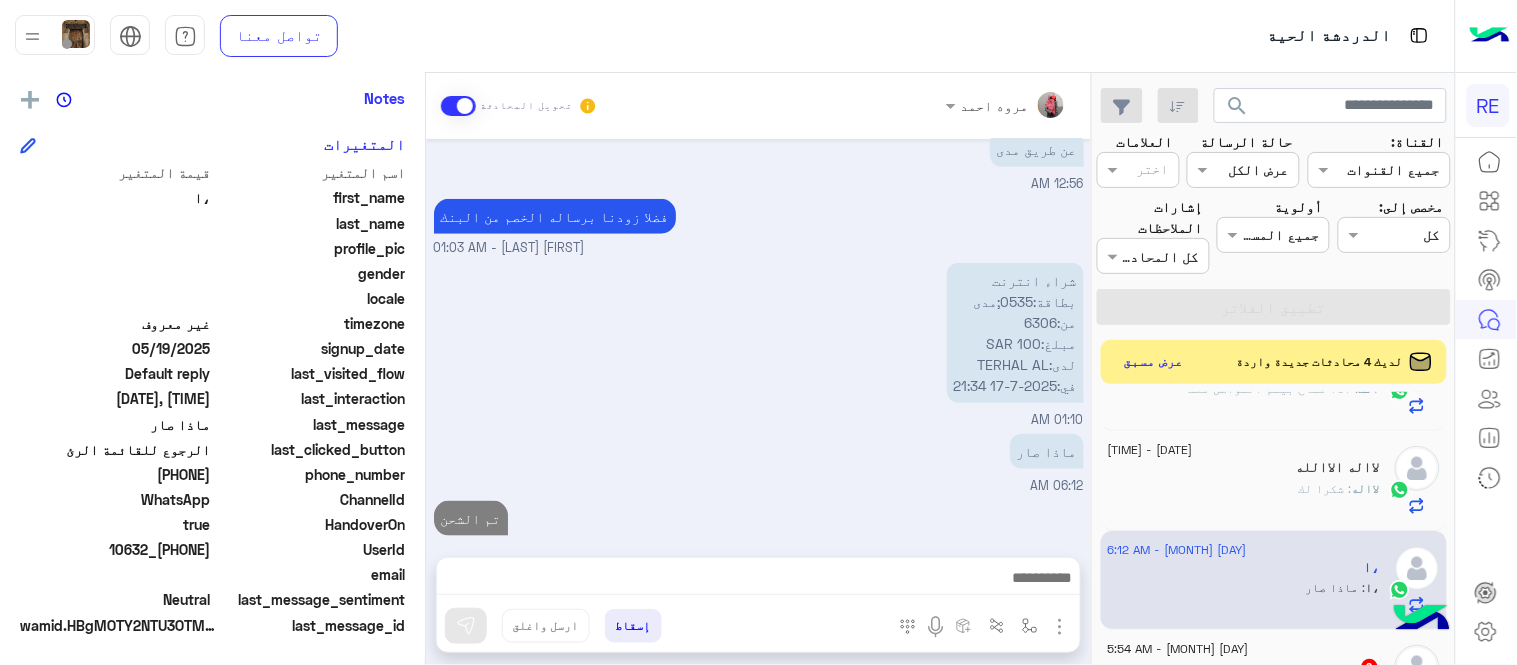 scroll, scrollTop: 465, scrollLeft: 0, axis: vertical 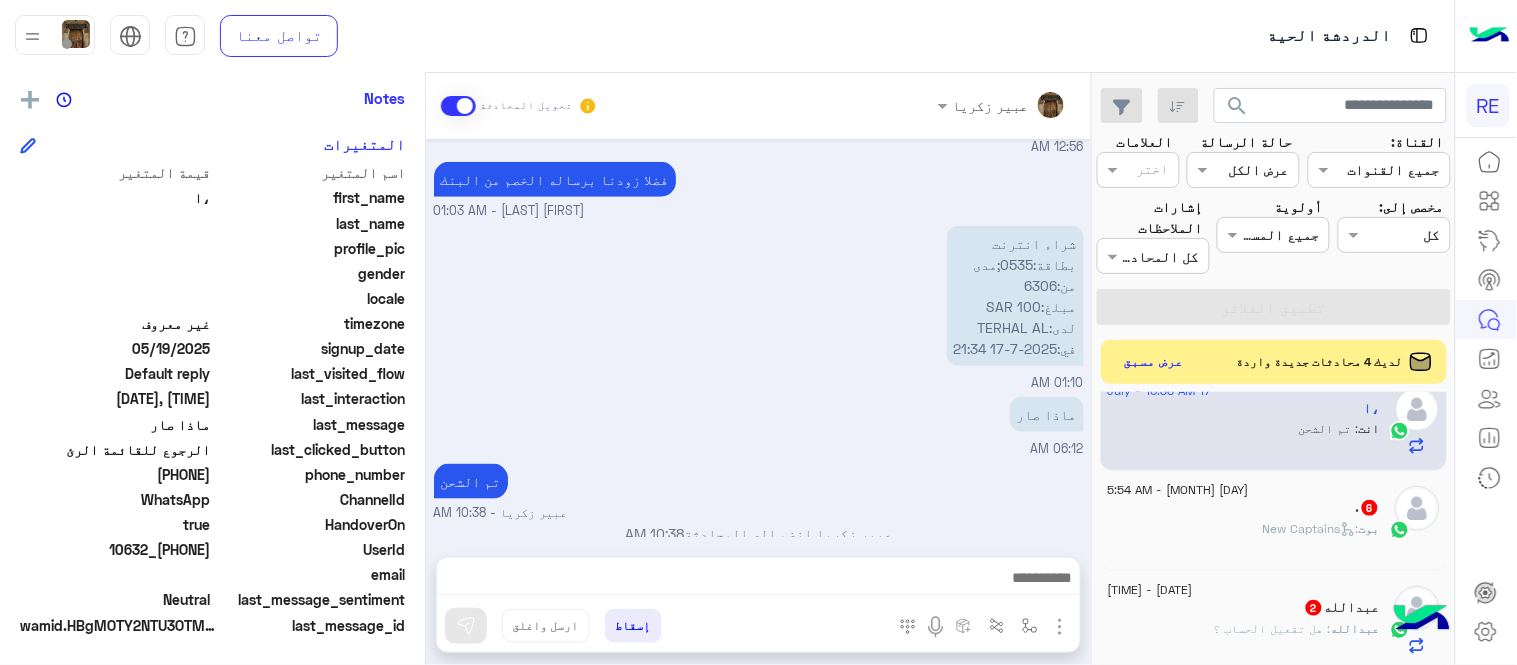 click on "بوت :   New Captains" 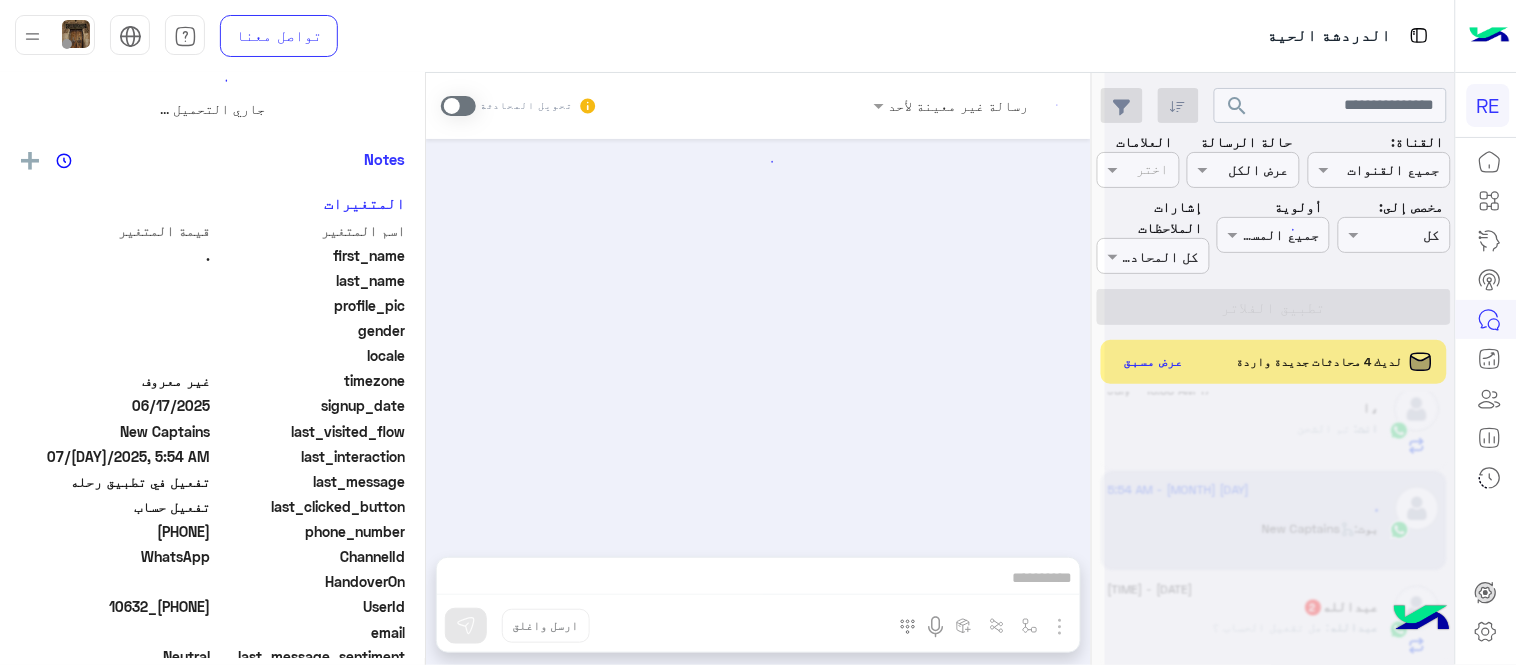 scroll, scrollTop: 0, scrollLeft: 0, axis: both 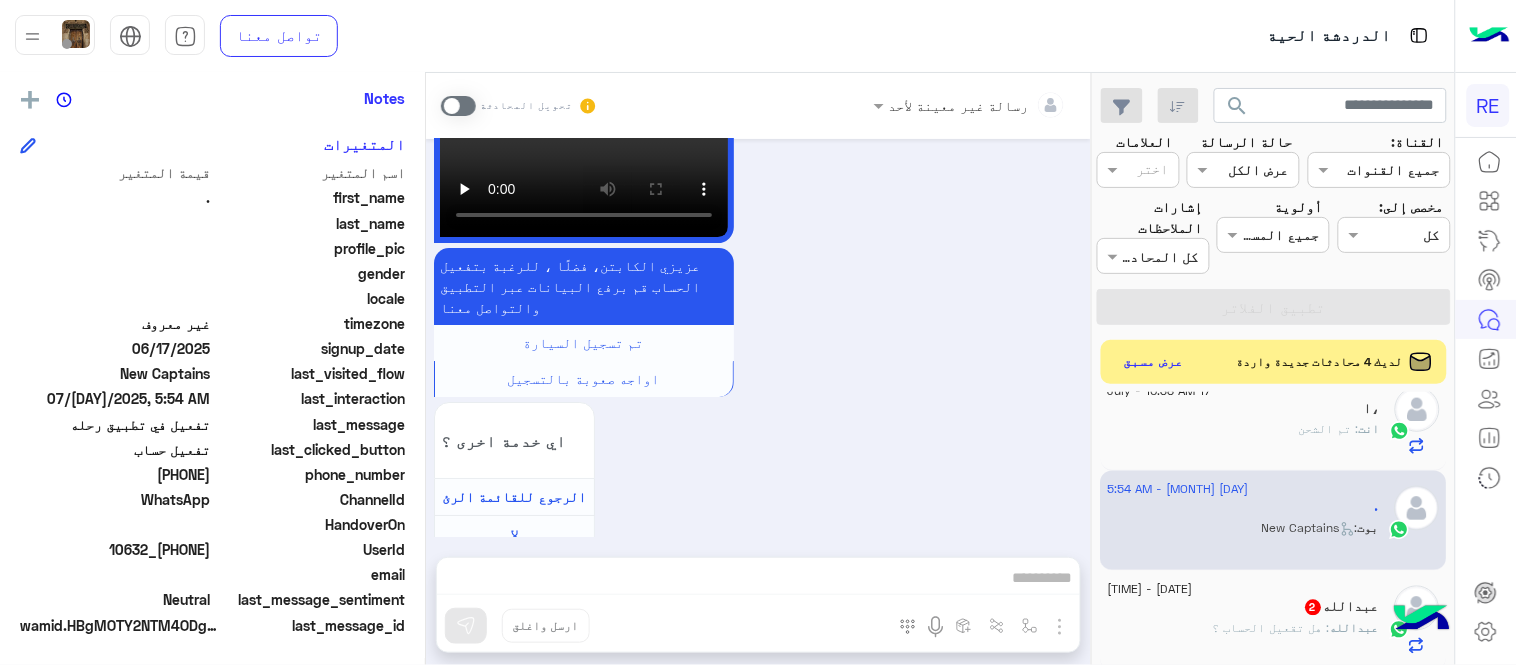 drag, startPoint x: 141, startPoint y: 465, endPoint x: 212, endPoint y: 473, distance: 71.44928 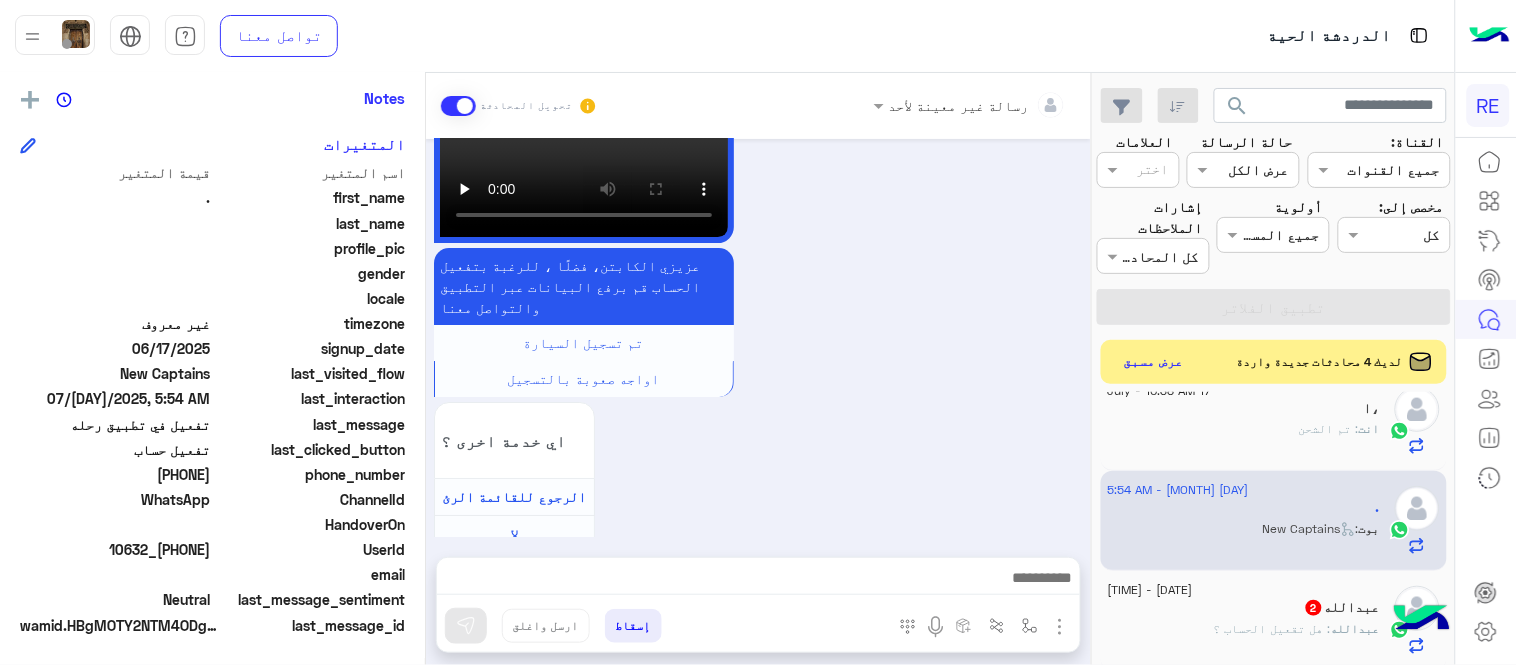 scroll, scrollTop: 1716, scrollLeft: 0, axis: vertical 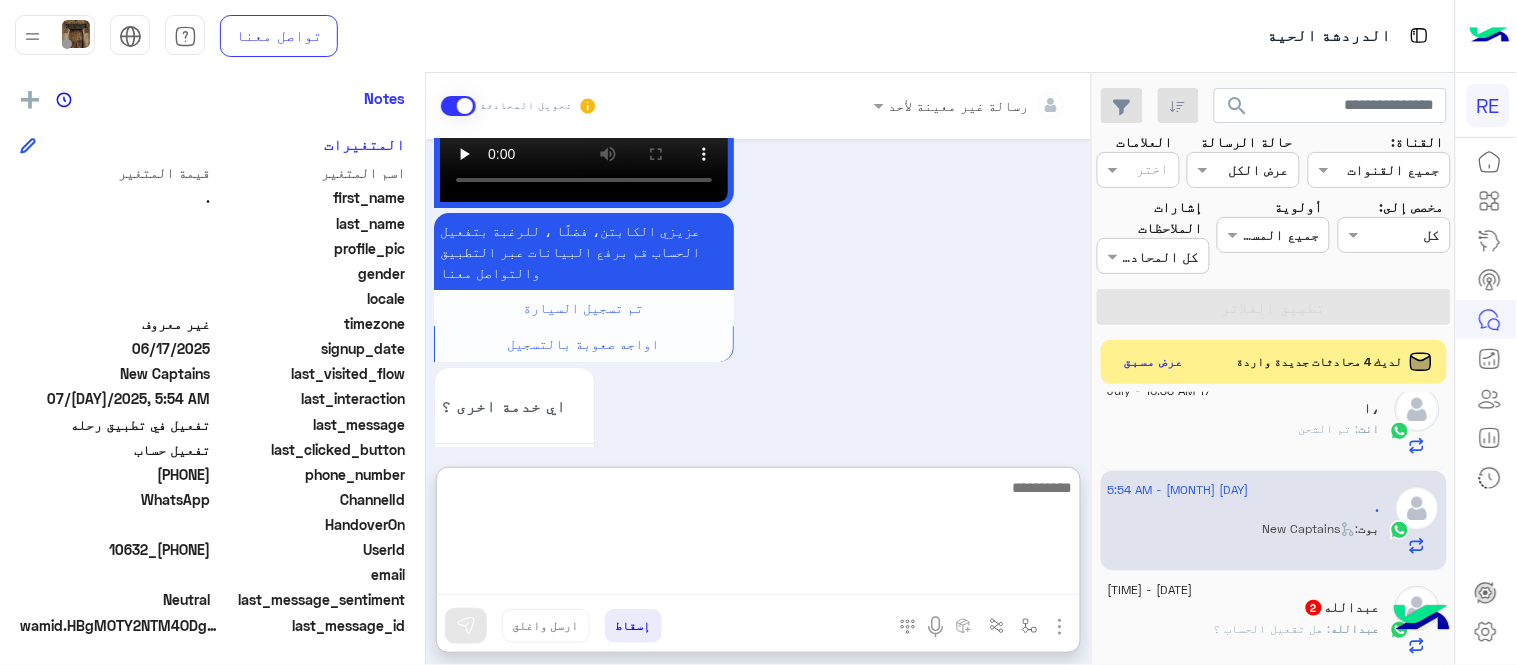 click at bounding box center (758, 535) 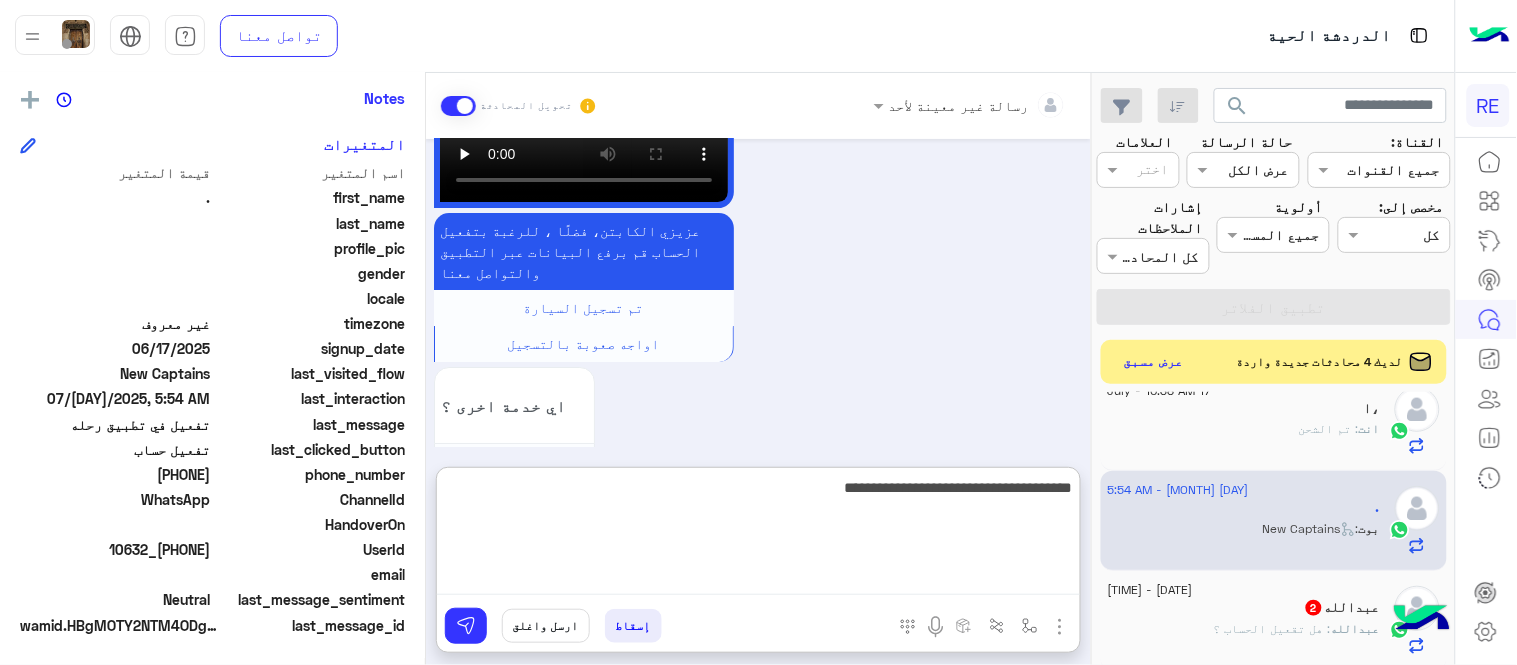 type on "**********" 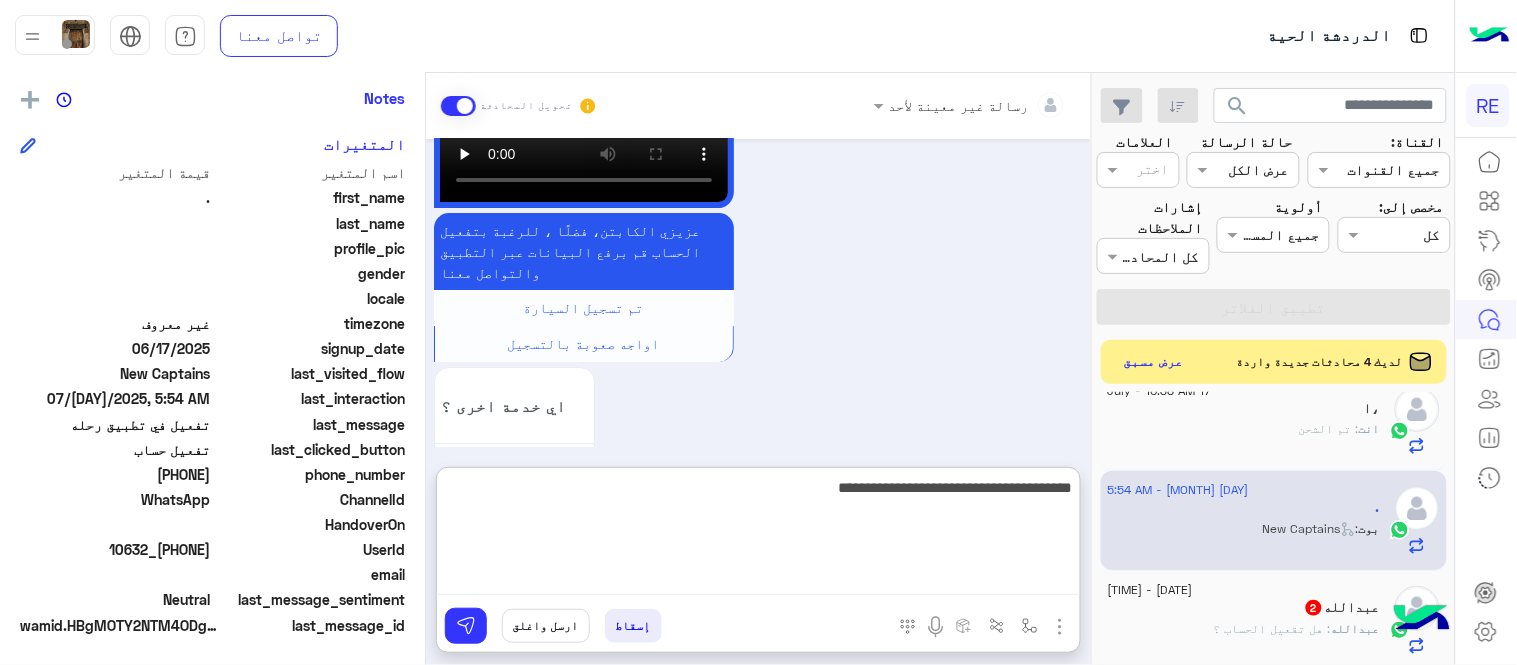 type 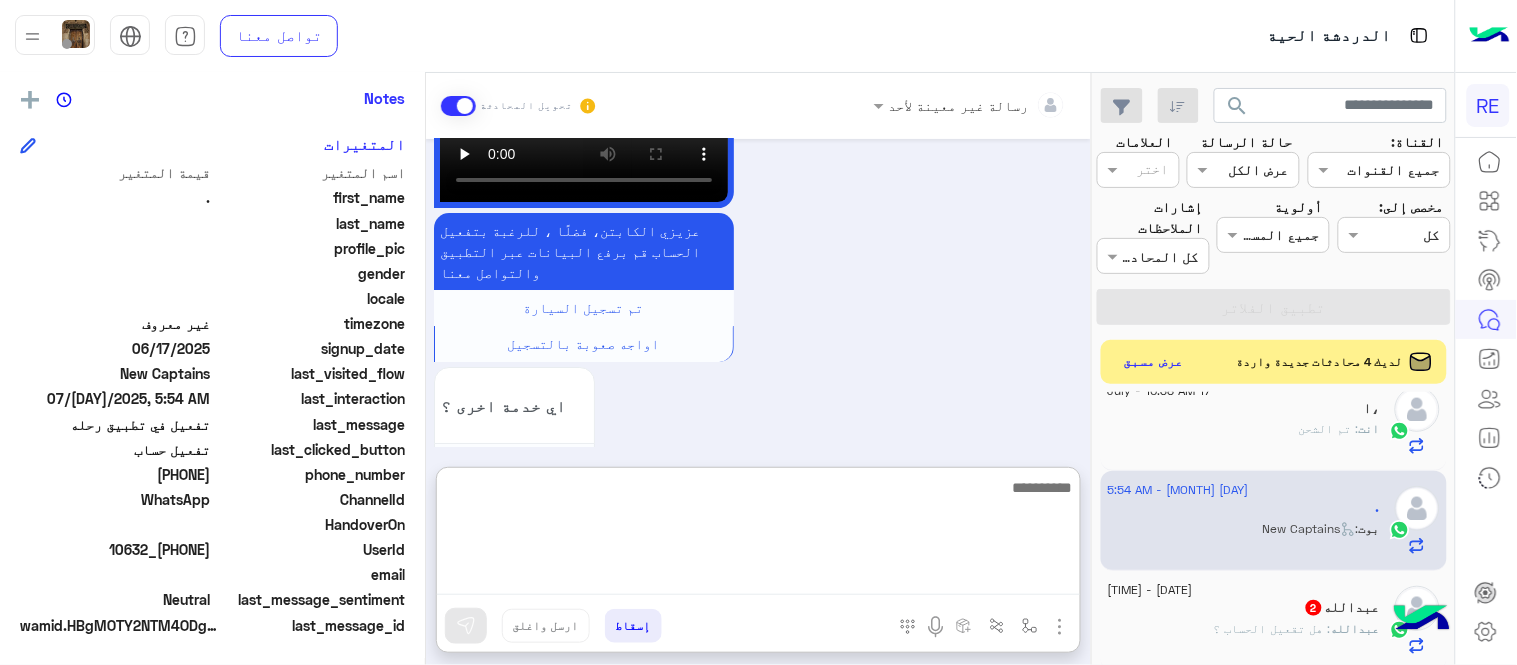 scroll, scrollTop: 1871, scrollLeft: 0, axis: vertical 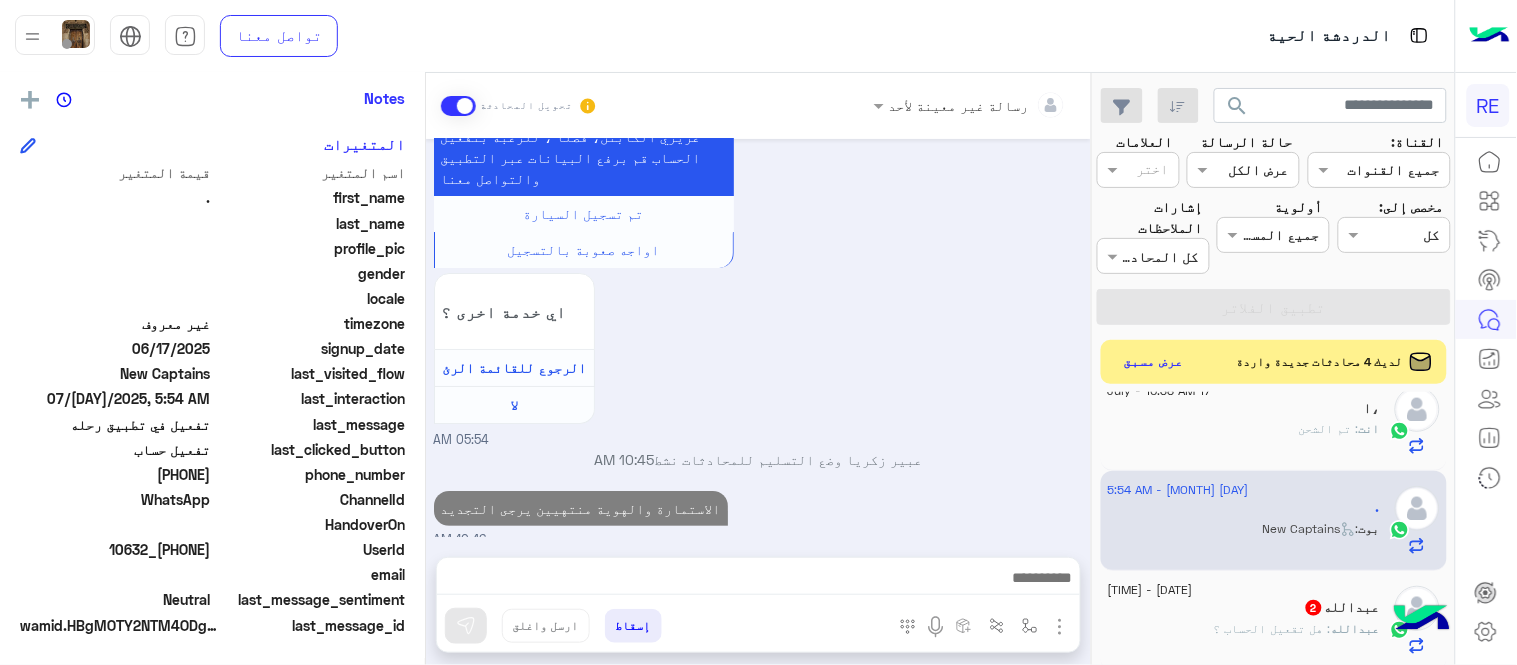 click on "[DATE]   .  طلب التحدث إلى مسؤول بشري   [TIME]       عودة الى البوت    [TIME]       عربي    [TIME]  هل أنت ؟   كابتن 👨🏻‍✈️   عميل 🧳   رحال (مرشد مرخص) 🏖️     [TIME]   كابتن     [TIME]  اختر احد الخدمات التالية:    [TIME]   تفعيل حساب    [TIME]  يمكنك الاطلاع على شروط الانضمام لرحلة ك (كابتن ) الموجودة بالصورة أعلاه،
لتحميل التطبيق عبر الرابط التالي : 📲
http://onelink.to/Rehla    يسعدنا انضمامك لتطبيق رحلة يمكنك اتباع الخطوات الموضحة لتسجيل بيانات سيارتك بالفيديو التالي  :" at bounding box center (758, 338) 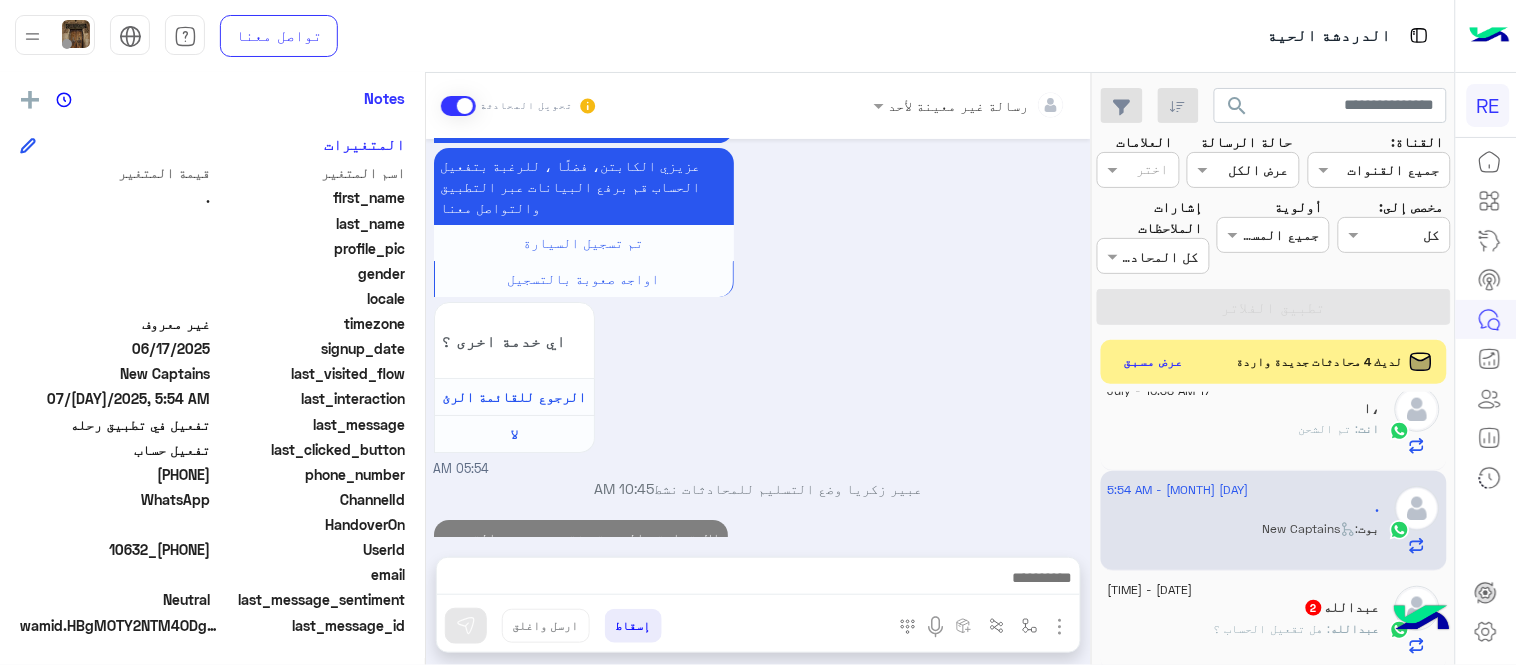 scroll, scrollTop: 1816, scrollLeft: 0, axis: vertical 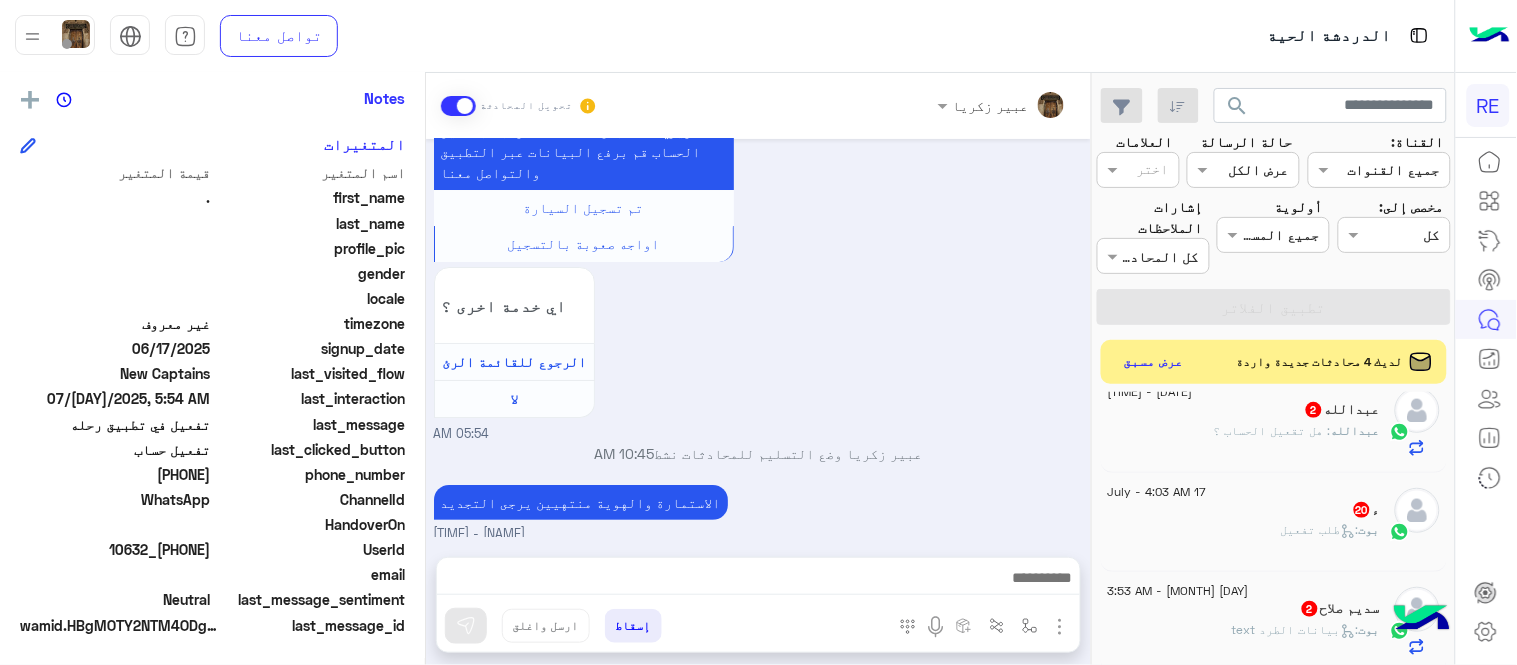 click on ": هل تقعيل الحساب ؟" 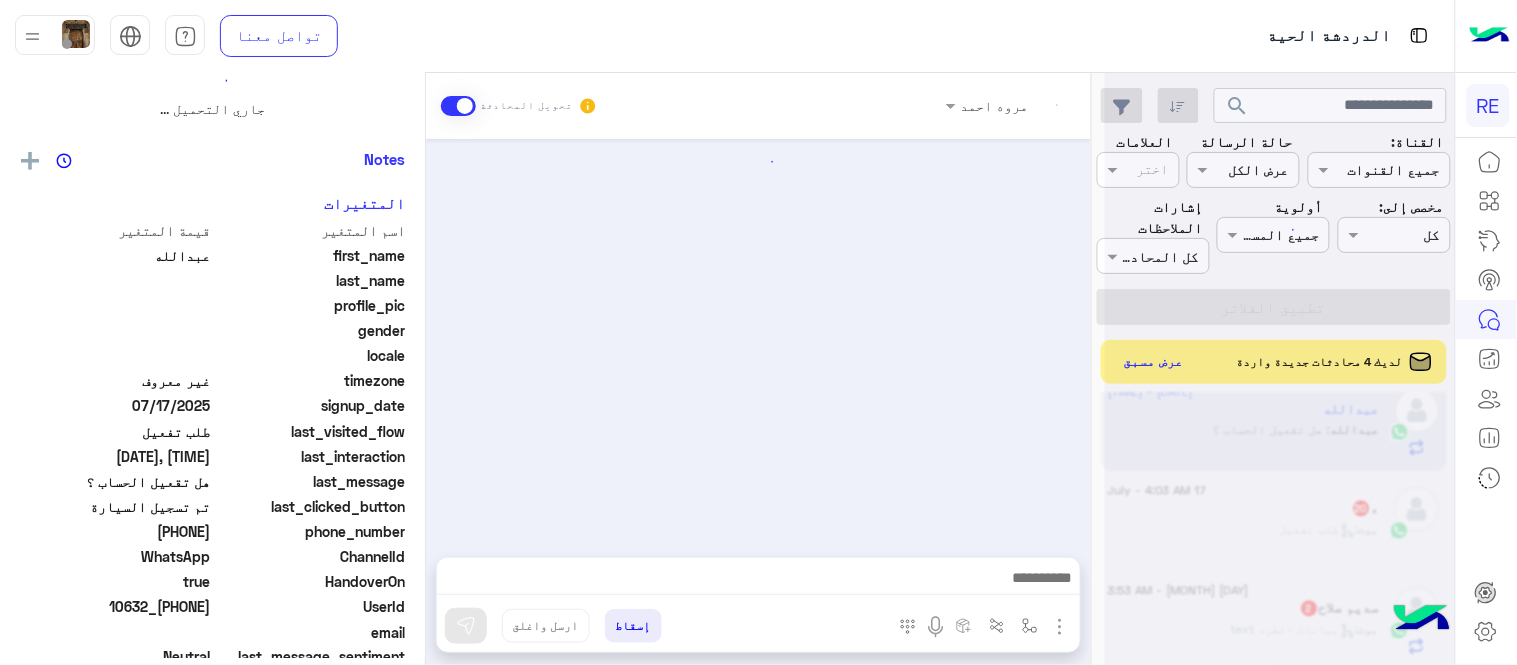 scroll, scrollTop: 0, scrollLeft: 0, axis: both 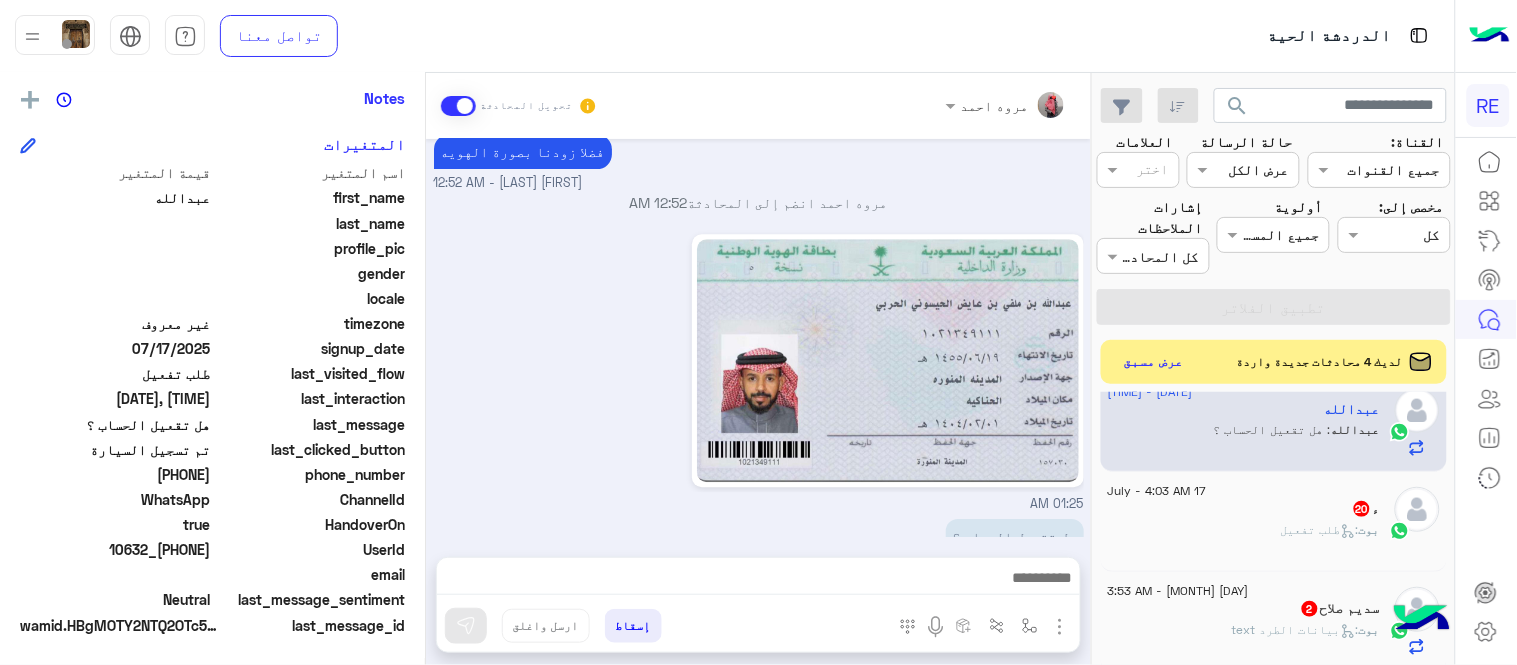 click on "[FIRST]    يمكن الإرسال له   غير معروف      تاريخ الأشتراك : [MONTH]/[YEAR]  أولوية لم يتم التحديد  العلامات   رؤية الكل   Notes  سجل الملاحظات لم تتم إضافة ملاحظات بعد.  إضافة ملاحظة   المتغيرات  اسم المتغير قيمة المتغير first_name  [FIRST]  last_name    profile_pic gender    locale    timezone  غير معروف signup_date  [MONTH]/[YEAR]  last_visited_flow  طلب تفعيل  last_interaction  [MONTH]/[YEAR], 5:15 AM  last_message  هل تقعيل الحساب ؟  last_clicked_button  تم تسجيل السيارة  phone_number  [PHONE]  ChannelId  WhatsApp  HandoverOn  true  UserId  10632_[PHONE]   email    last_message_sentiment  Neutral  last_message_id  wamid.HBgMOTY2NTQ2OTc5Njg1FQIAEhgUM0E3NThGNDFDMEU1QzNCQjY1NDcA   [FIRST]   يمكن الإرسال له  العلامات   العودة" 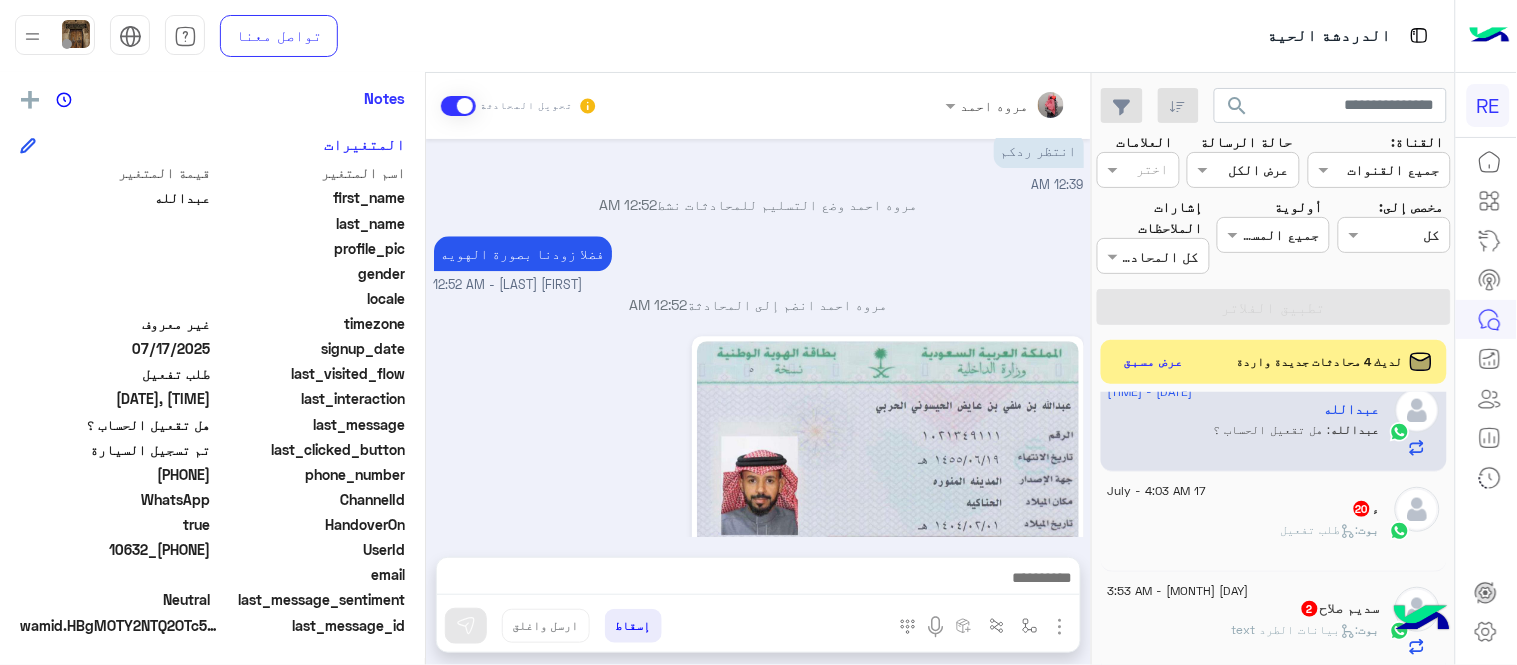 scroll, scrollTop: 1353, scrollLeft: 0, axis: vertical 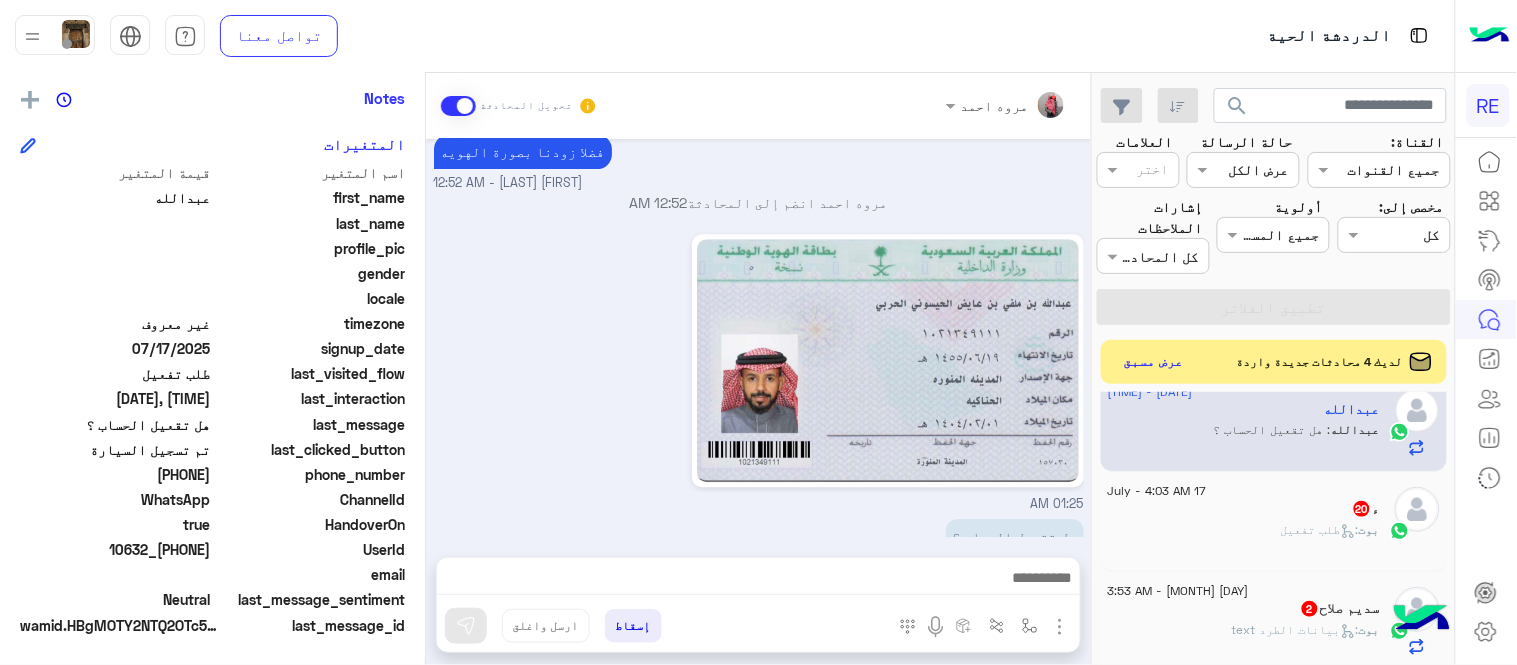 drag, startPoint x: 138, startPoint y: 473, endPoint x: 213, endPoint y: 486, distance: 76.11833 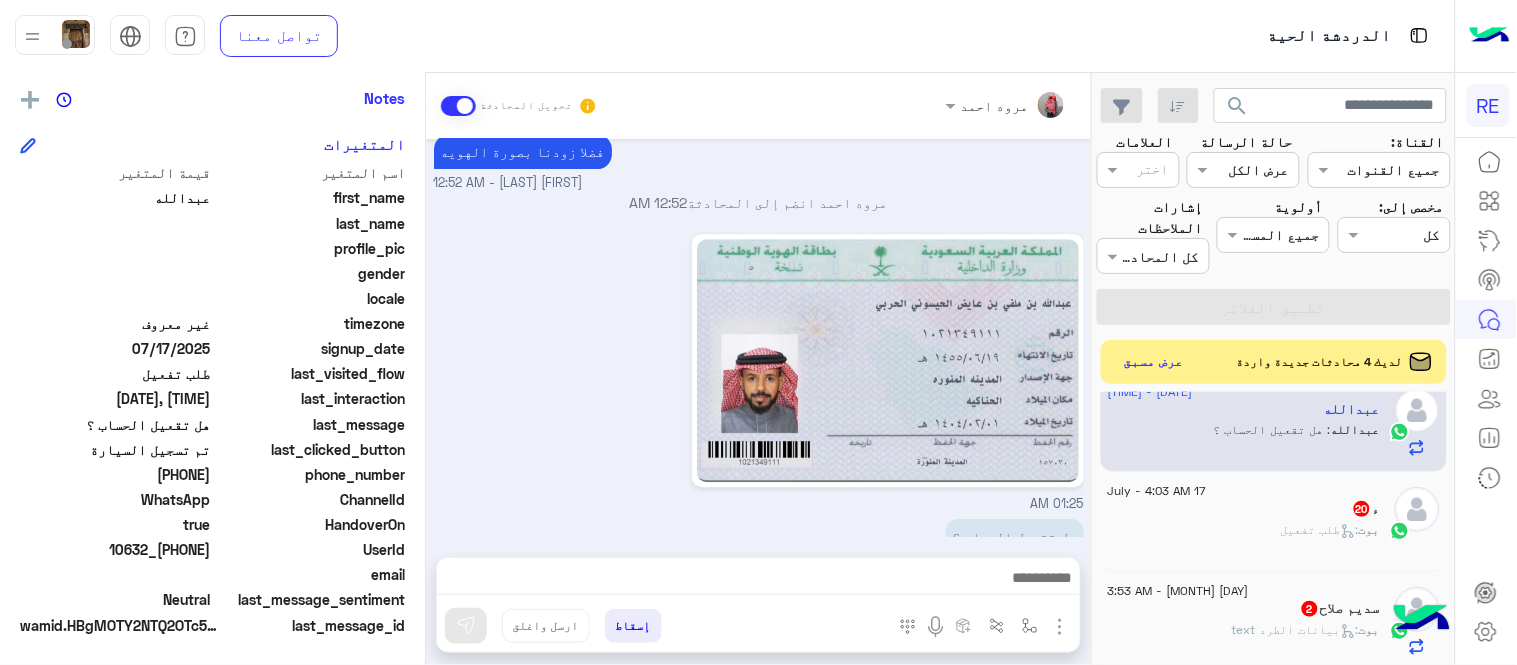 drag, startPoint x: 141, startPoint y: 468, endPoint x: 213, endPoint y: 484, distance: 73.756355 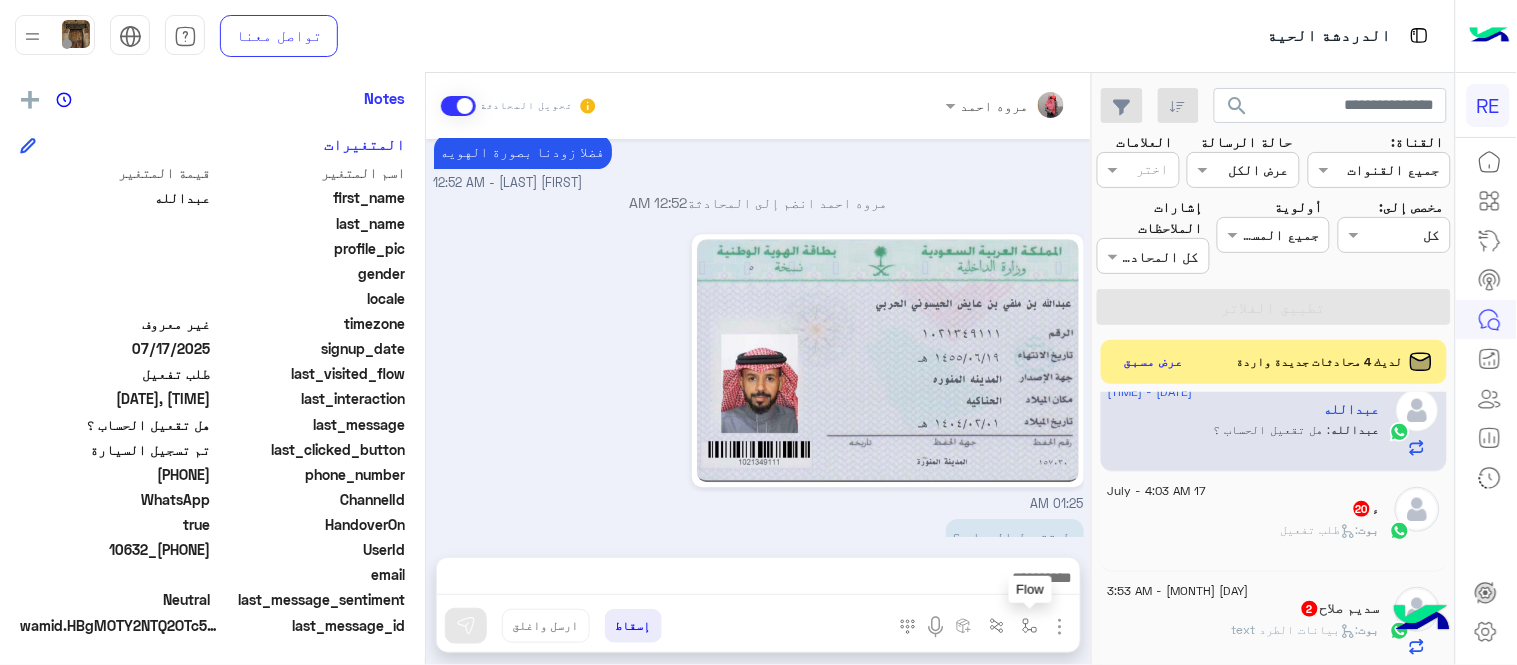 click at bounding box center [1030, 626] 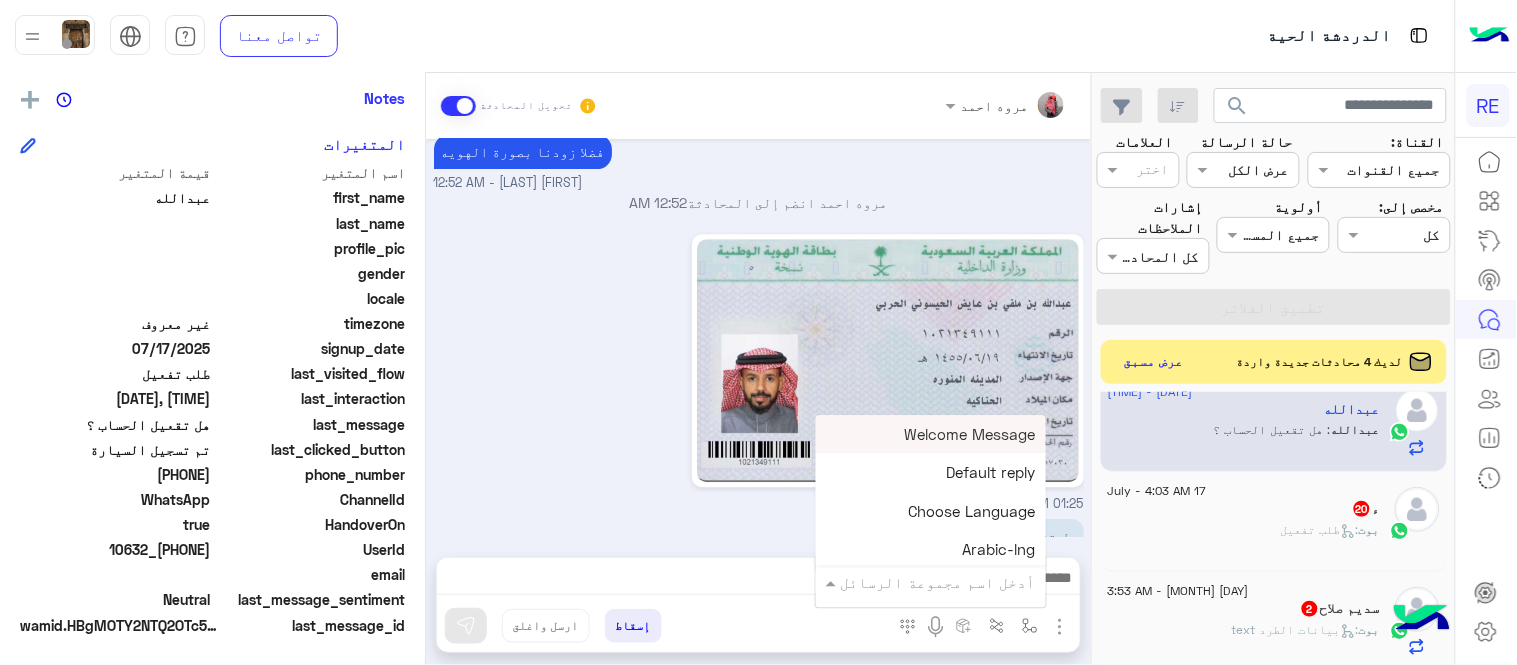click on "أدخل اسم مجموعة الرسائل" at bounding box center [931, 582] 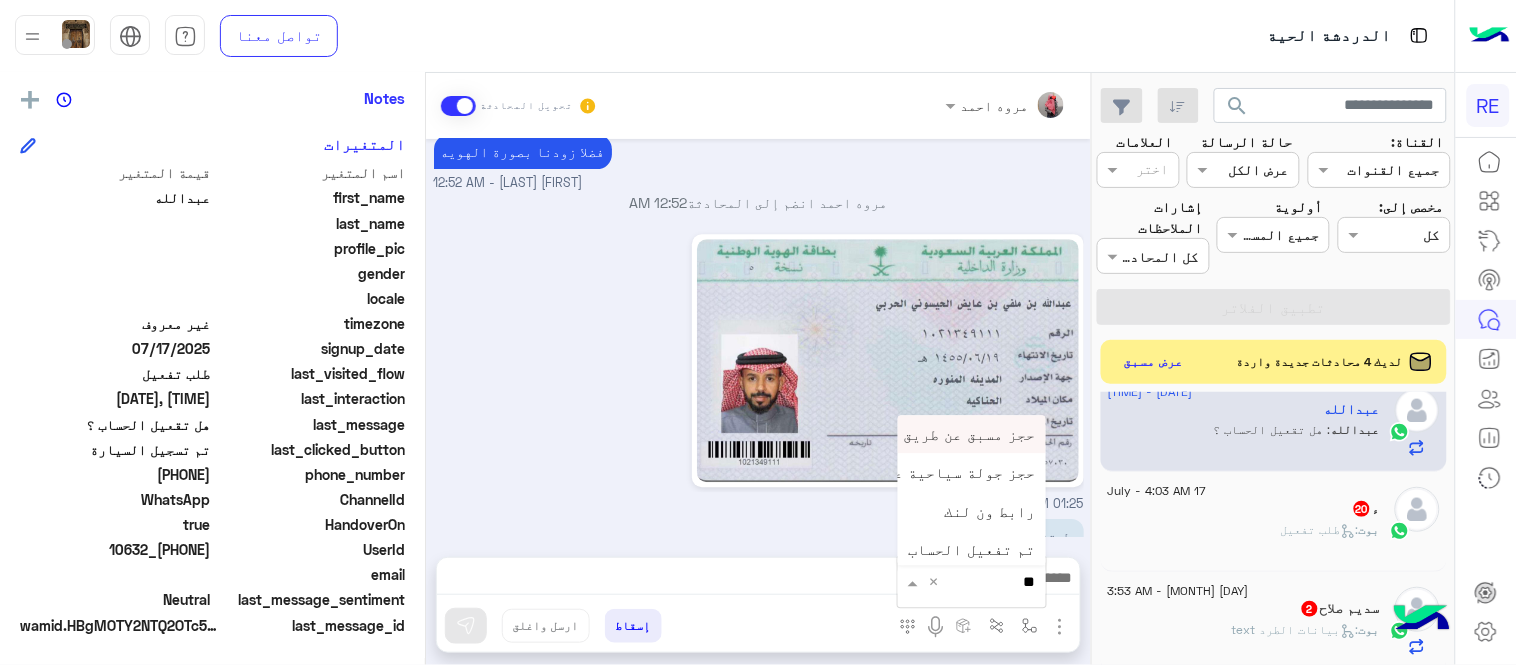 type on "***" 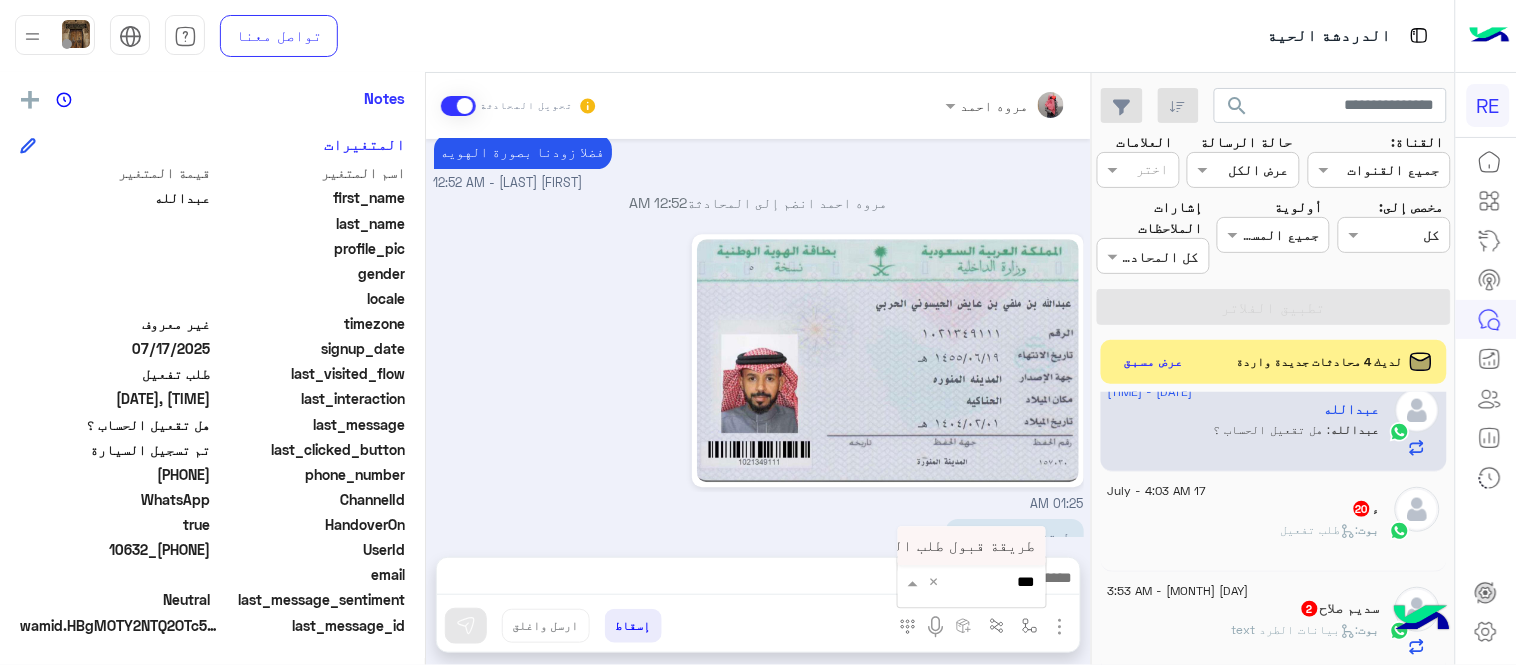 click on "طريقة قبول طلب التحقق تفعيل ابشر ككابتن" at bounding box center (872, 546) 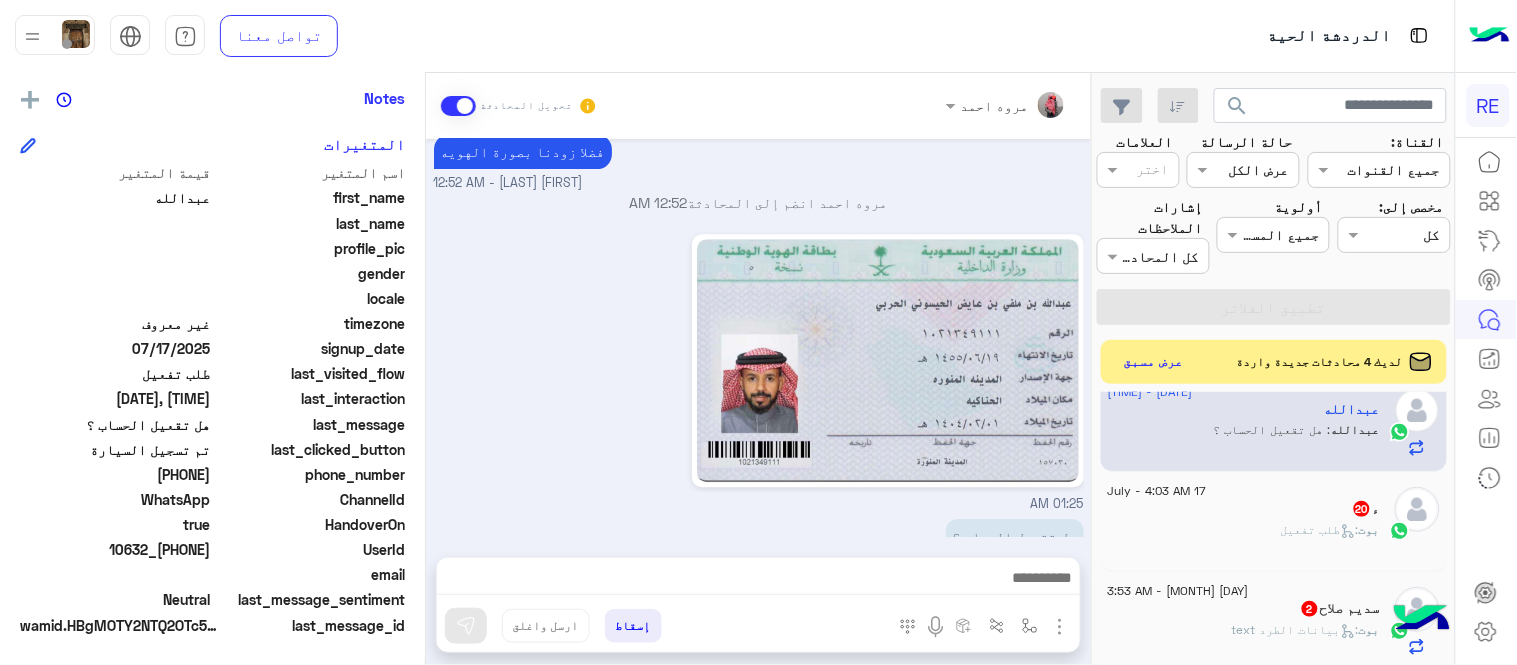 type on "**********" 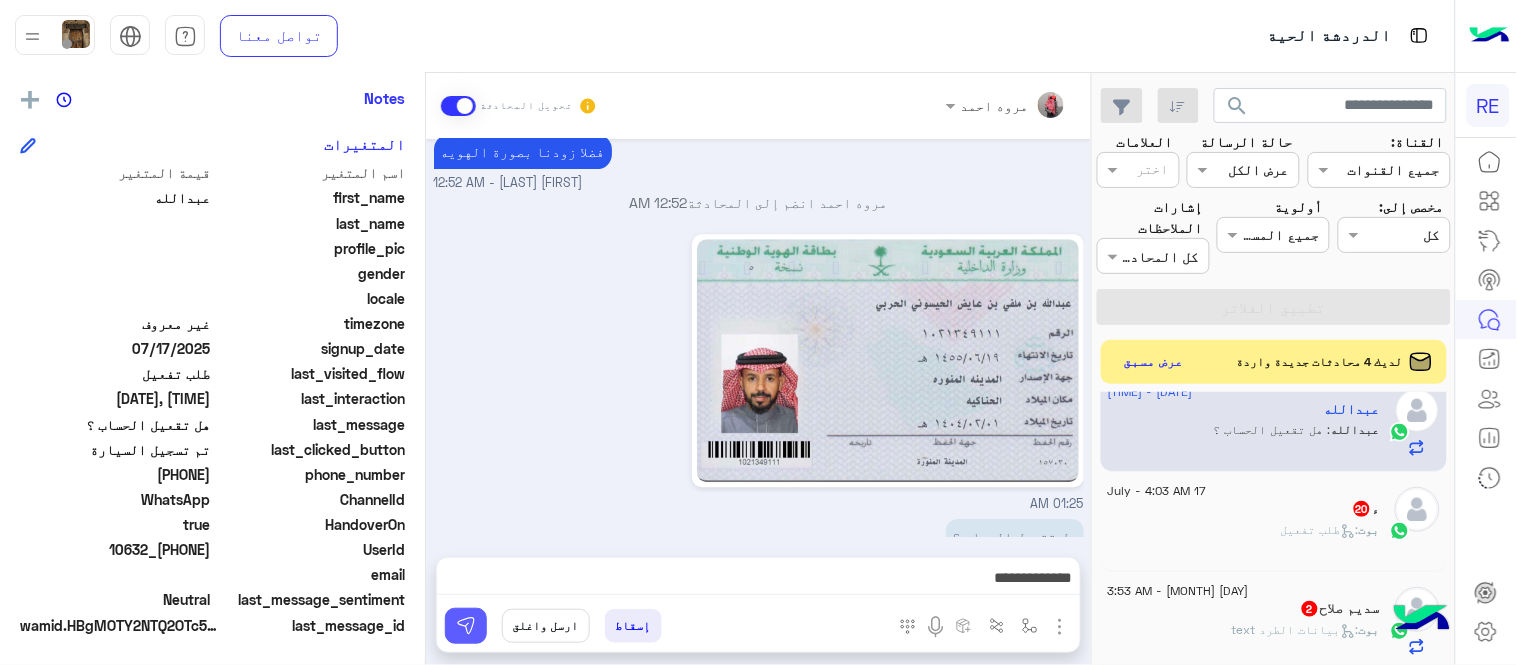click at bounding box center [466, 626] 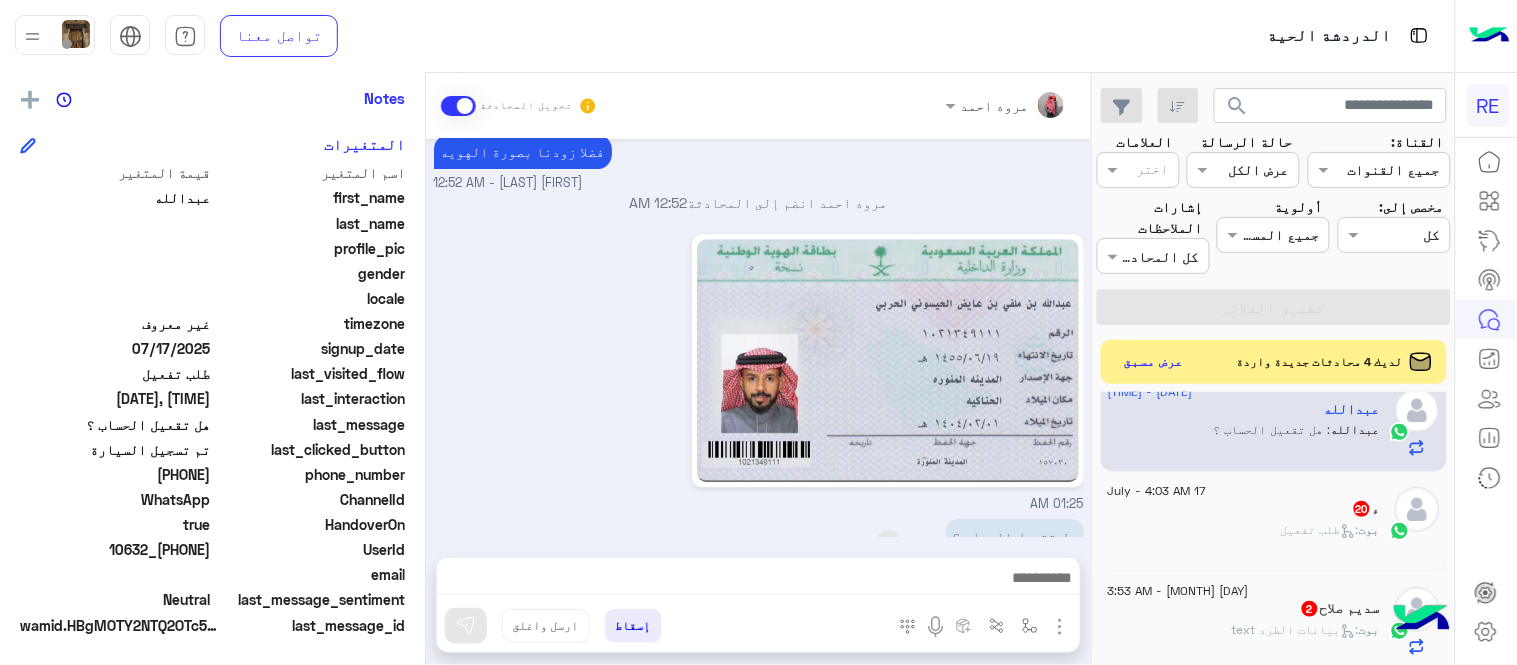 scroll, scrollTop: 1537, scrollLeft: 0, axis: vertical 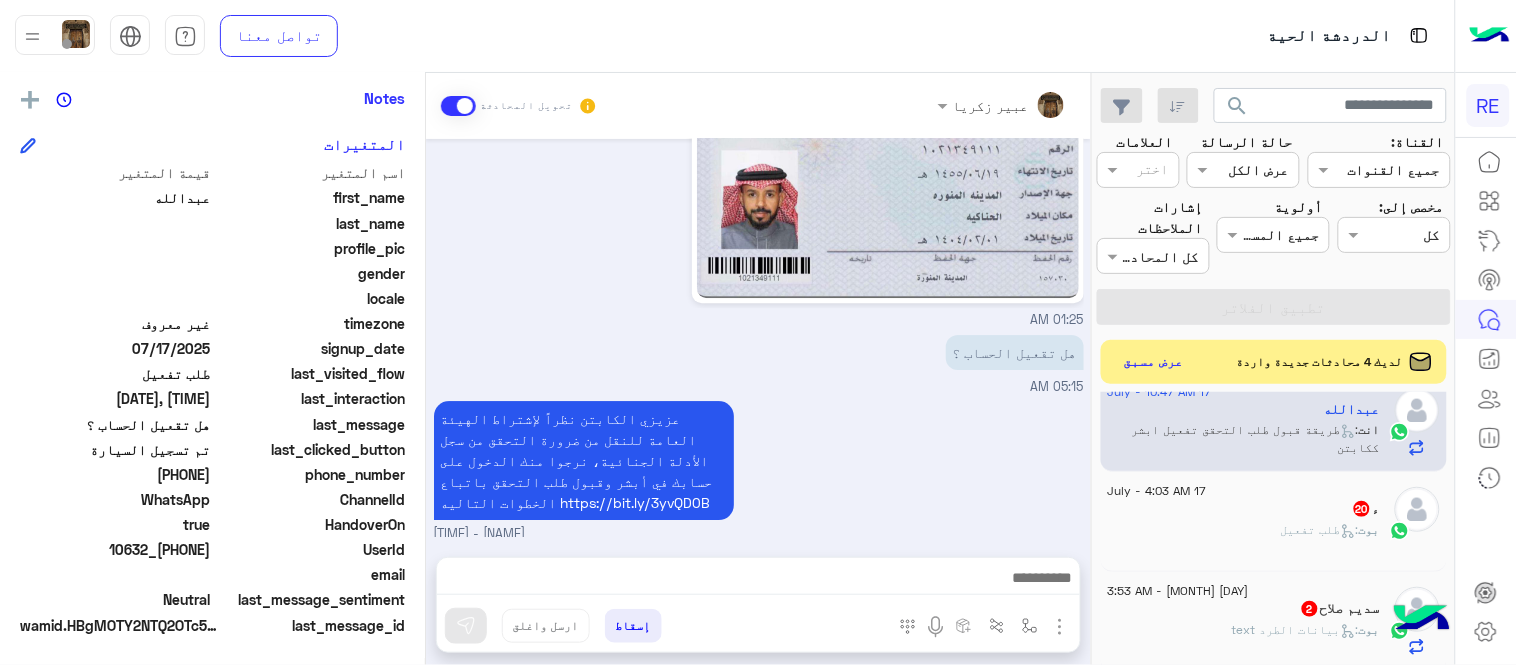 click on "بوت :   طلب تفعيل" 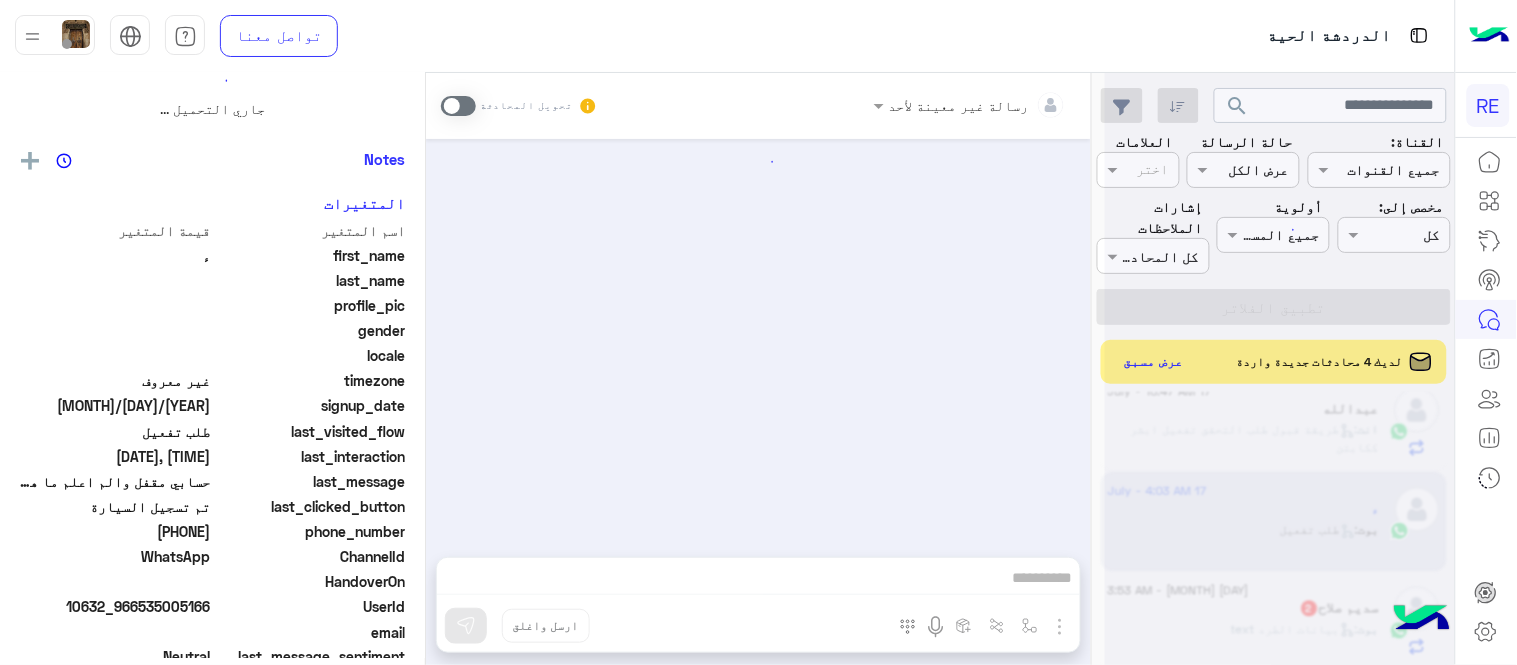 scroll, scrollTop: 0, scrollLeft: 0, axis: both 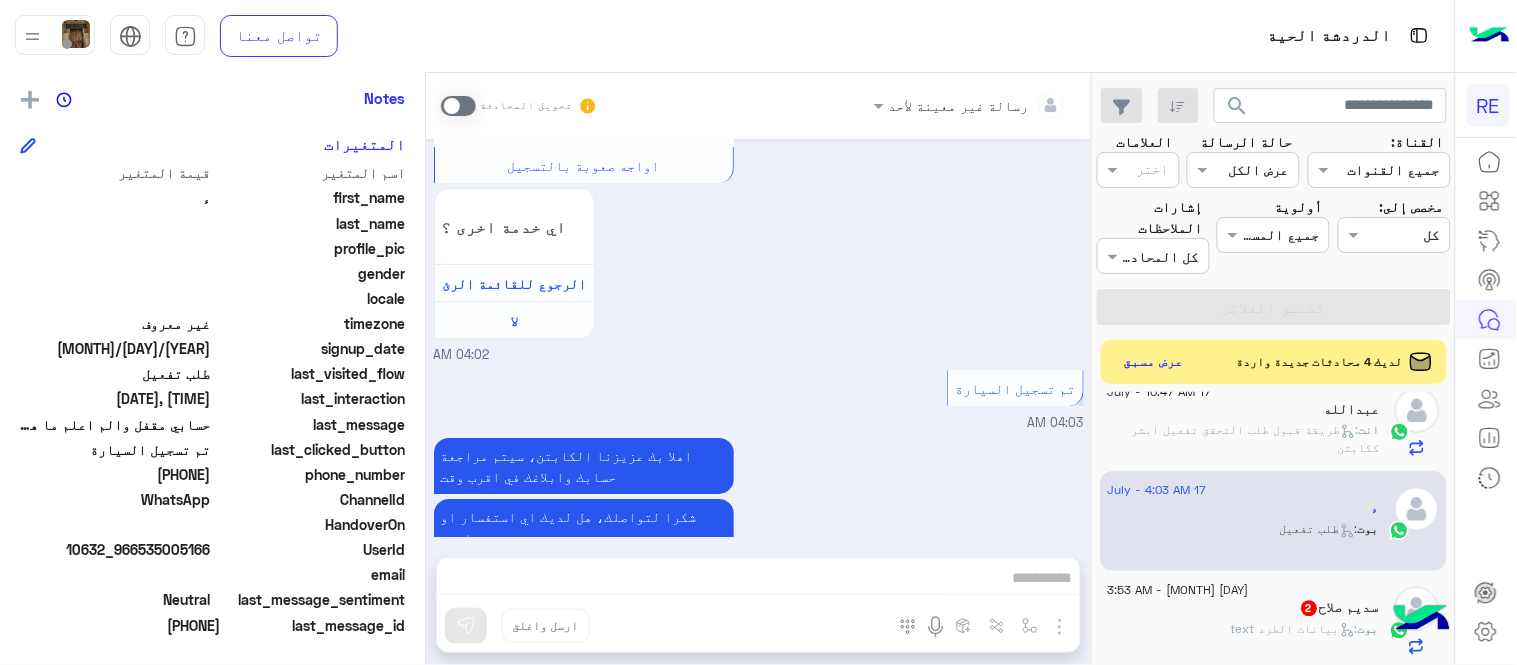 drag, startPoint x: 145, startPoint y: 476, endPoint x: 211, endPoint y: 478, distance: 66.0303 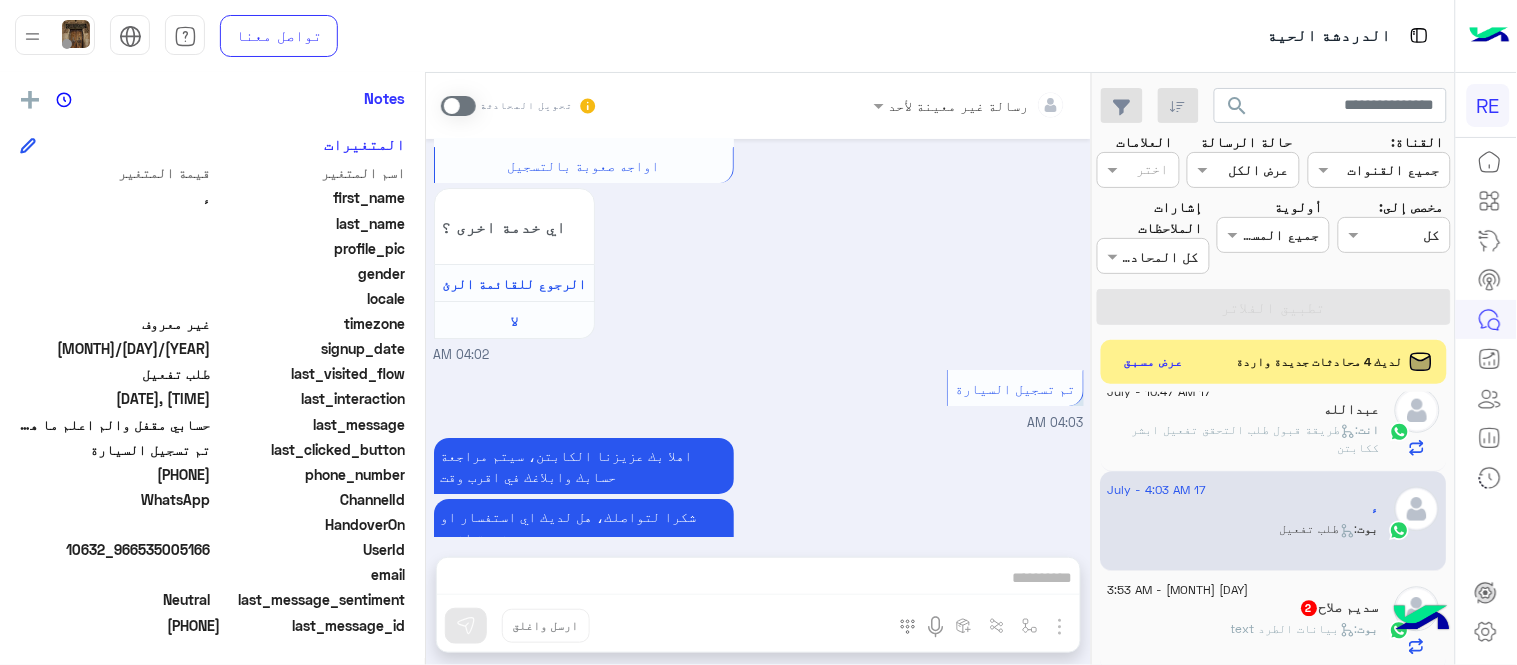 copy on "535005166" 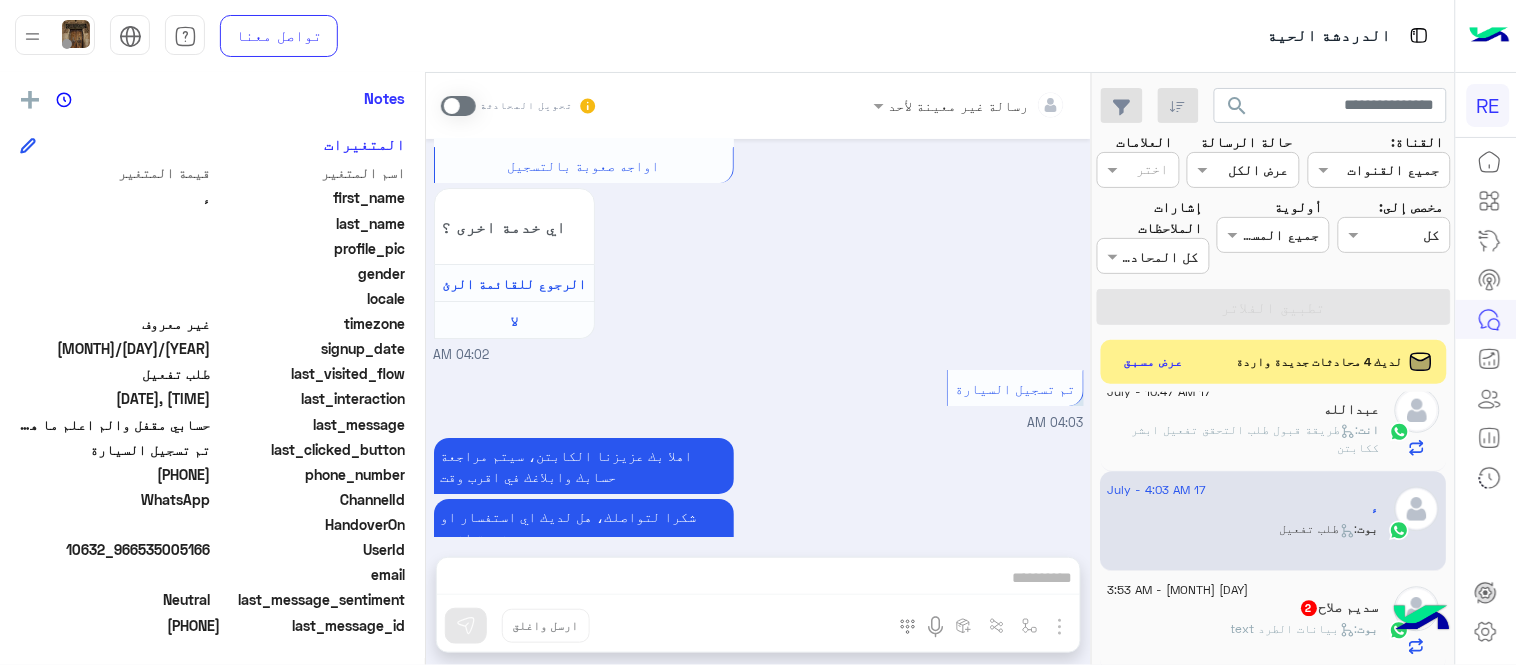 click at bounding box center (458, 106) 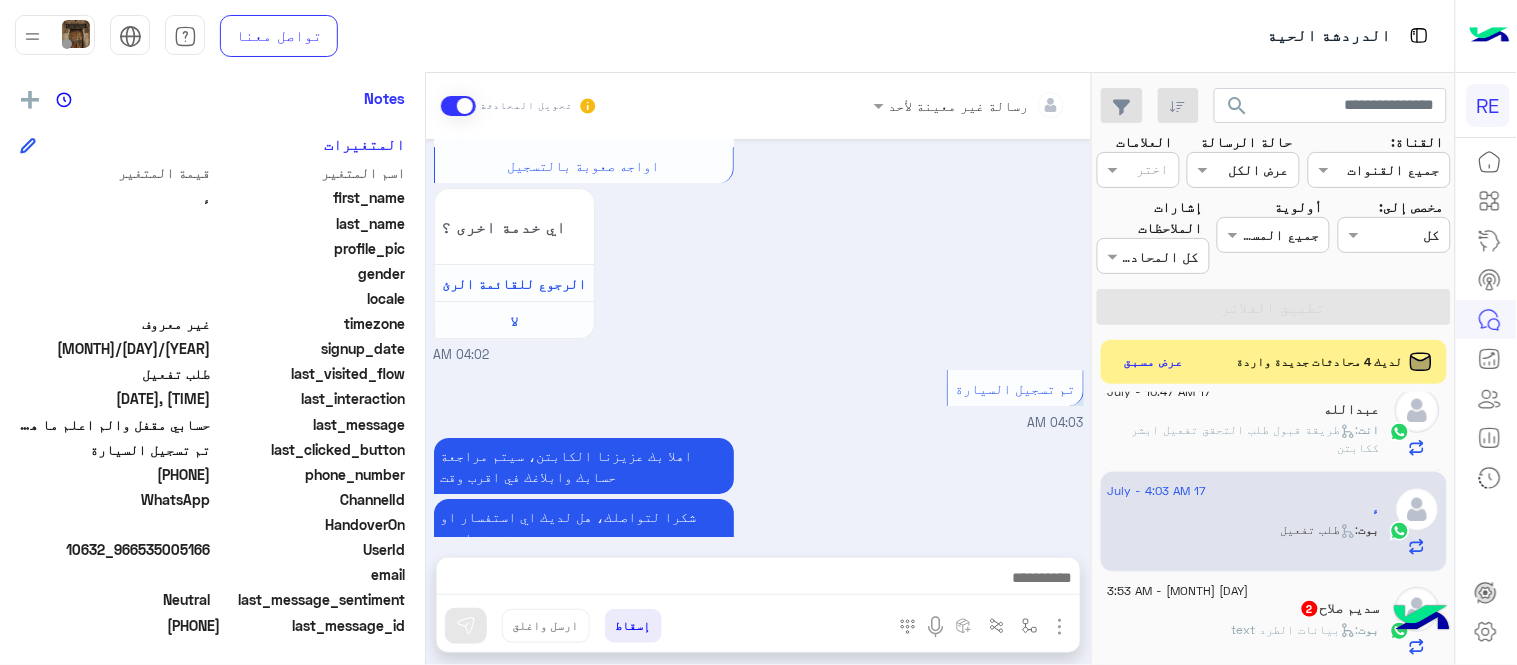 scroll, scrollTop: 1826, scrollLeft: 0, axis: vertical 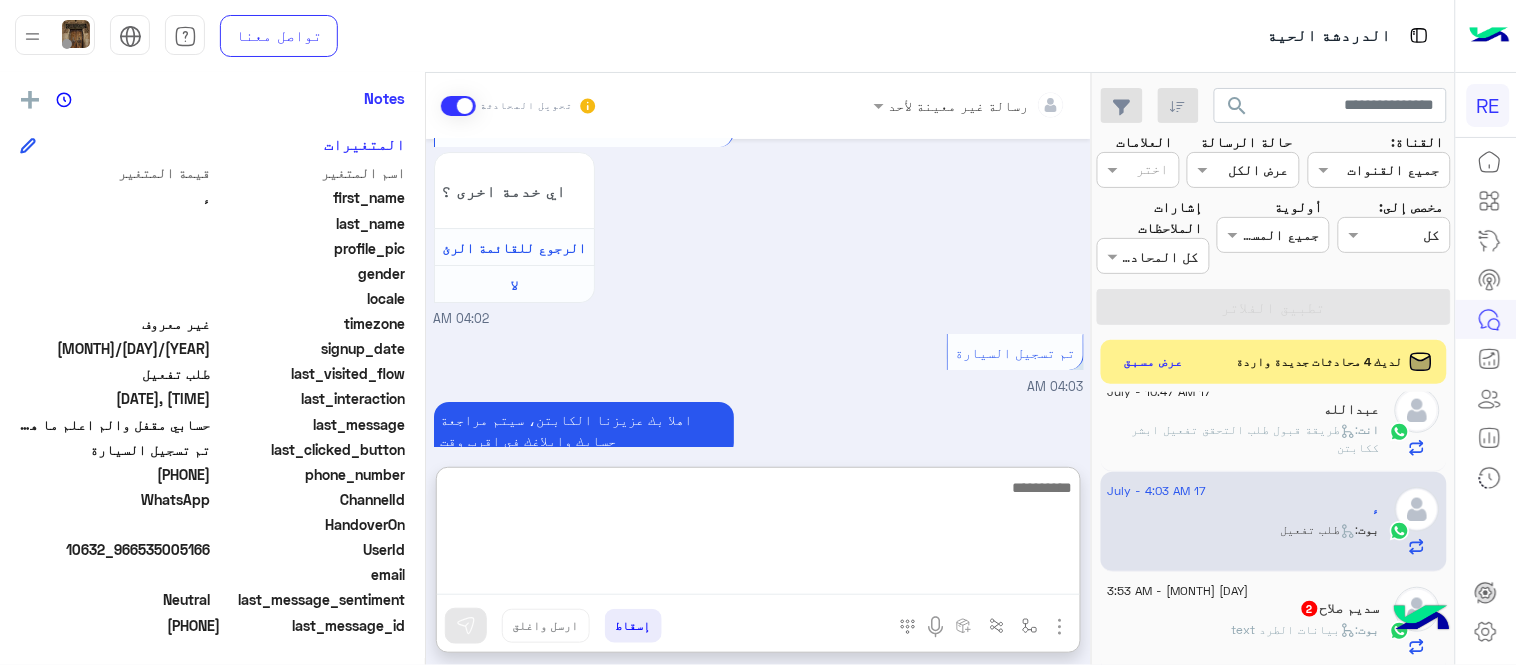 click at bounding box center (758, 535) 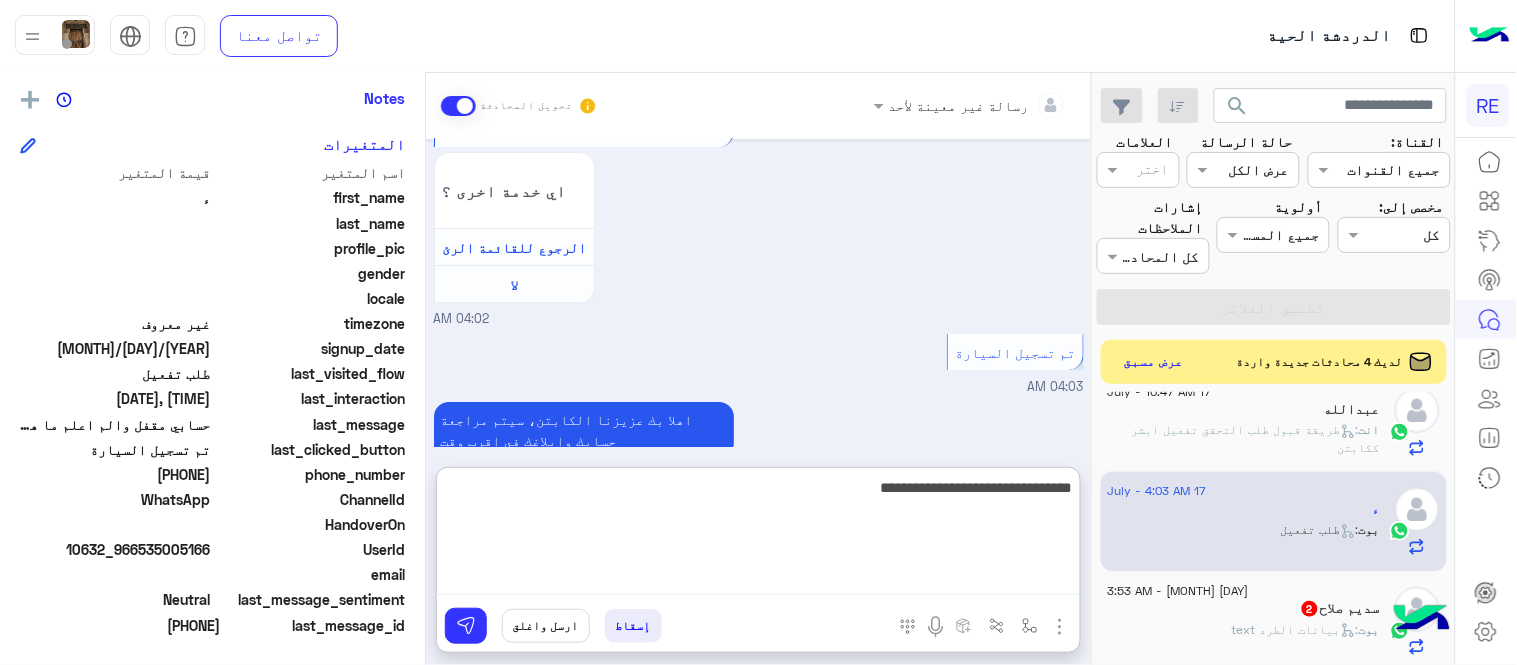 type on "**********" 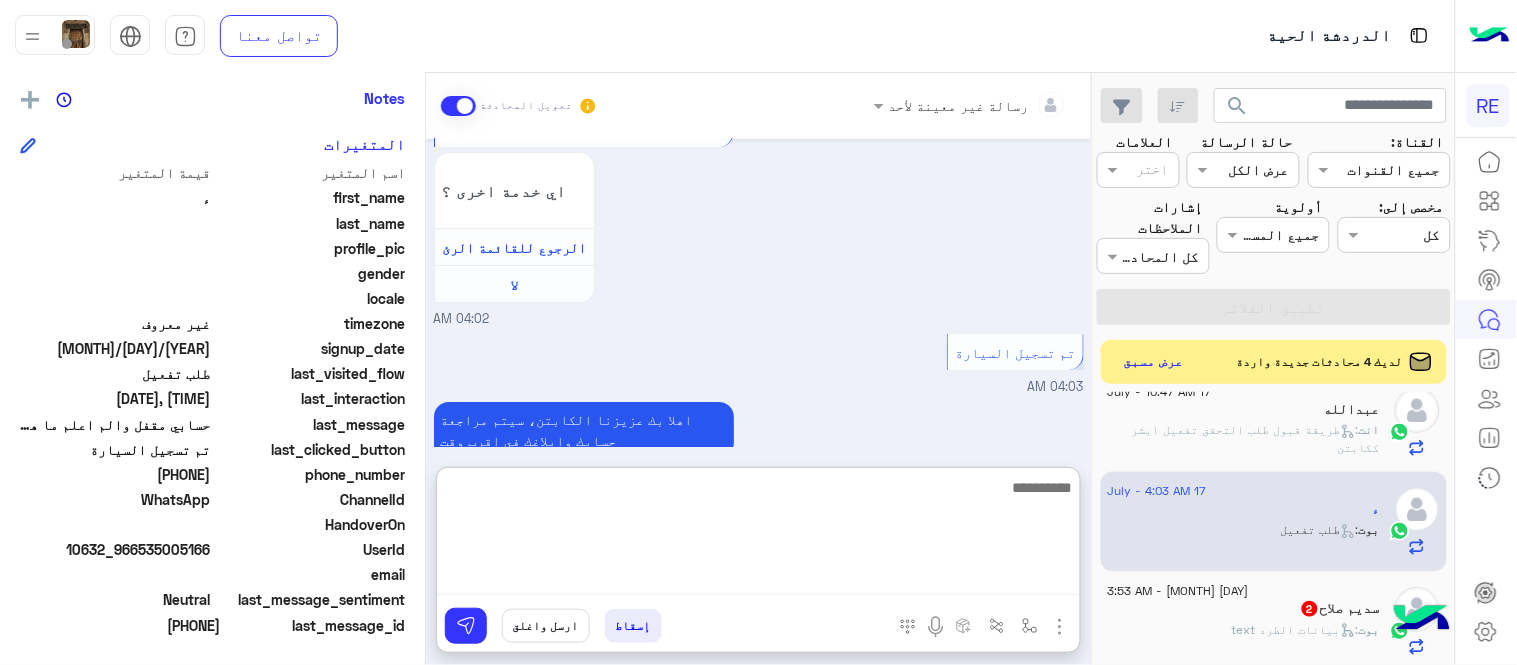 scroll, scrollTop: 1980, scrollLeft: 0, axis: vertical 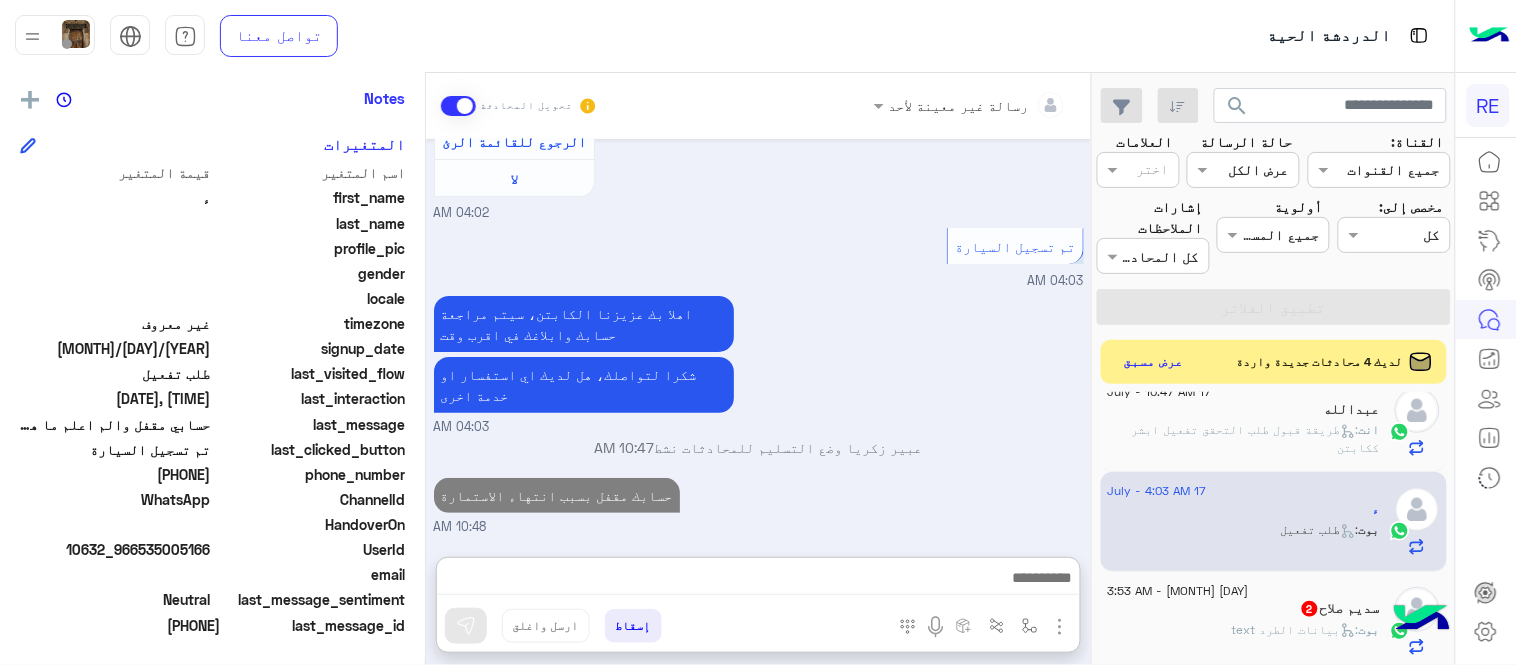 click on "اهلا بك عزيزنا الكابتن، سيتم مراجعة حسابك وابلاغك في اقرب وقت شكرا لتواصلك، هل لديك اي استفسار او خدمة اخرى    04:03 AM" at bounding box center [759, 364] 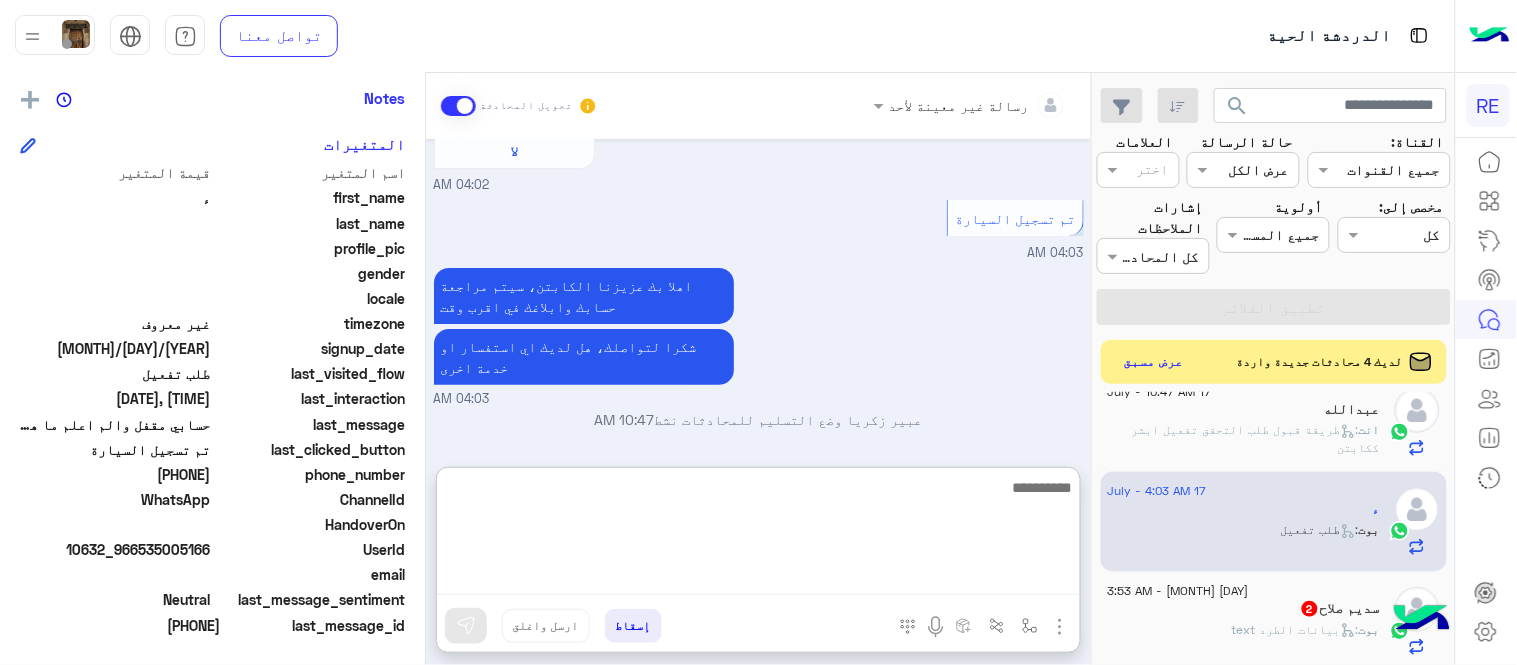 click at bounding box center [758, 535] 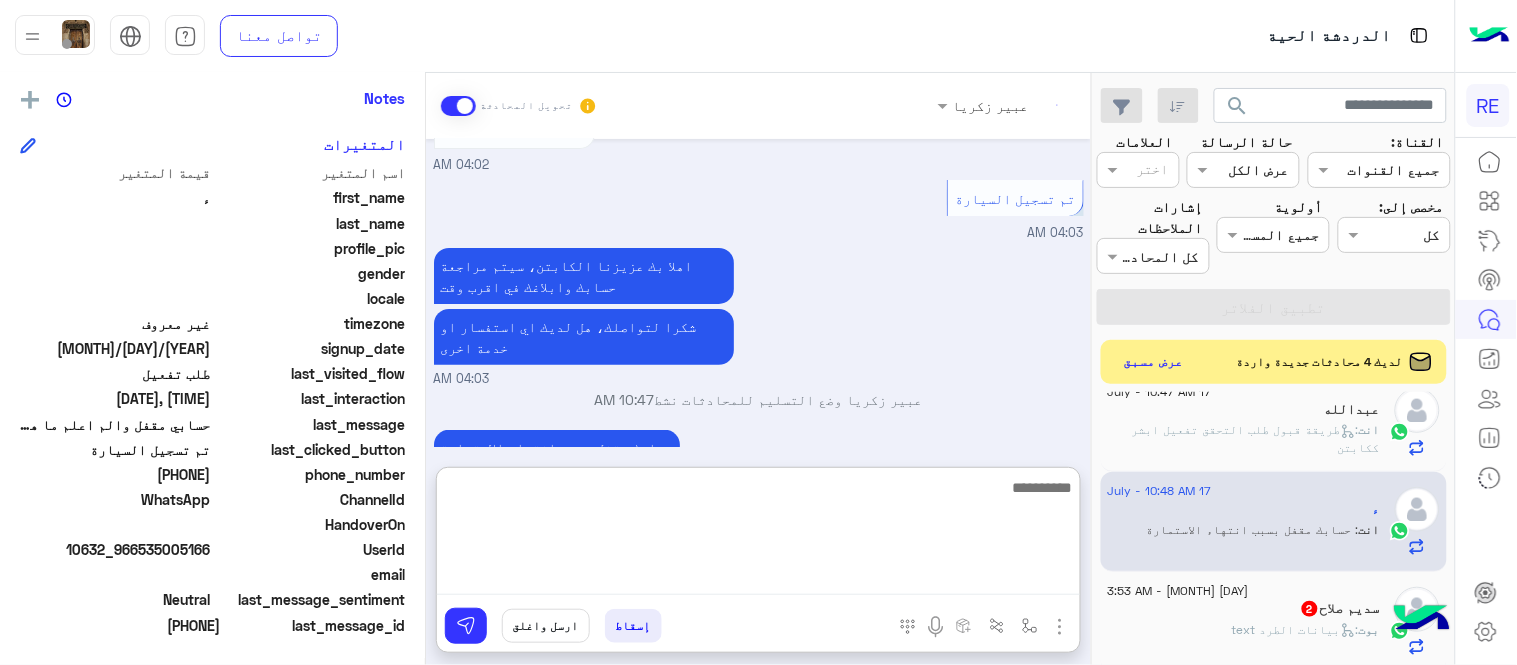 type on "*" 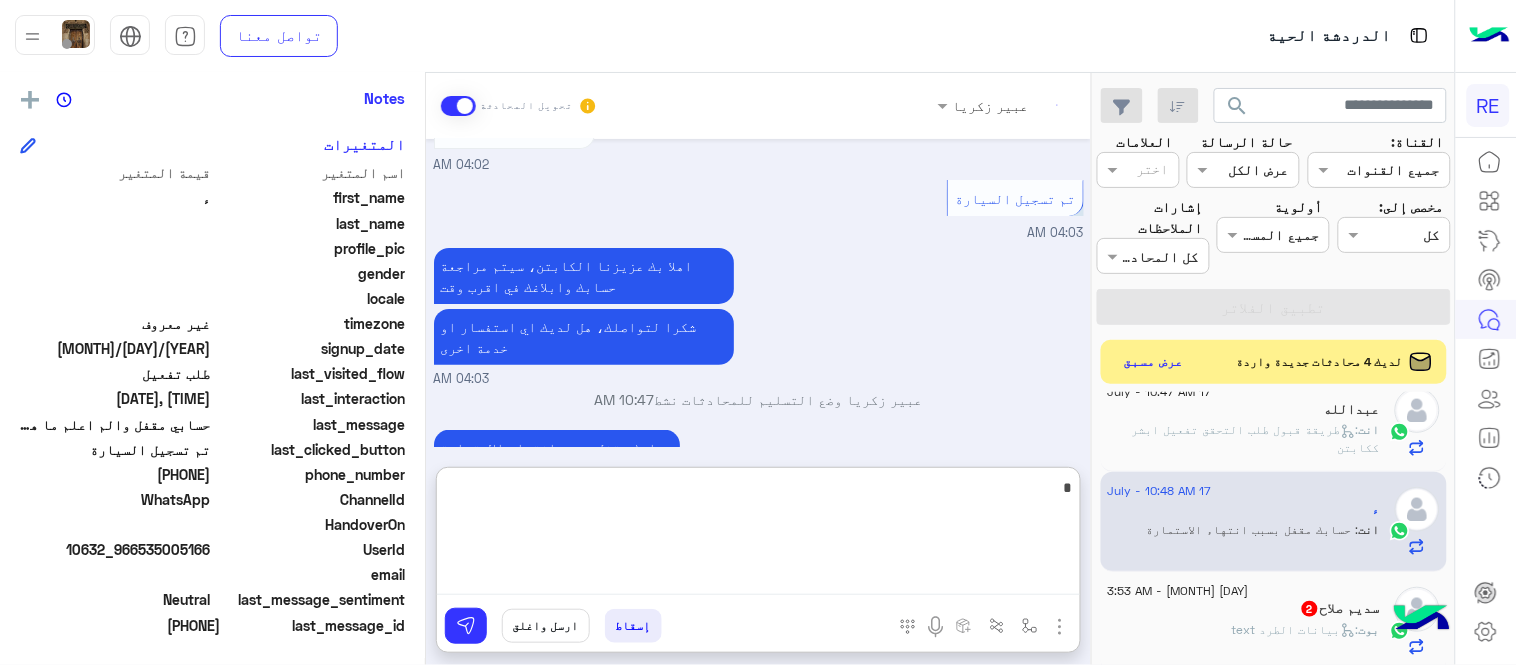 scroll, scrollTop: 2016, scrollLeft: 0, axis: vertical 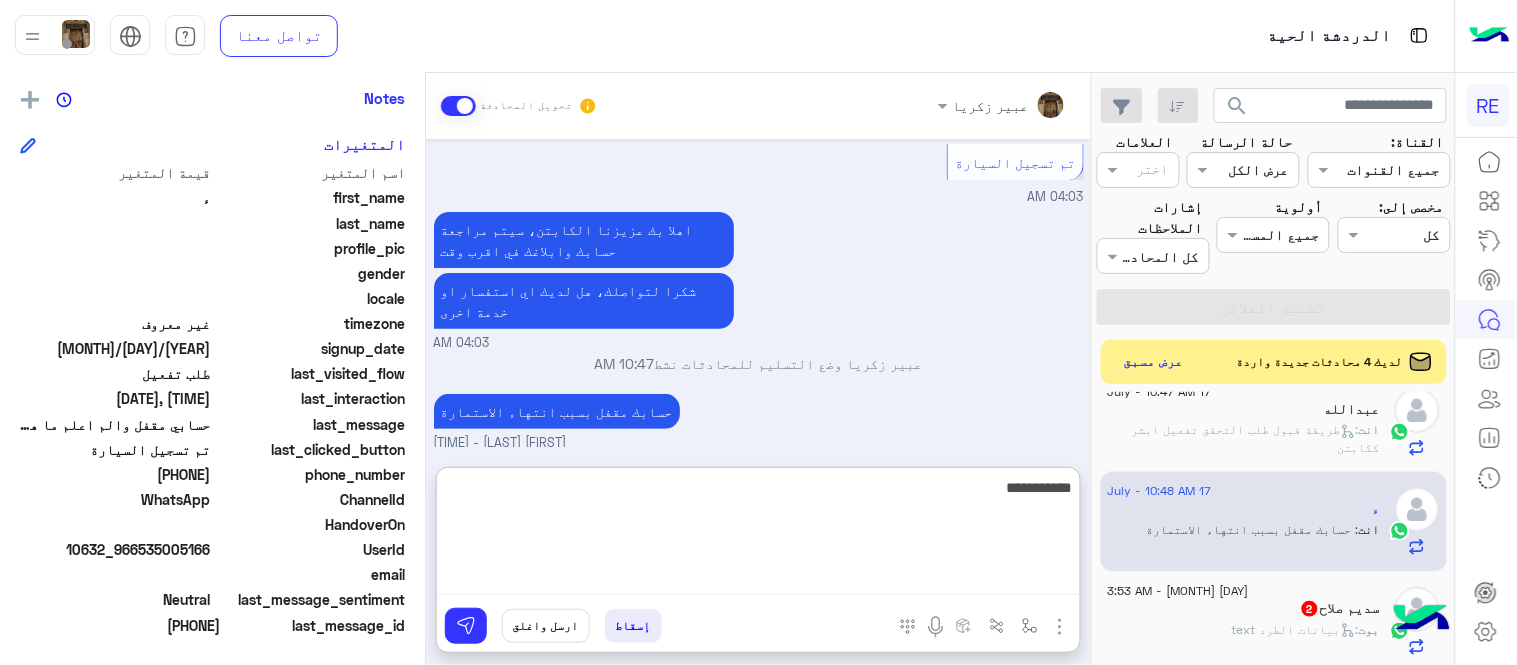 type on "**********" 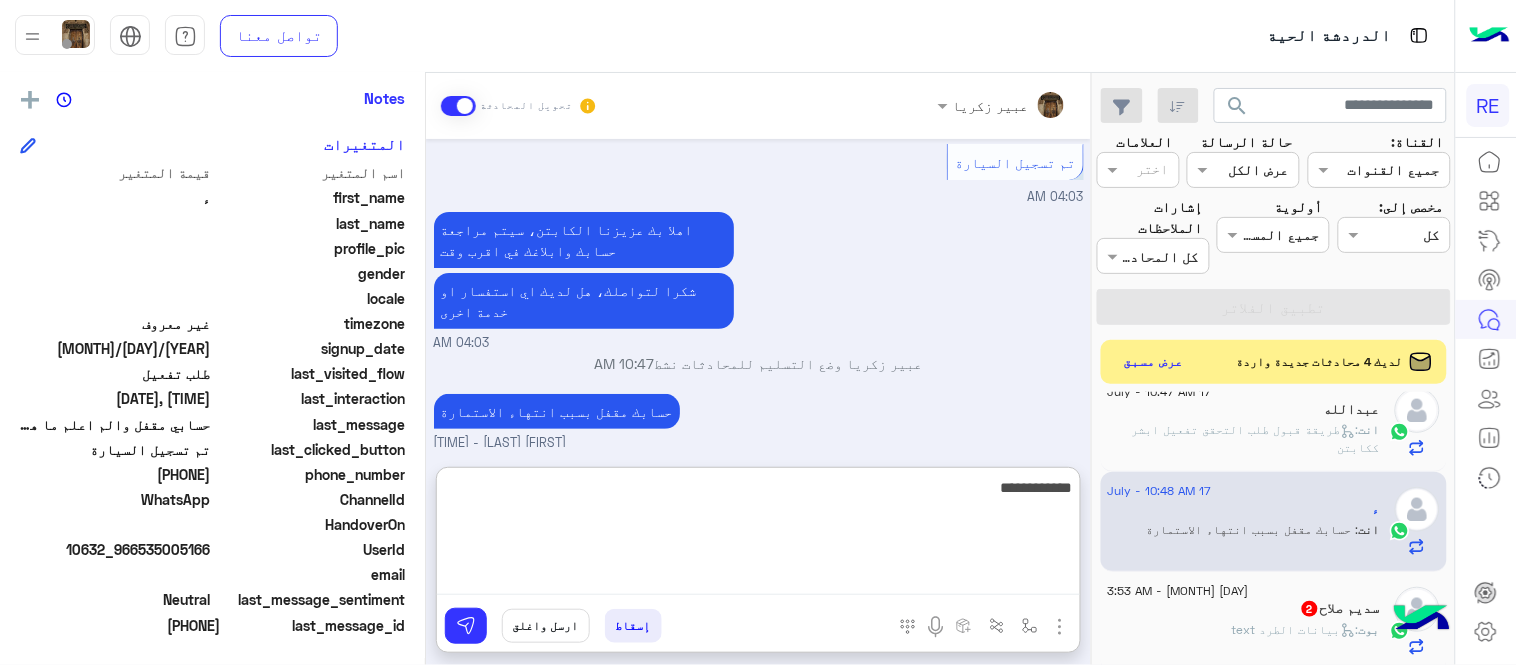 type 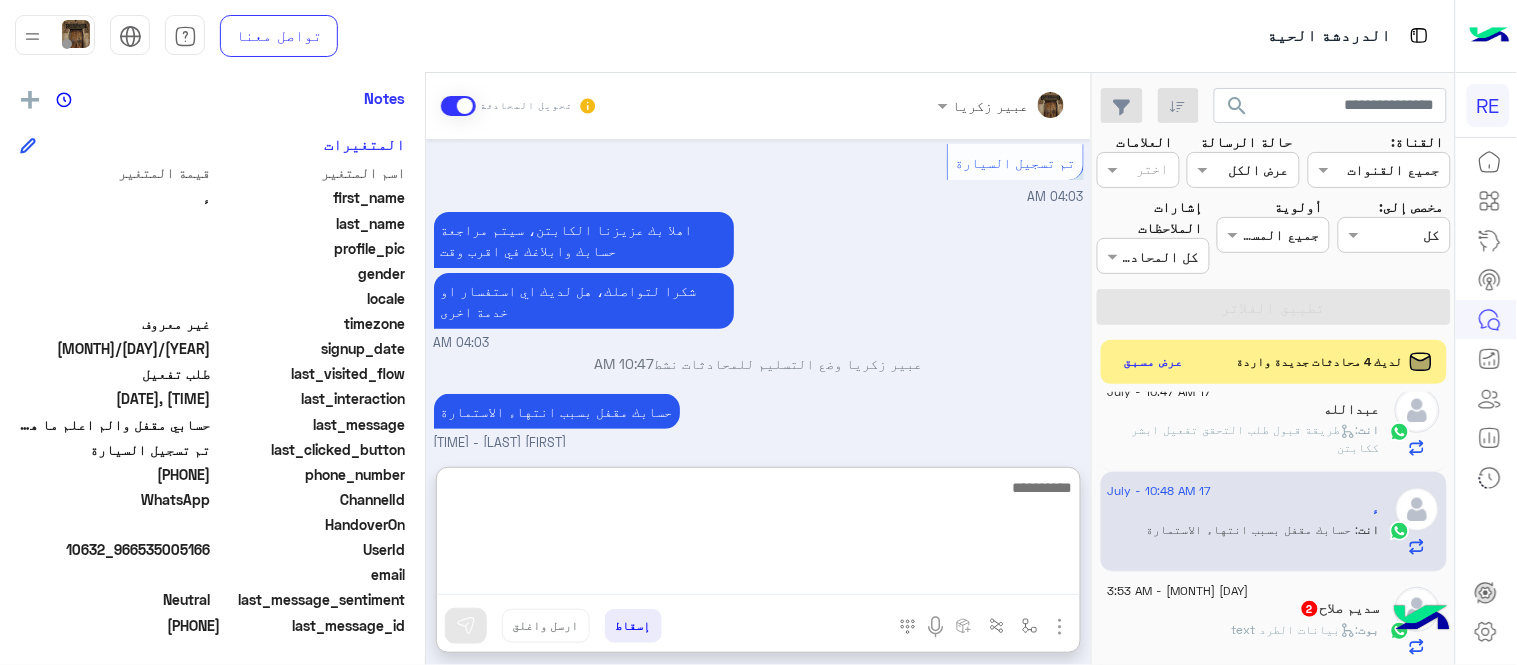 scroll, scrollTop: 2080, scrollLeft: 0, axis: vertical 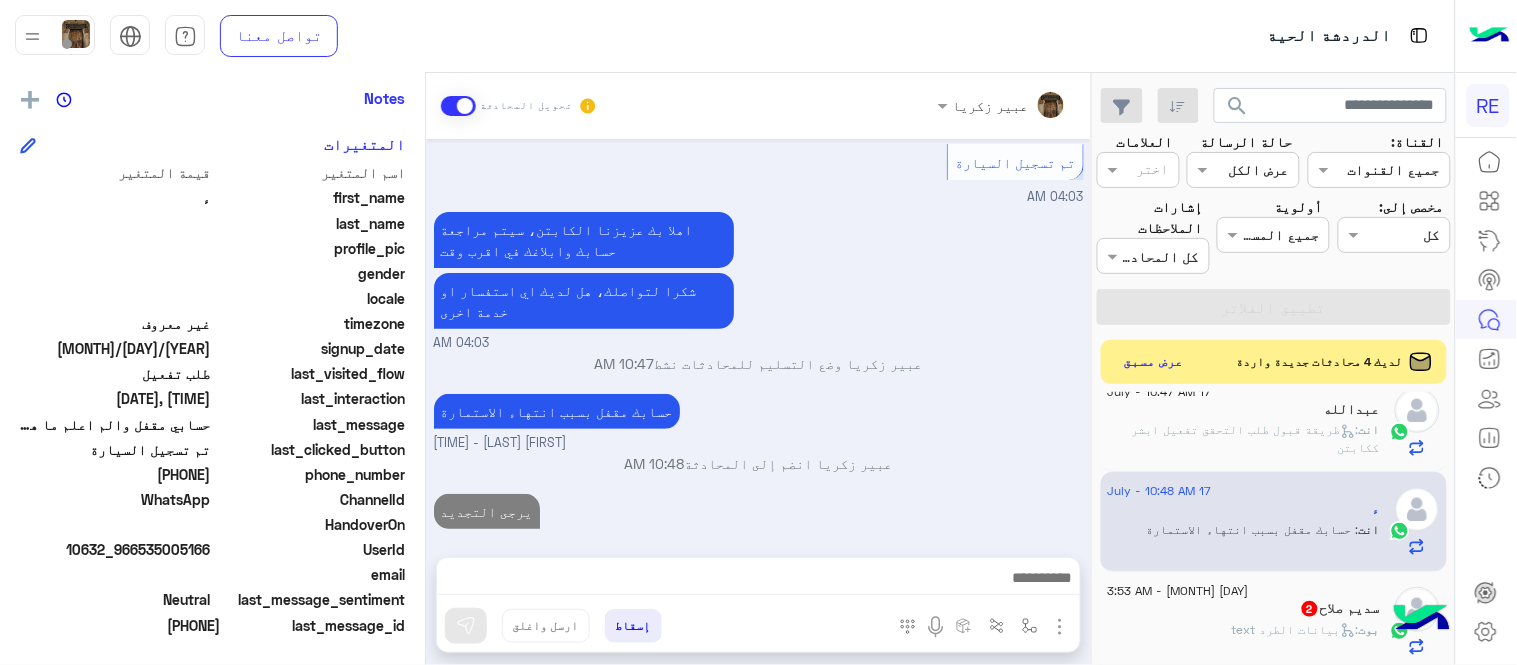 click on "[MONTH] [DAY], [YEAR]
اهلًا بك في تطبيق رحلة 👋
Welcome to Rehla  👋
من فضلك أختر لغة التواصل
Please choose your preferred Language
English   عربي     [TIME]   ء  غادر المحادثة   [TIME]       عربي    [TIME]  هل أنت ؟   كابتن 👨🏻‍✈️   عميل 🧳   رحال (مرشد مرخص) 🏖️     [TIME]   كابتن     [TIME]  اختر احد الخدمات التالية:    [TIME]   تفعيل حساب    [TIME]  يمكنك الاطلاع على شروط الانضمام لرحلة ك (كابتن ) الموجودة بالصورة أعلاه،
لتحميل التطبيق عبر الرابط التالي : 📲
http://onelink.to/Rehla    يسعدنا انضمامك لتطبيق رحلة يمكنك اتباع الخطوات الموضحة لتسجيل بيانات سيارتك بالفيديو التالي  :  تم تسجيل السيارة   اواجه صعوبة بالتسجيل  اي خدمة اخرى ؟  لا" at bounding box center [758, 338] 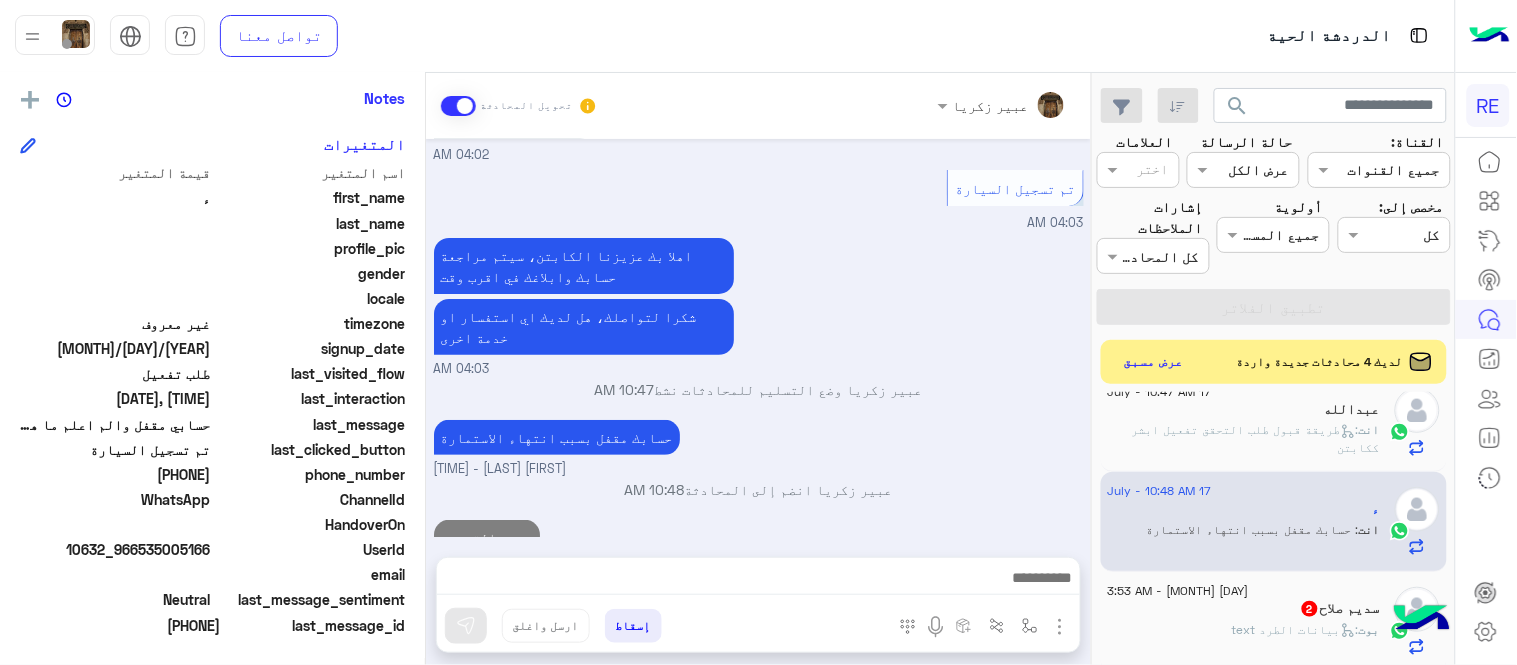 click on "بوت :   بيانات الطرد text" 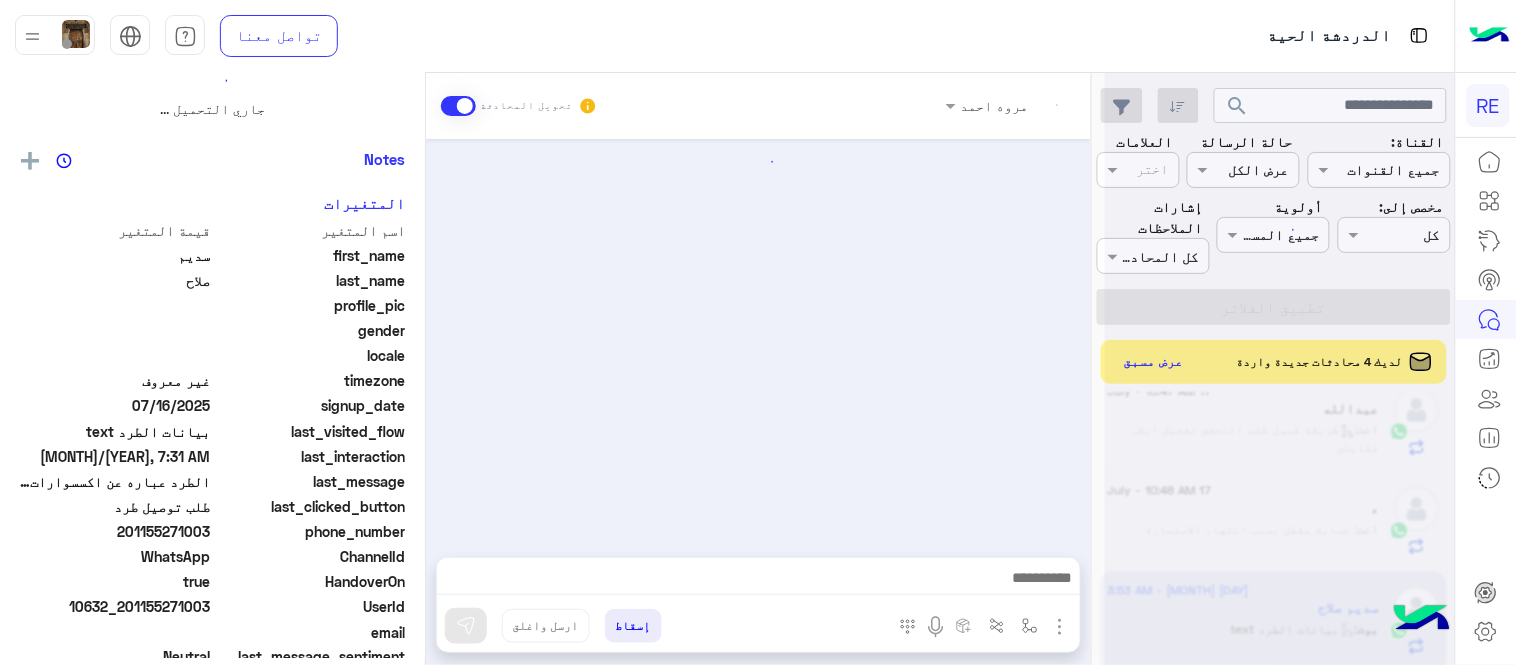 scroll, scrollTop: 0, scrollLeft: 0, axis: both 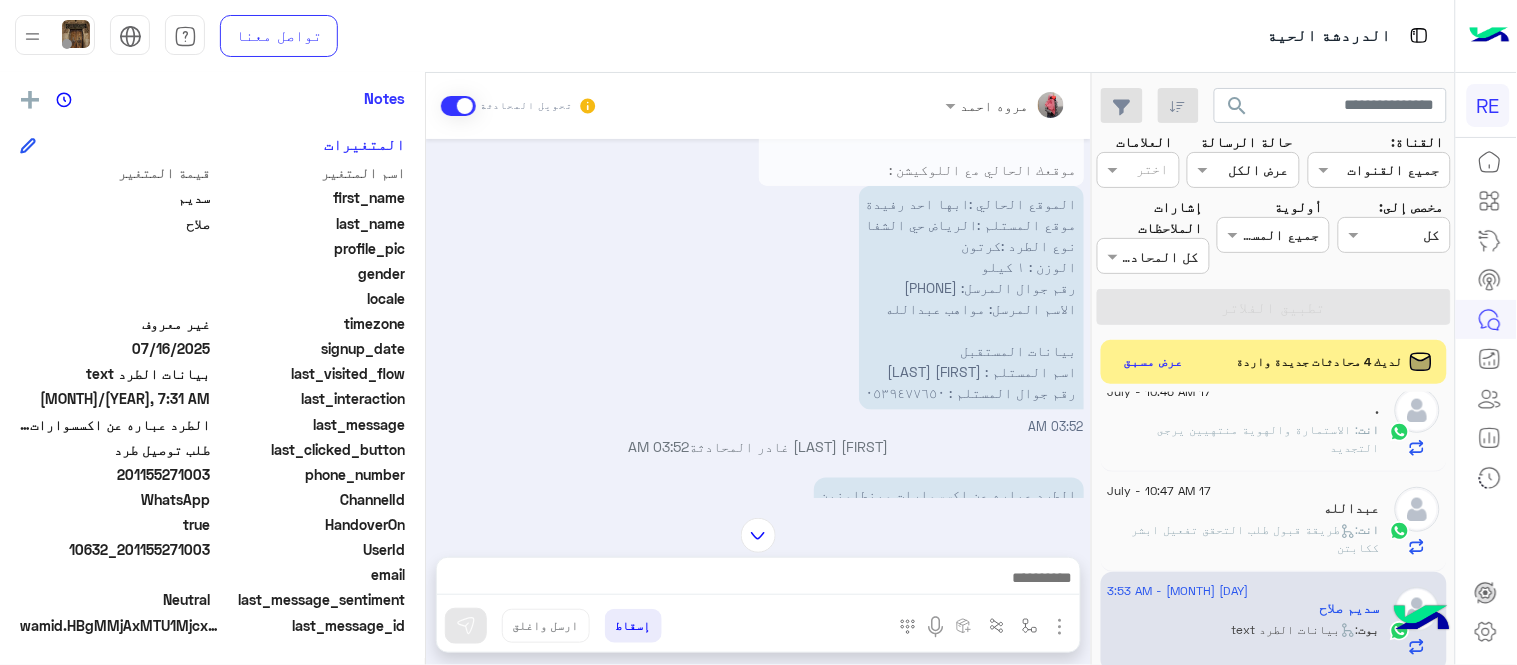 click on "201155271003" 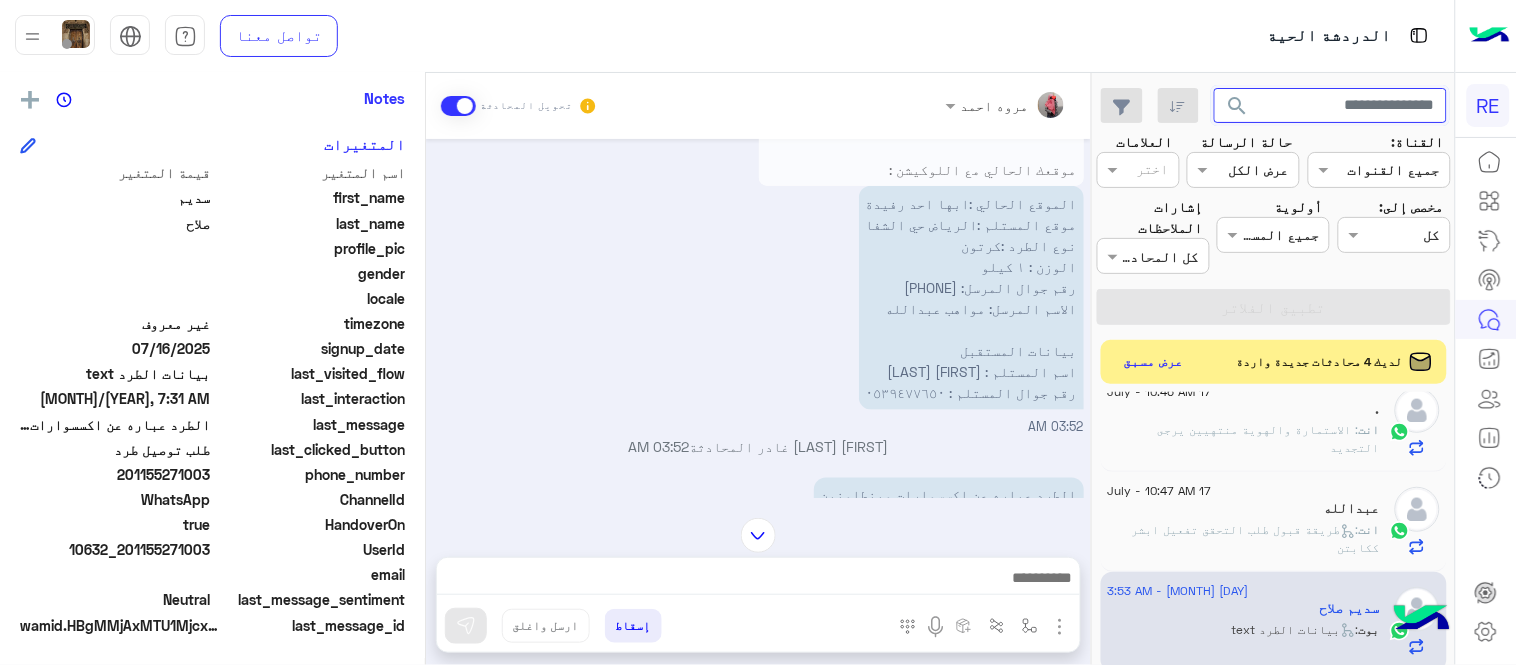 click at bounding box center [1331, 106] 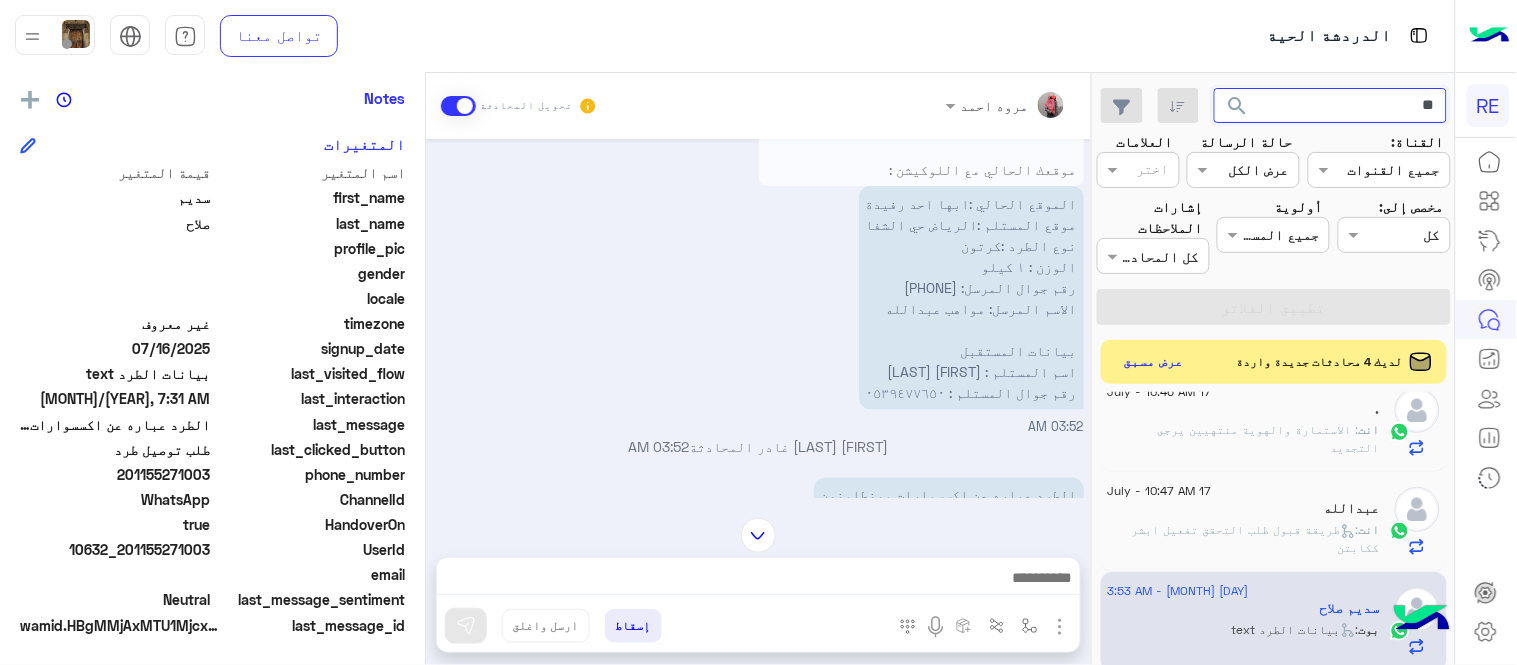 type on "*" 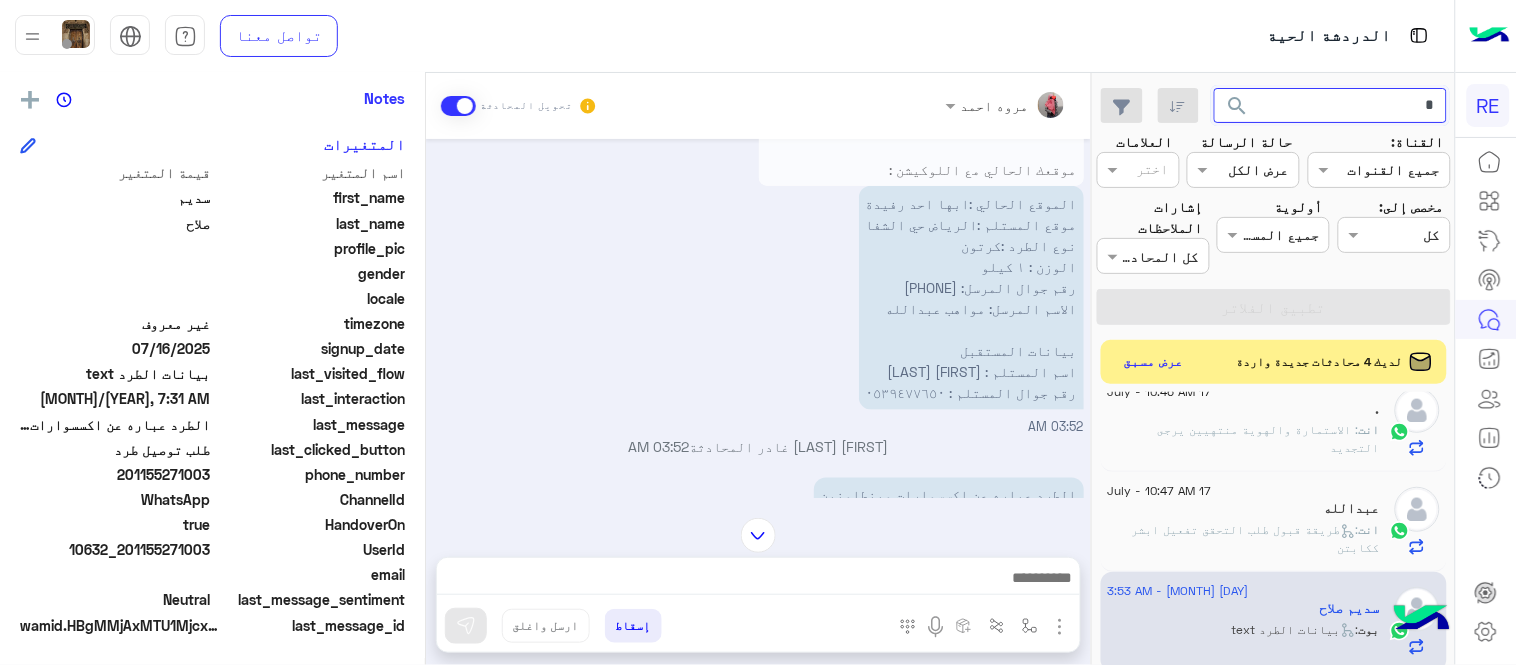 type 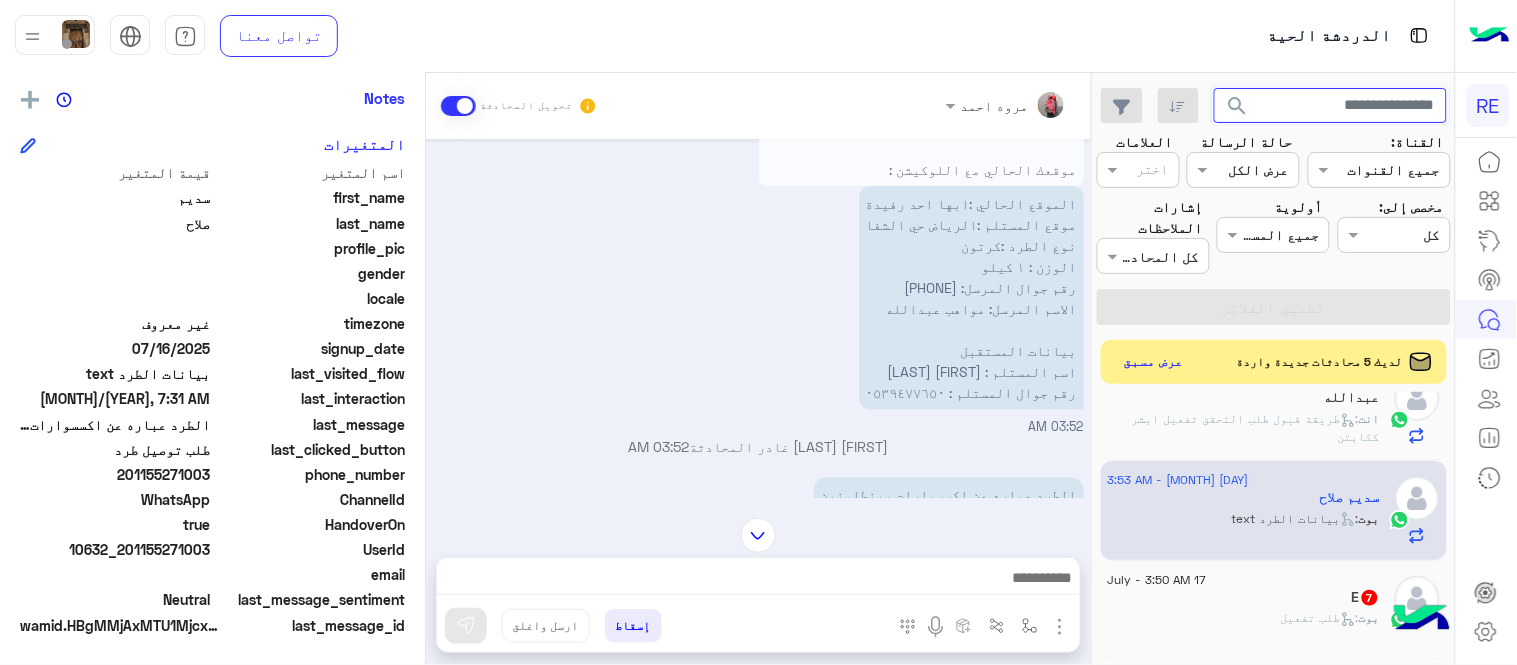 scroll, scrollTop: 1357, scrollLeft: 0, axis: vertical 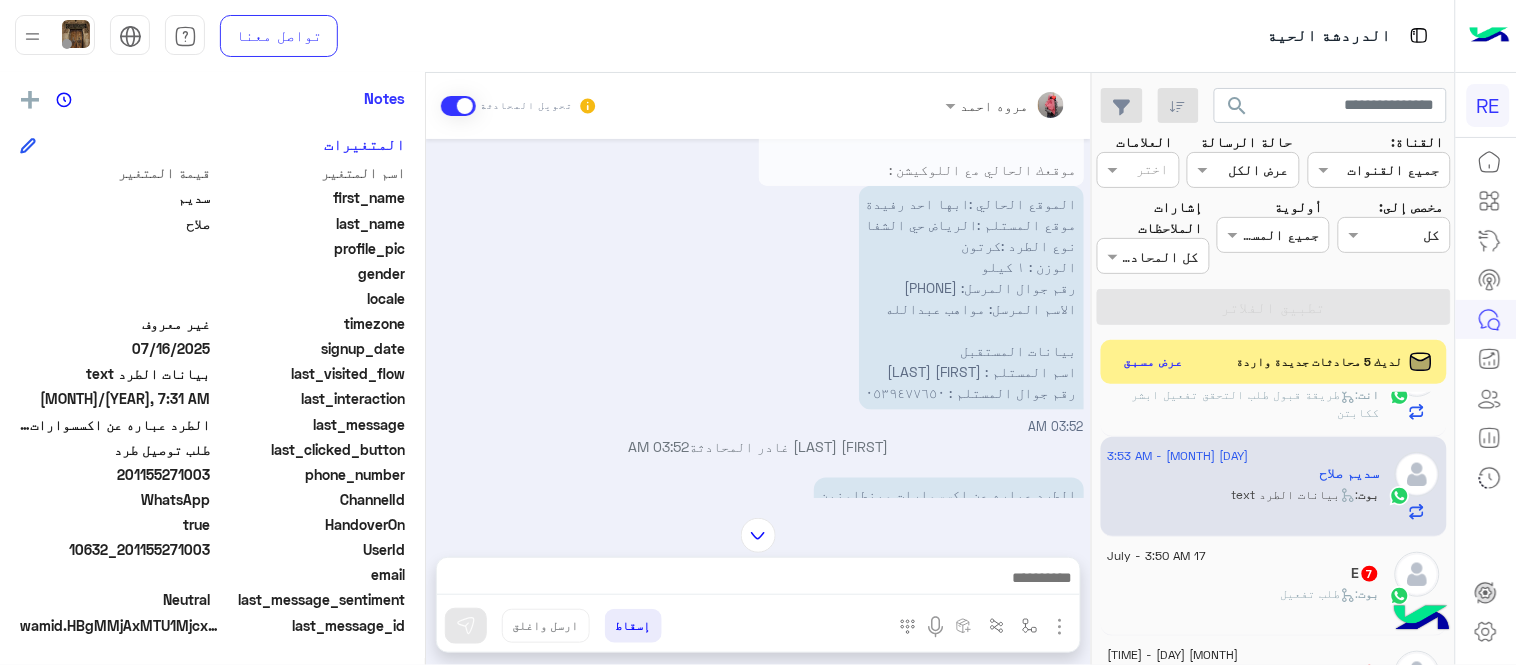 click on "E   7" 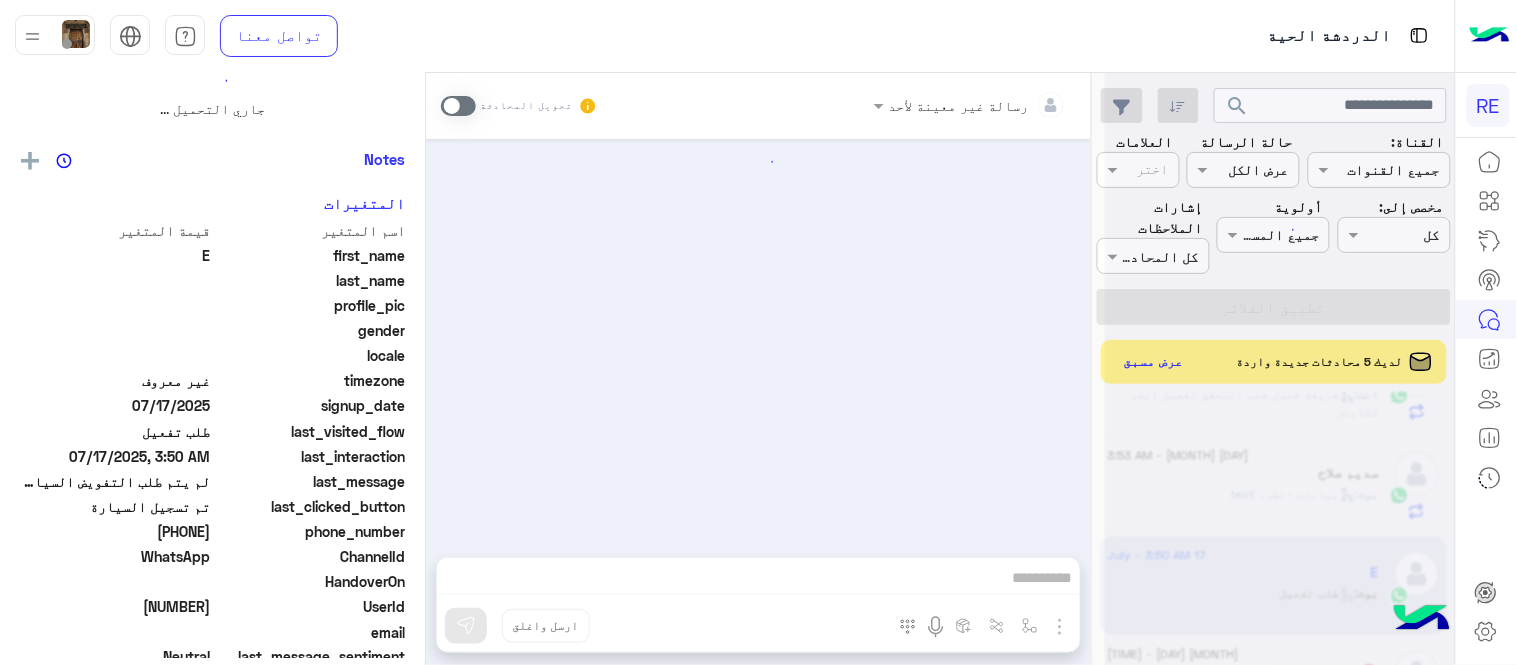 scroll, scrollTop: 0, scrollLeft: 0, axis: both 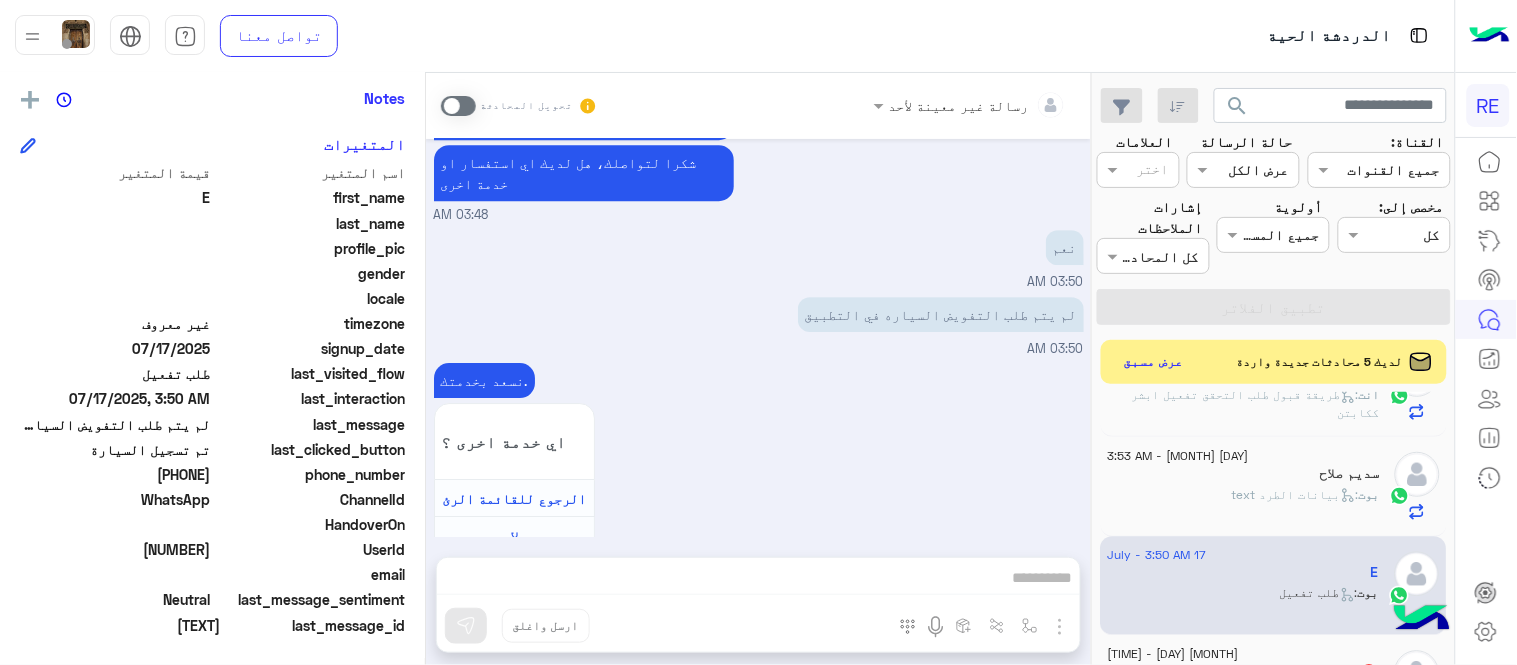 drag, startPoint x: 142, startPoint y: 480, endPoint x: 212, endPoint y: 481, distance: 70.00714 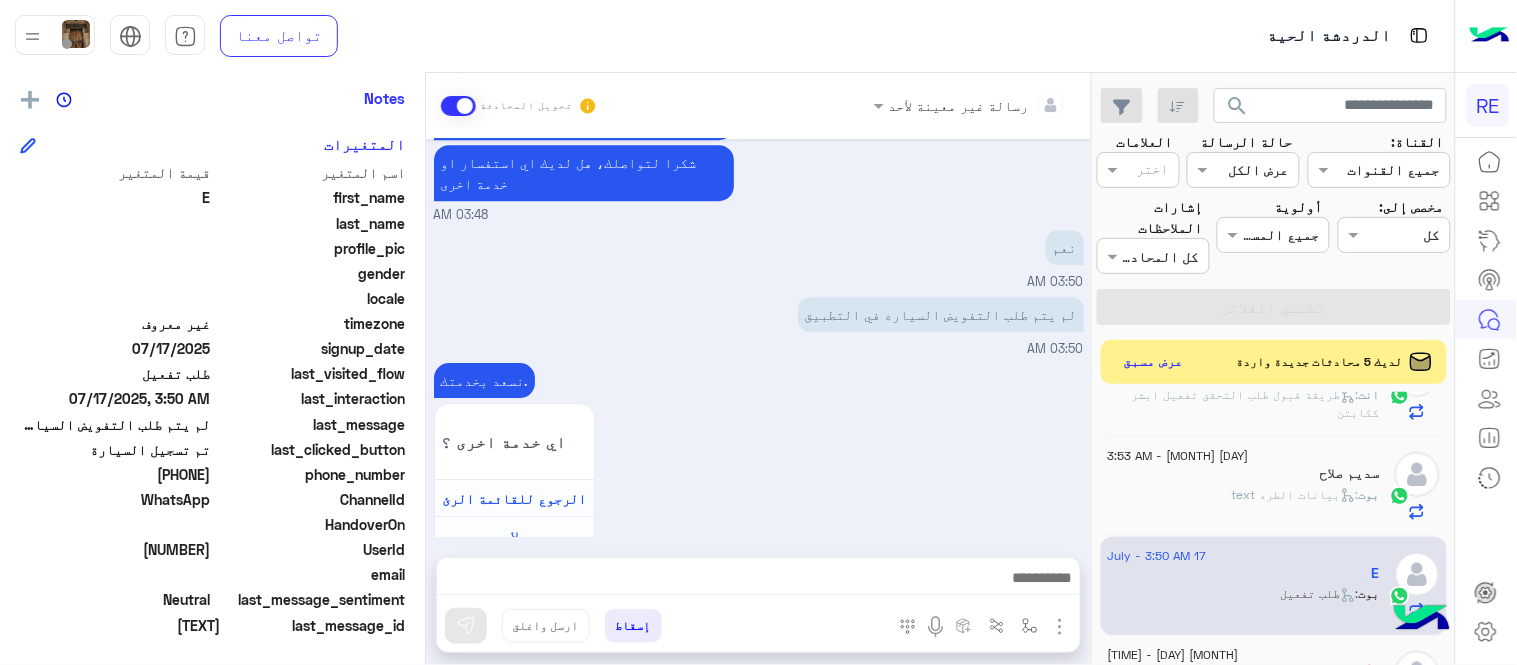 scroll, scrollTop: 1585, scrollLeft: 0, axis: vertical 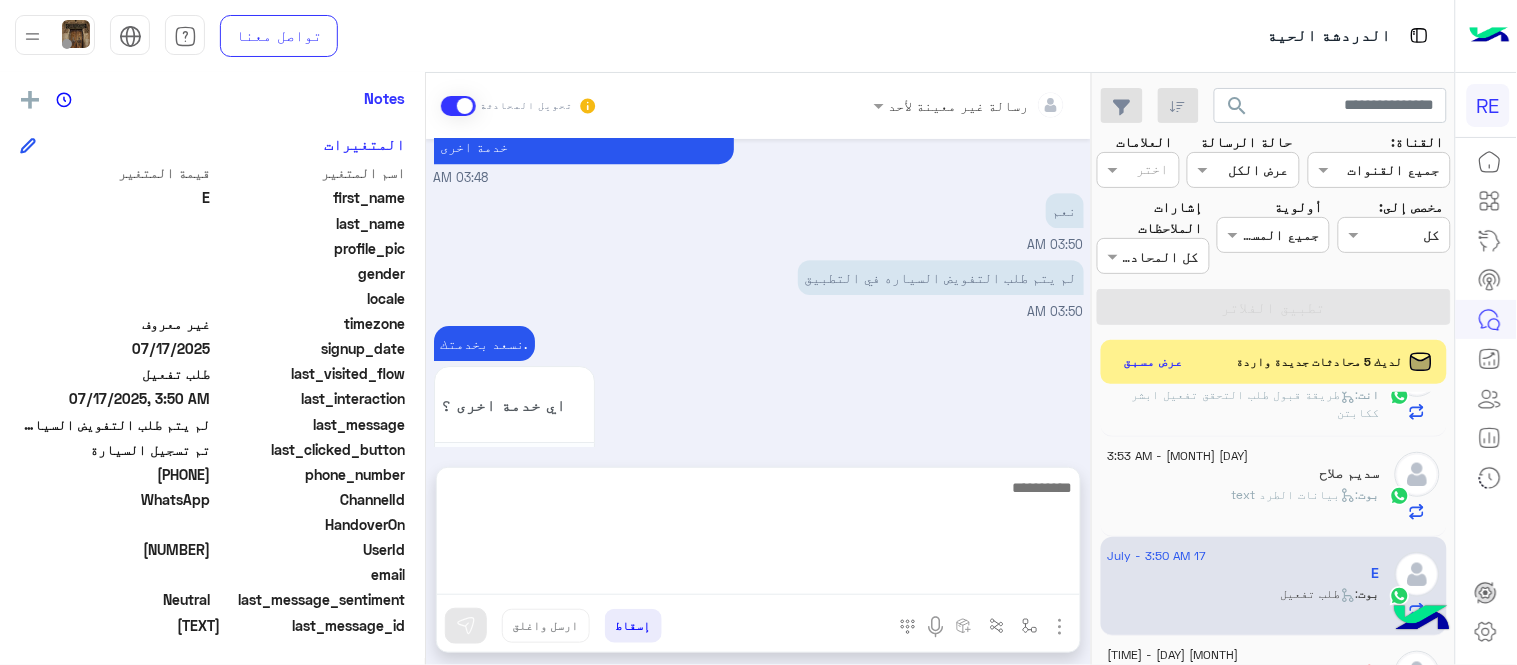 click at bounding box center (758, 535) 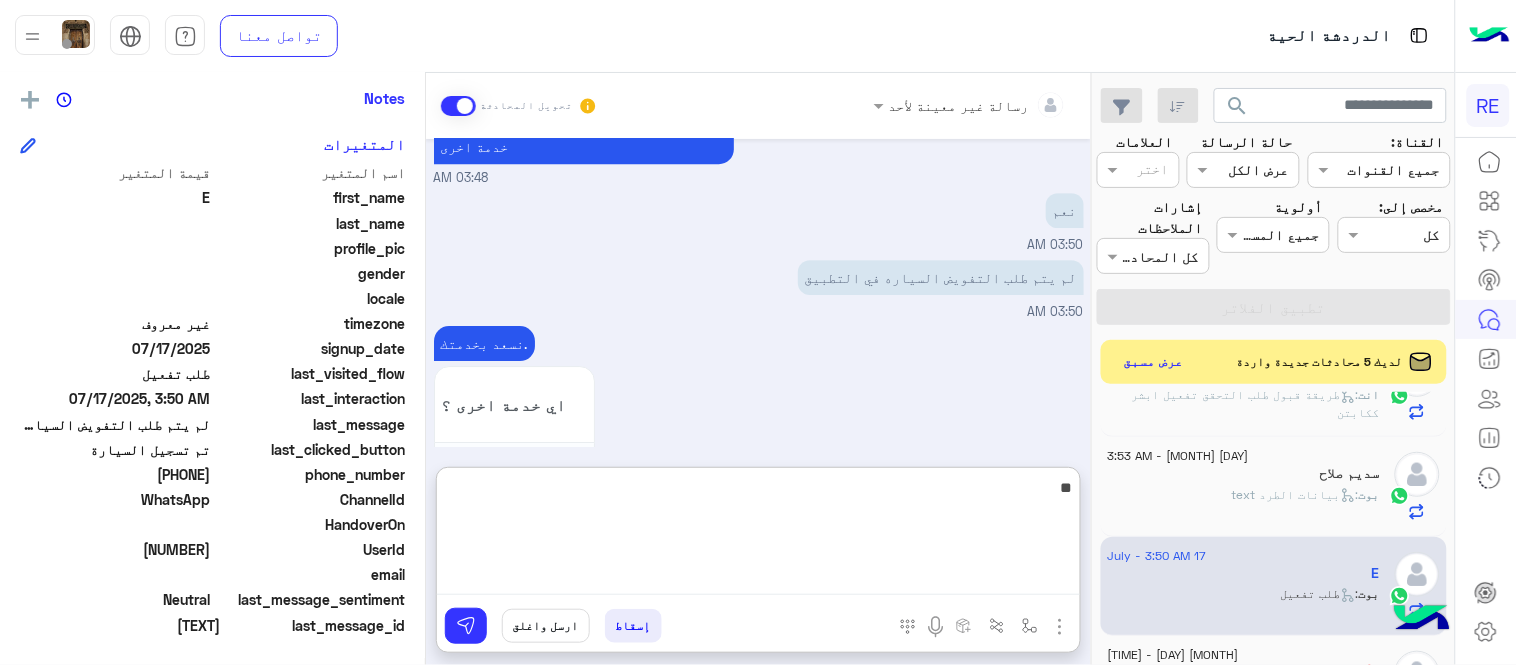 type on "*" 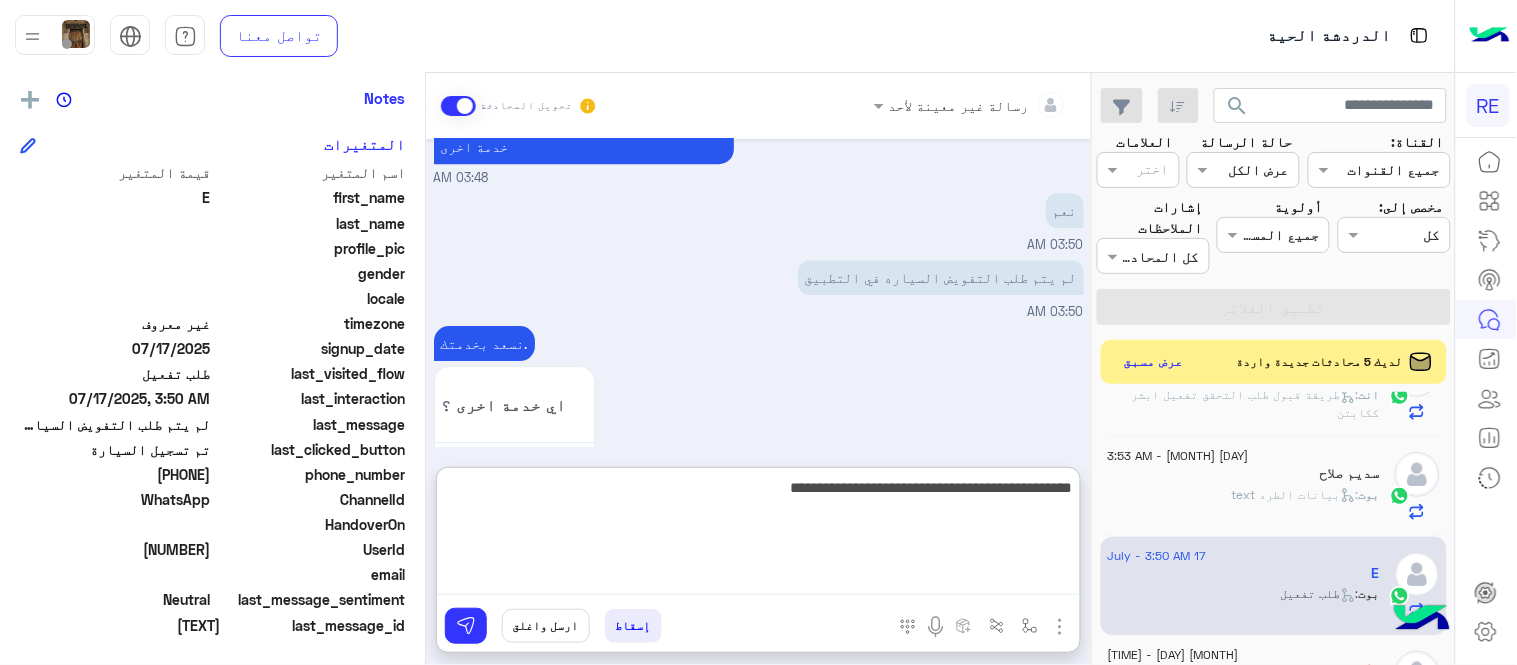 type on "**********" 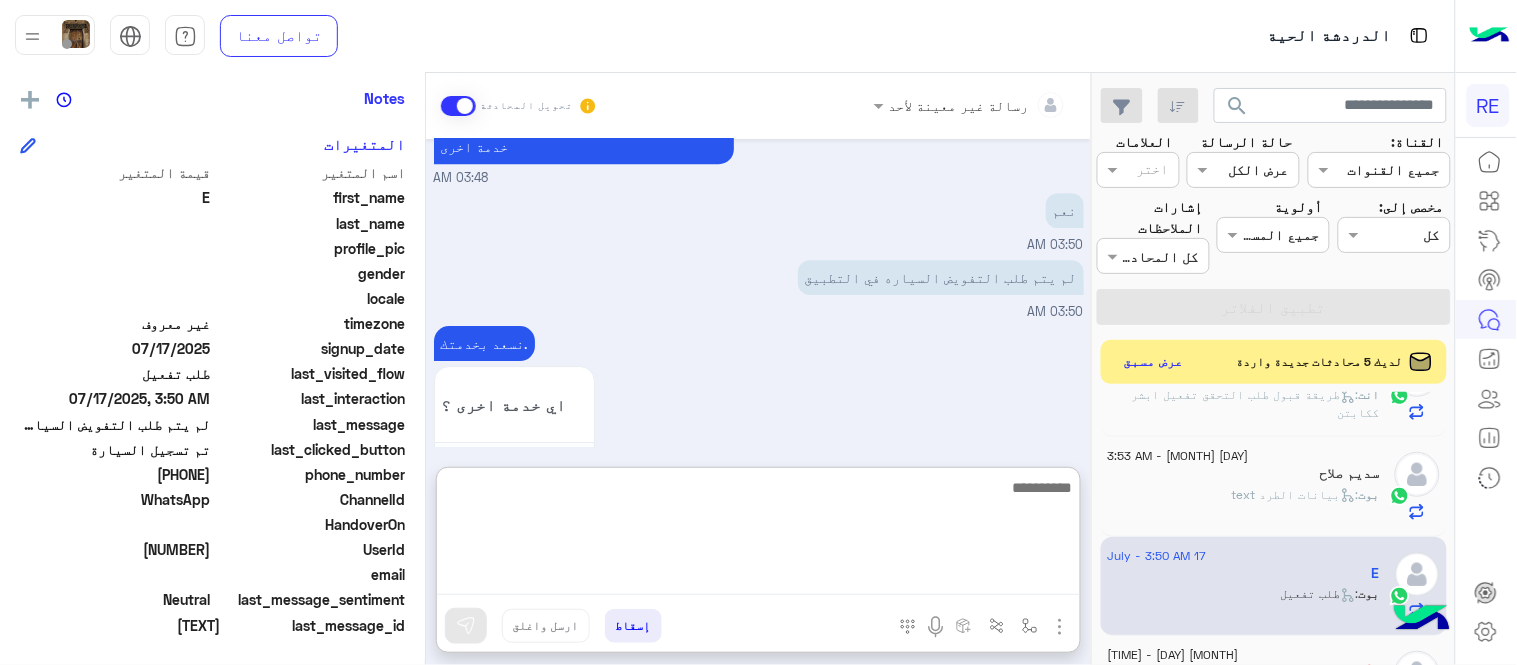 scroll, scrollTop: 1760, scrollLeft: 0, axis: vertical 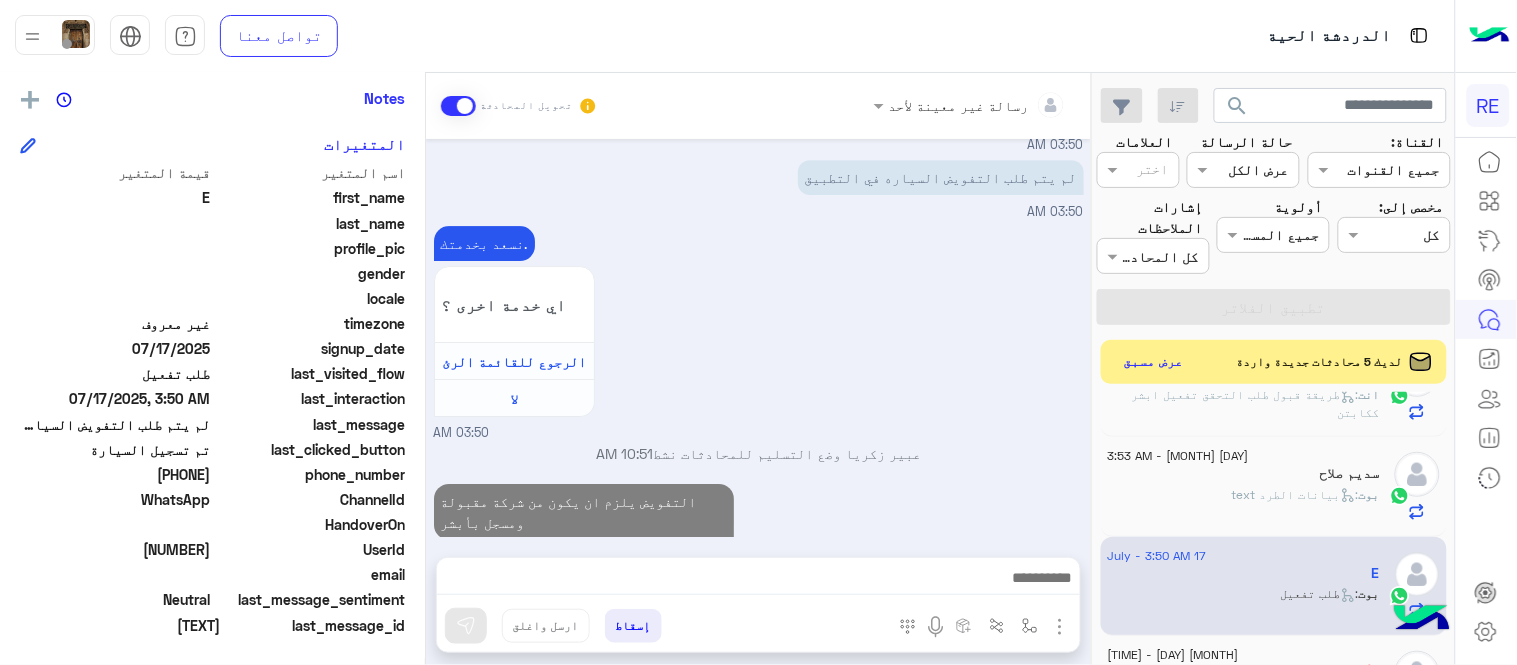 click on "[MONTH] [DAY], [YEAR]  هل أنت ؟   كابتن 👨🏻‍✈️   عميل 🧳   رحال (مرشد مرخص) 🏖️     03:48 AM   كابتن     03:48 AM  اختر احد الخدمات التالية:    03:48 AM   تفعيل حساب    03:48 AM  يمكنك الاطلاع على شروط الانضمام لرحلة ك (كابتن ) الموجودة بالصورة أعلاه،
لتحميل التطبيق عبر الرابط التالي : 📲
http://onelink.to/Rehla    يسعدنا انضمامك لتطبيق رحلة يمكنك اتباع الخطوات الموضحة لتسجيل بيانات سيارتك بالفيديو التالي  : عزيزي الكابتن، فضلًا ، للرغبة بتفعيل الحساب قم برفع البيانات عبر التطبيق والتواصل معنا  تم تسجيل السيارة   اواجه صعوبة بالتسجيل  اي خدمة اخرى ؟  الرجوع للقائمة الرئ   لا     03:48 AM   تم تسجيل السيارة    03:48 AM  نعم" at bounding box center [758, 338] 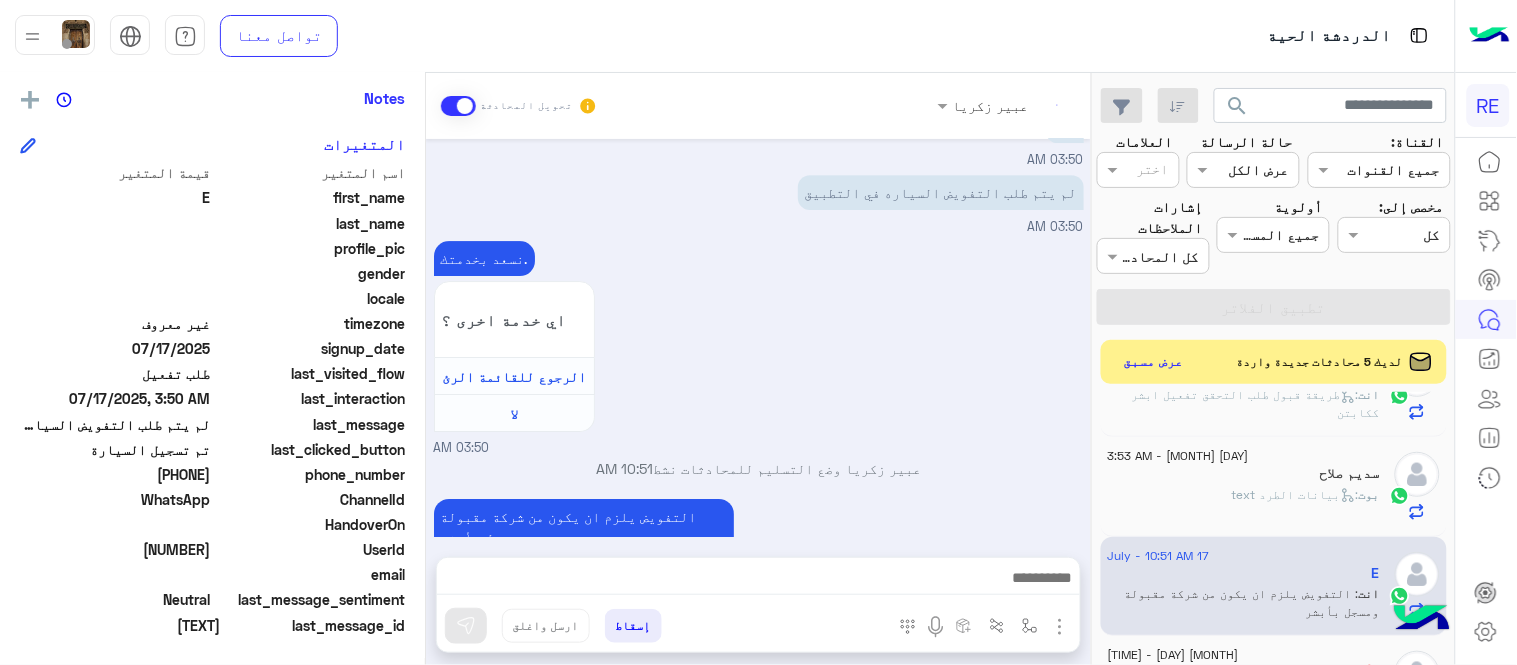 scroll, scrollTop: 1706, scrollLeft: 0, axis: vertical 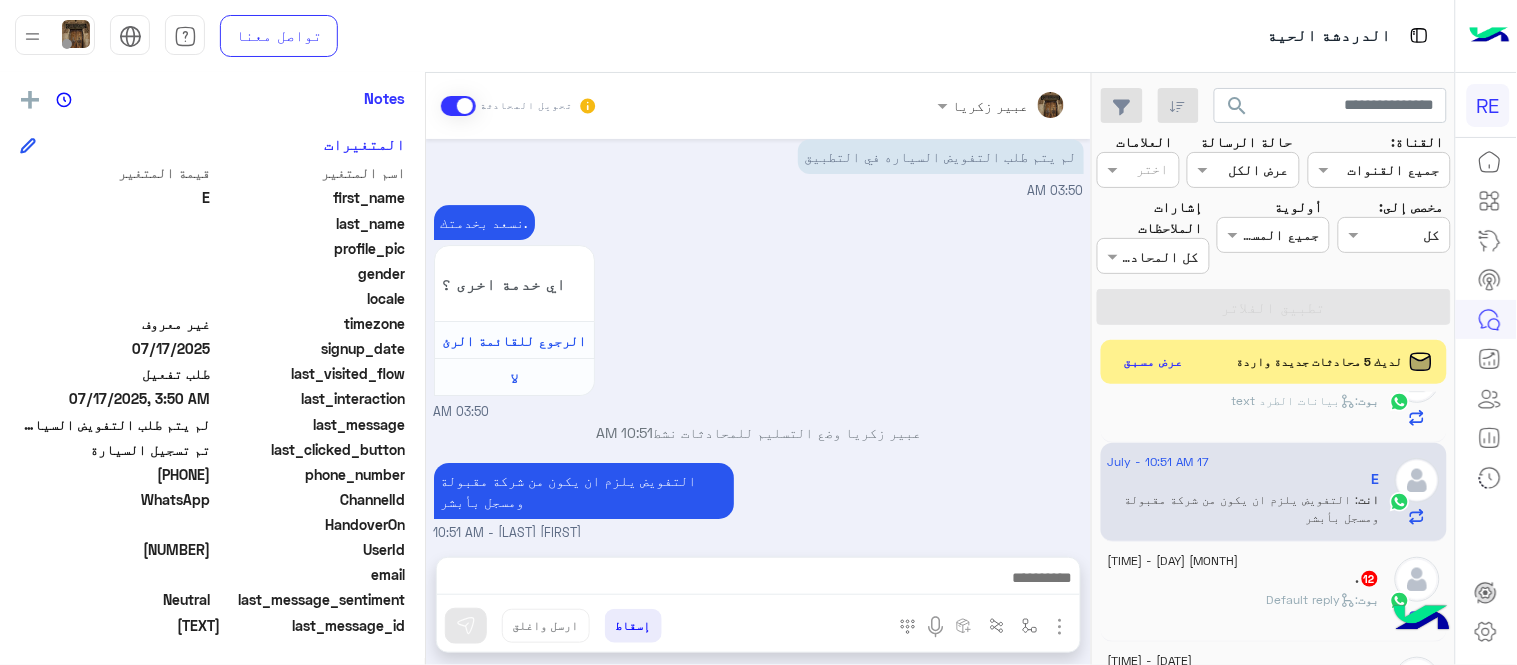 click on ".   12" 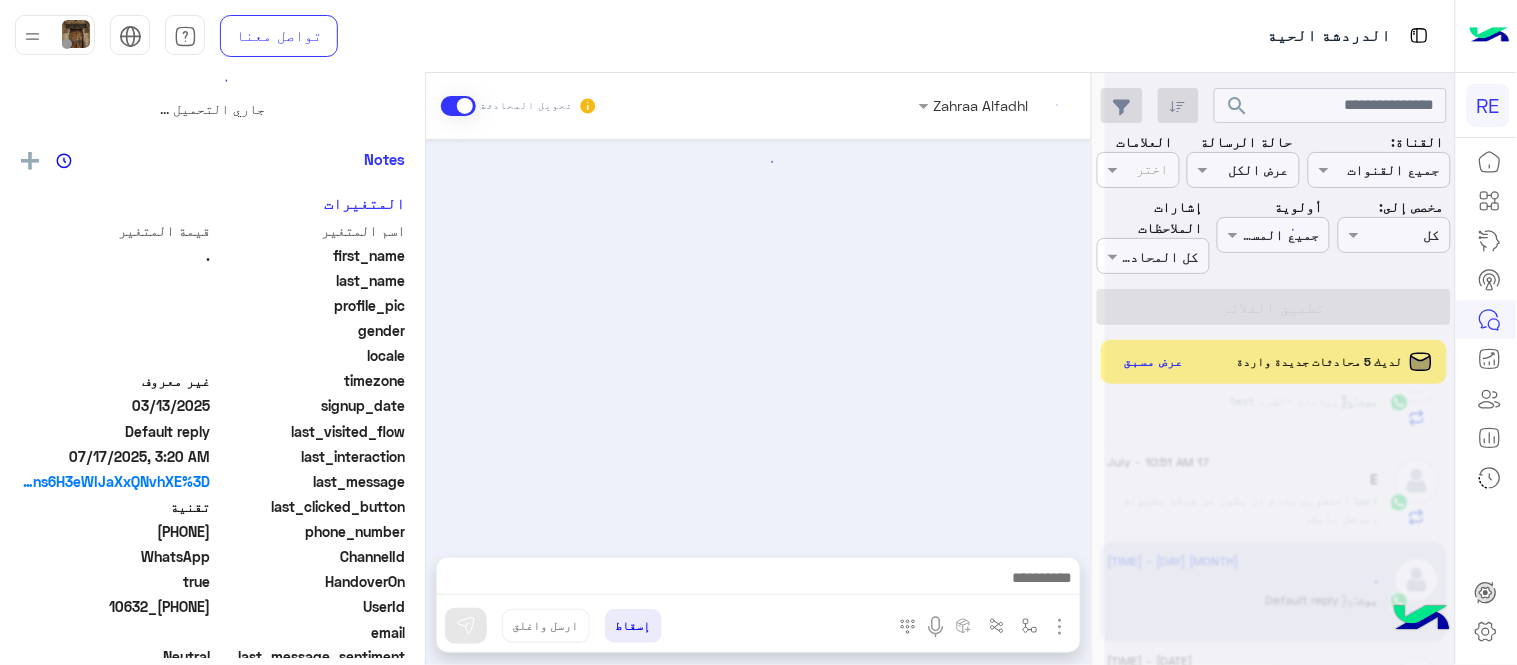 scroll, scrollTop: 0, scrollLeft: 0, axis: both 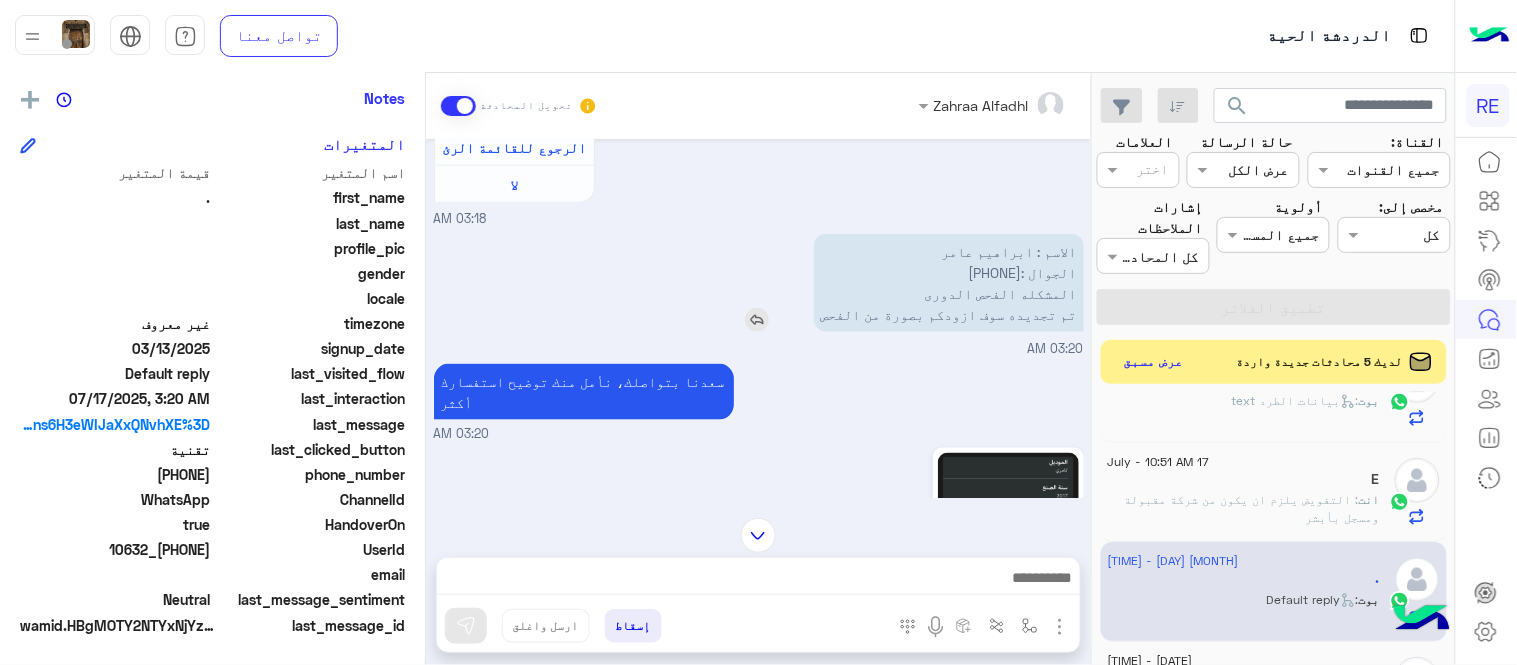 click on "الاسم : [FIRST] [LAST]  الجوال :[PHONE] المشكله الفحص الدورى  تم تجديده سوف ازودكم بصورة من الفحص" at bounding box center (949, 283) 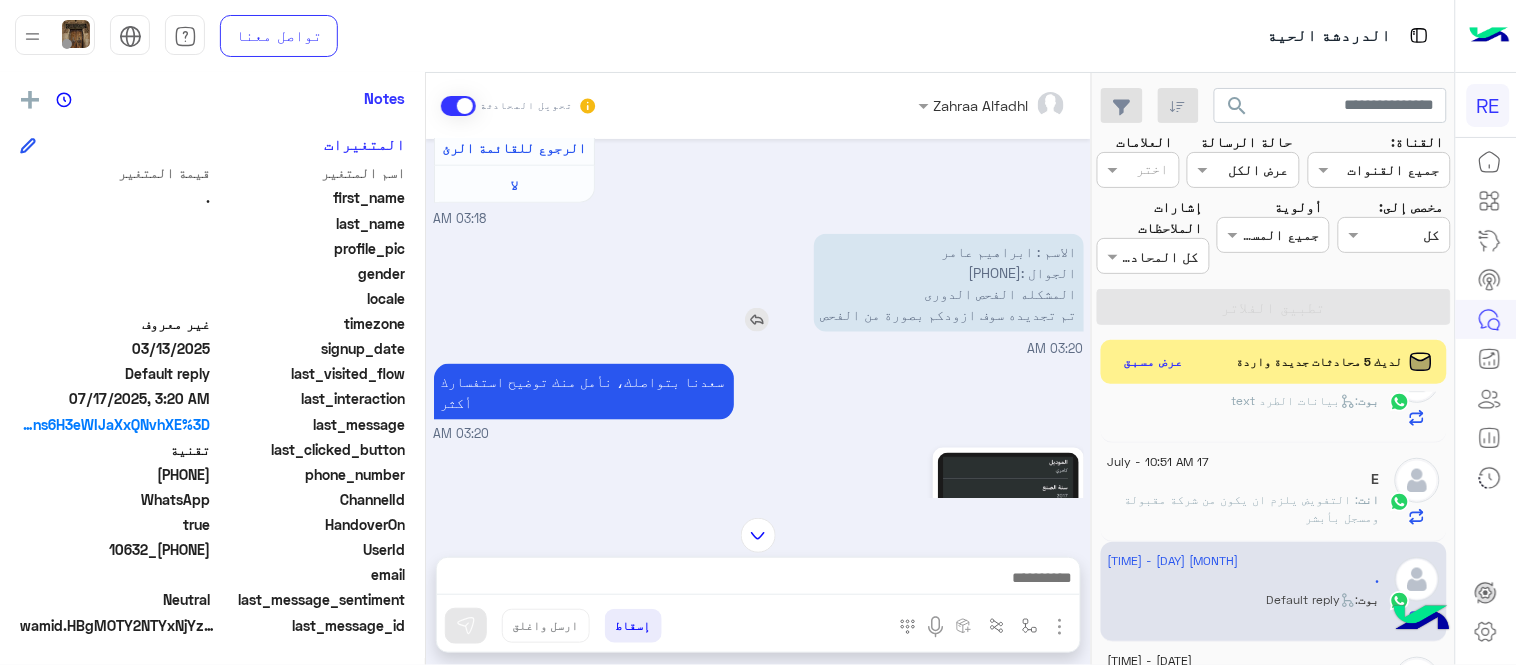 click on "الاسم : [FIRST] [LAST]  الجوال :[PHONE] المشكله الفحص الدورى  تم تجديده سوف ازودكم بصورة من الفحص" at bounding box center [949, 283] 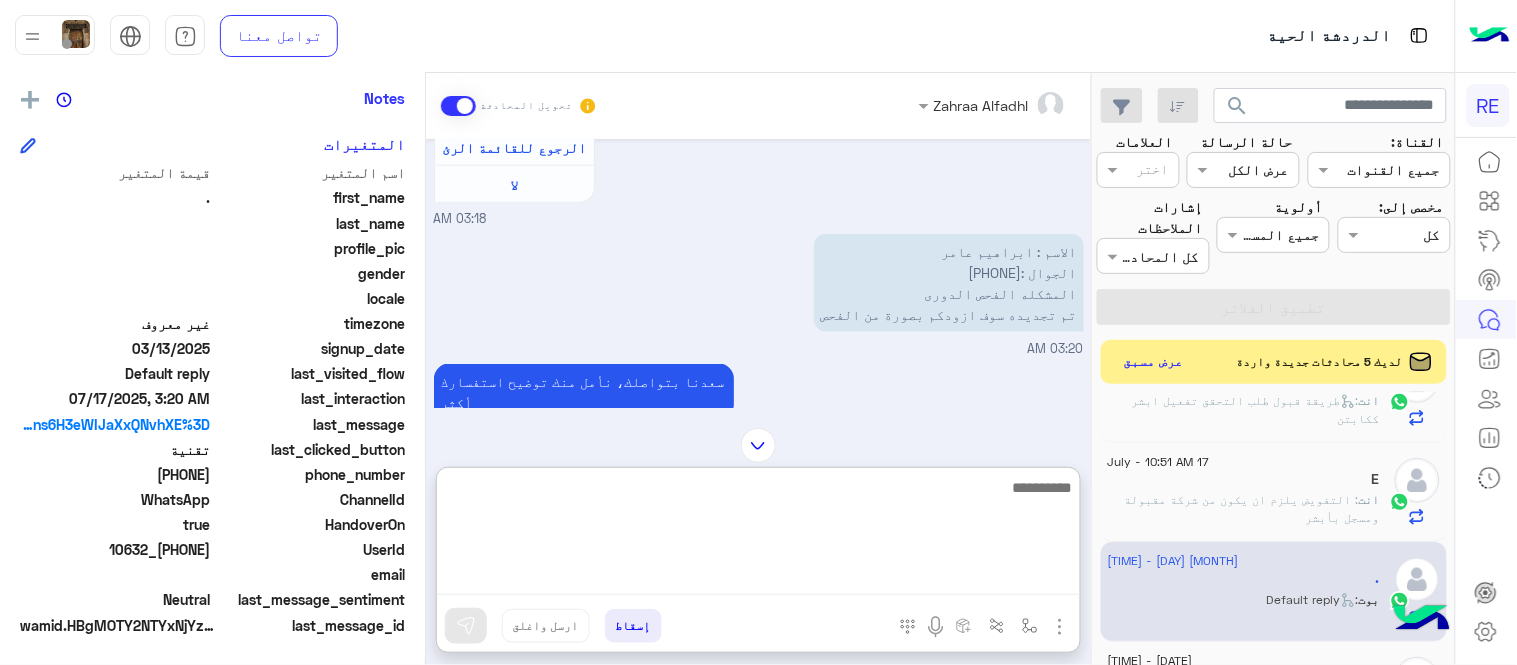 click at bounding box center (758, 535) 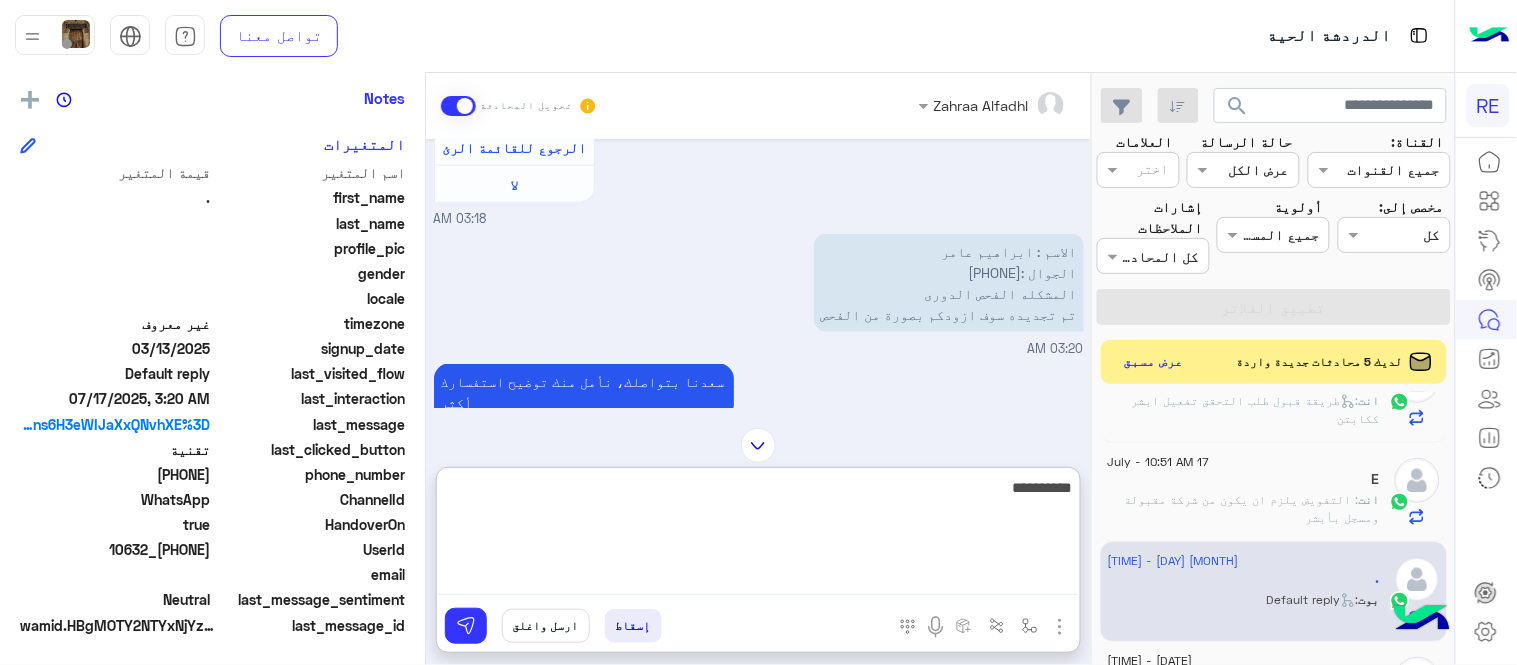 type on "**********" 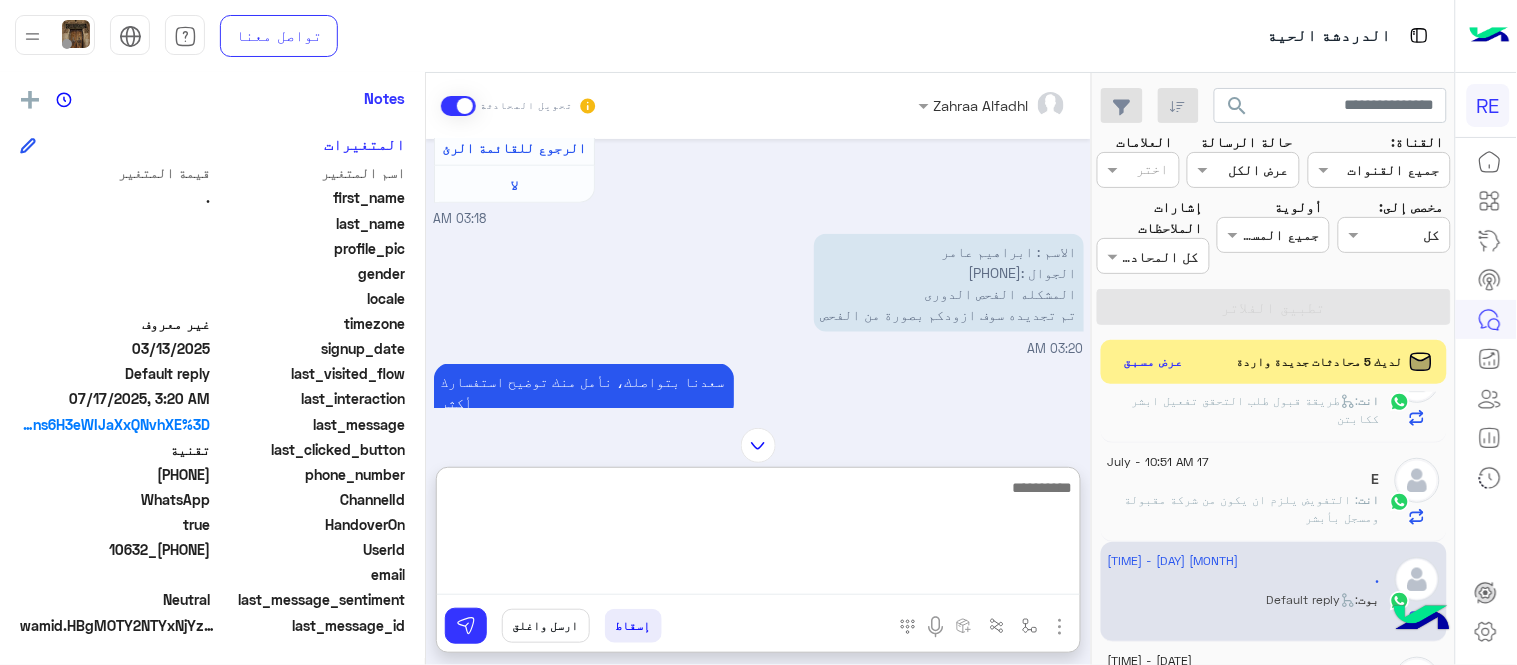scroll, scrollTop: 1085, scrollLeft: 0, axis: vertical 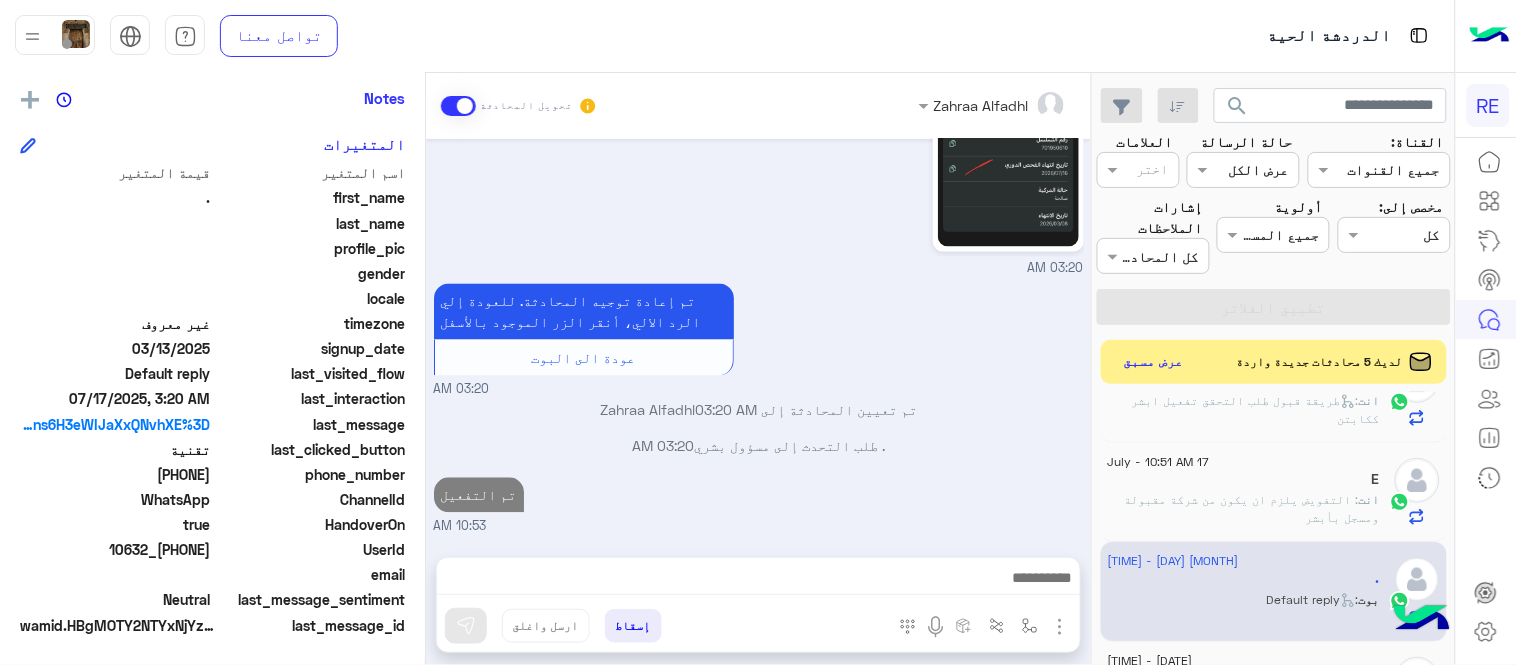 click on "[MONTH] [DAY], [YEAR]   شكاوى    [TIME]  فضلا اختر نوع الشكوى  ماليه   تقنية   اخرى     [TIME]   تقنية    [TIME]  سعداء بتواصلك معنا، لنتمكن من مساعدتك نأمل توضيح استفسارك ونوع جوالك و تزويدنا بصورة من المشكلة. عزيزي العميل سعدنا بتواصلك معنا ، نأمل ان يكون تم توضيح جميع التفاصيل وارفاق الصور الخاصة بالمشكلة  ليتم مباشرة المعالجة مع القسم التقني باسرع وقت اي خدمة اخرى ؟  الرجوع للقائمة الرئ   لا     [TIME]  الاسم : [NAME]  الجوال :[PHONE] المشكله الفحص الدورى  تم تجديده سوف ازودكم بصورة من الفحص   [TIME]  سعدنا بتواصلك، نأمل منك توضيح استفسارك أكثر    [TIME]    [TIME]   عودة الى البوت     [TIME]   [TIME]" at bounding box center [758, 338] 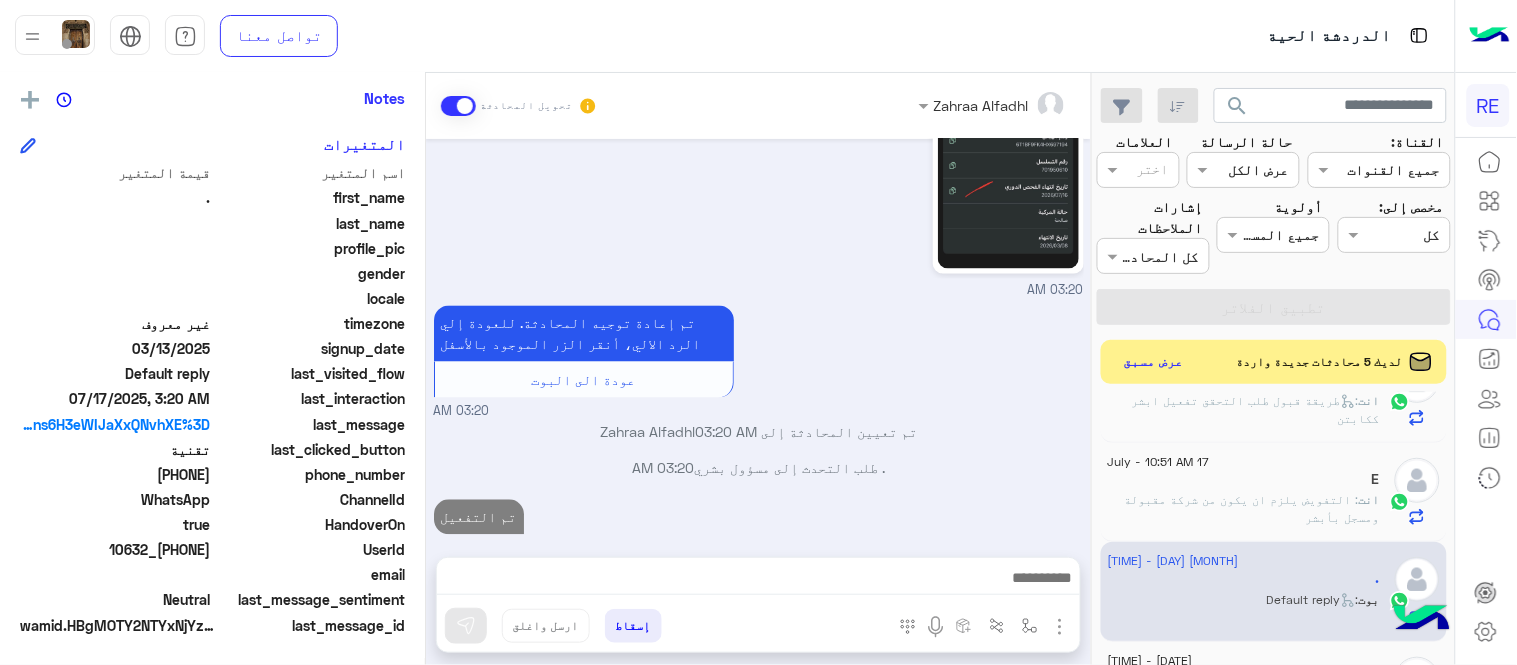 scroll, scrollTop: 1031, scrollLeft: 0, axis: vertical 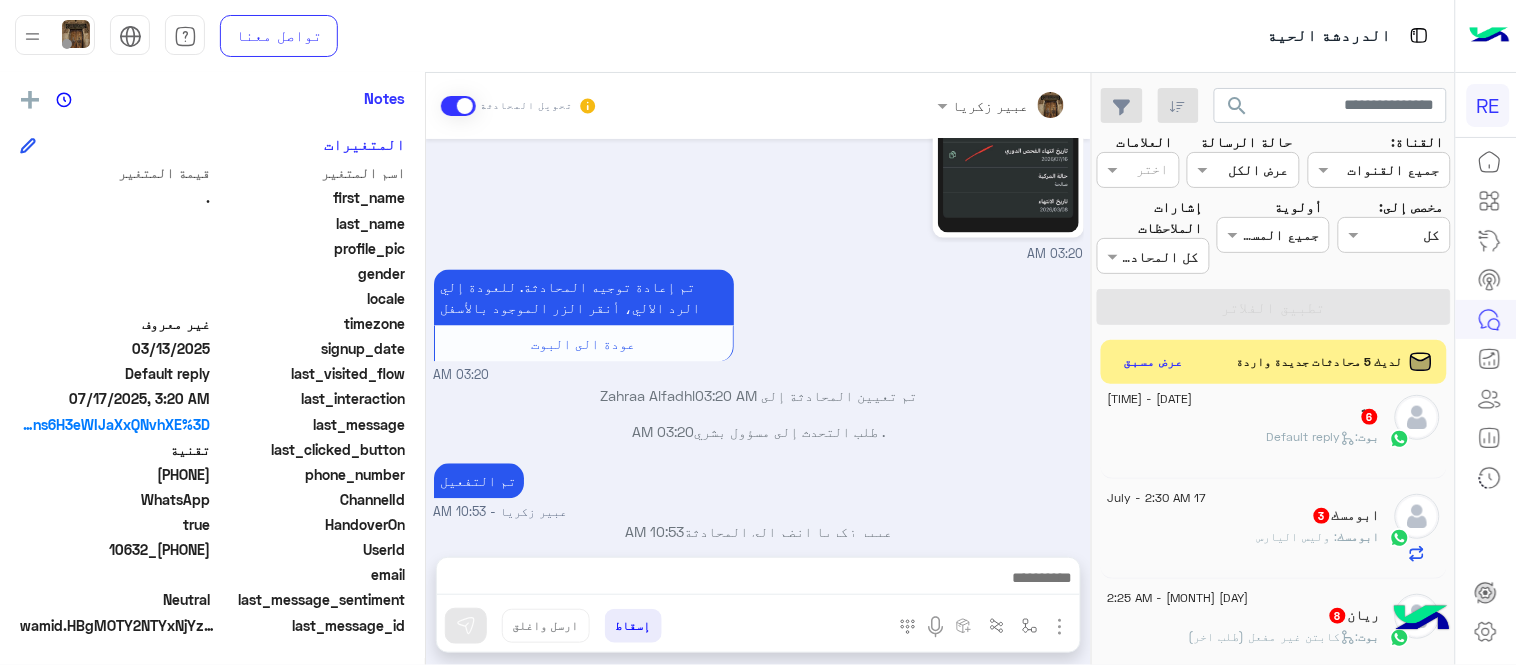 click on ":   Default reply" 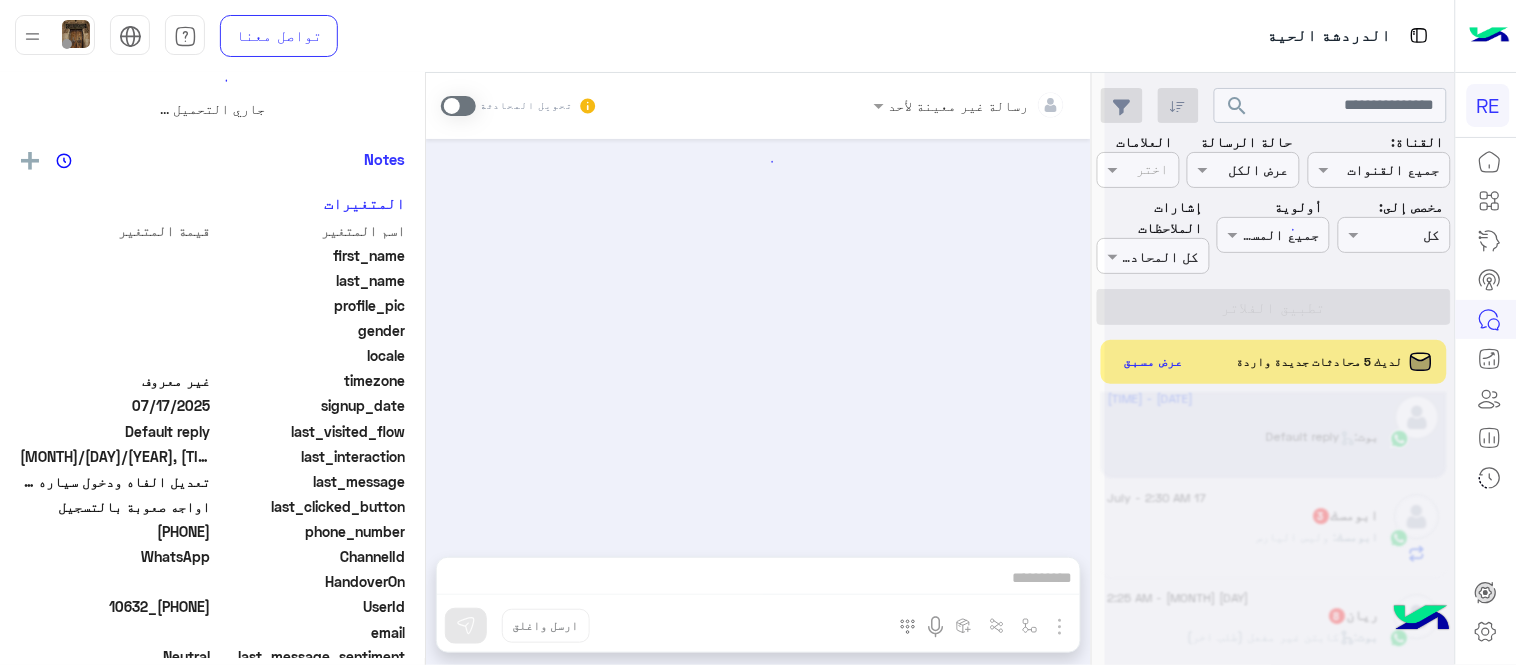 scroll, scrollTop: 0, scrollLeft: 0, axis: both 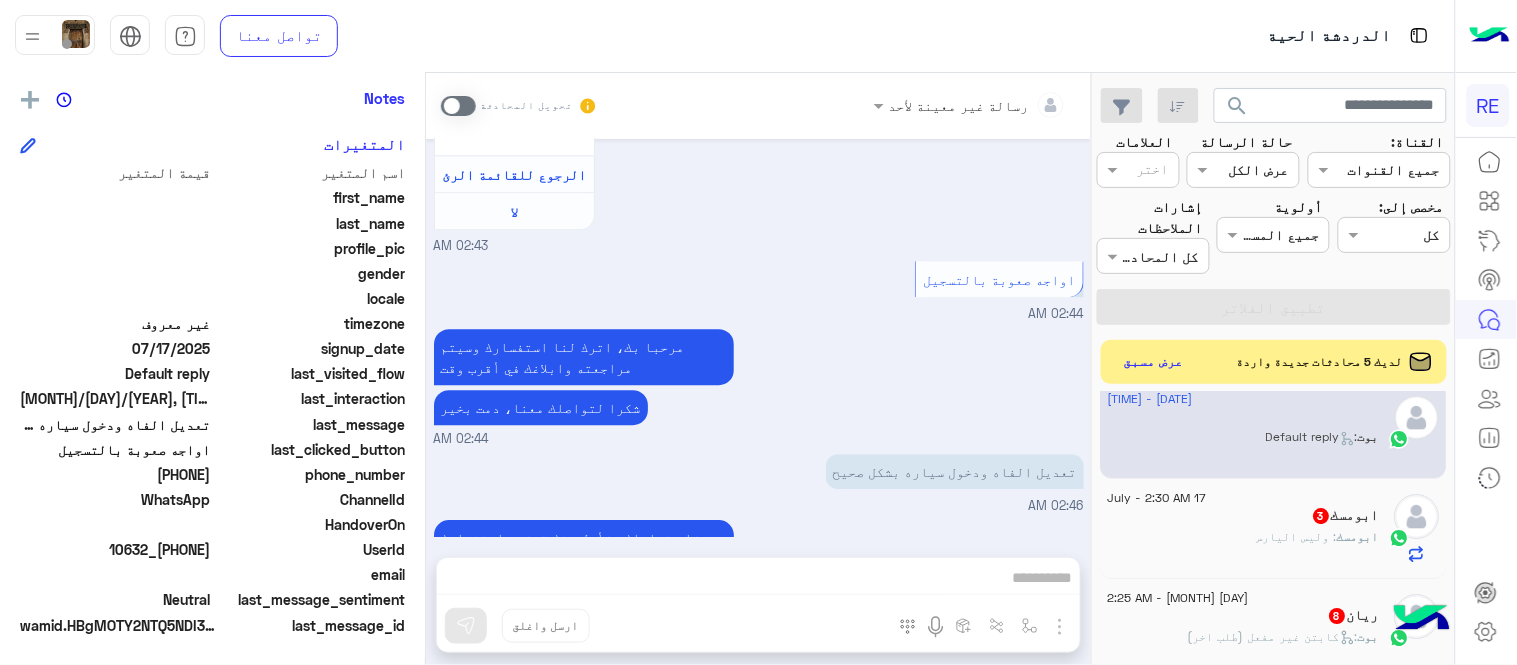click at bounding box center (458, 106) 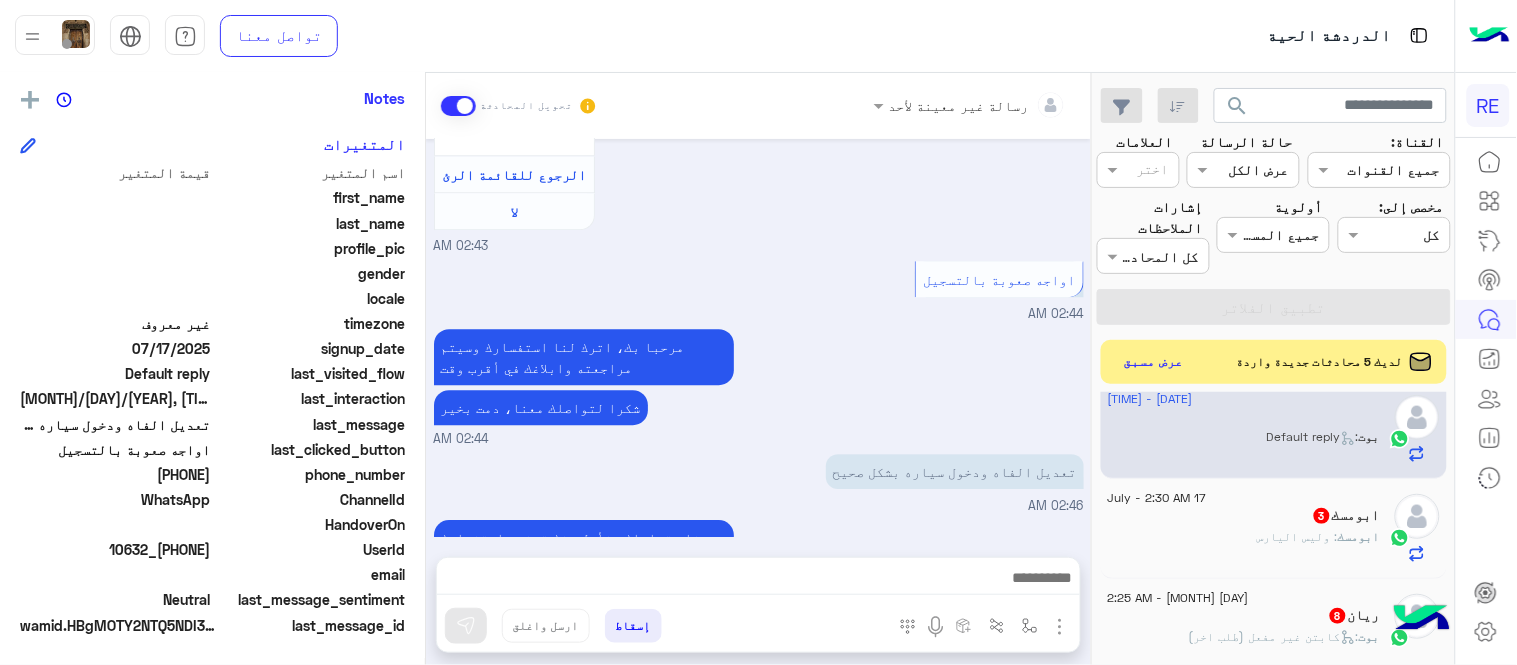 scroll, scrollTop: 1407, scrollLeft: 0, axis: vertical 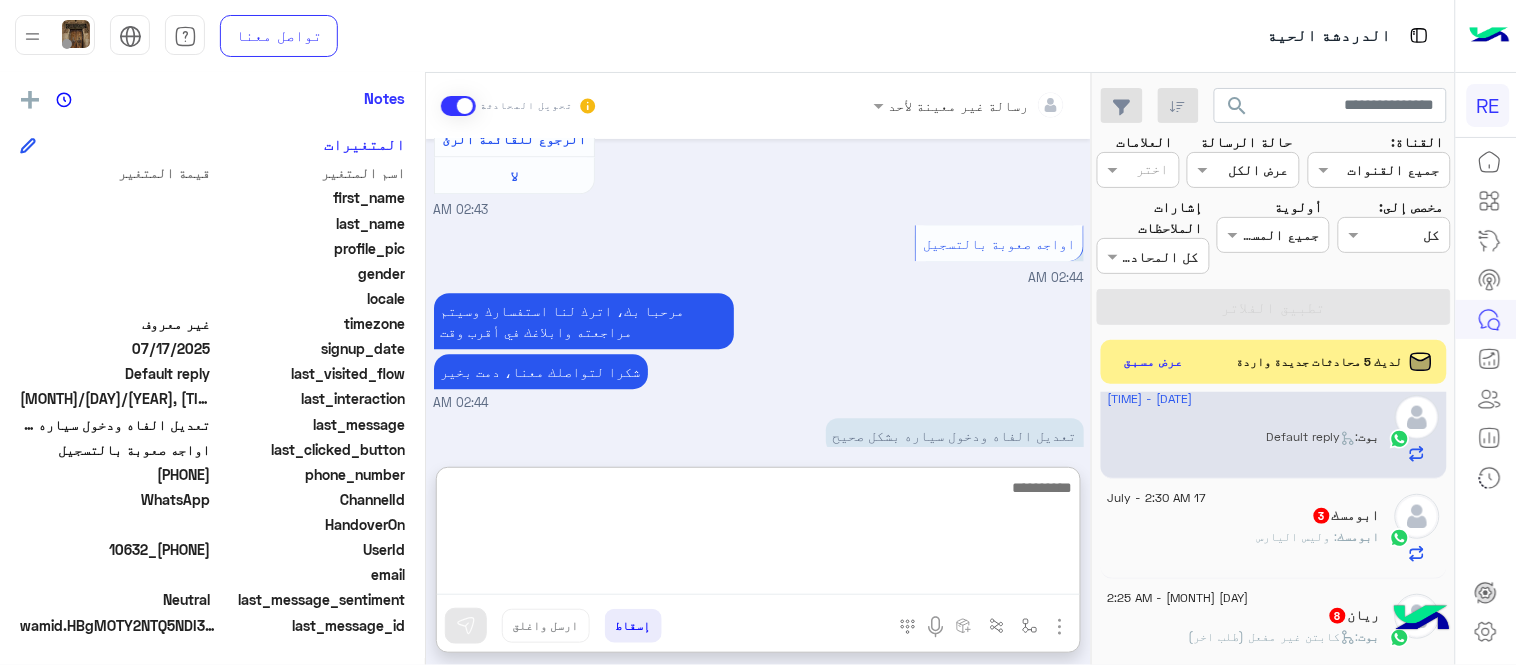click at bounding box center (758, 535) 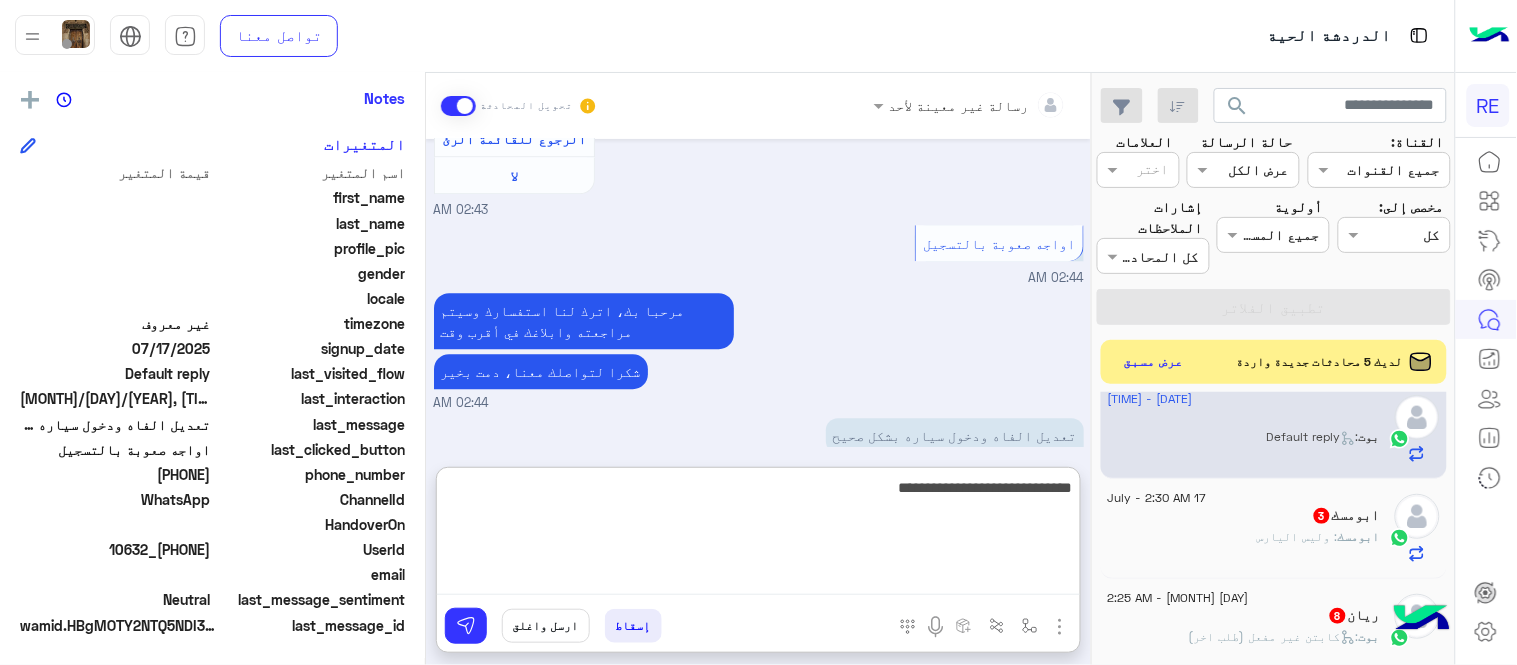 type on "**********" 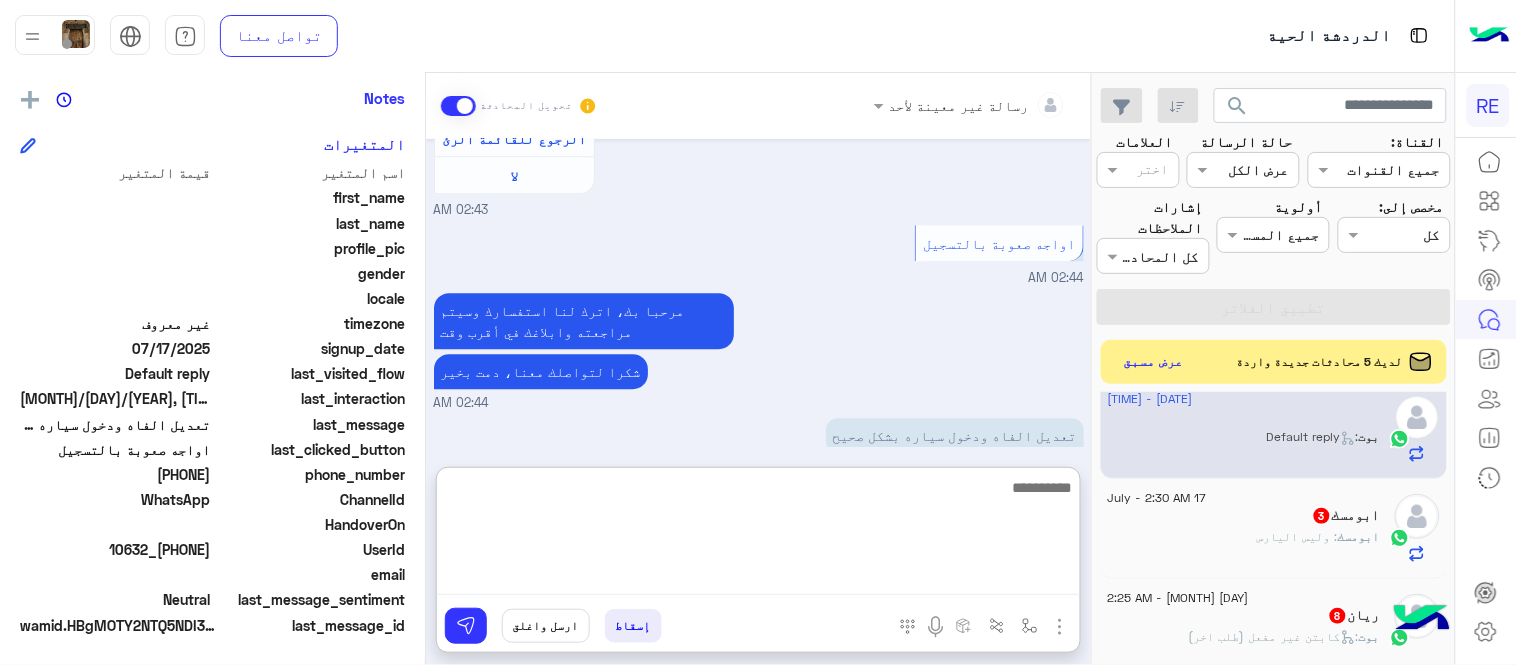 scroll, scrollTop: 1561, scrollLeft: 0, axis: vertical 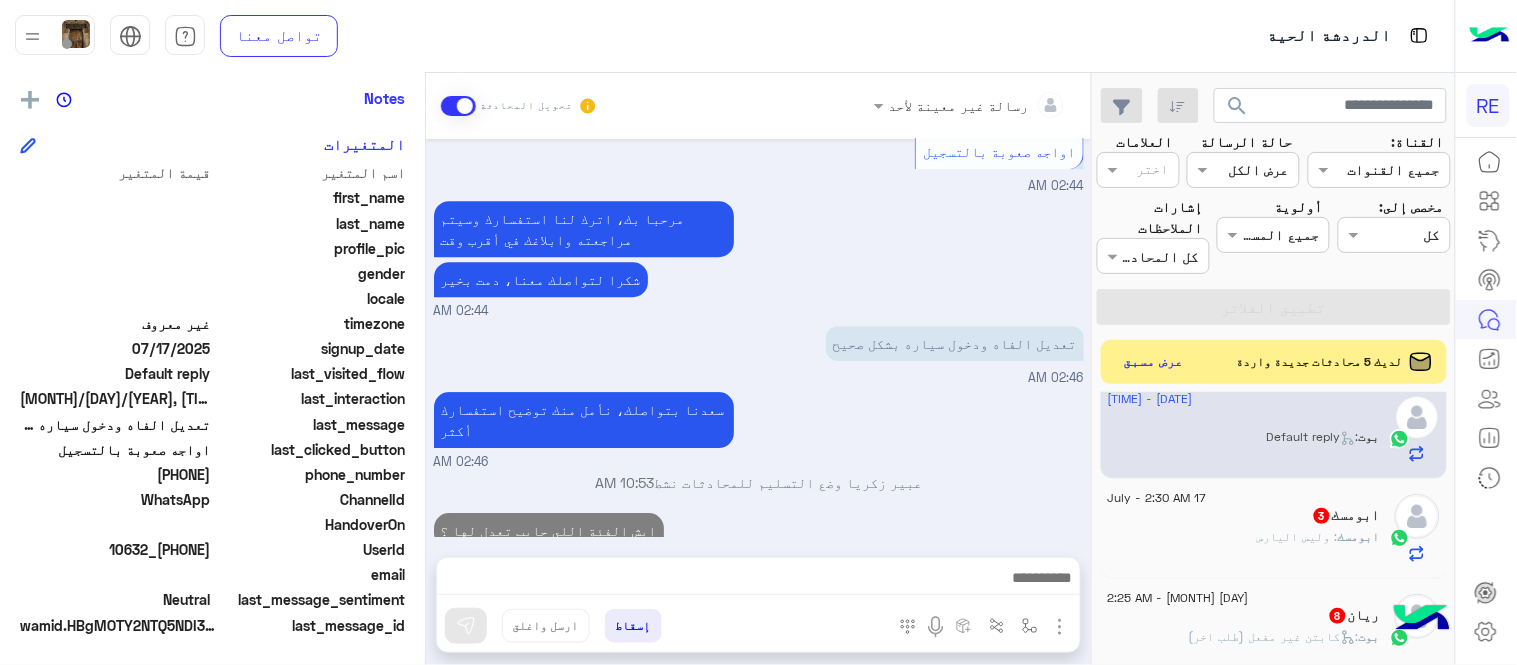click on "[MONTH] 17, 2025   عربي    02:43 AM  هل أنت ؟   كابتن 👨🏻‍✈️   عميل 🧳   رحال (مرشد مرخص) 🏖️     02:43 AM   كابتن     02:43 AM  اختر احد الخدمات التالية:    02:43 AM   تسجيل حساب     02:43 AM  يمكنك الاطلاع على شروط الانضمام لرحلة ك (كابتن ) الموجودة بالصورة أعلاه،
لتحميل التطبيق عبر الرابط التالي : 📲
http://onelink.to/Rehla    يسعدنا انضمامك لتطبيق رحلة يمكنك اتباع الخطوات الموضحة لتسجيل بيانات سيارتك بالفيديو التالي  : عزيزي الكابتن، فضلًا ، للرغبة بتفعيل الحساب قم برفع البيانات عبر التطبيق والتواصل معنا  تم تسجيل السيارة   اواجه صعوبة بالتسجيل  اي خدمة اخرى ؟  الرجوع للقائمة الرئ   لا     02:43 AM    02:44 AM     02:44 AM" at bounding box center (758, 338) 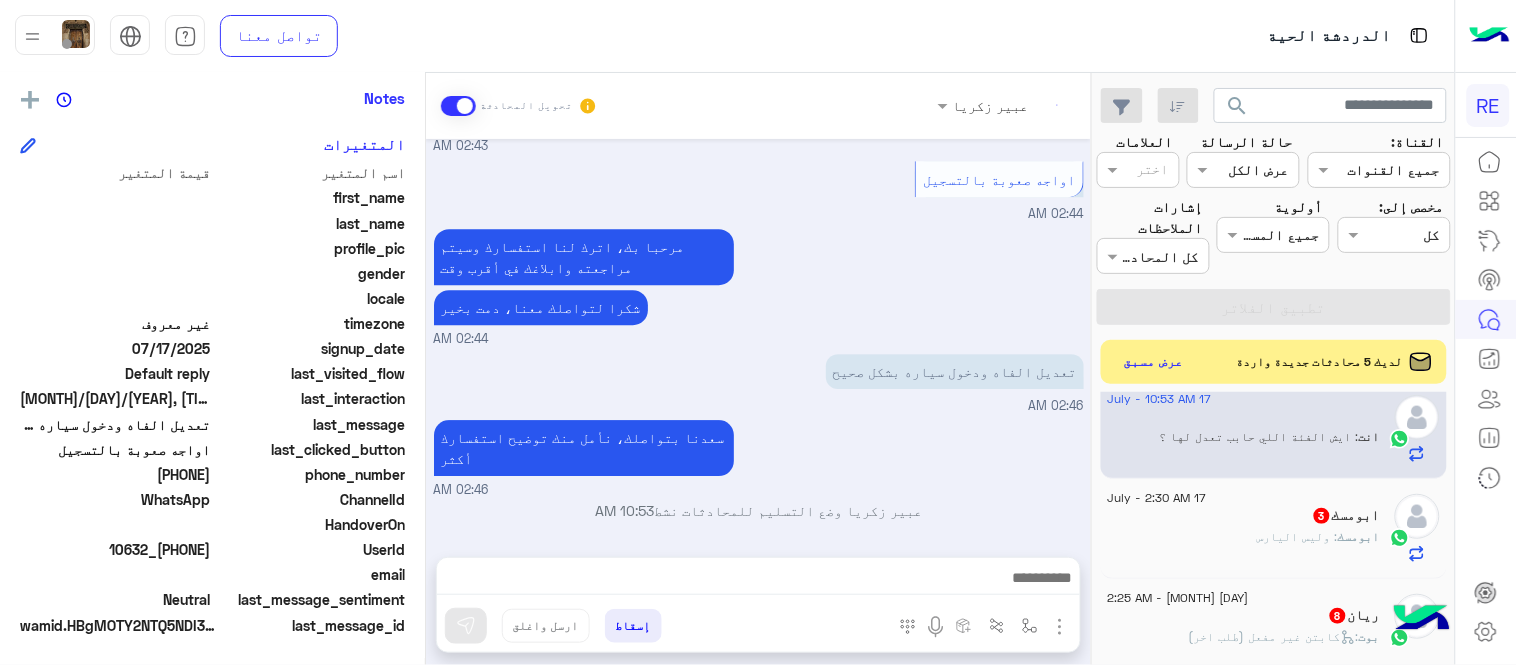 scroll, scrollTop: 1507, scrollLeft: 0, axis: vertical 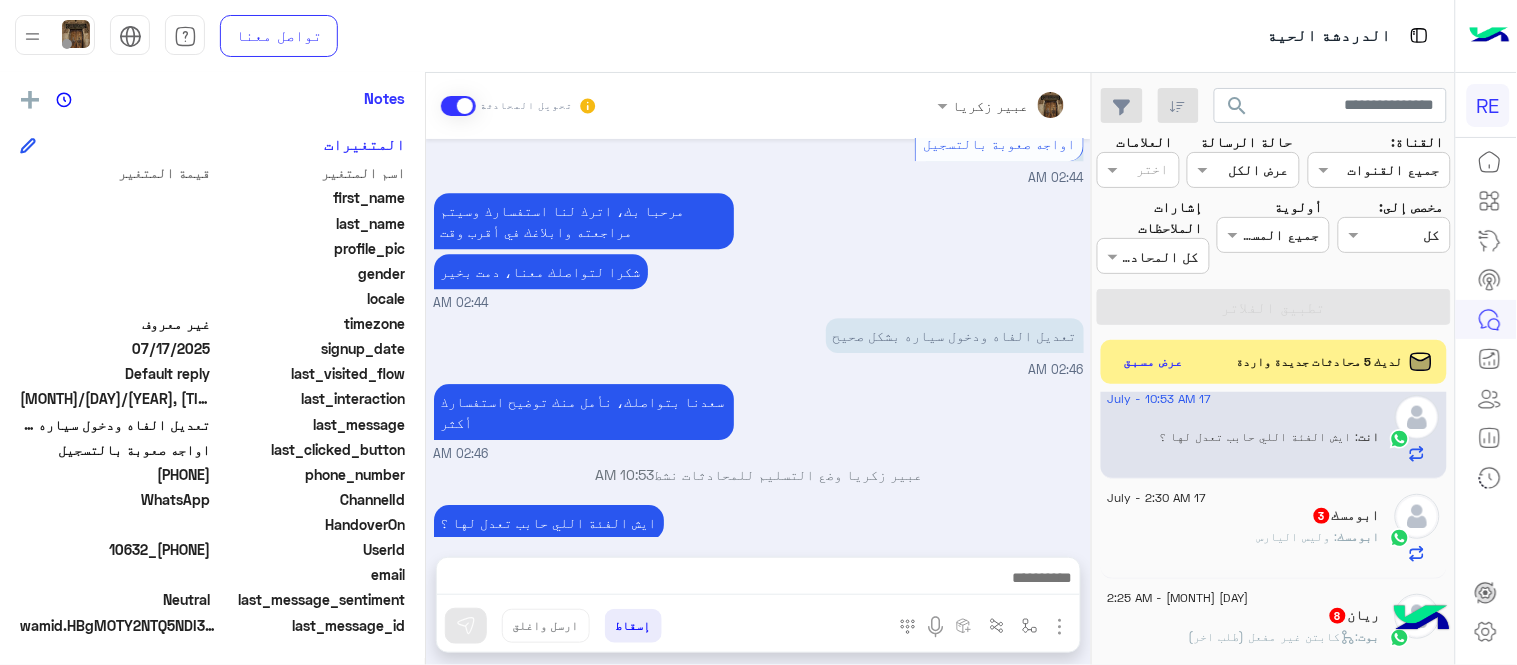 click on "[FIRST]   3" 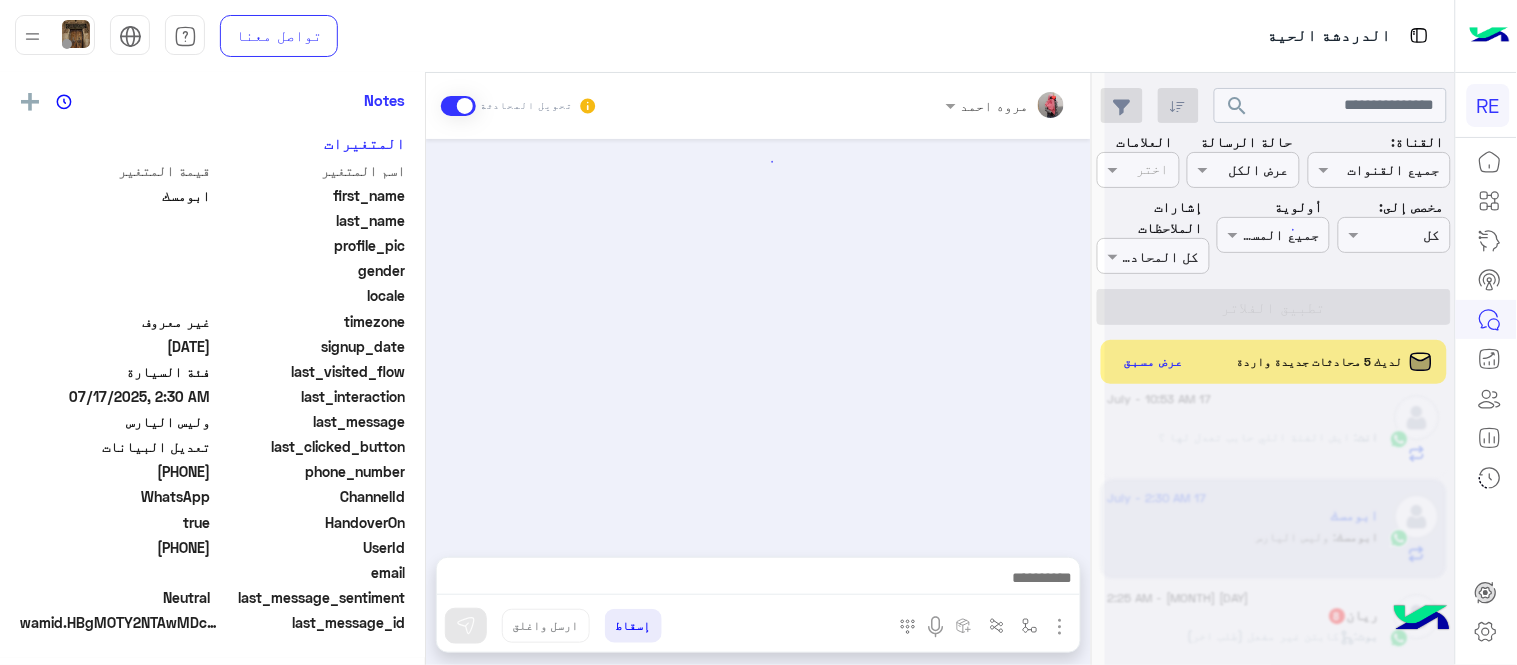 scroll, scrollTop: 405, scrollLeft: 0, axis: vertical 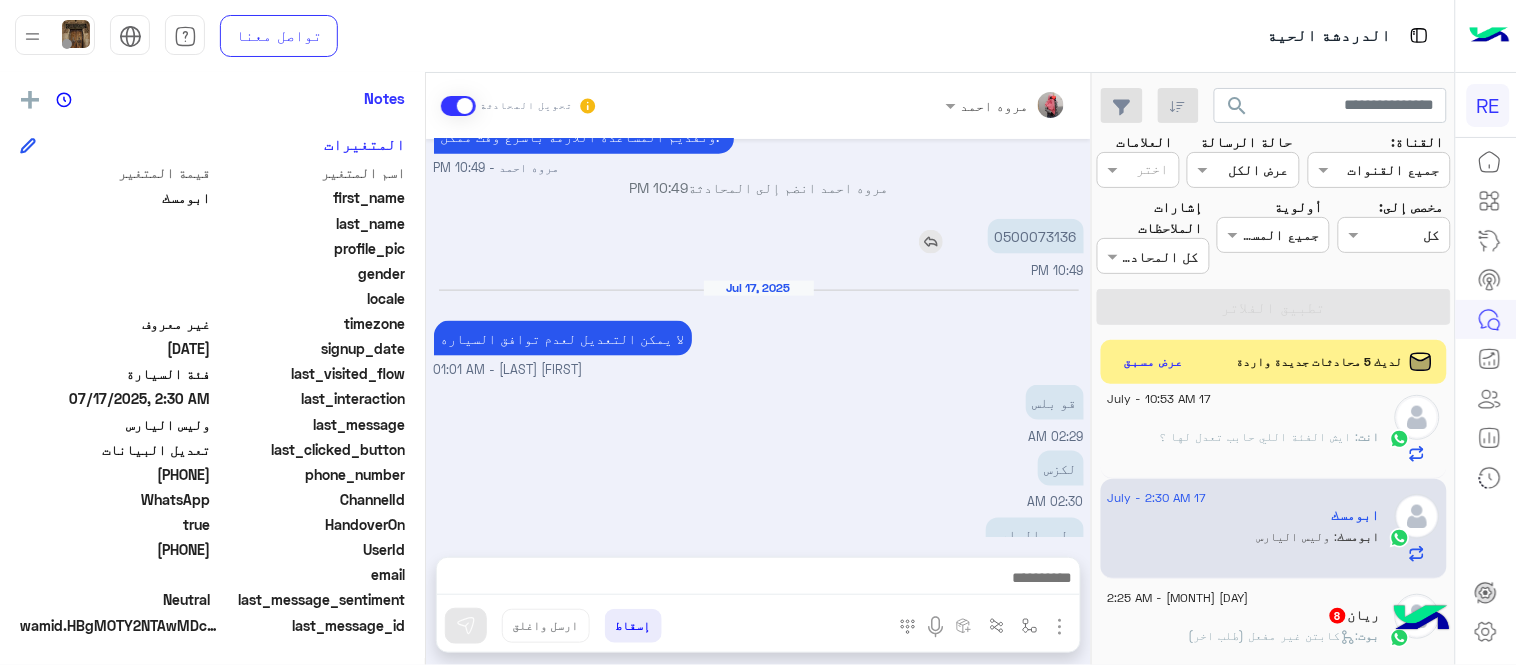click on "0500073136" at bounding box center [1036, 236] 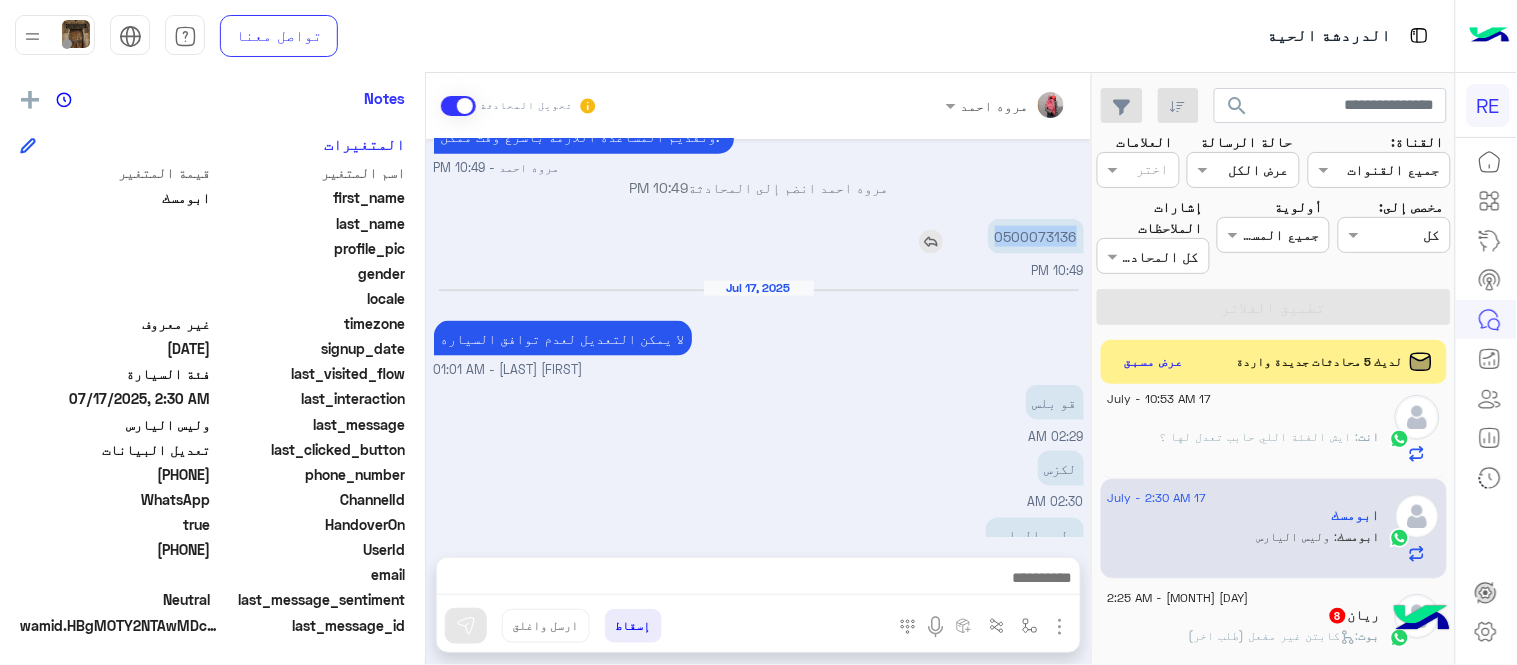 click on "0500073136" at bounding box center (1036, 236) 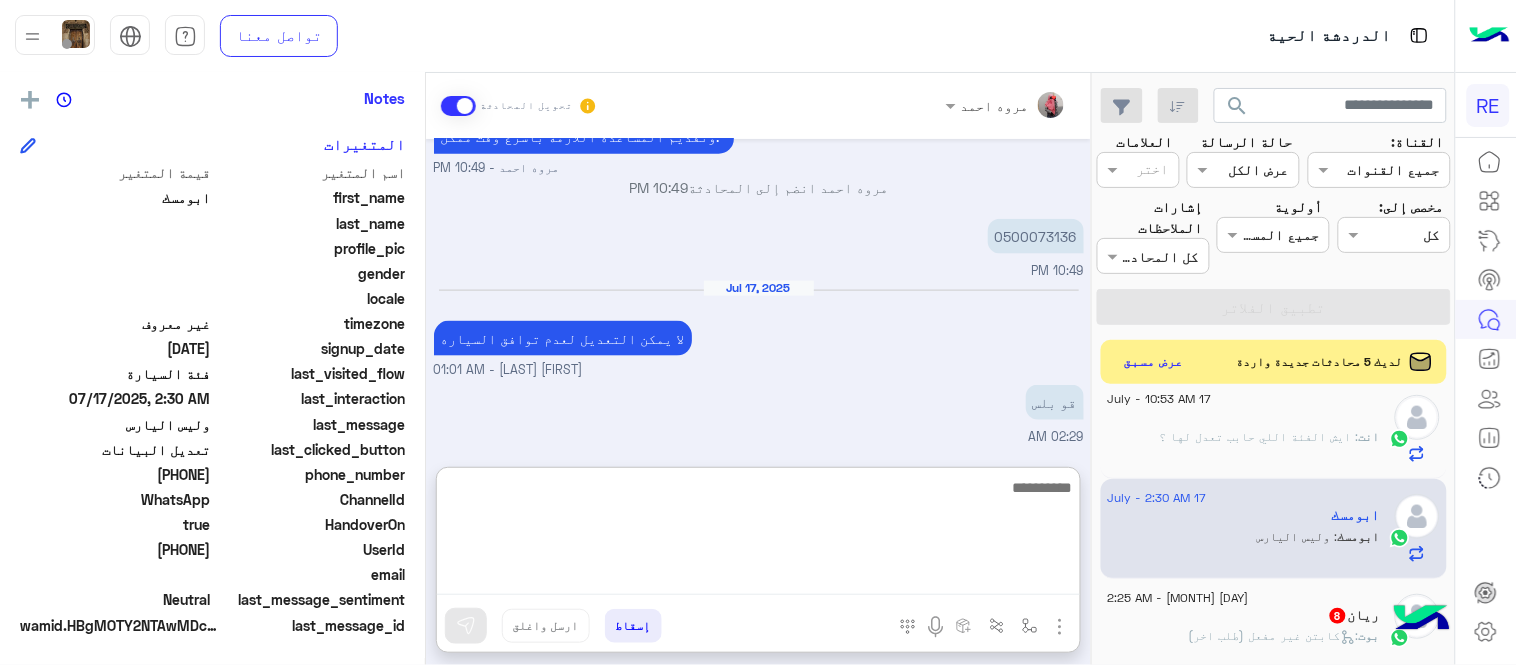 click at bounding box center (758, 535) 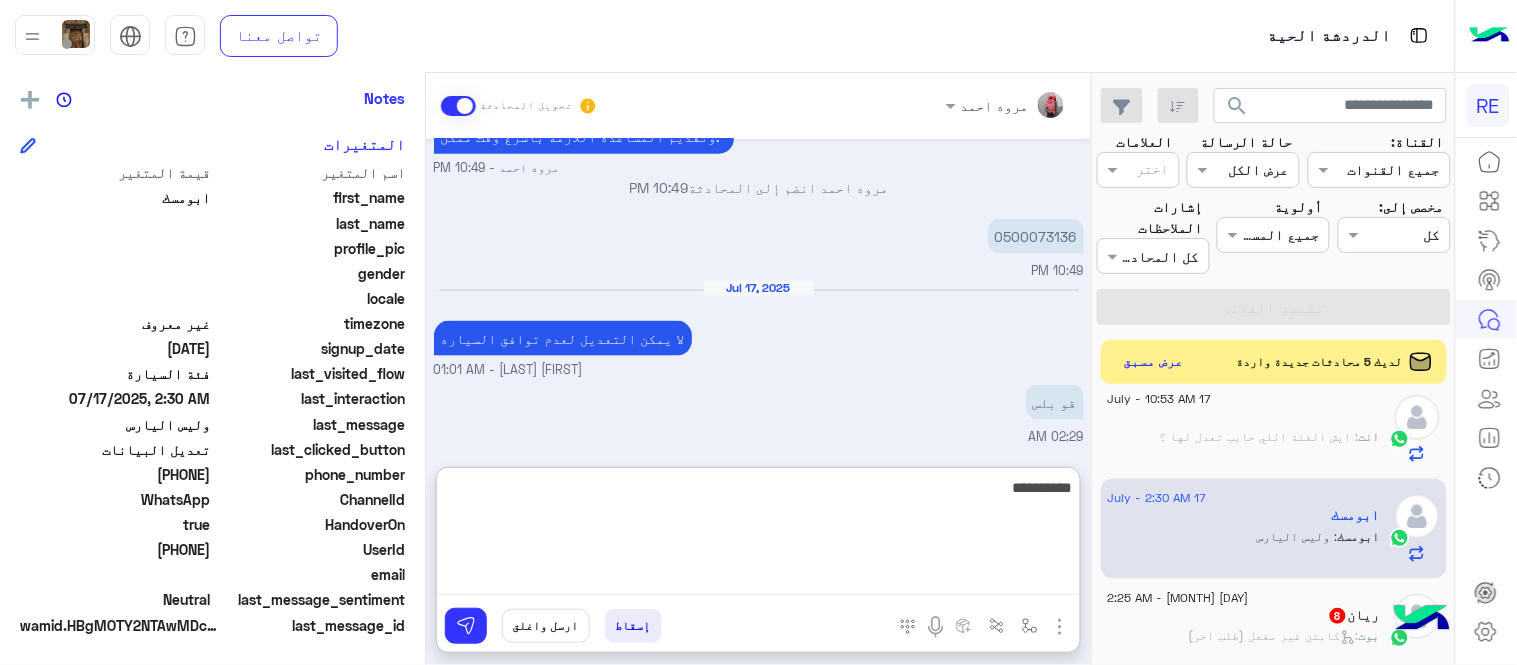 type on "**********" 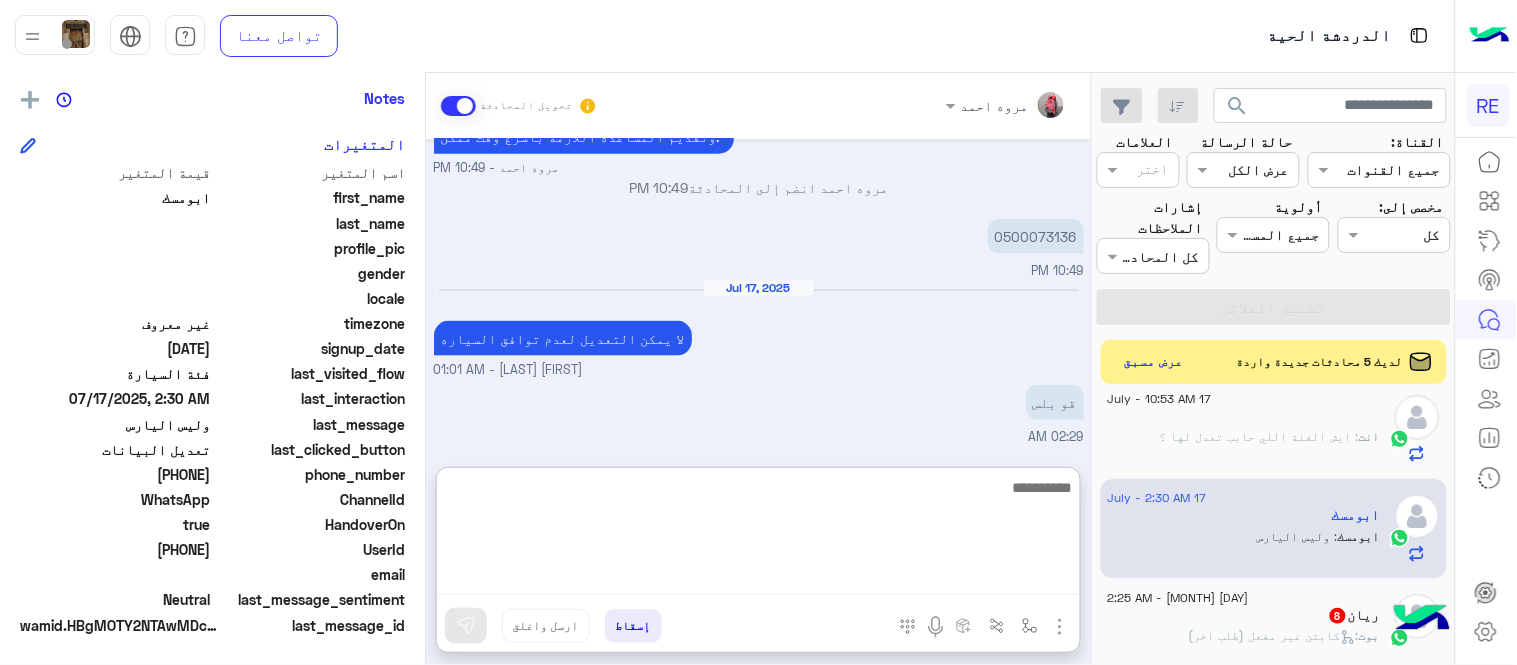 scroll, scrollTop: 775, scrollLeft: 0, axis: vertical 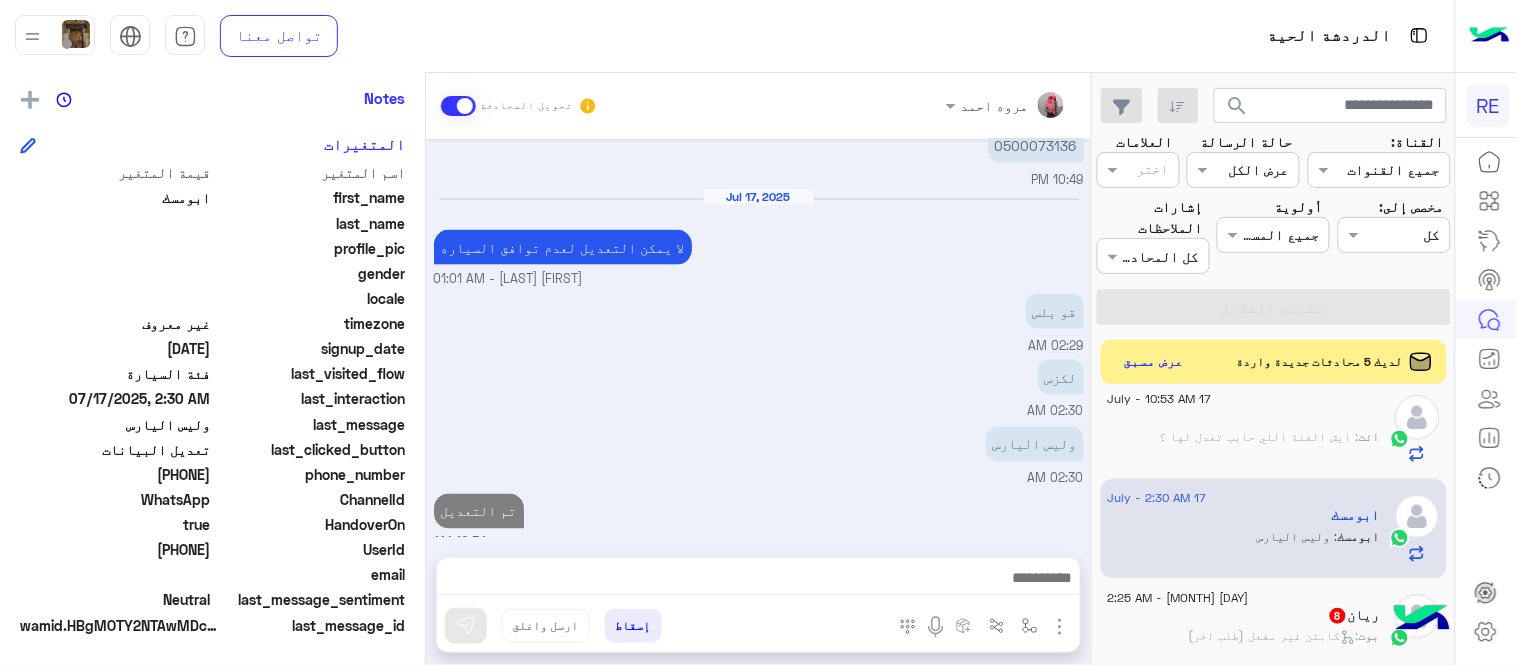 click on "Jul 16, 2025   من فضلك ارفق صورة للبيانات من التطبيق  مع ذكر البيانات المطلوب اضافتها او تعديلها.    07:17 PM   فئة المركبة تعديل من قو إلى VIp    07:19 PM   [FIRST] [LAST] وضع التسليم للمحادثات نشط   10:49 PM      فضلًا زوّدنا برقم الجوال المسجّل في التطبيق حتى نتمكن من التحقق من حسابك وتقديم المساعدة اللازمة بأسرع وقت ممكن.  [FIRST] [LAST] -  10:49 PM   [FIRST] [LAST] انضم إلى المحادثة   10:49 PM      0500073136   10:49 PM   Jul 17, 2025  لا يمكن التعديل لعدم توافق السياره  [FIRST] [LAST] -  01:01 AM  قو بلس   02:29 AM  لكزس   02:30 AM  وليس اليارس   02:30 AM  تم التعديل   10:54 AM" at bounding box center [758, 338] 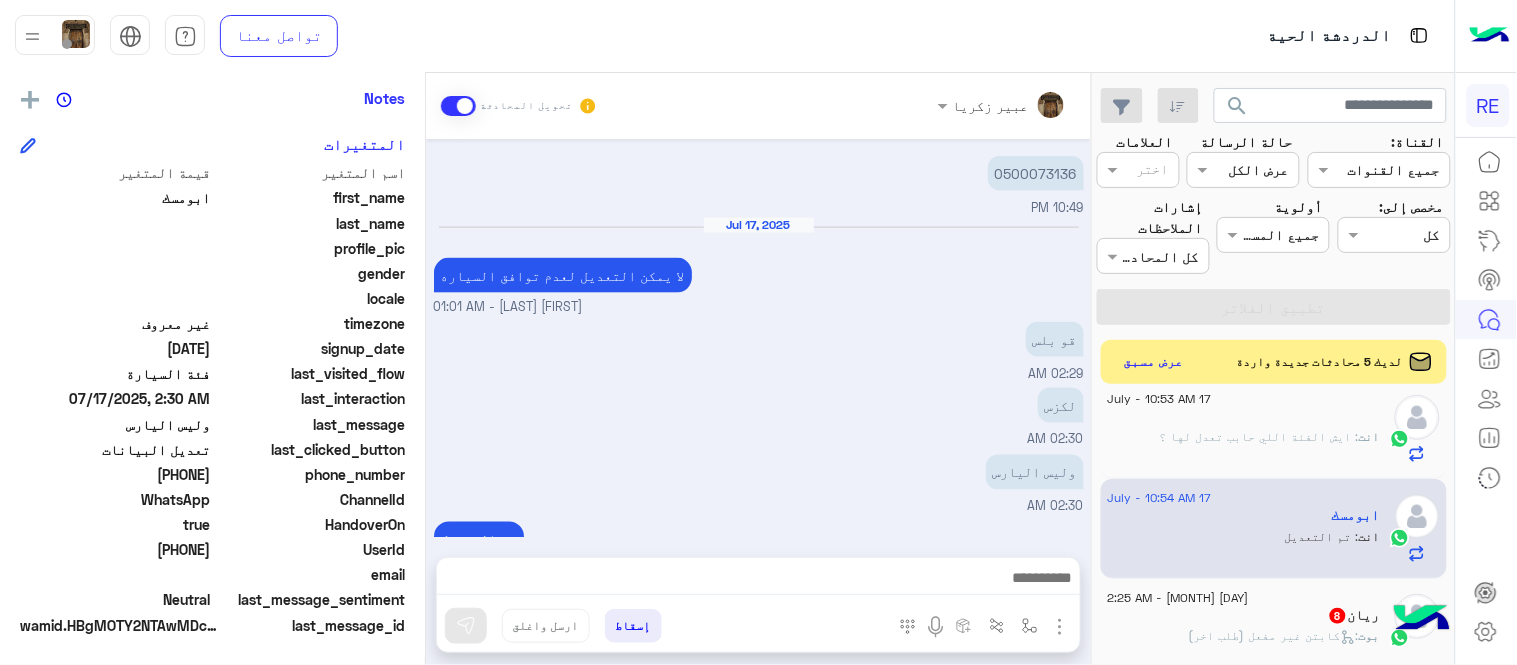 scroll, scrollTop: 722, scrollLeft: 0, axis: vertical 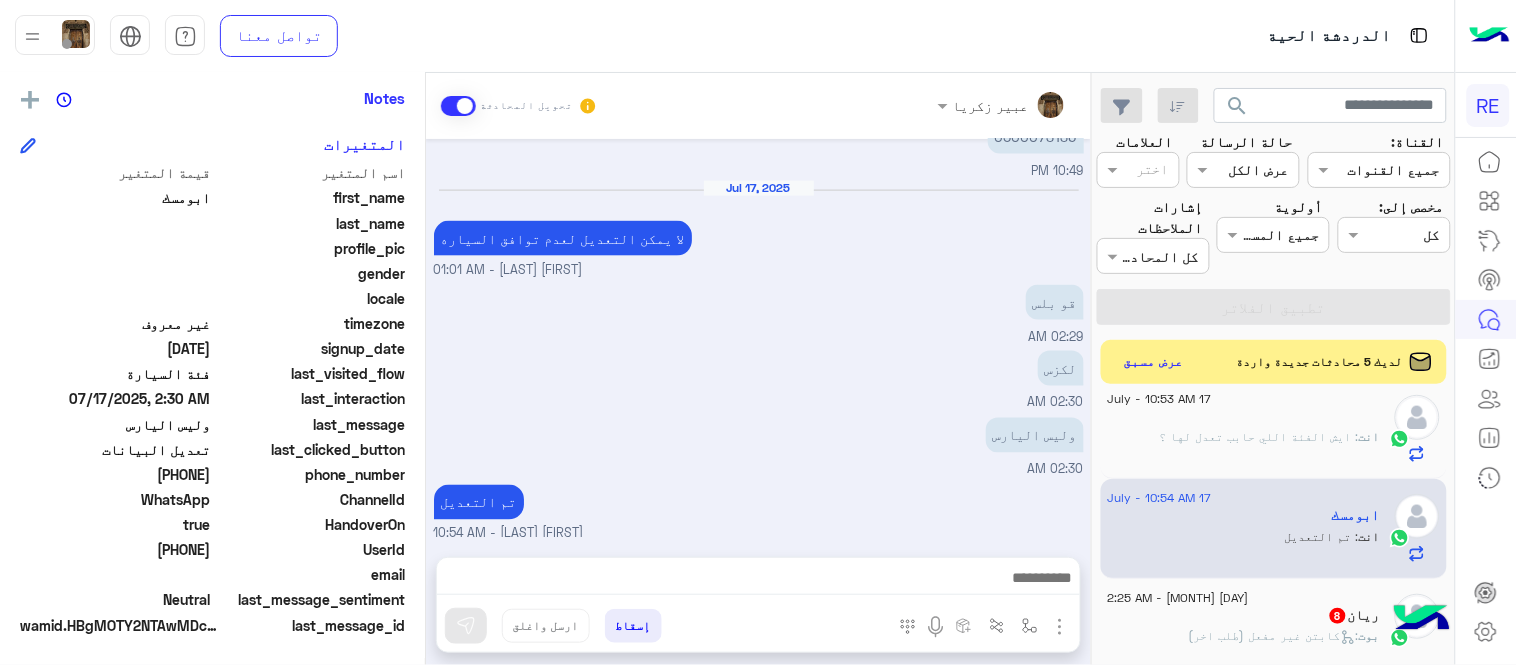 click on "[NAME]  8" 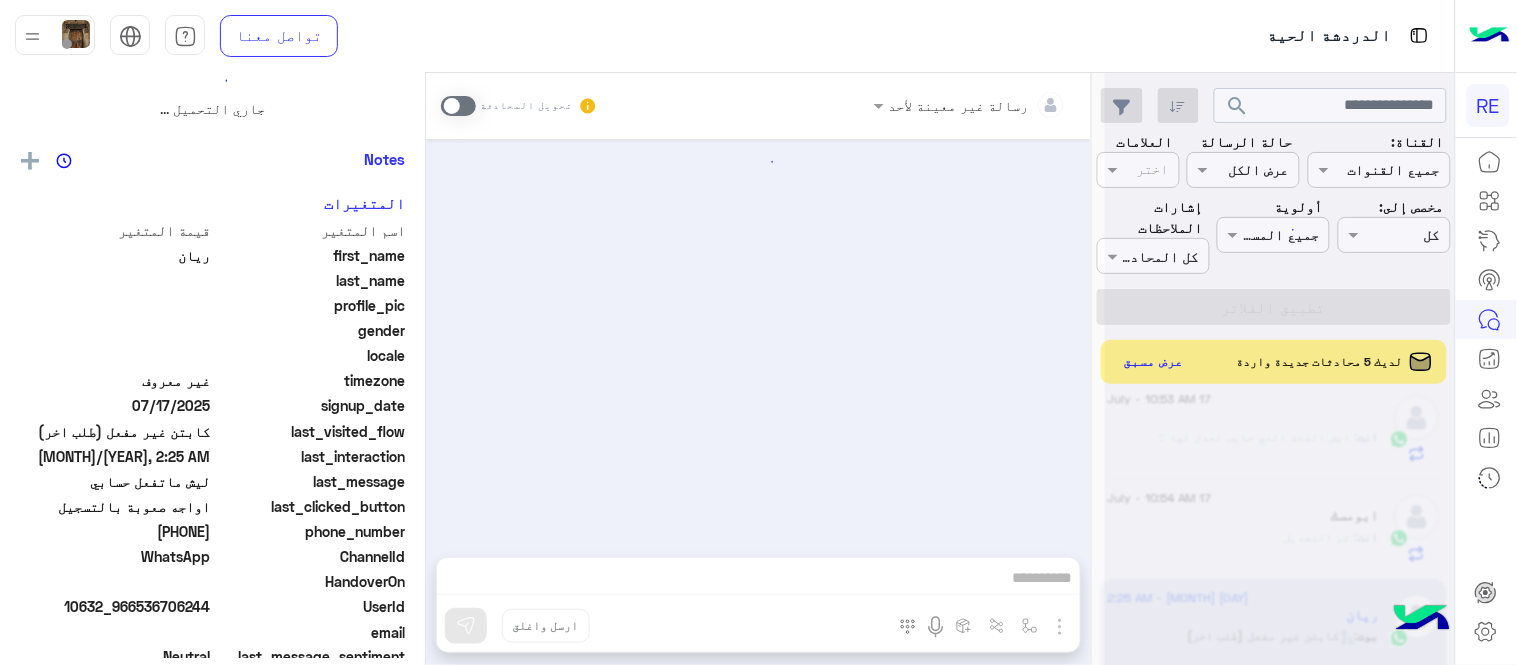 scroll, scrollTop: 0, scrollLeft: 0, axis: both 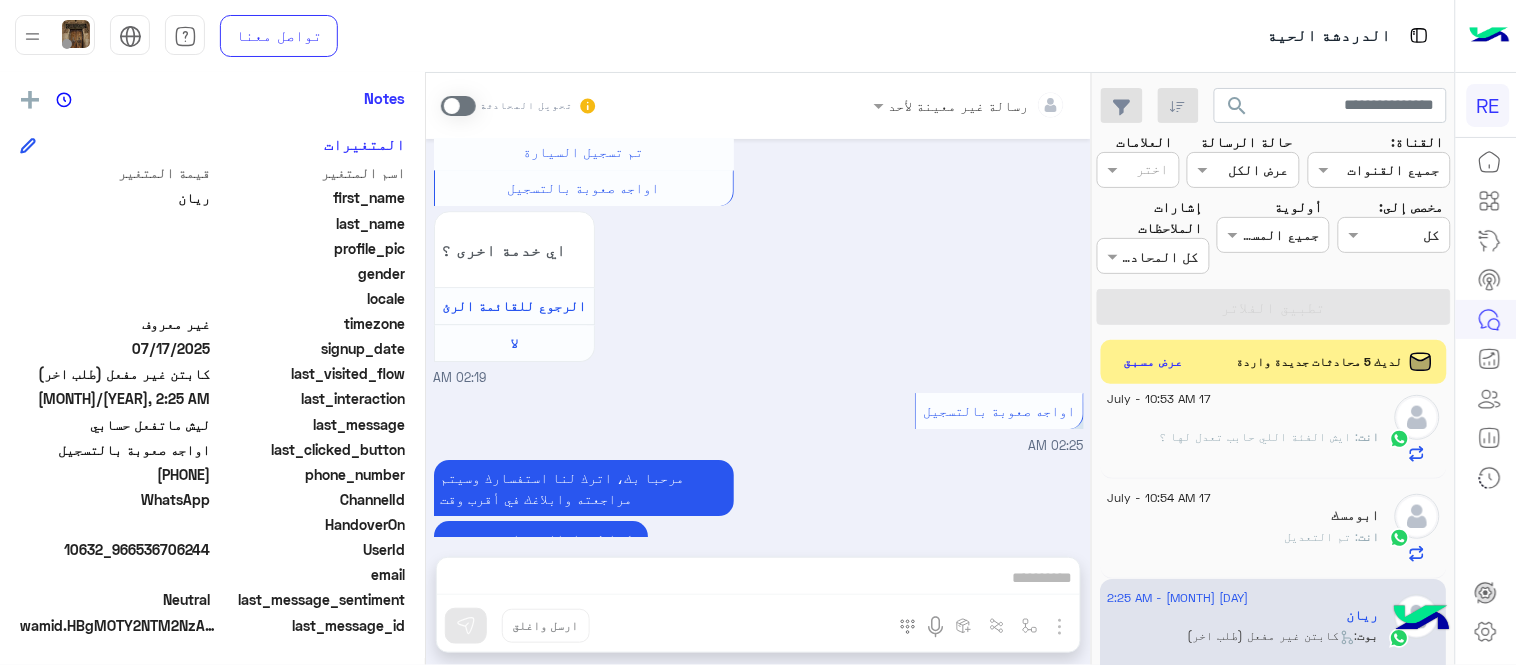drag, startPoint x: 140, startPoint y: 473, endPoint x: 212, endPoint y: 475, distance: 72.02777 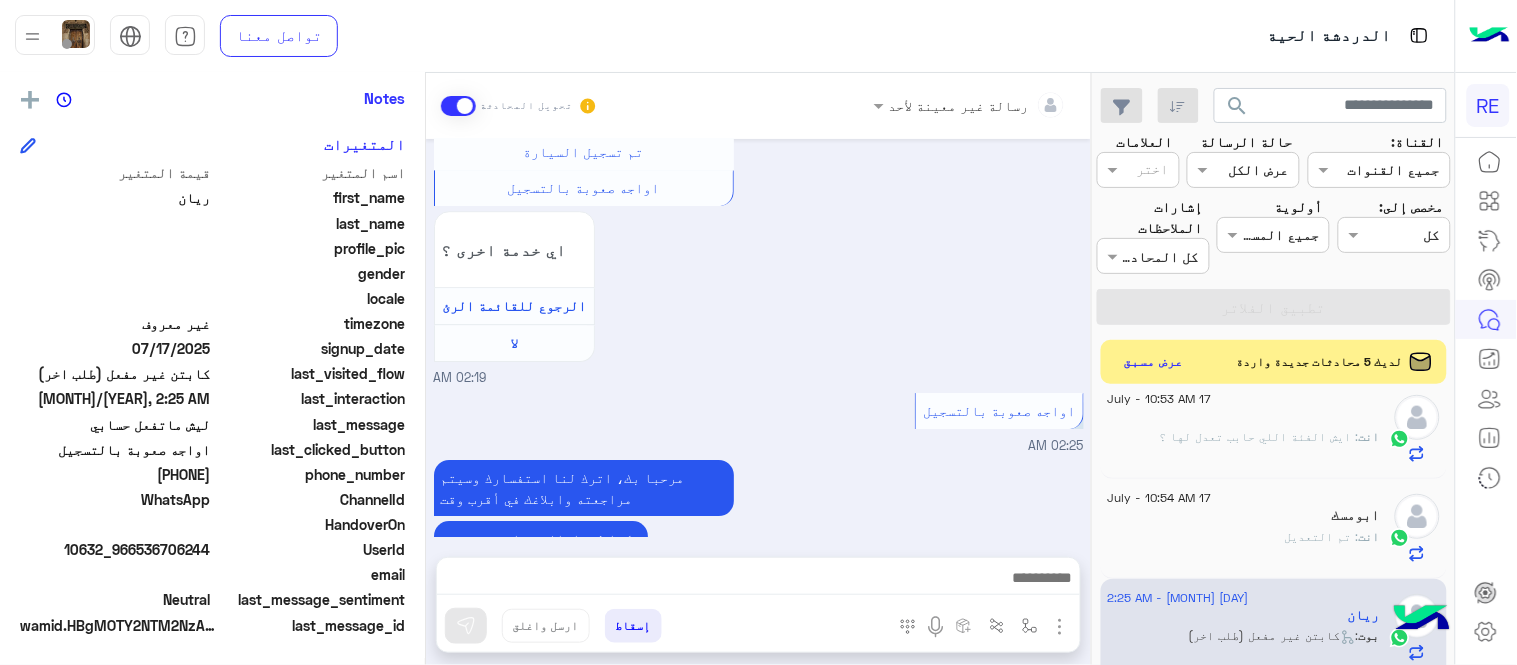scroll, scrollTop: 1545, scrollLeft: 0, axis: vertical 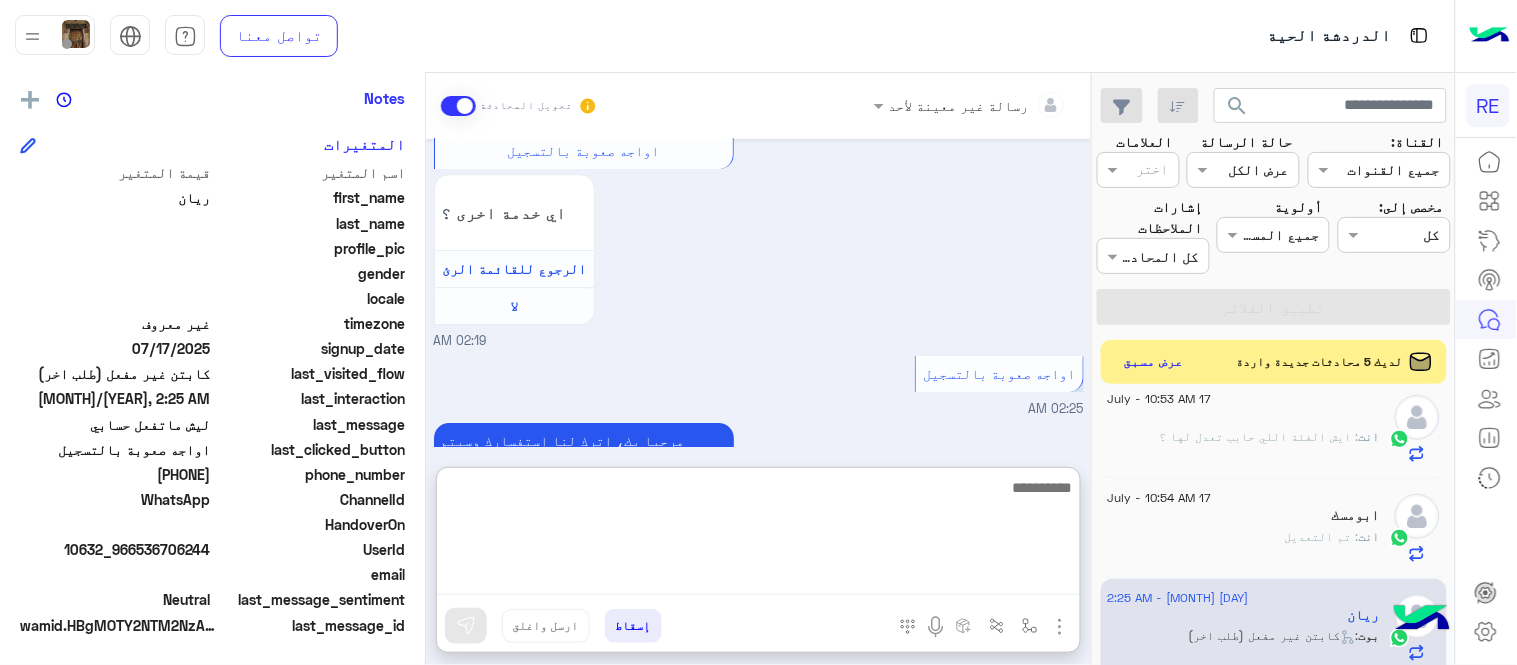 click at bounding box center (758, 535) 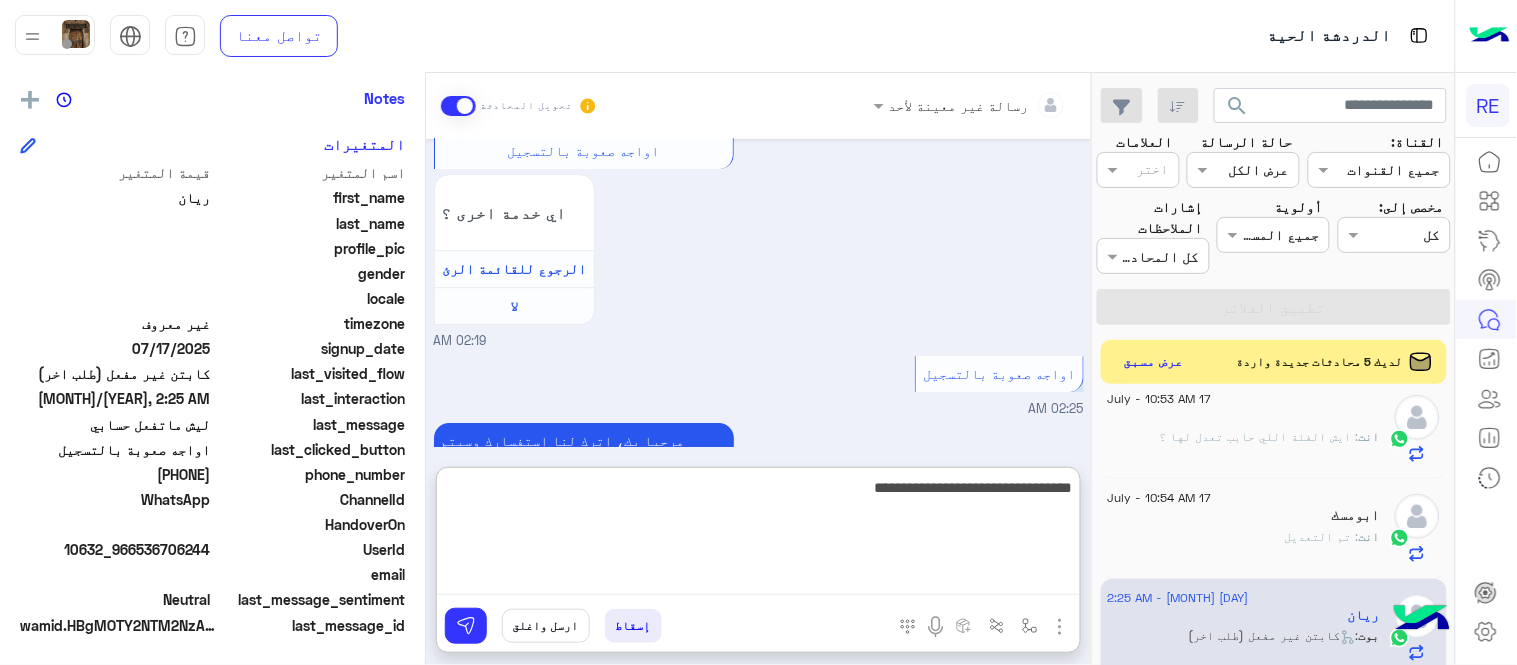 type on "**********" 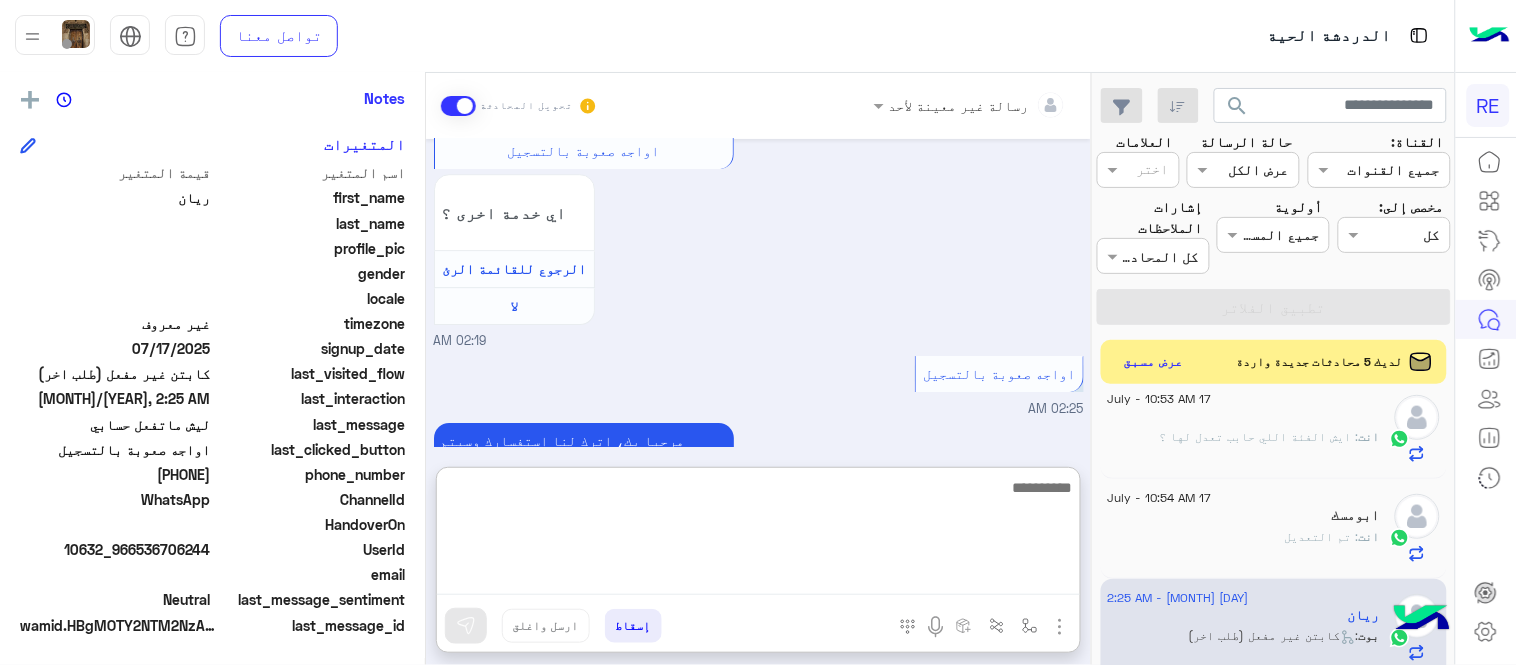 scroll, scrollTop: 1698, scrollLeft: 0, axis: vertical 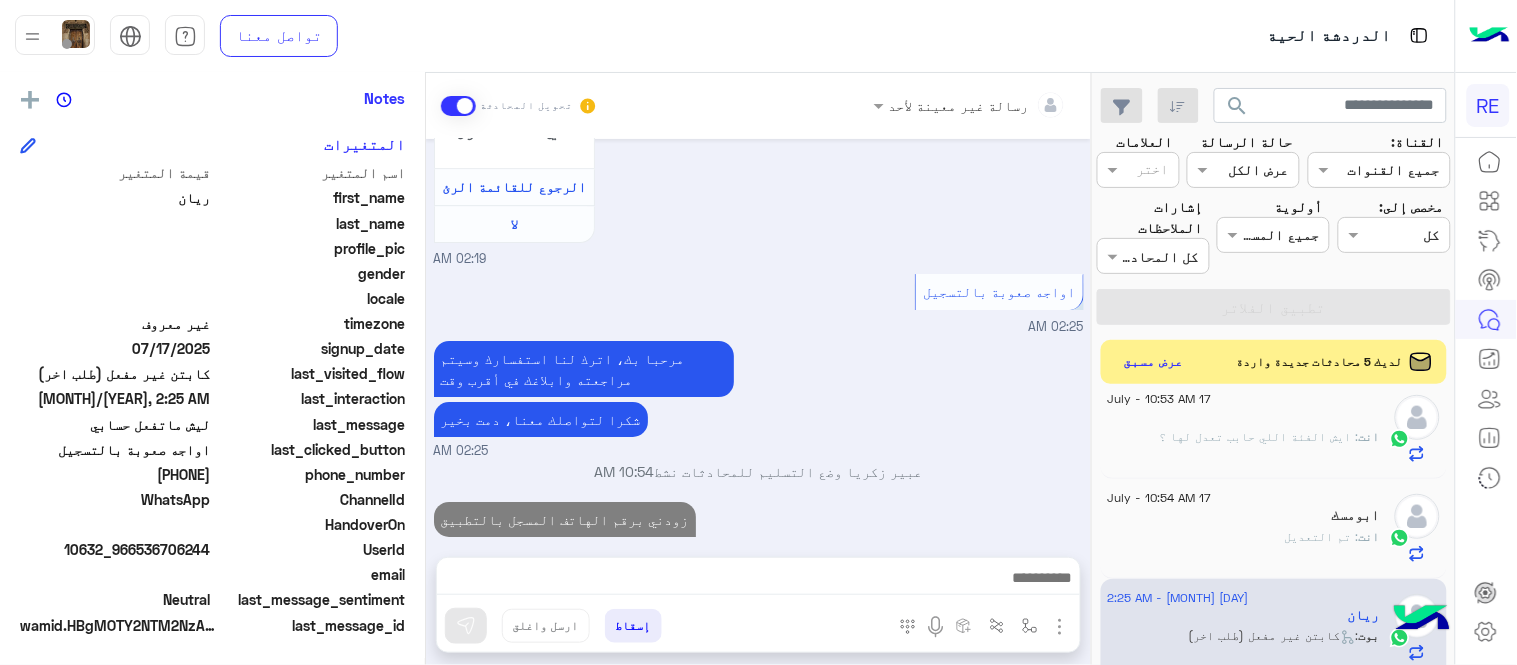click on "[DATE]   عربي    [TIME]  هل أنت ؟   كابتن 👨🏻‍✈️   عميل 🧳   رحال (مرشد مرخص) 🏖️     [TIME]   عميل     [TIME]  هل لديك حساب مسجل على التطبيق   لا   نعم     [TIME]   كابتن     [TIME]  اختر احد الخدمات التالية:    [TIME]   تفعيل حساب    [TIME]  يمكنك الاطلاع على شروط الانضمام لرحلة ك (كابتن ) الموجودة بالصورة أعلاه،
لتحميل التطبيق عبر الرابط التالي : 📲
http://onelink.to/Rehla    يسعدنا انضمامك لتطبيق رحلة يمكنك اتباع الخطوات الموضحة لتسجيل بيانات سيارتك بالفيديو التالي  : عزيزي الكابتن، فضلًا ، للرغبة بتفعيل الحساب قم برفع البيانات عبر التطبيق والتواصل معنا  تم تسجيل السيارة   اواجه صعوبة بالتسجيل" at bounding box center [758, 338] 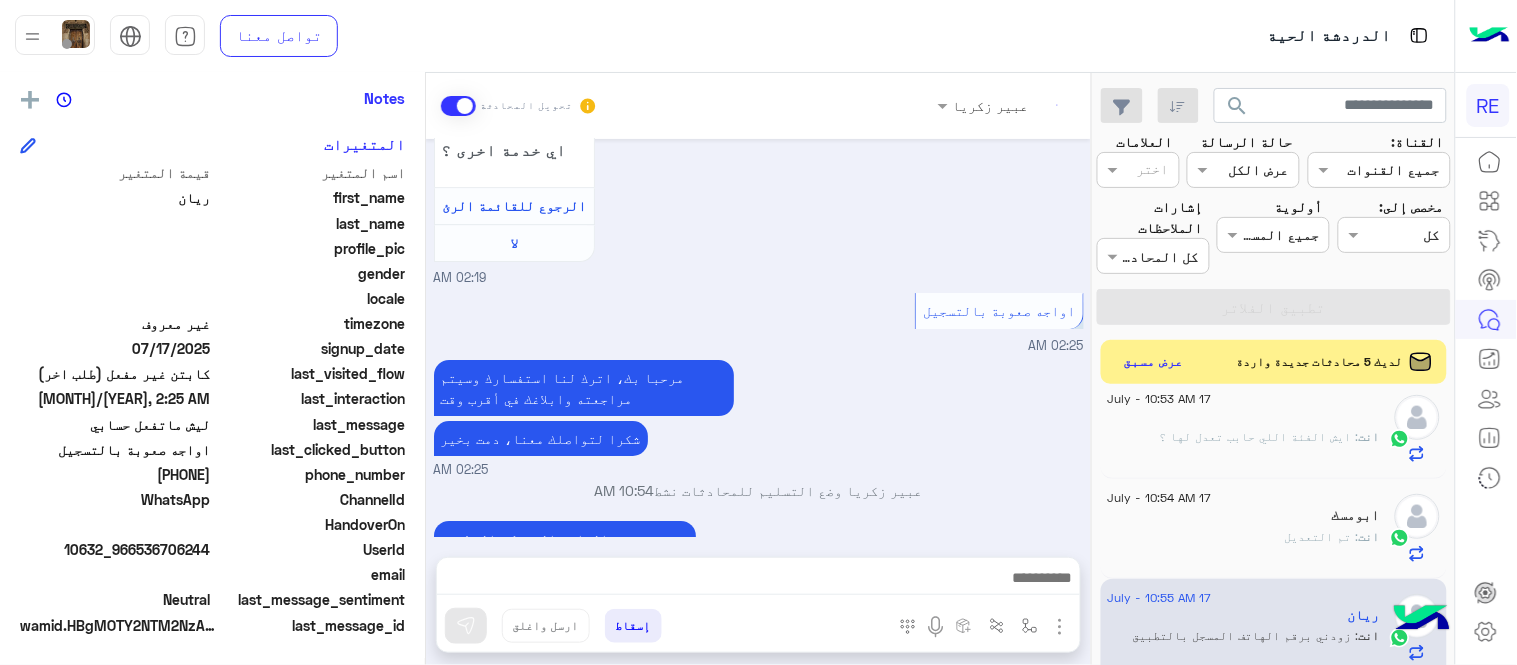 scroll, scrollTop: 1645, scrollLeft: 0, axis: vertical 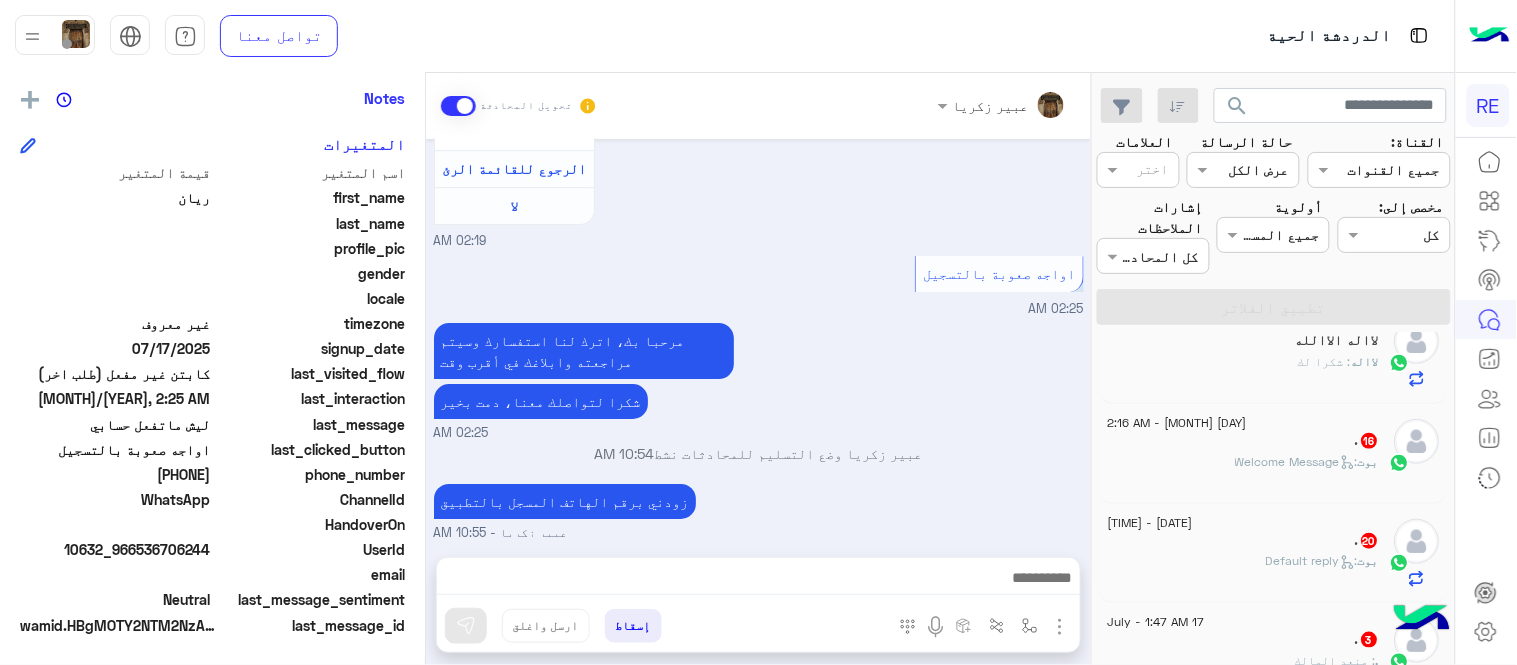 click on ".   16" 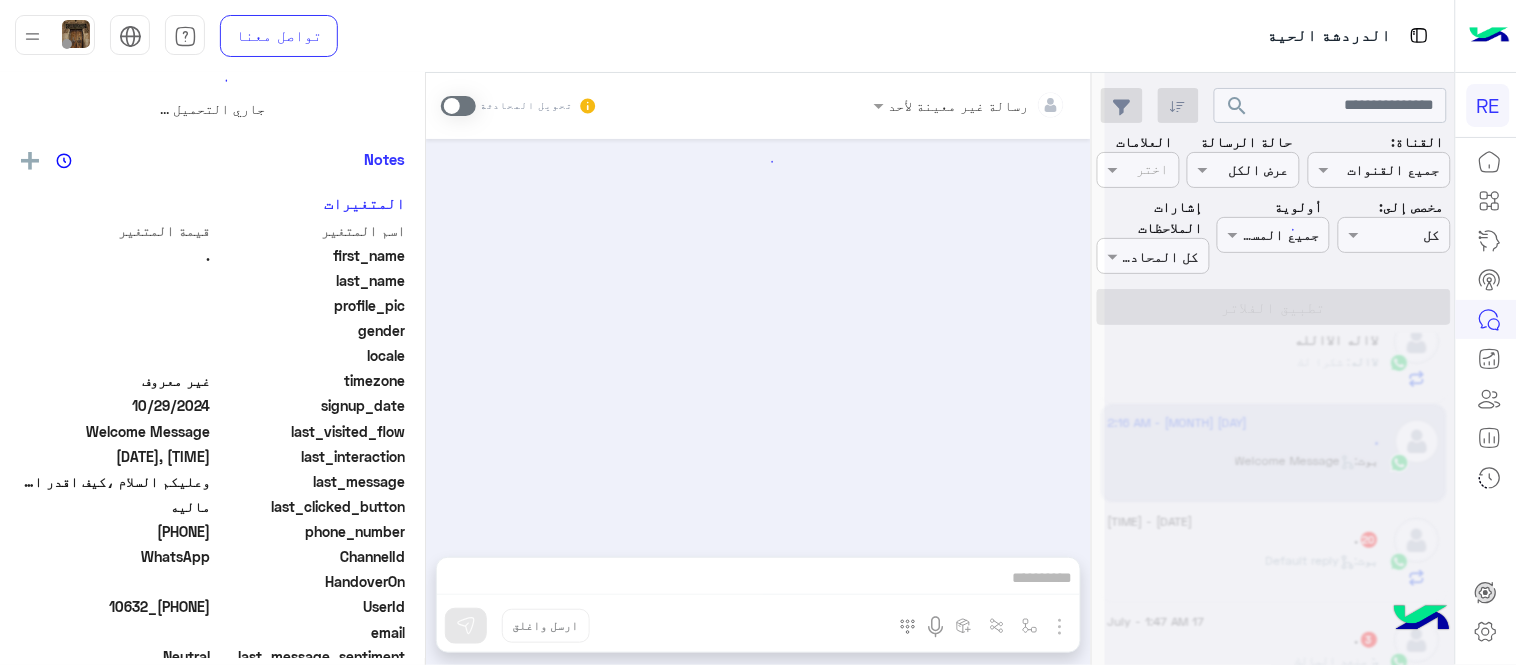 scroll, scrollTop: 0, scrollLeft: 0, axis: both 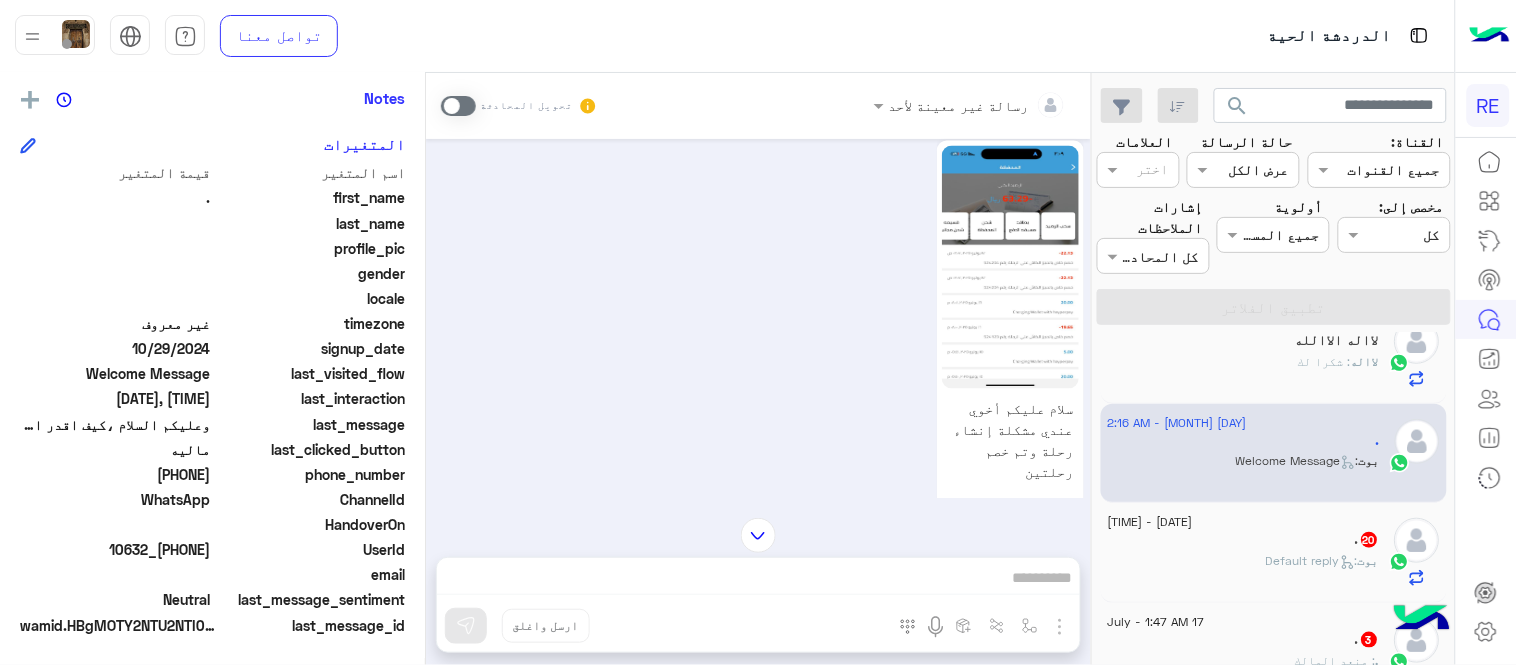 click 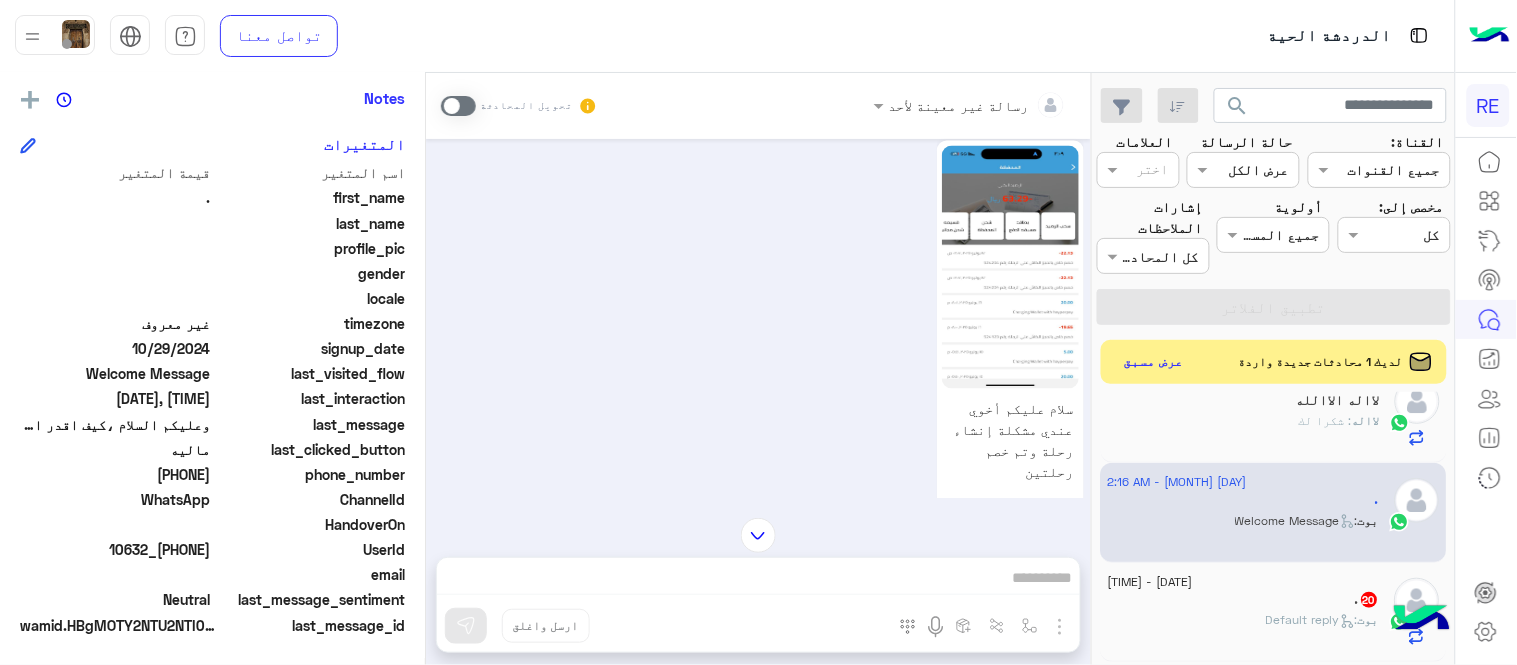 drag, startPoint x: 141, startPoint y: 466, endPoint x: 214, endPoint y: 476, distance: 73.68175 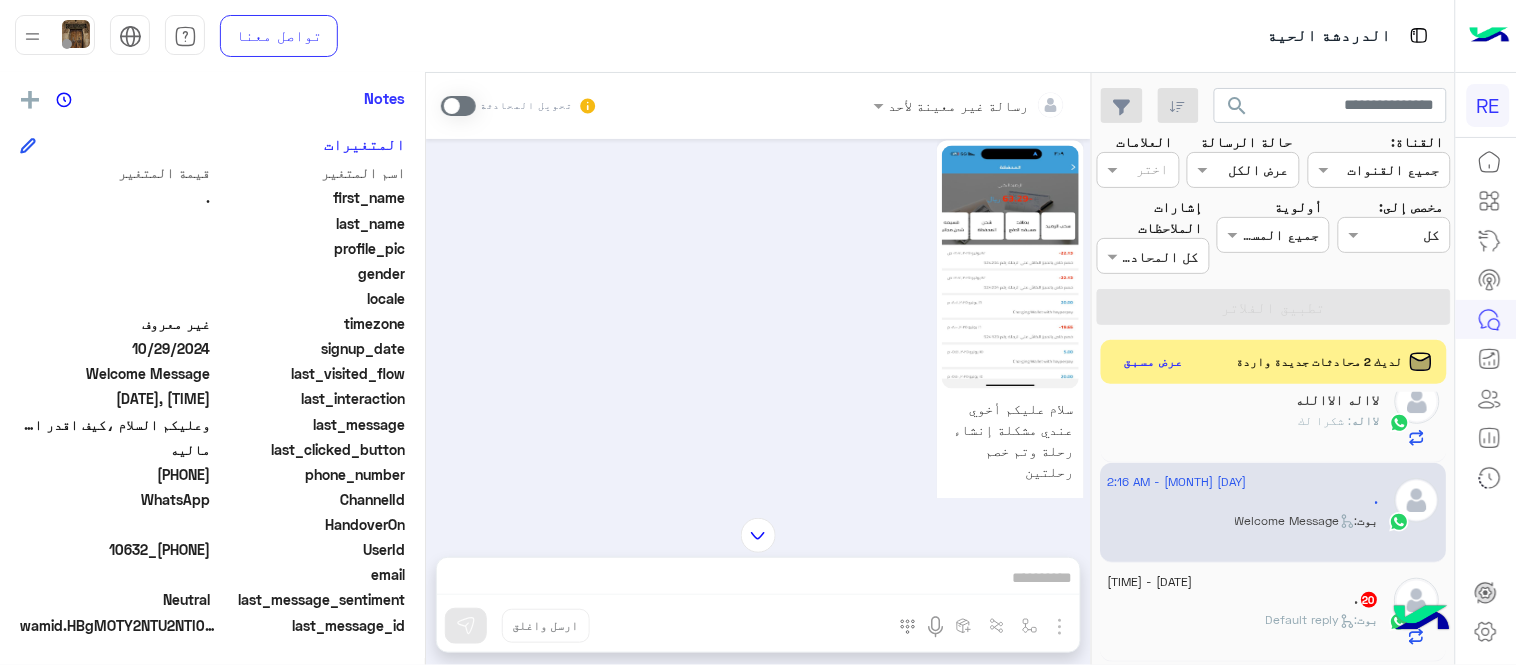 click at bounding box center [458, 106] 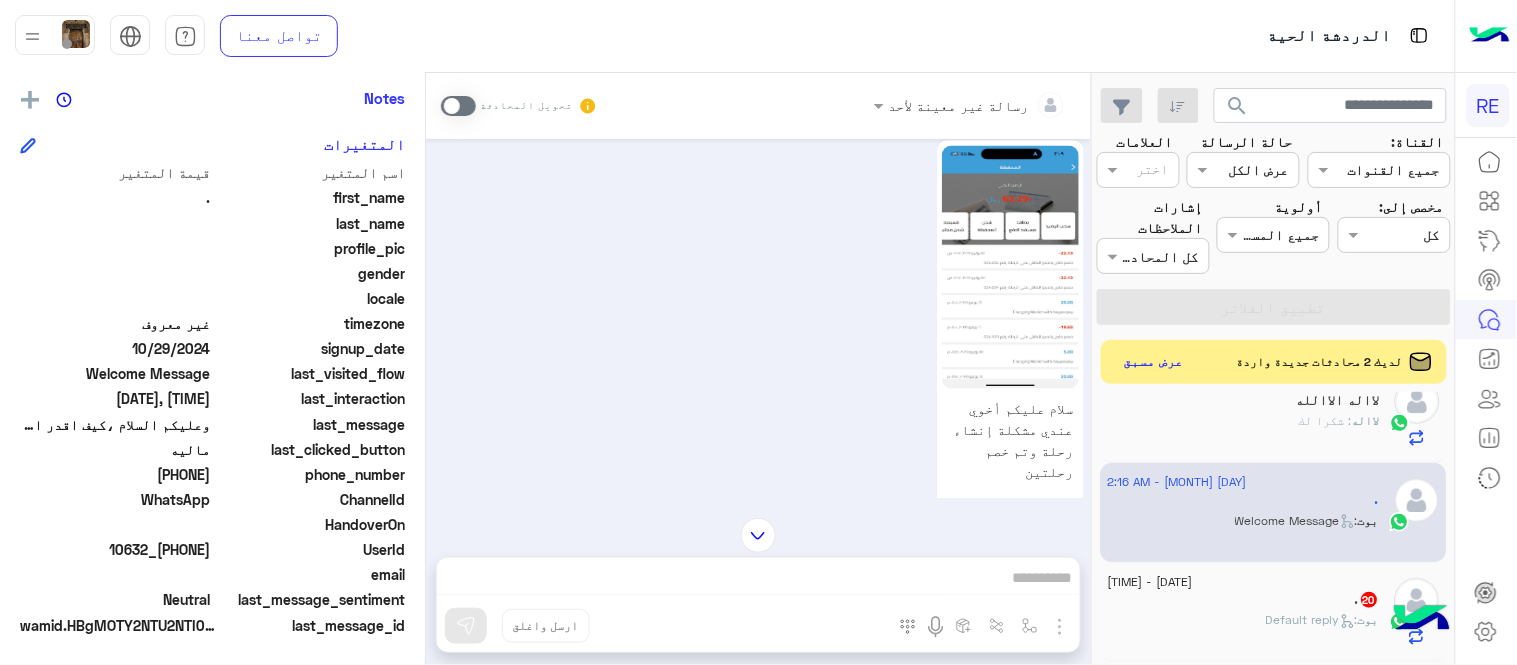 click on "رسالة غير معينة لأحد تحويل المحادثة     [MONTH] [DAY], [YEAR]   كابتن     02:14 AM  اختر احد الخدمات التالية:    02:14 AM   الملاحظات والشكاوى    02:15 AM  اختيار أي:    02:15 AM   شكاوى    02:15 AM  فضلا اختر نوع الشكوى  ماليه   تقنية   اخرى     02:15 AM   ماليه    02:15 AM  عزيزي العميل  سعدنا بتواصلك معنا ، زودنا بجميع  التفاصيل مع ارفاق الصور الخاصة بالمشكلة  ليتم مباشرة المعالجة مع القسم المختص باسرع وقت اي خدمة اخرى ؟  الرجوع للقائمة الرئ   لا     02:15 AM   ‏سلام عليكم أخوي عندي مشكلة إنشاء رحلة وتم خصم رحلتين    02:16 AM  وعليكم السلام ،كيف اقدر اساعدك  English   عربي     02:16 AM  أدخل اسم مجموعة الرسائل  إسقاط   ارسل واغلق" at bounding box center (758, 373) 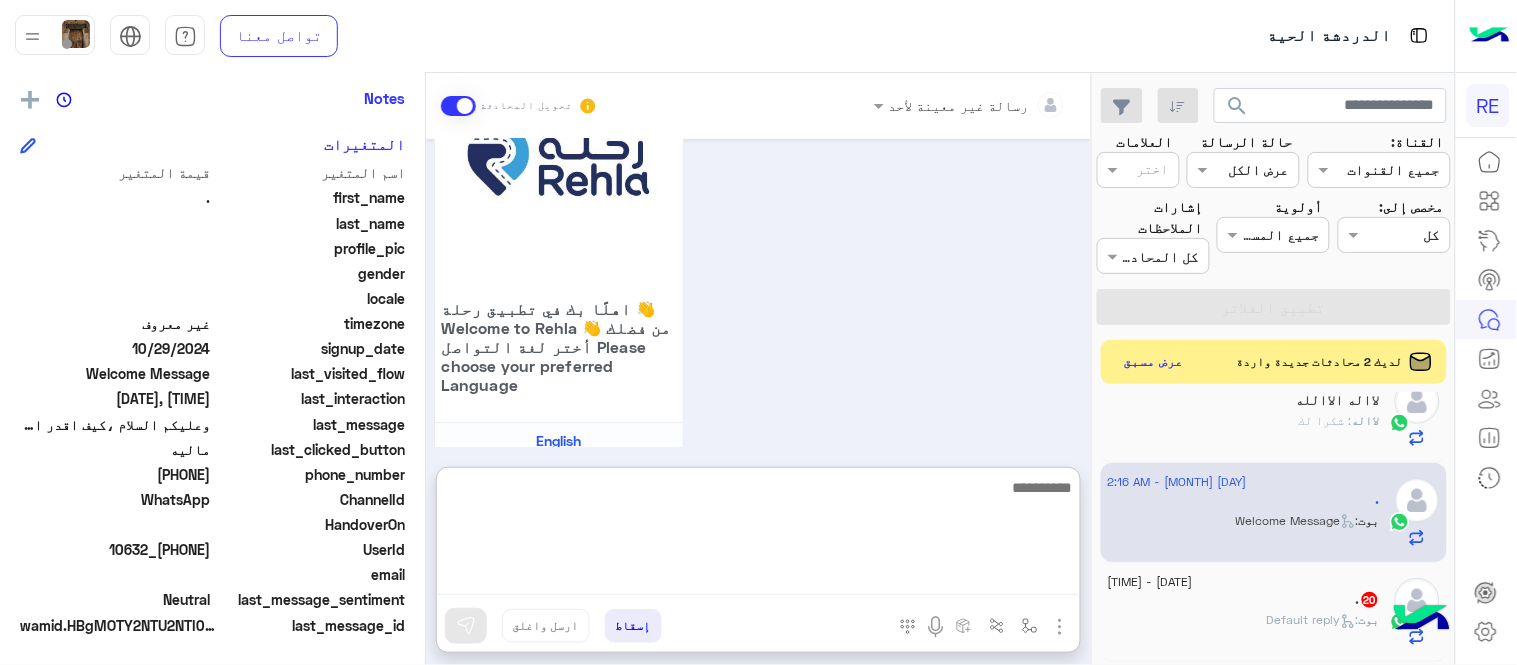 click at bounding box center (758, 535) 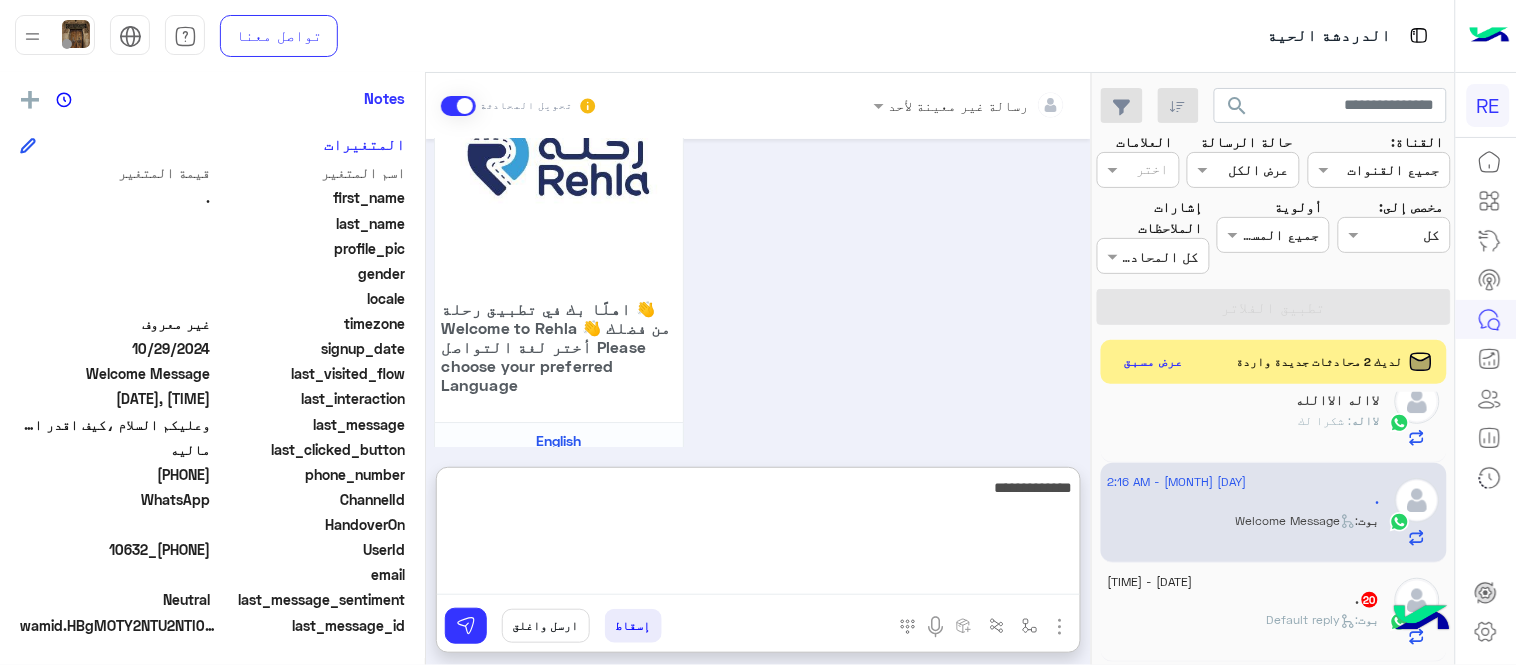 type on "**********" 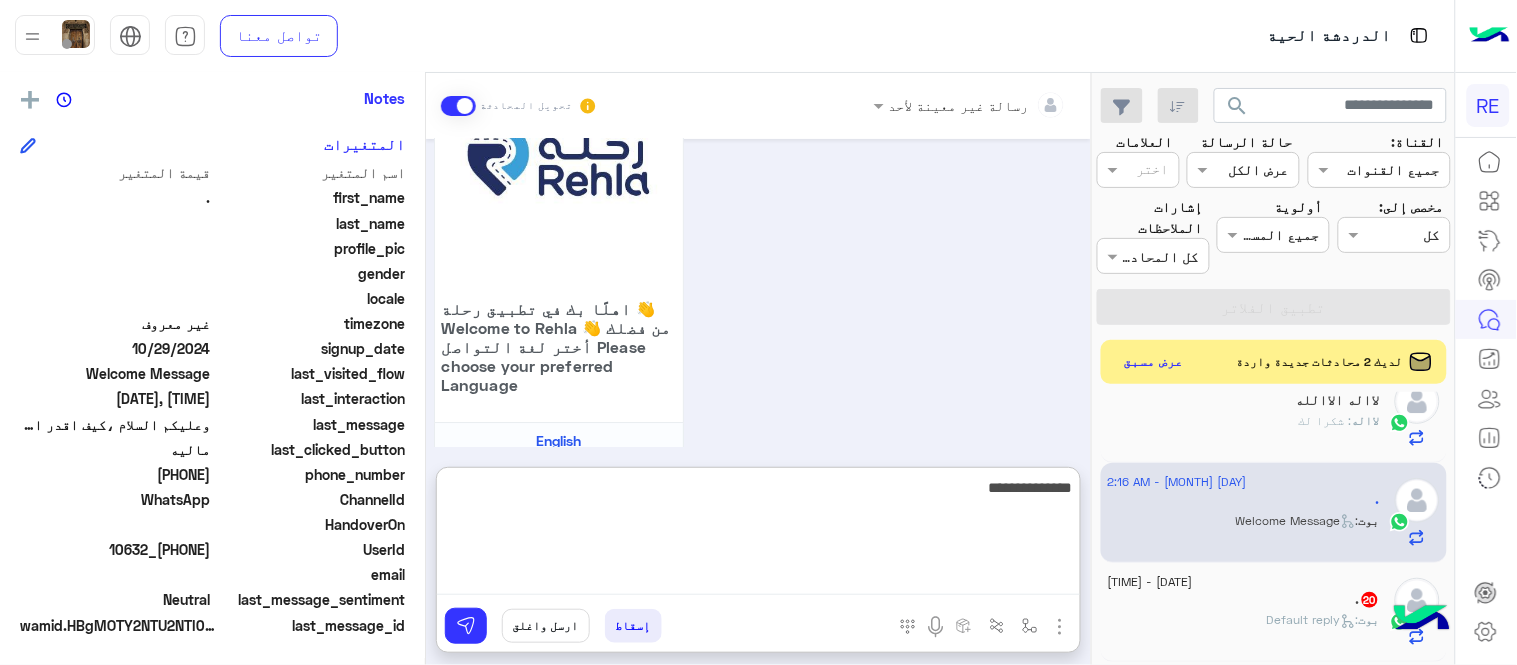 type 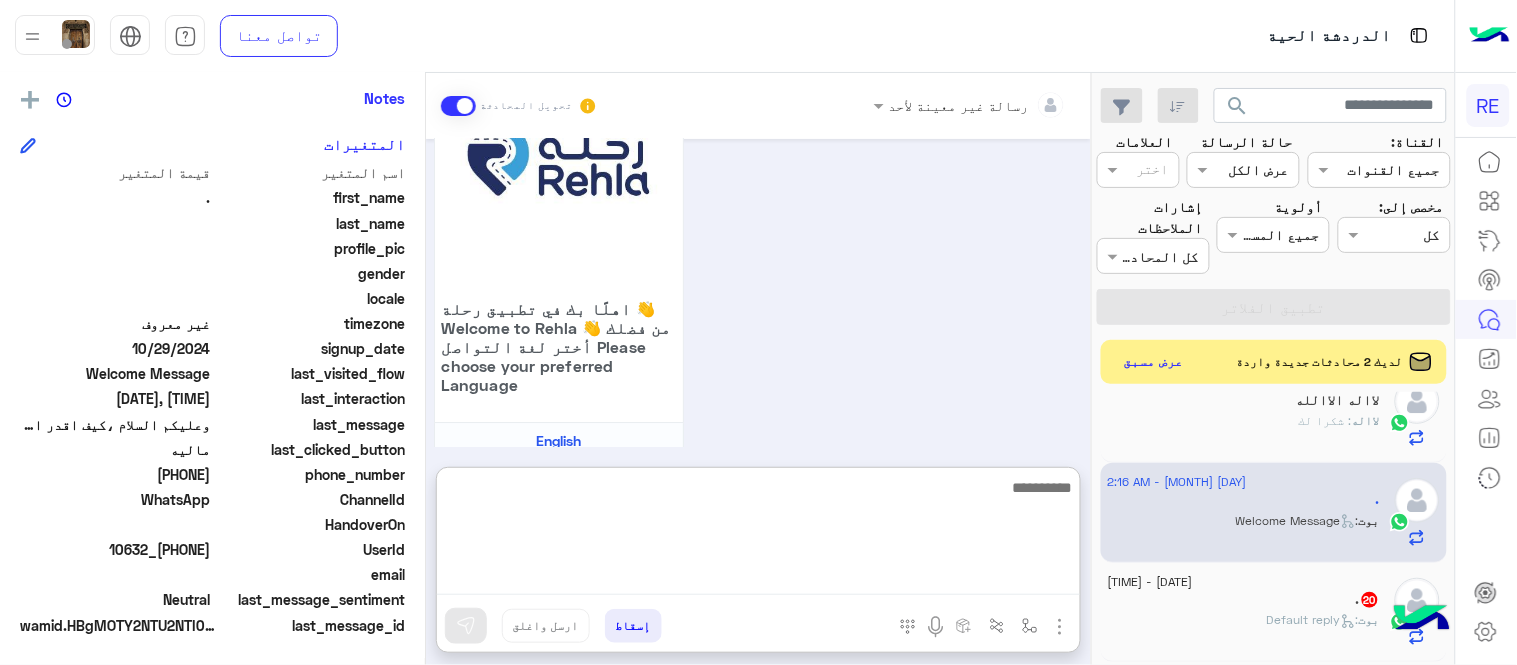 scroll, scrollTop: 1648, scrollLeft: 0, axis: vertical 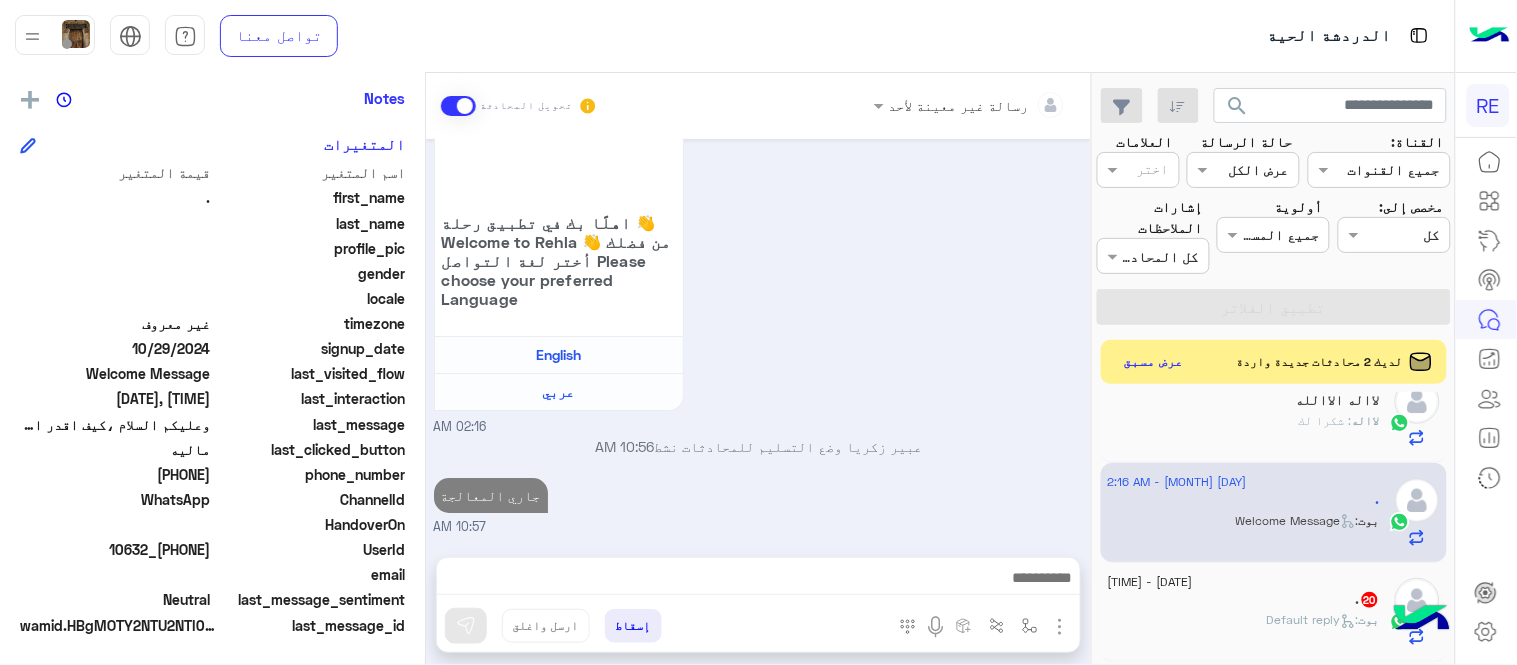 click on "[DATE]   كابتن     [TIME]  اختر احد الخدمات التالية:    [TIME]   الملاحظات والشكاوى    [TIME]  اختيار أي:    [TIME]   شكاوى    [TIME]  فضلا اختر نوع الشكوى  ماليه   تقنية   اخرى     [TIME]   ماليه    [TIME]  عزيزي العميل  سعدنا بتواصلك معنا ، زودنا بجميع  التفاصيل مع ارفاق الصور الخاصة بالمشكلة  ليتم مباشرة المعالجة مع القسم المختص باسرع وقت اي خدمة اخرى ؟  الرجوع للقائمة الرئ   لا     [TIME]   ‏سلام عليكم أخوي عندي مشكلة إنشاء رحلة وتم خصم رحلتين    [TIME]  وعليكم السلام ،كيف اقدر اساعدك
اهلًا بك في تطبيق رحلة 👋
Welcome to Rehla  👋
من فضلك أختر لغة التواصل
Please choose your preferred Language
English   عربي     [TIME]" at bounding box center [758, 338] 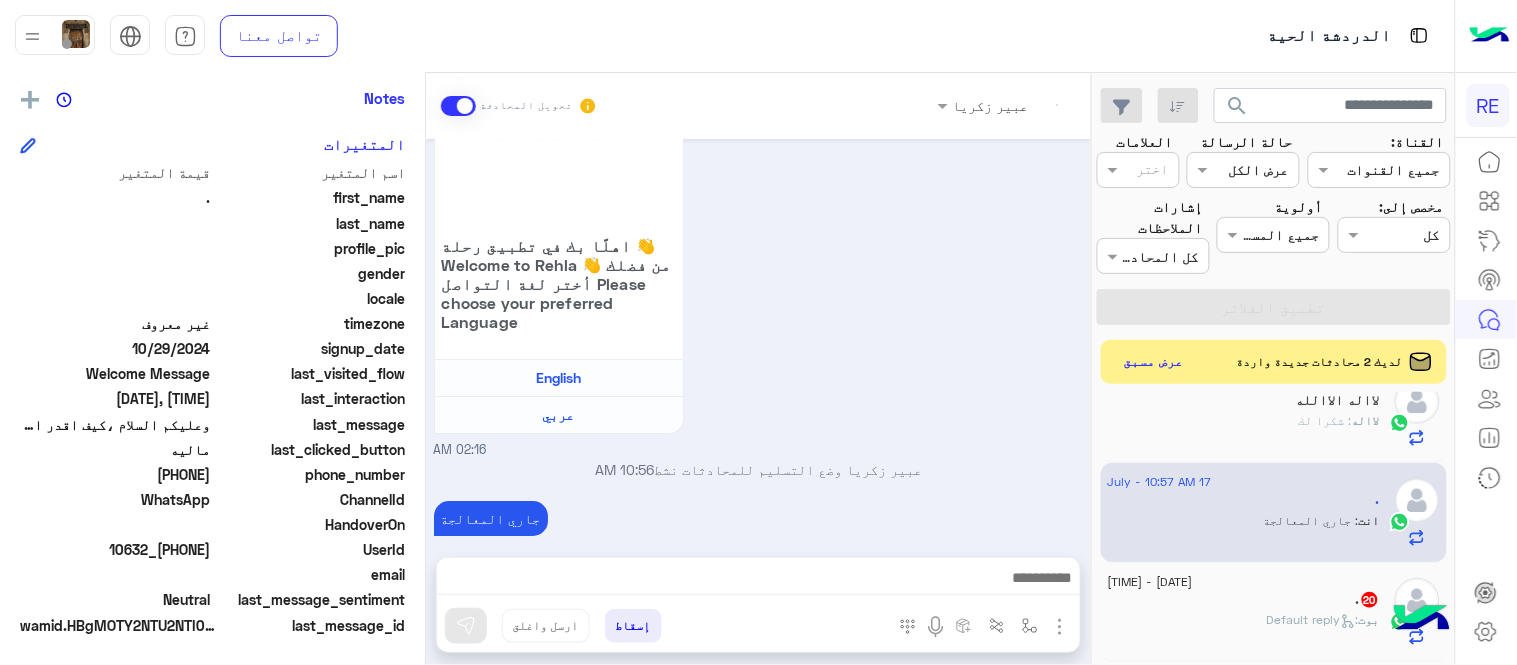 scroll, scrollTop: 1595, scrollLeft: 0, axis: vertical 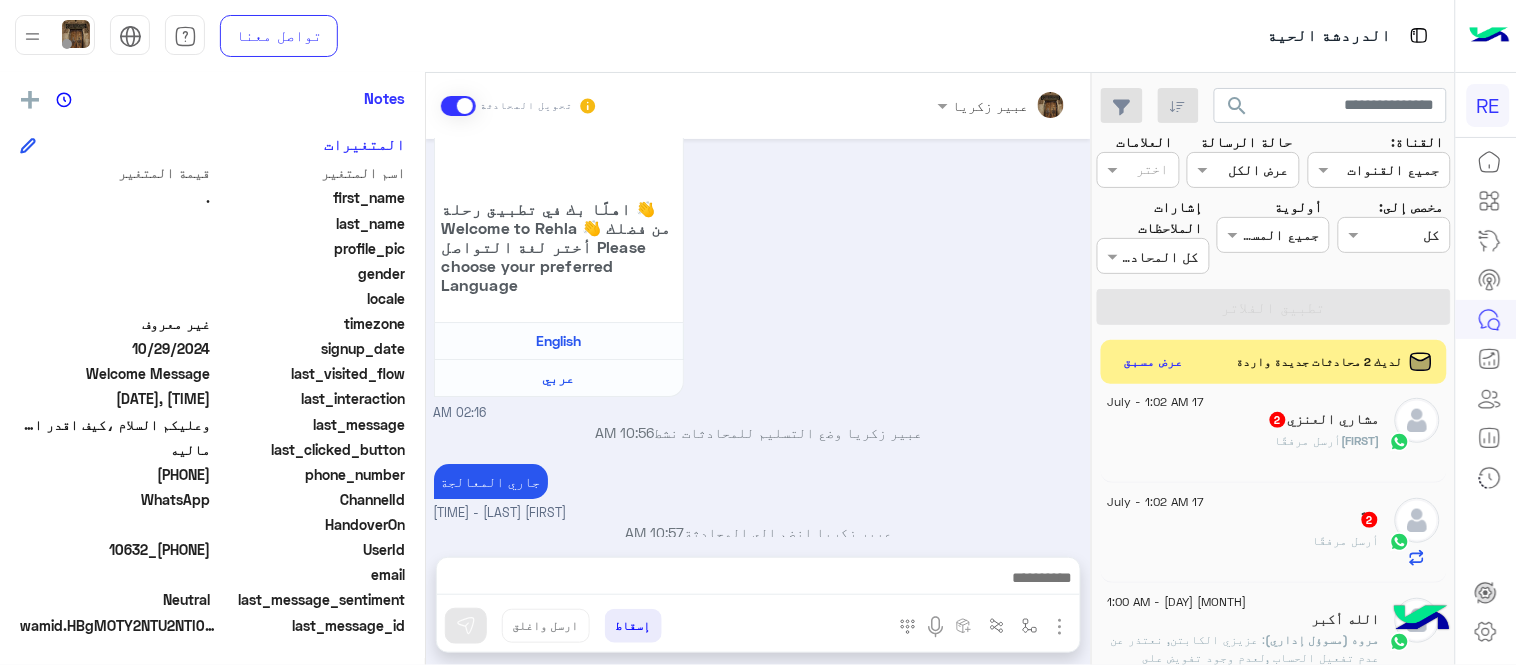 click on "ً  أرسل مرفقًا" 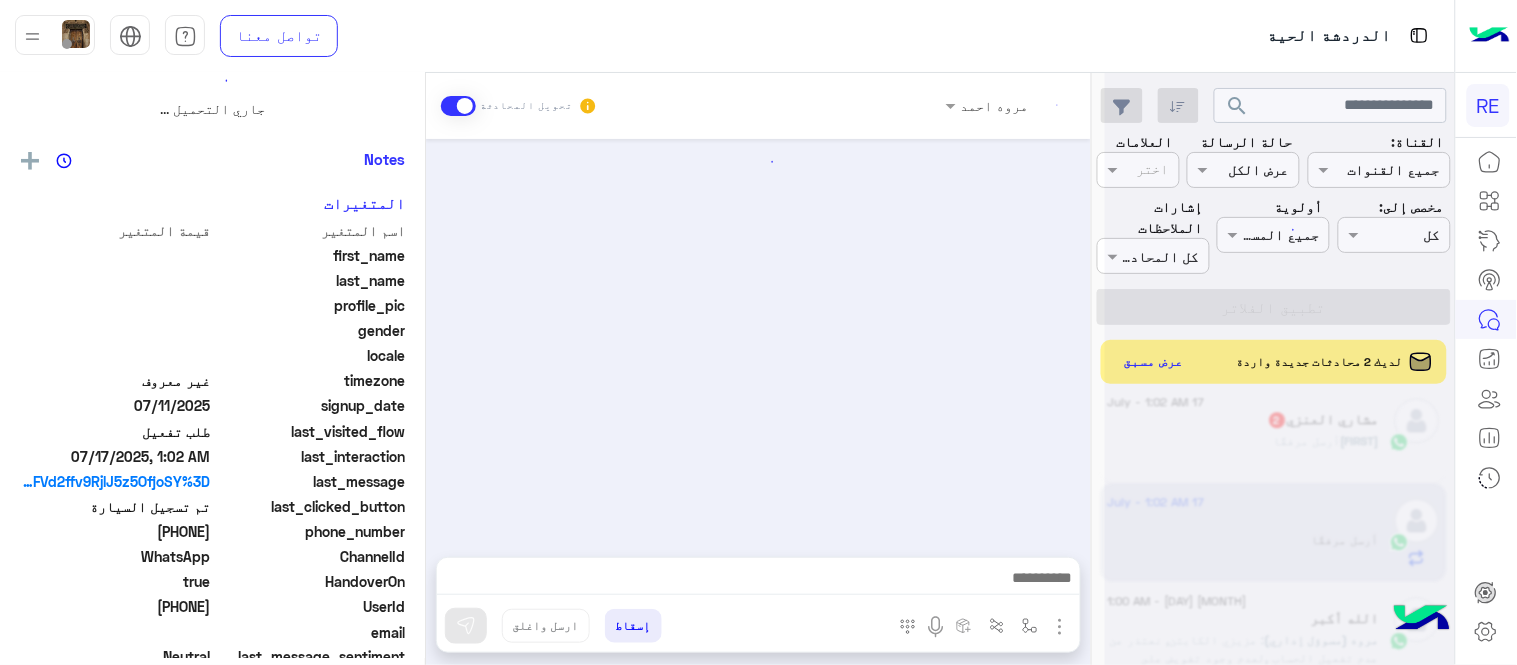 scroll, scrollTop: 0, scrollLeft: 0, axis: both 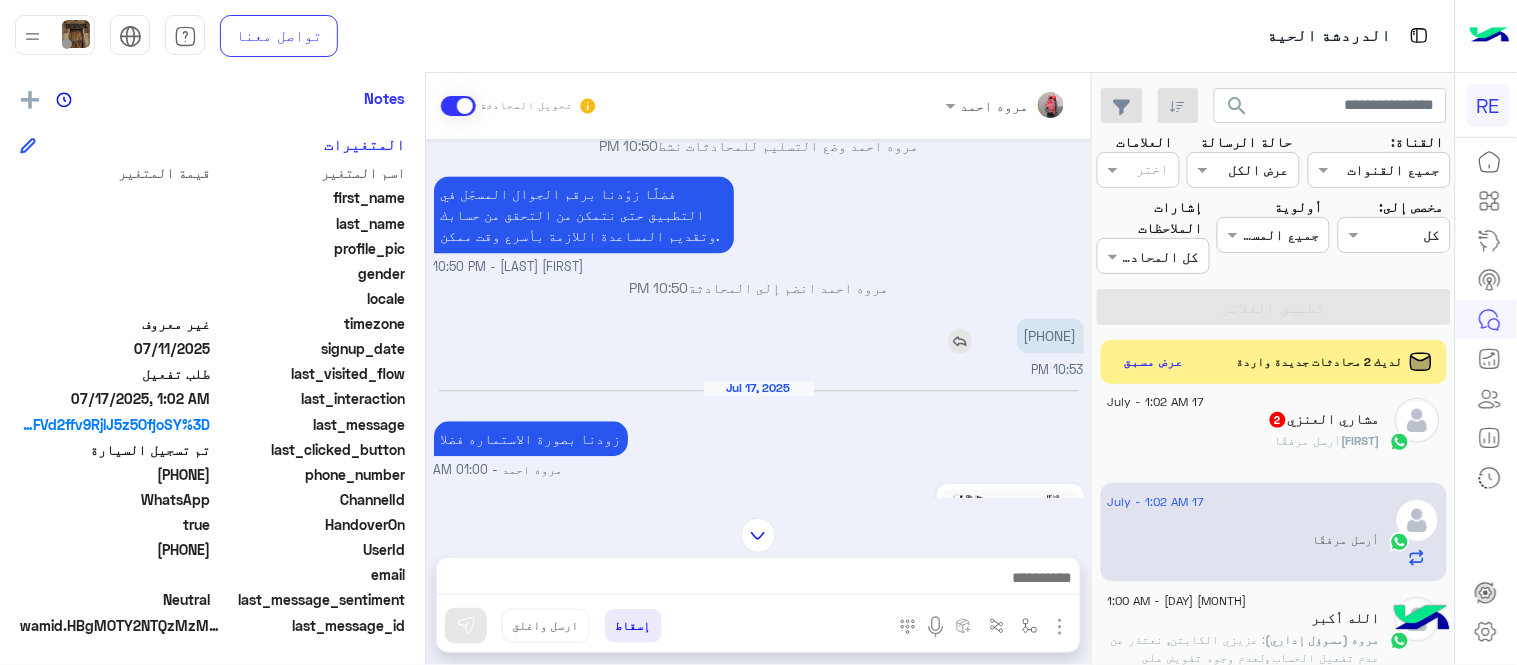 click on "[PHONE]" at bounding box center (1050, 335) 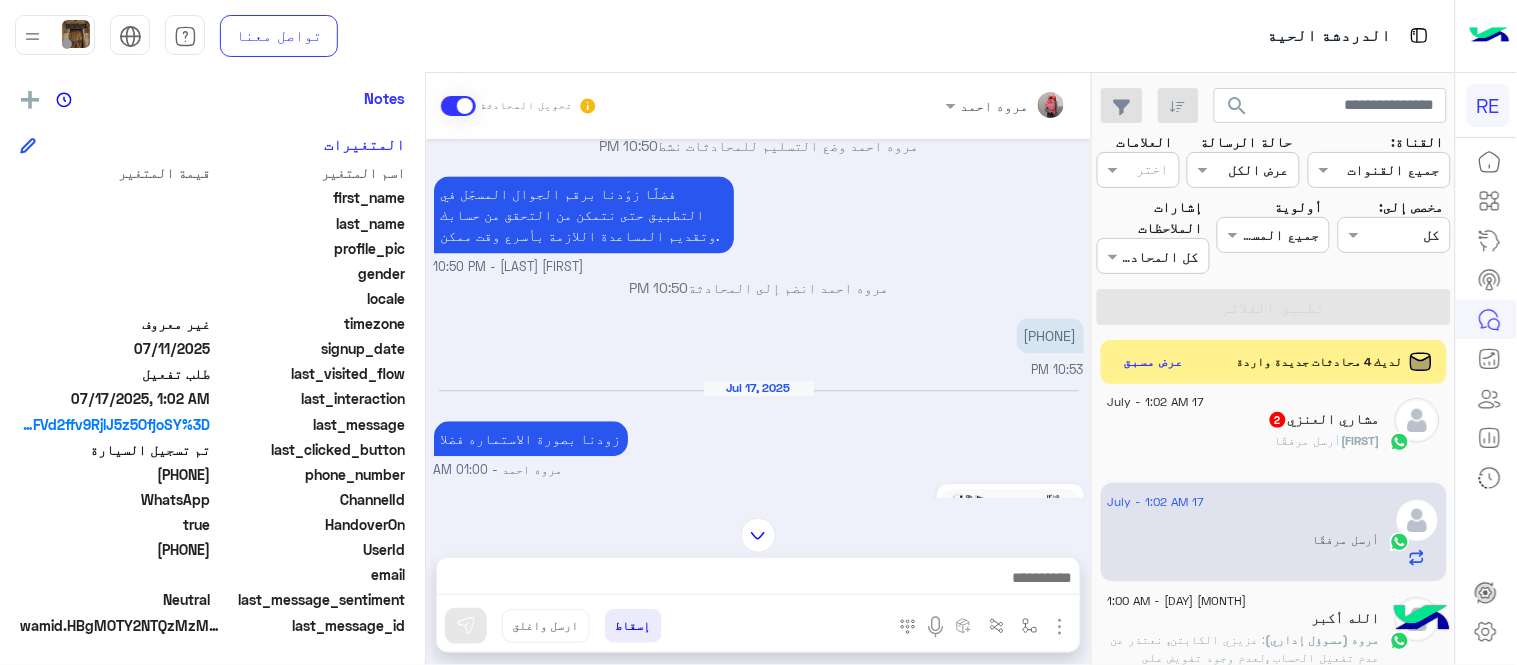 click at bounding box center [758, 535] 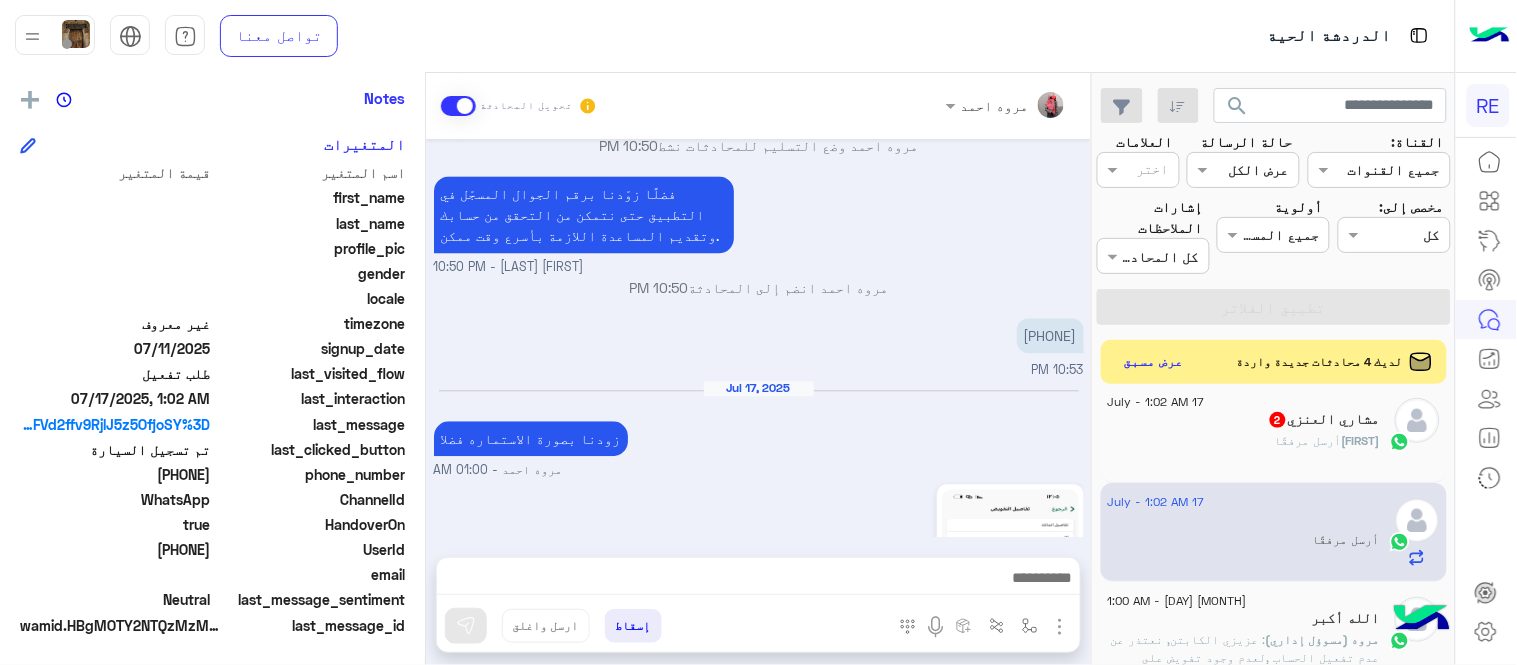 scroll, scrollTop: 1645, scrollLeft: 0, axis: vertical 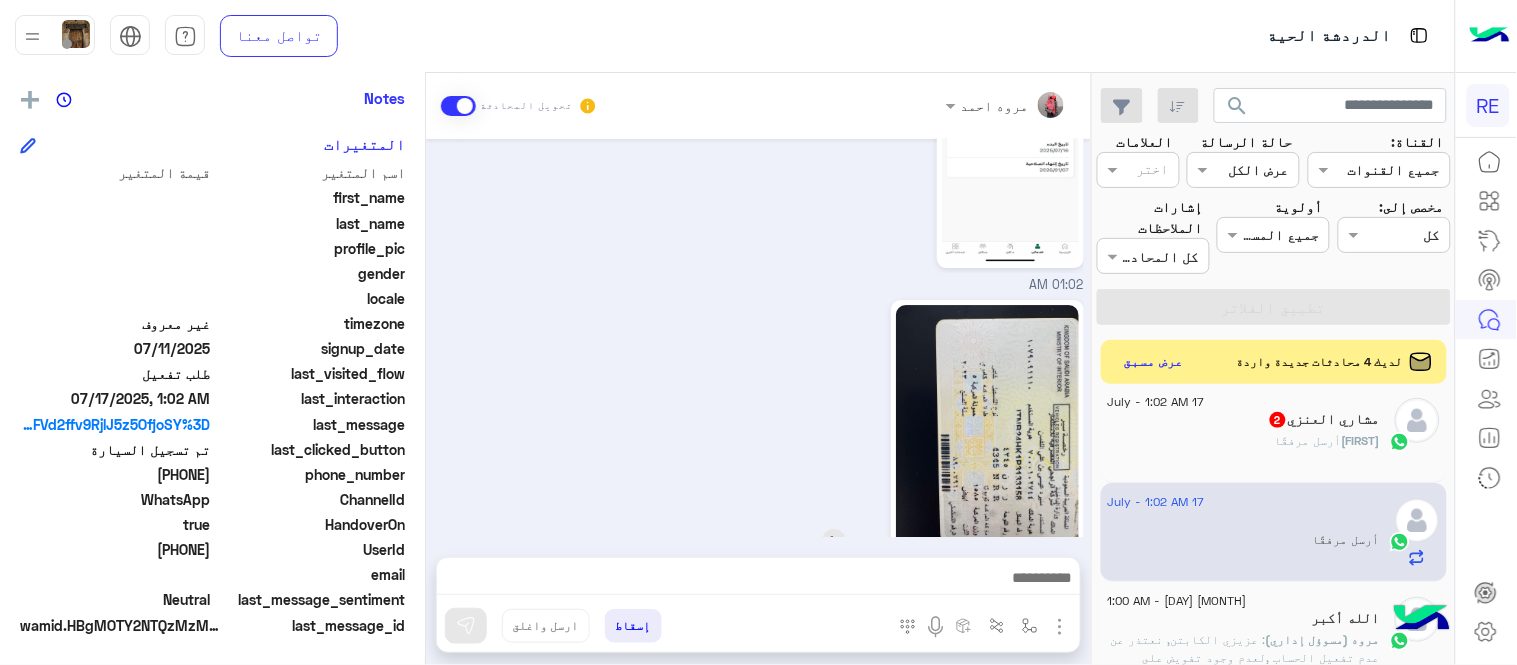 click 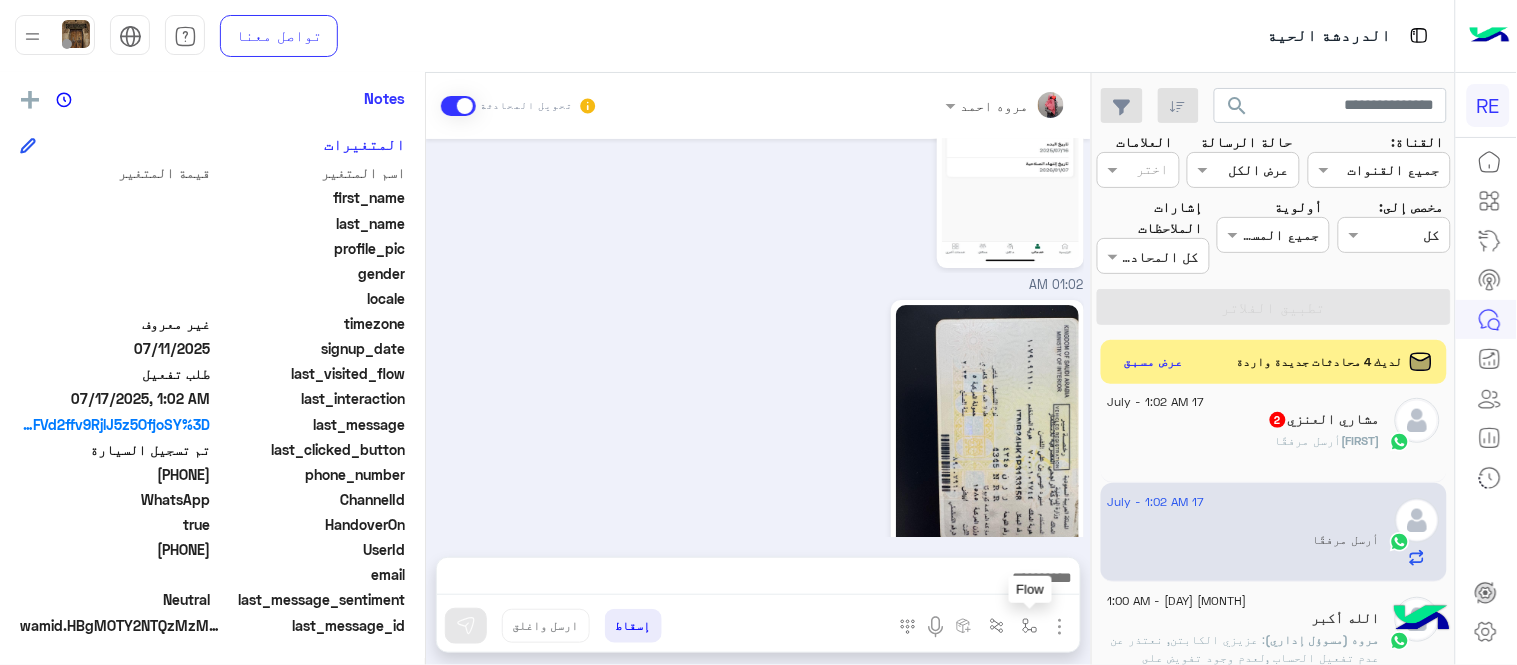 click at bounding box center [1030, 626] 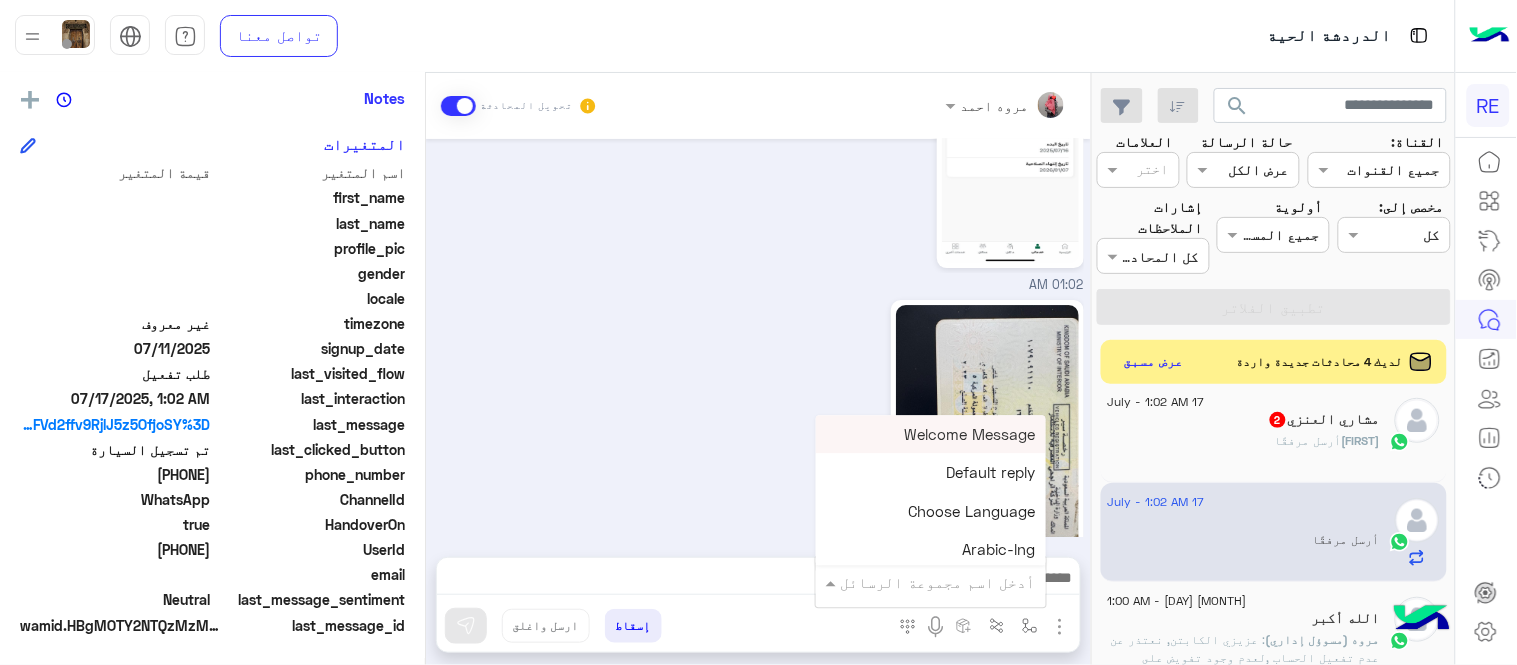 click at bounding box center [959, 582] 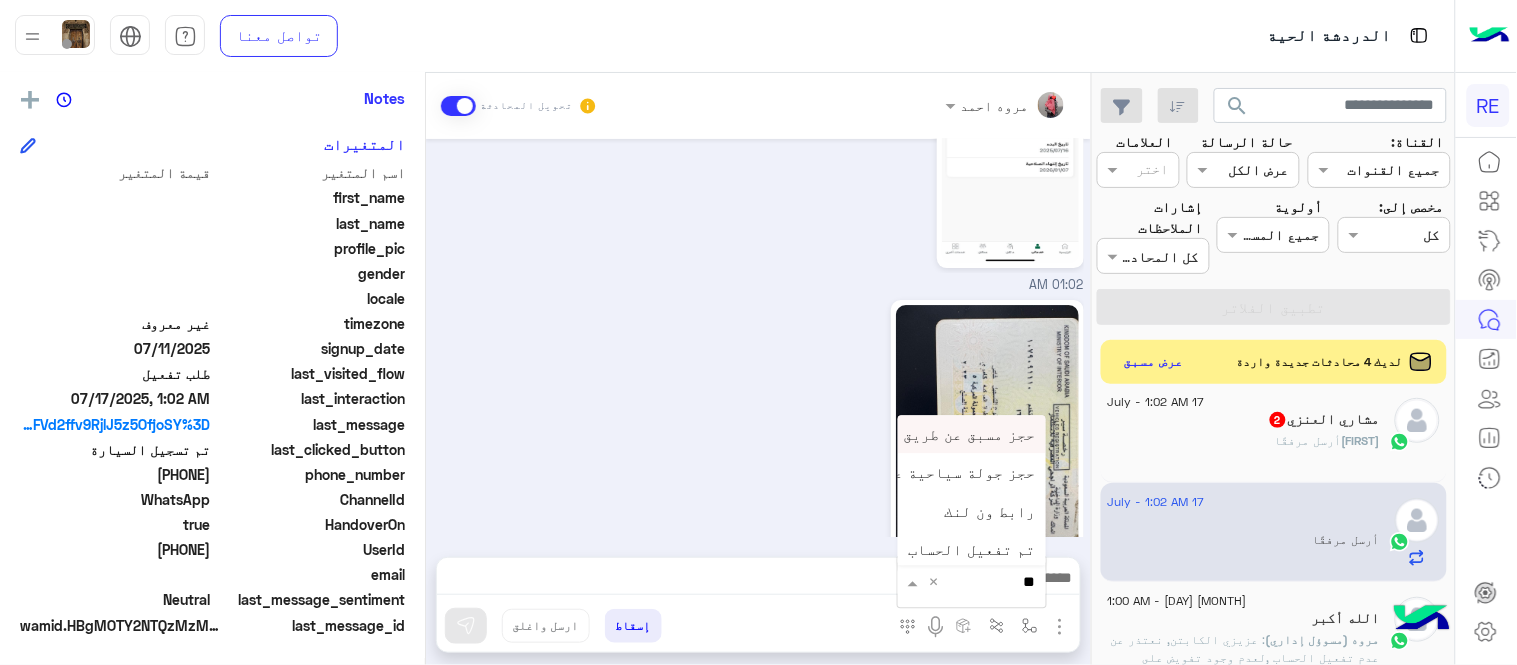 type on "***" 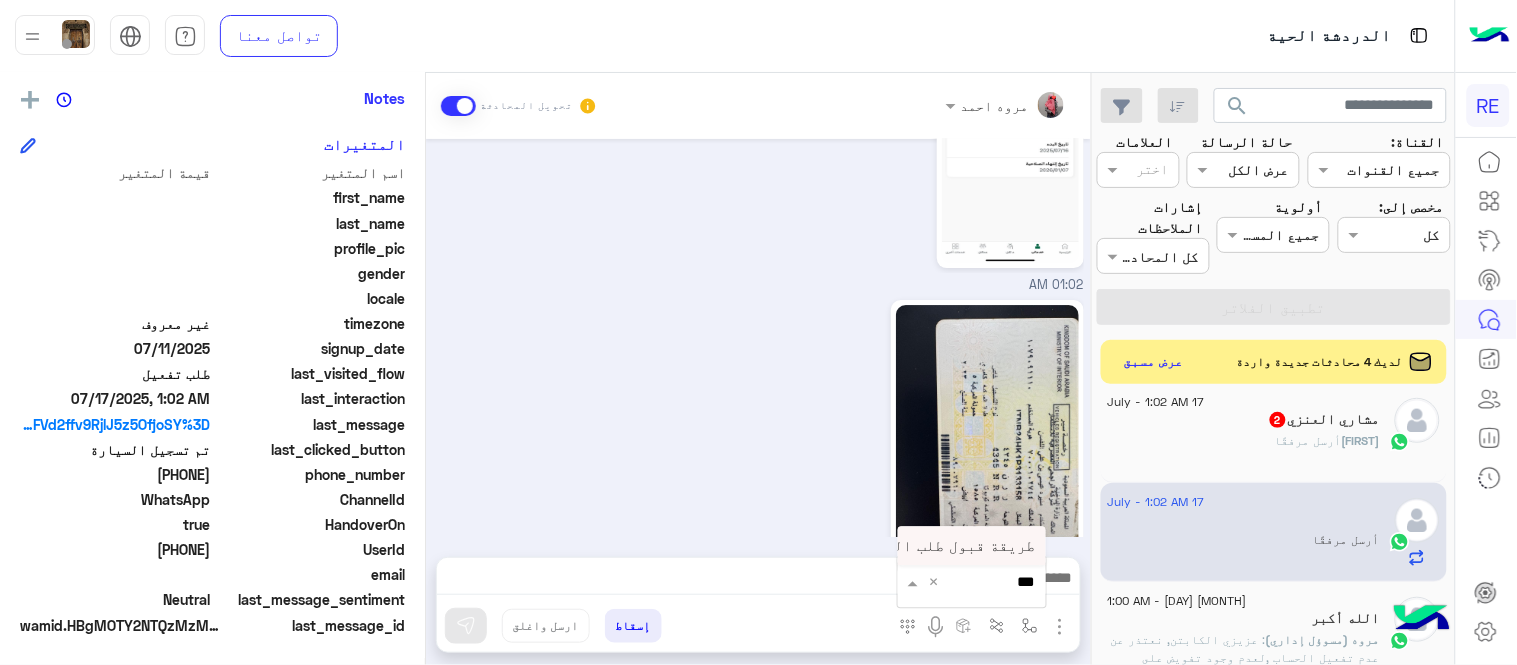click on "طريقة قبول طلب التحقق تفعيل ابشر ككابتن" at bounding box center [872, 546] 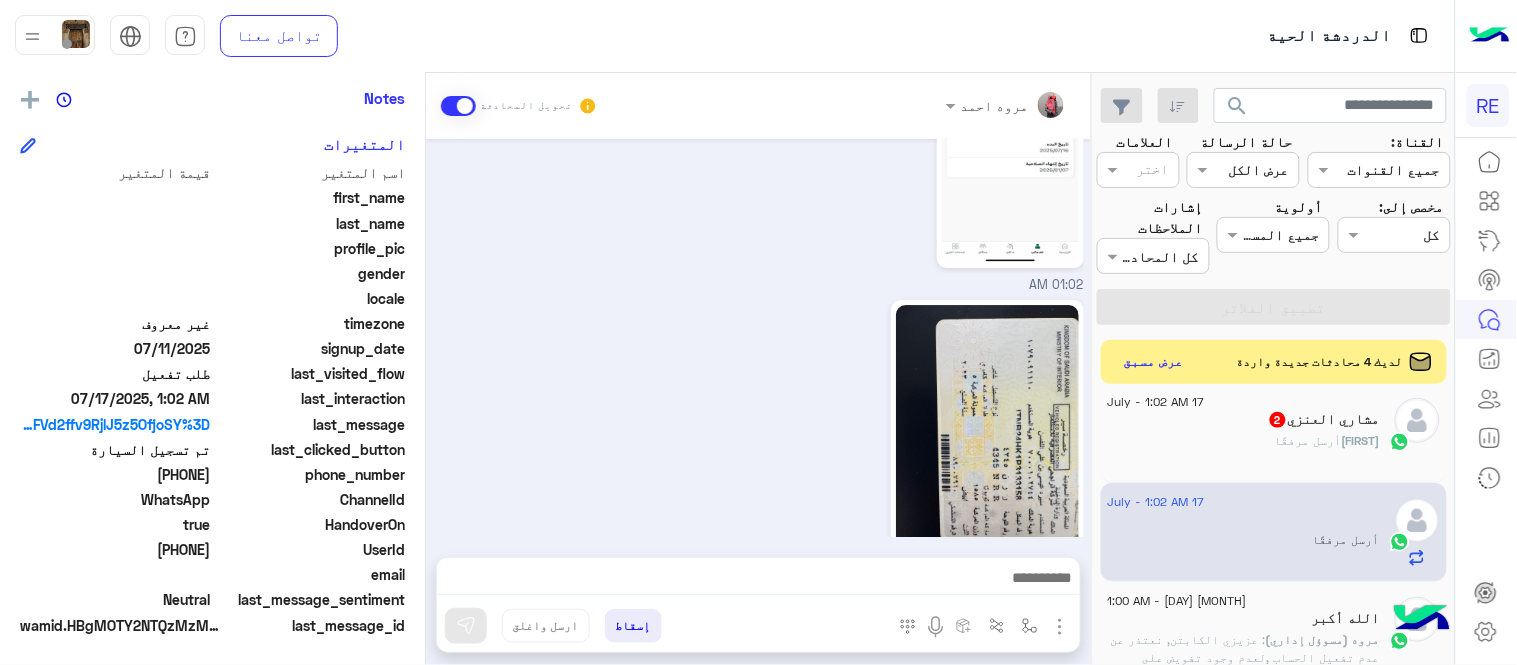 type on "**********" 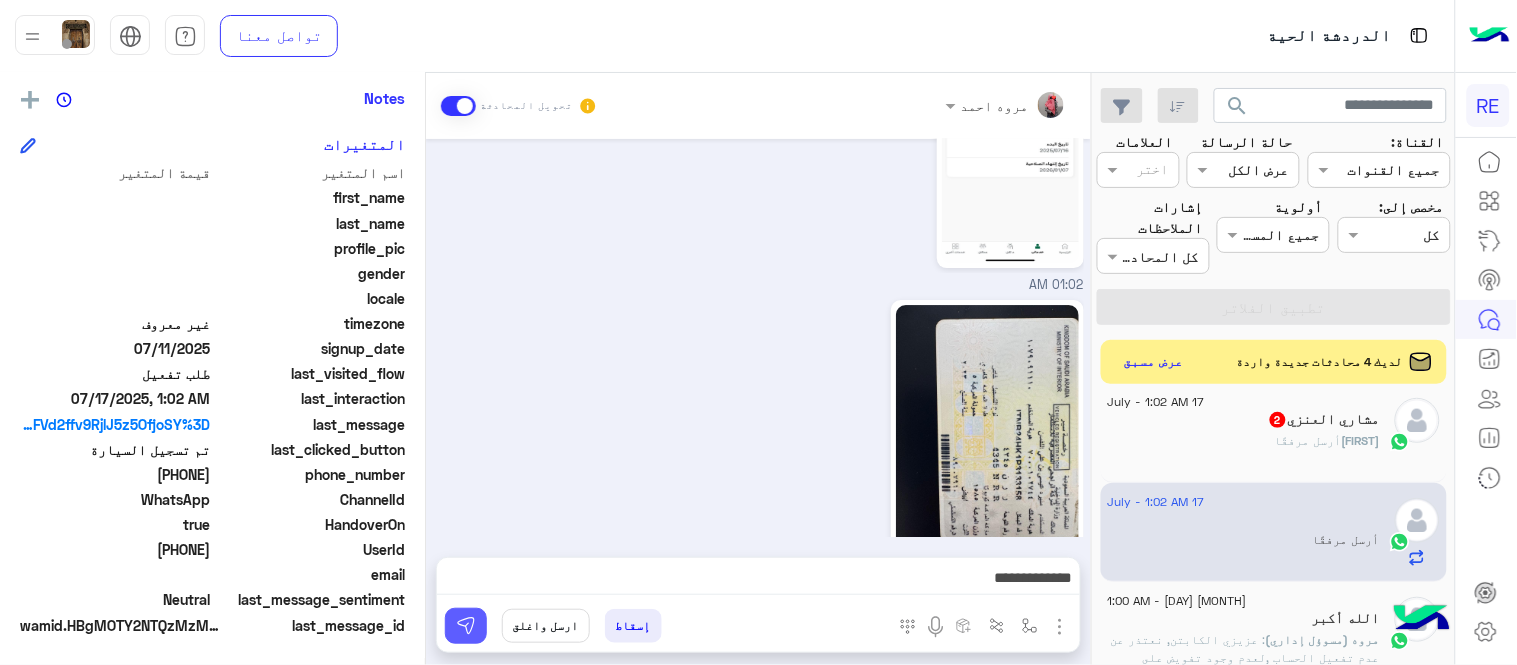 click at bounding box center [466, 626] 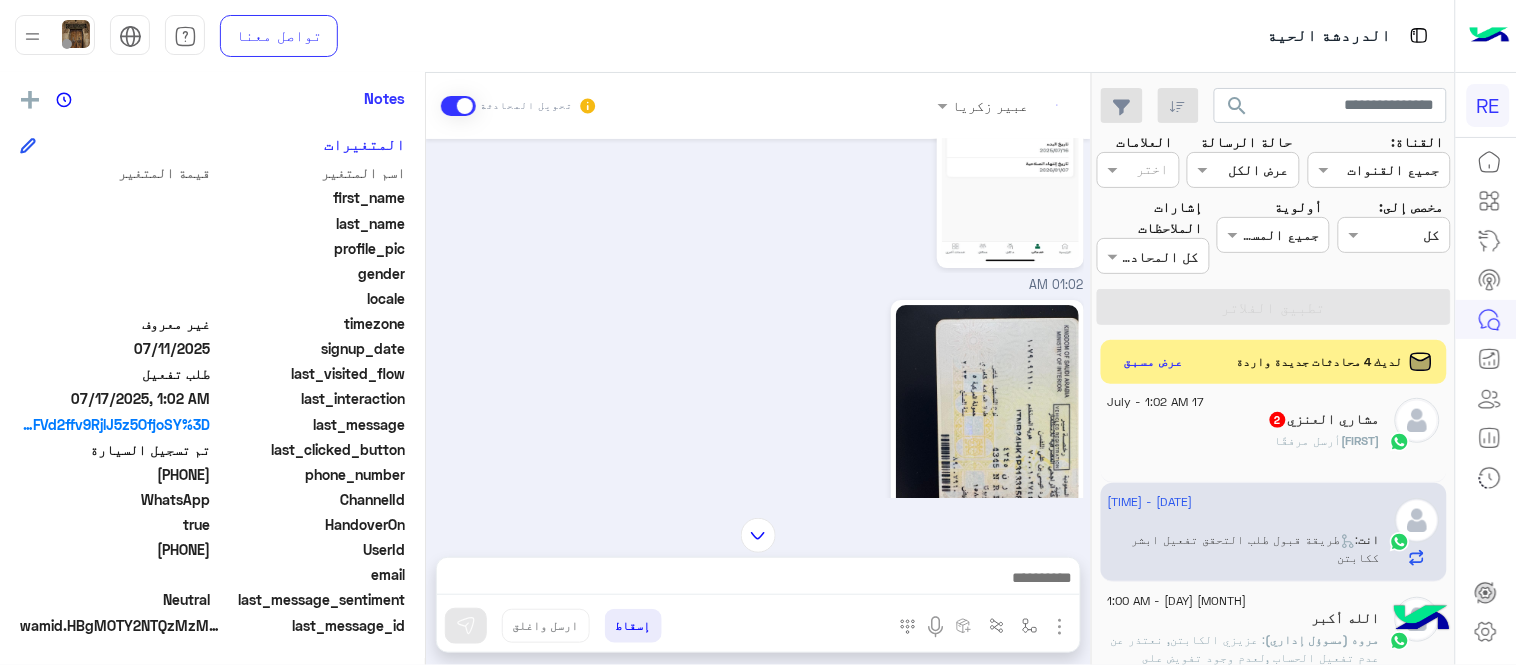 scroll, scrollTop: 1828, scrollLeft: 0, axis: vertical 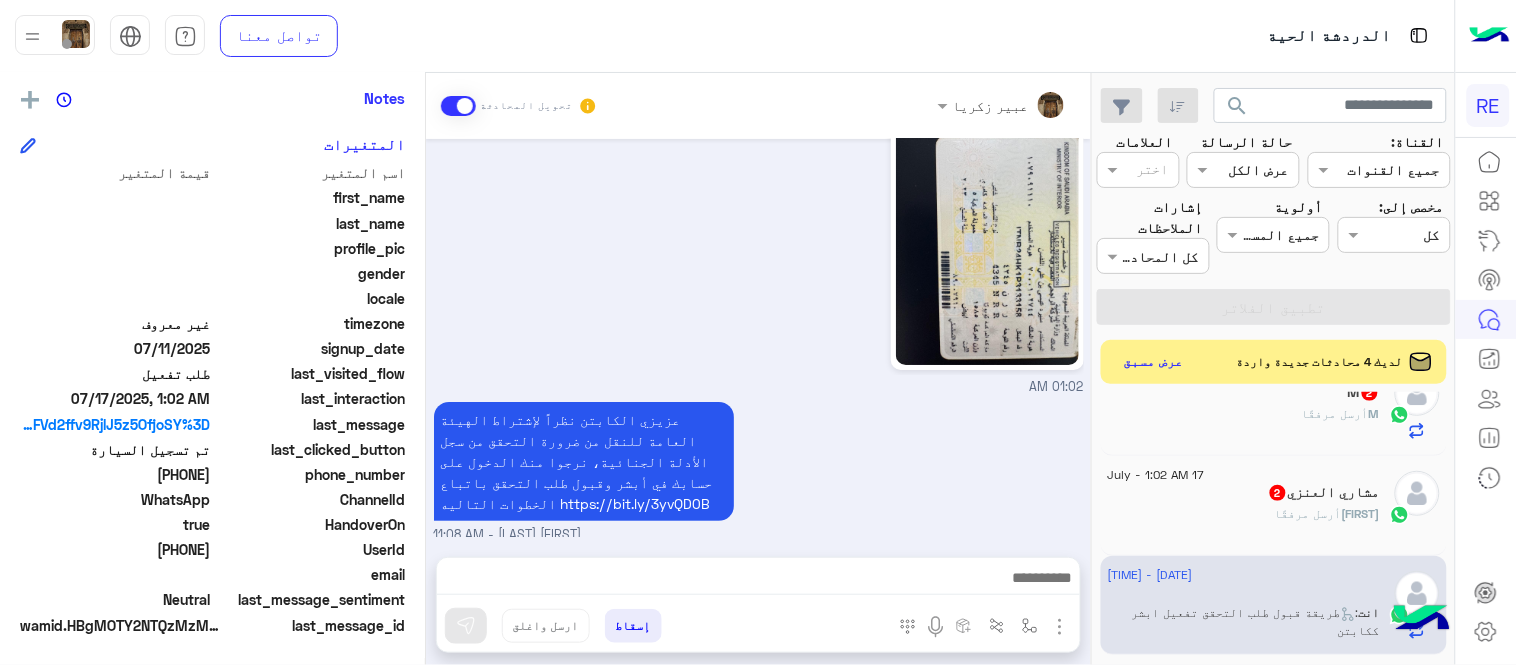 click on "[NAME]  أرسل مرفقًا" 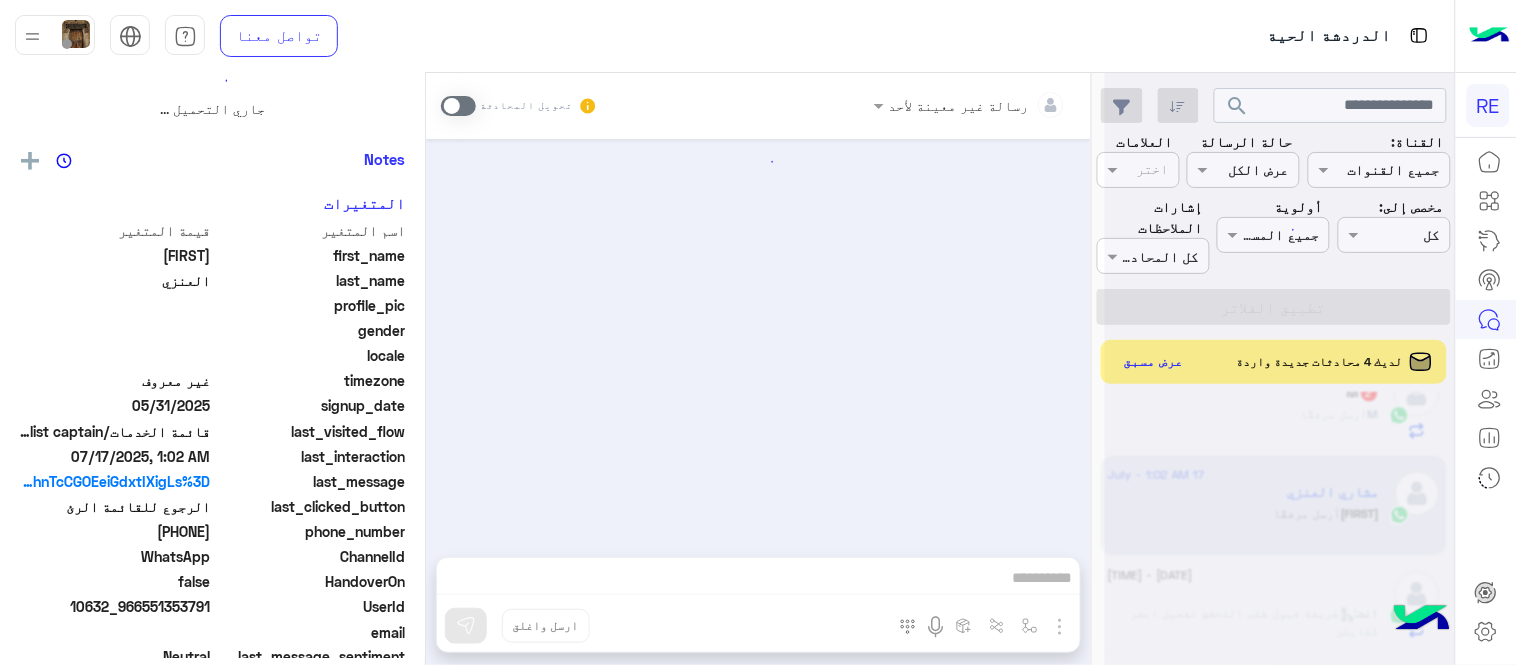 scroll, scrollTop: 0, scrollLeft: 0, axis: both 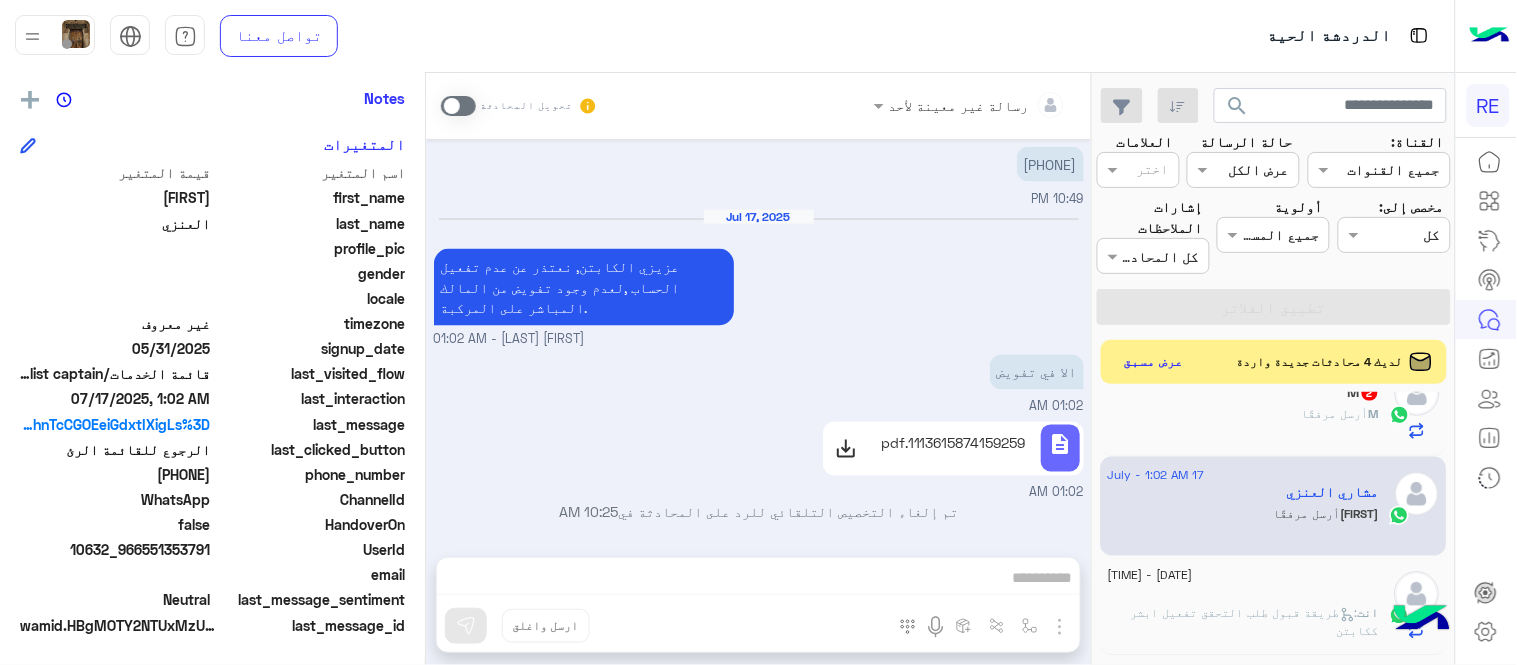 click on "رسالة غير معينة لأحد تحويل المحادثة     [MONTH] 16, 2025    03:53 PM    03:56 PM  السلام عليكم وش صار   08:01 PM  فضلًا زوّدنا برقم الجوال المسجّل في التطبيق حتى نتمكن من التحقق من حسابك وتقديم المساعدة اللازمة بأسرع وقت ممكن.  [FIRST] [LAST] -  10:48 PM   [FIRST] [LAST] انضم إلى المحادثة   10:48 PM      [PHONE]   10:49 PM   [MONTH] 17, 2025  عزيزي الكابتن, نعتذر عن عدم تفعيل الحساب ,لعدم وجود تفويض من المالك المباشر على المركبة.  [FIRST] [LAST] -  01:02 AM  الا في تفويض   01:02 AM  description [ID].pdf   01:02 AM   تم إلغاء التخصيص التلقائي للرد على المحادثة في   10:25 AM      أدخل اسم مجموعة الرسائل  إسقاط   ارسل واغلق" at bounding box center (758, 373) 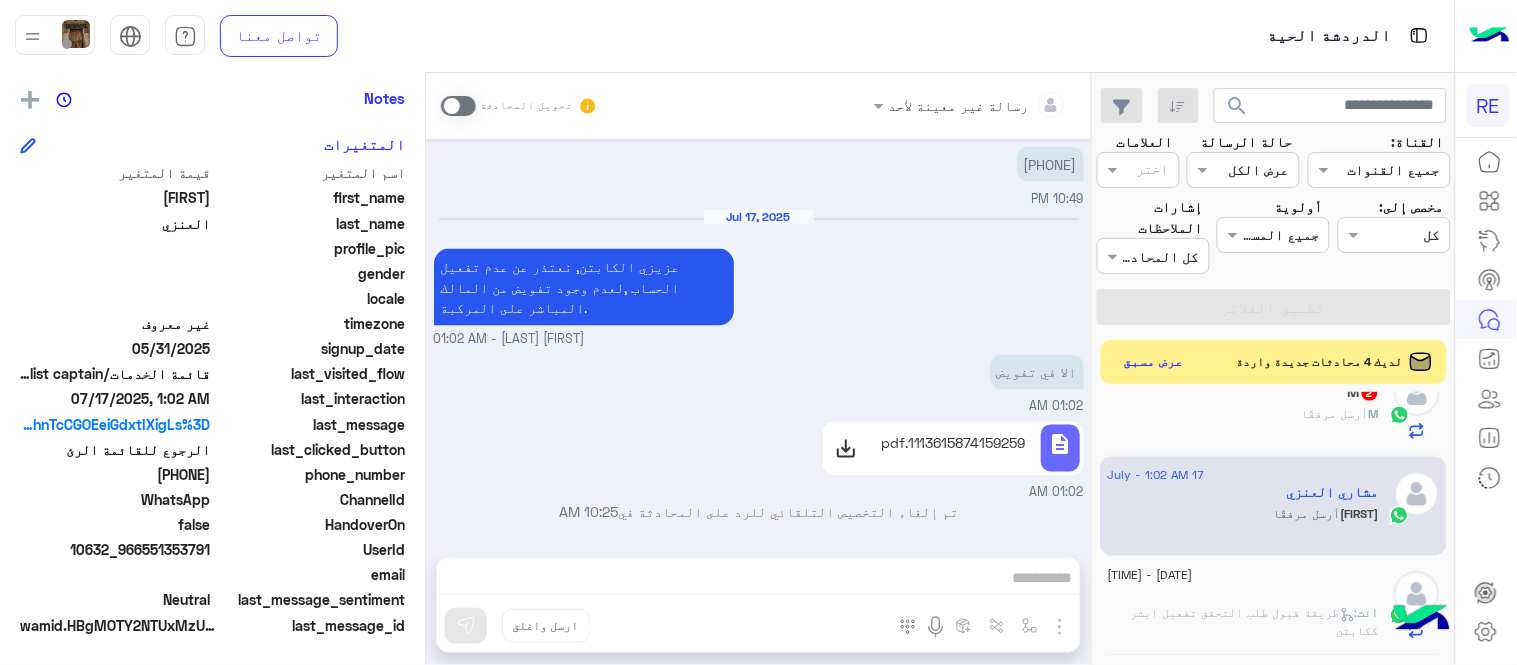 click at bounding box center (458, 106) 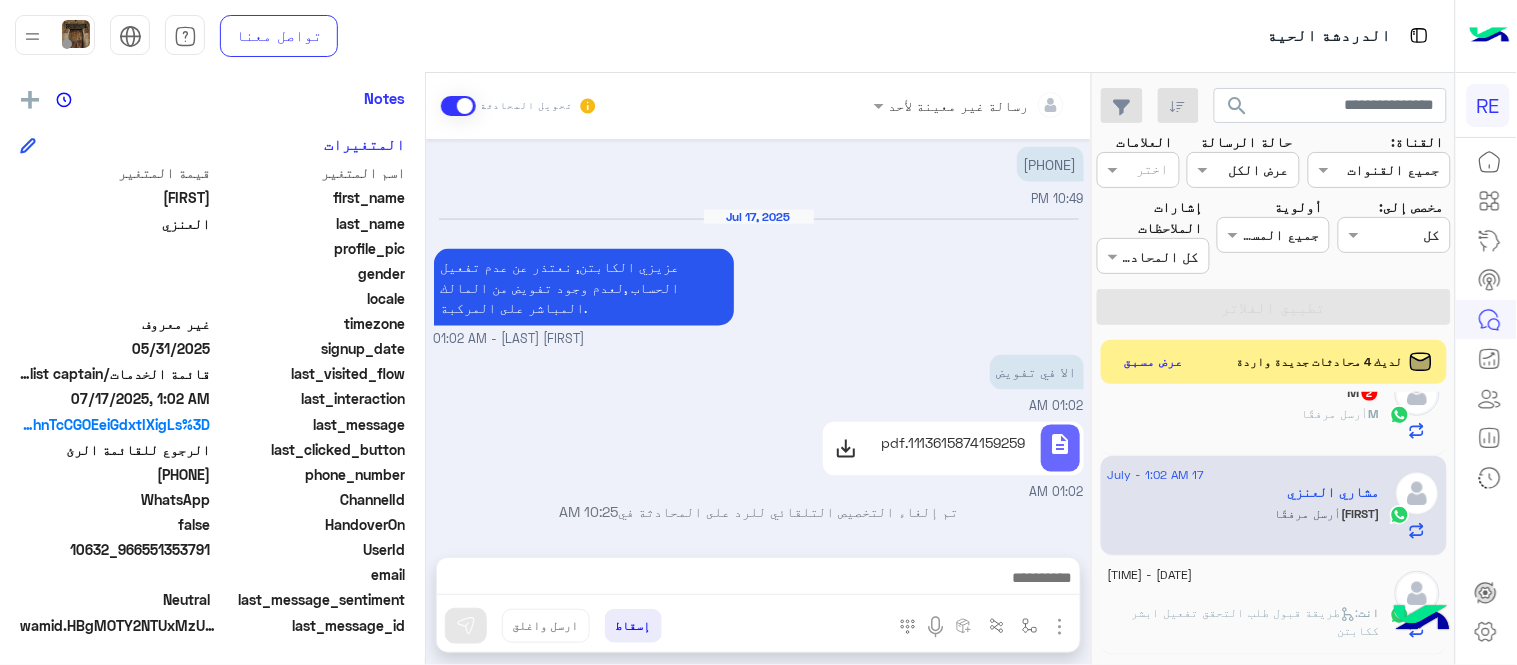 scroll, scrollTop: 846, scrollLeft: 0, axis: vertical 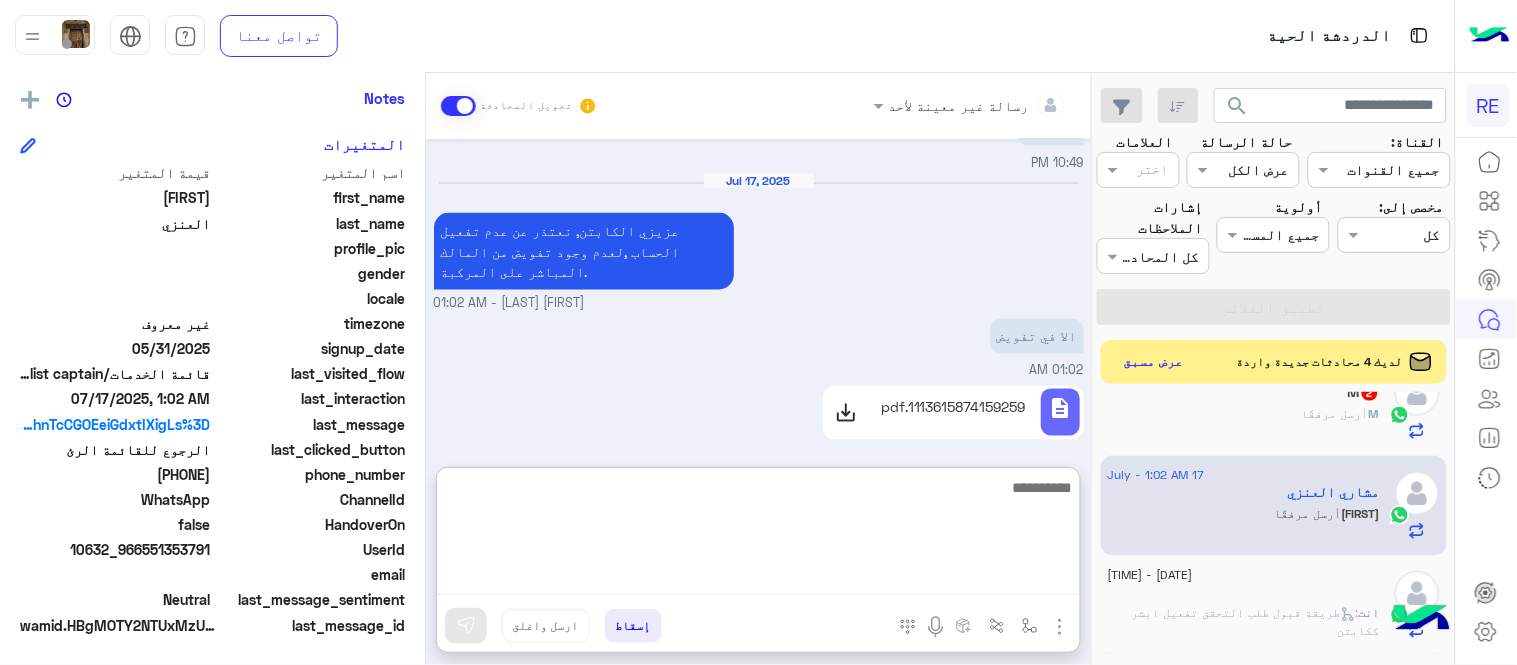 click at bounding box center (758, 535) 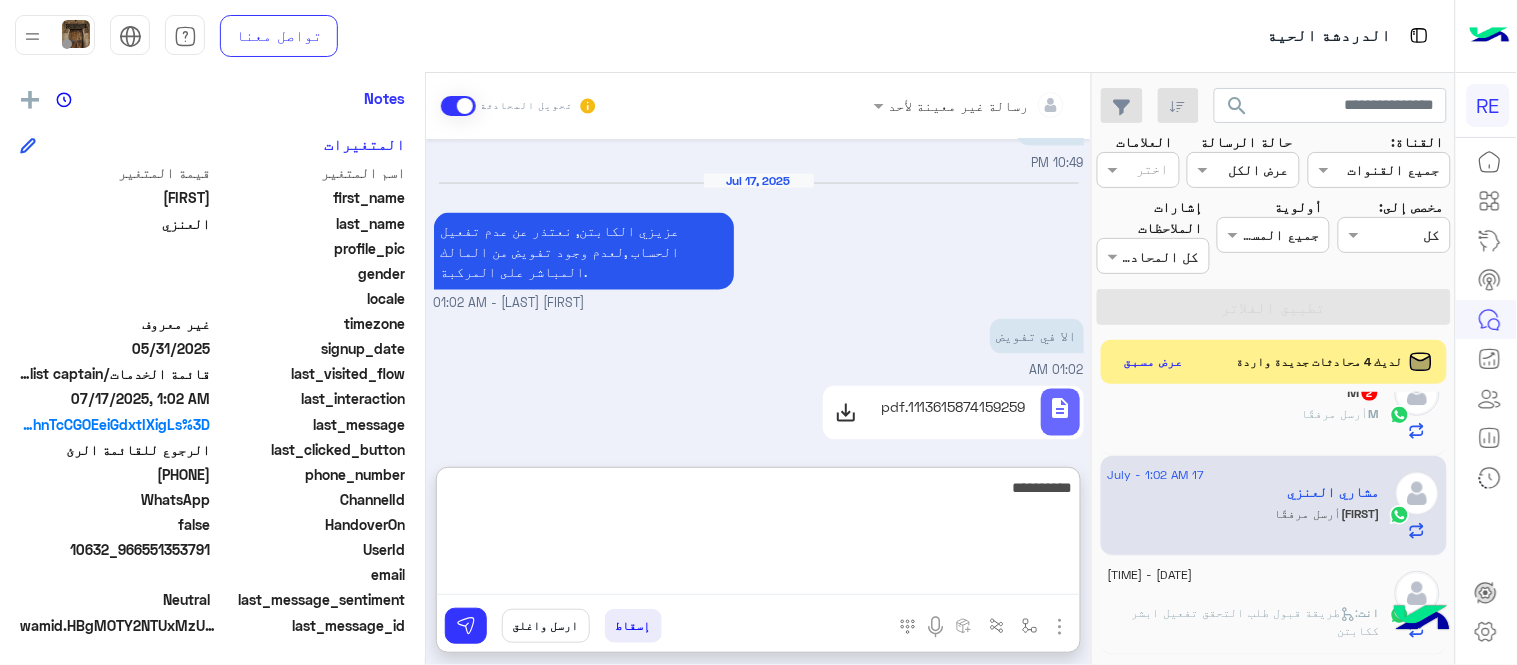 type on "**********" 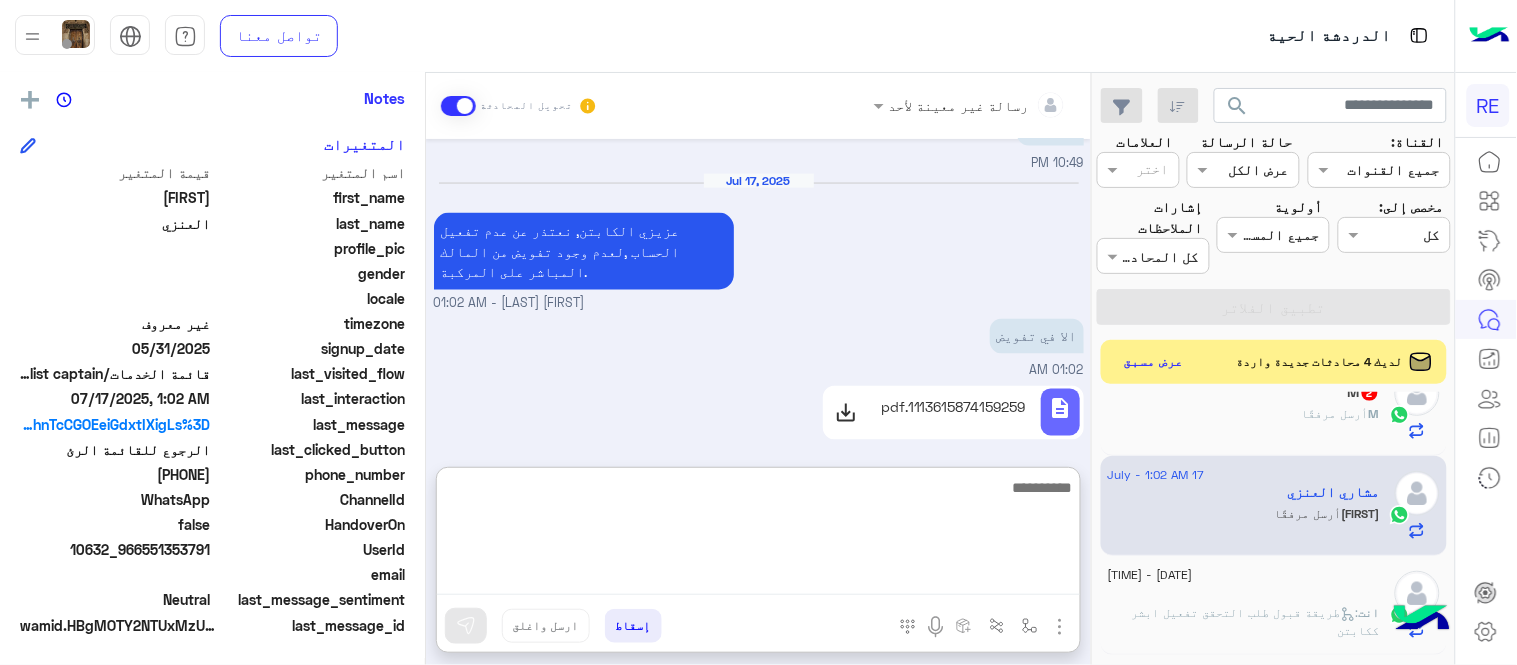 scroll, scrollTop: 1000, scrollLeft: 0, axis: vertical 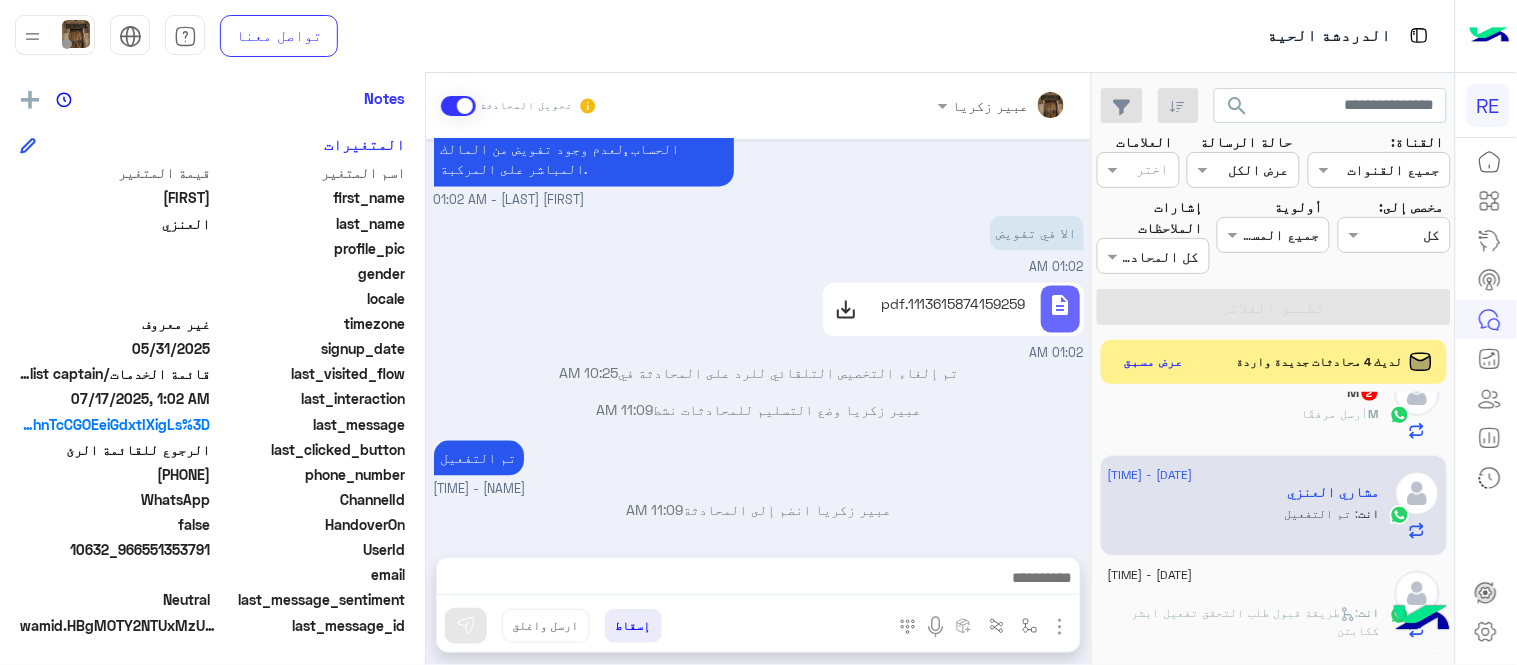 click on "[MONTH] [DAY], [YEAR]    03:53 PM    03:56 PM  السلام عليكم وش صار   08:01 PM  فضلًا زوّدنا برقم الجوال المسجّل في التطبيق حتى نتمكن من التحقق من حسابك وتقديم المساعدة اللازمة بأسرع وقت ممكن.  [FIRST] [LAST] -  10:48 PM   [FIRST] [LAST] انضم إلى المحادثة   10:48 PM      [PHONE]   10:49 PM   [MONTH] [DAY], [YEAR]  عزيزي الكابتن, نعتذر عن عدم تفعيل الحساب ,لعدم وجود تفويض من المالك المباشر على المركبة.  [FIRST] [LAST] -  01:02 AM  الا في تفويض   01:02 AM  description 1113615874159259.pdf   01:02 AM   تم إلغاء التخصيص التلقائي للرد على المحادثة في   10:25 AM       [FIRST] [LAST] وضع التسليم للمحادثات نشط   11:09 AM      تم التفعيل  [FIRST] [LAST] -  11:09 AM   [FIRST] [LAST] انضم إلى المحادثة   11:09 AM" at bounding box center [758, 338] 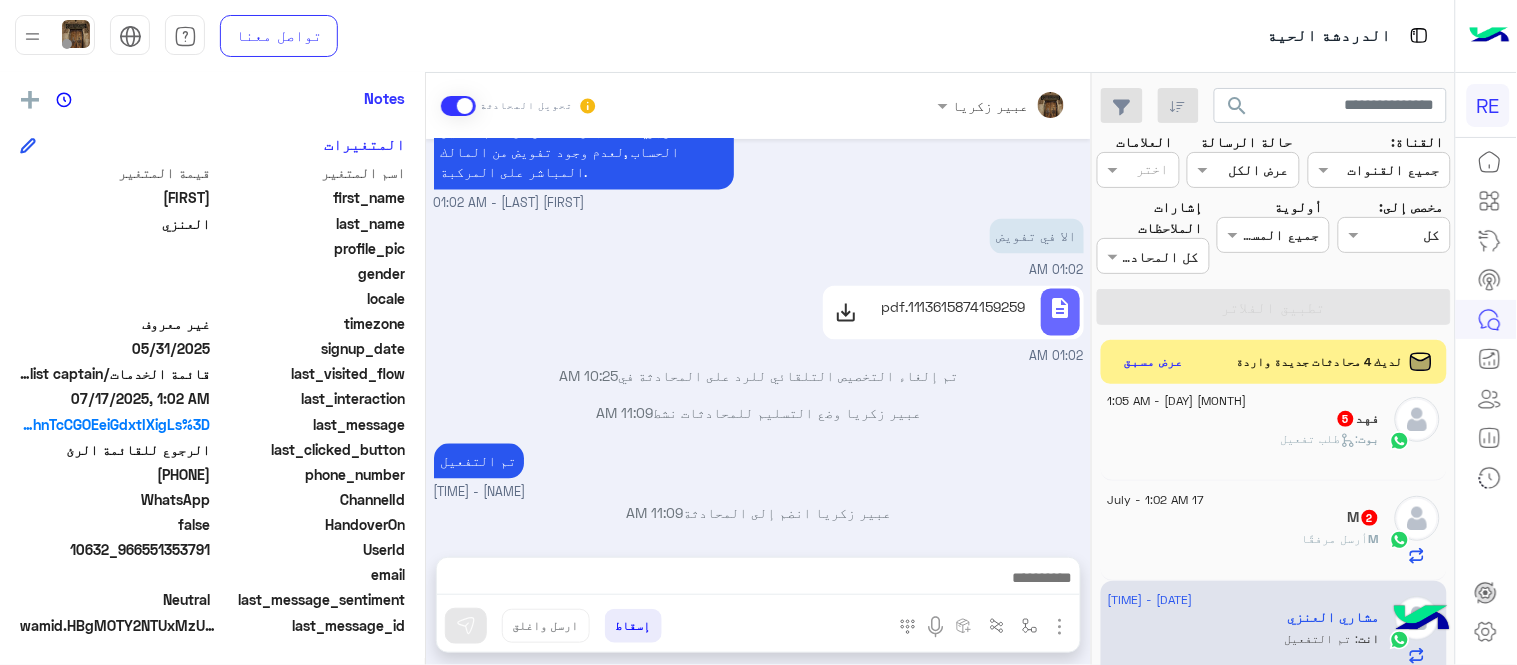 scroll, scrollTop: 1380, scrollLeft: 0, axis: vertical 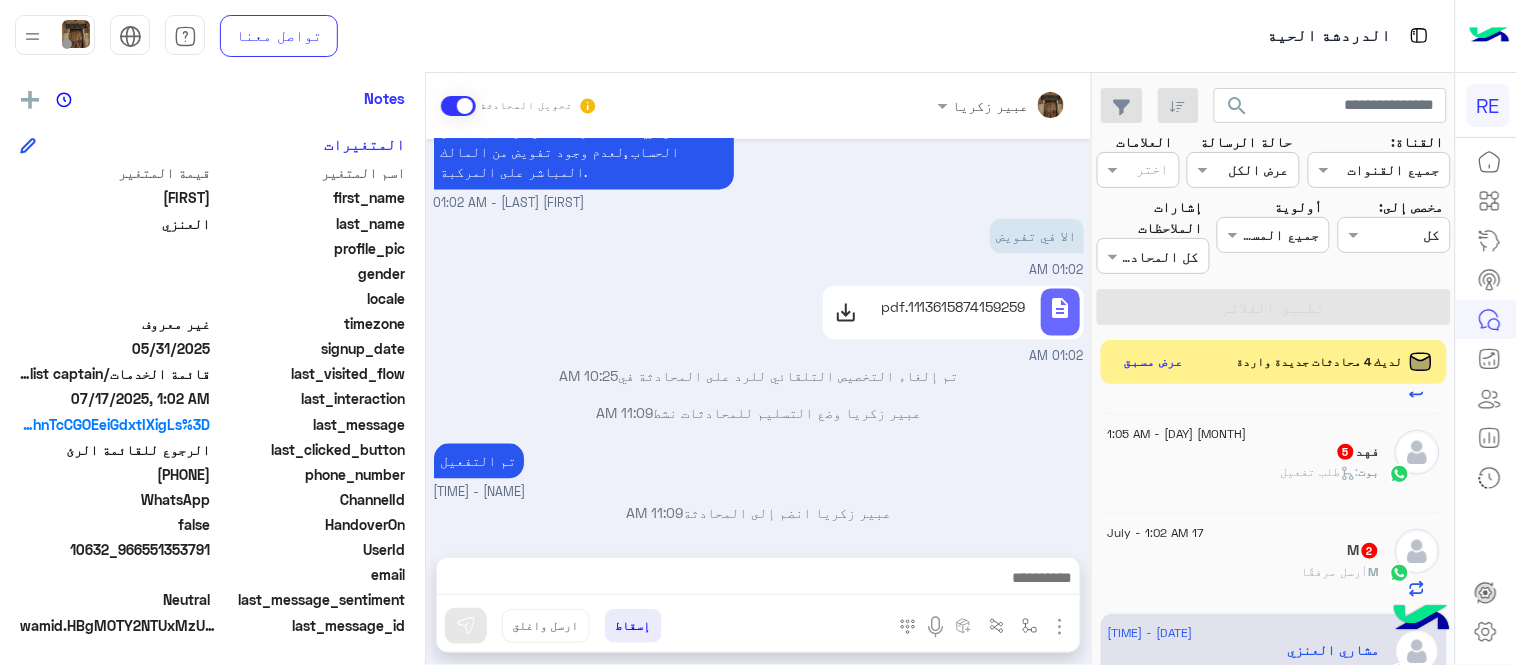click on "M   2" 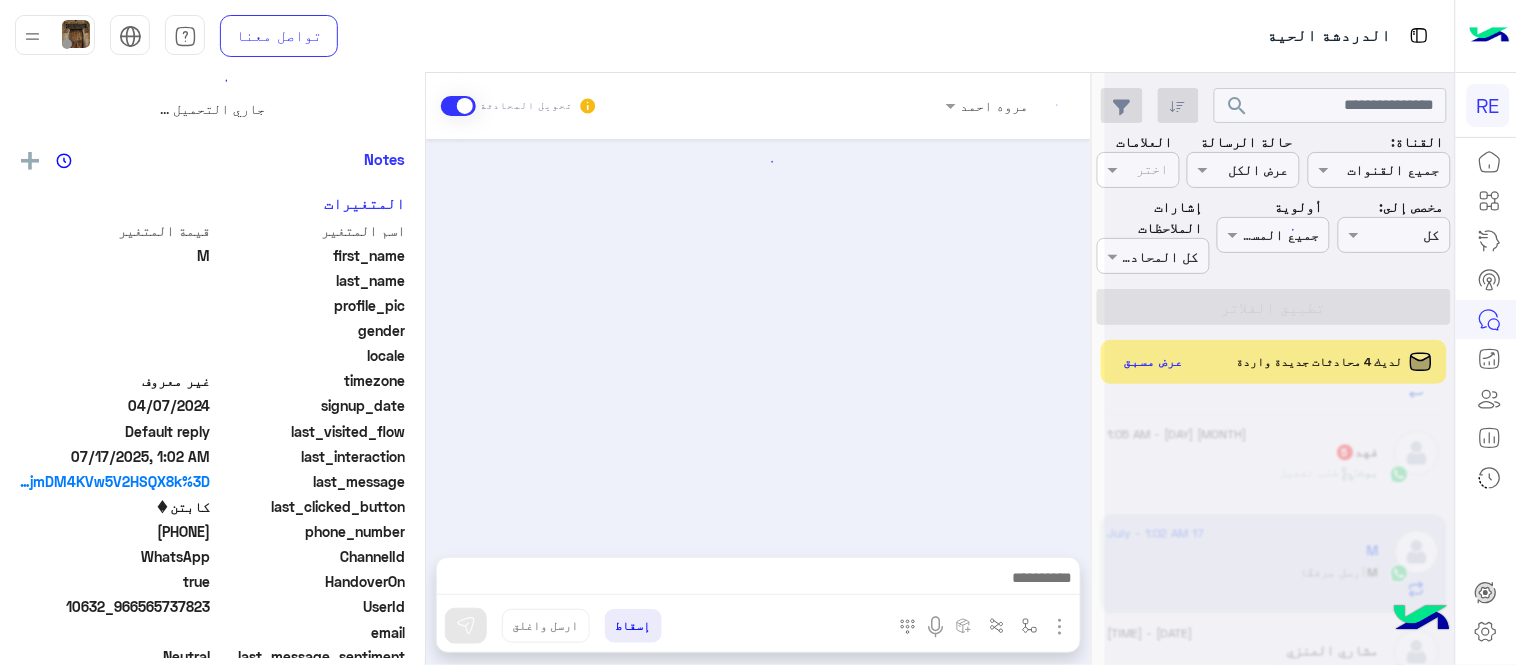 scroll, scrollTop: 0, scrollLeft: 0, axis: both 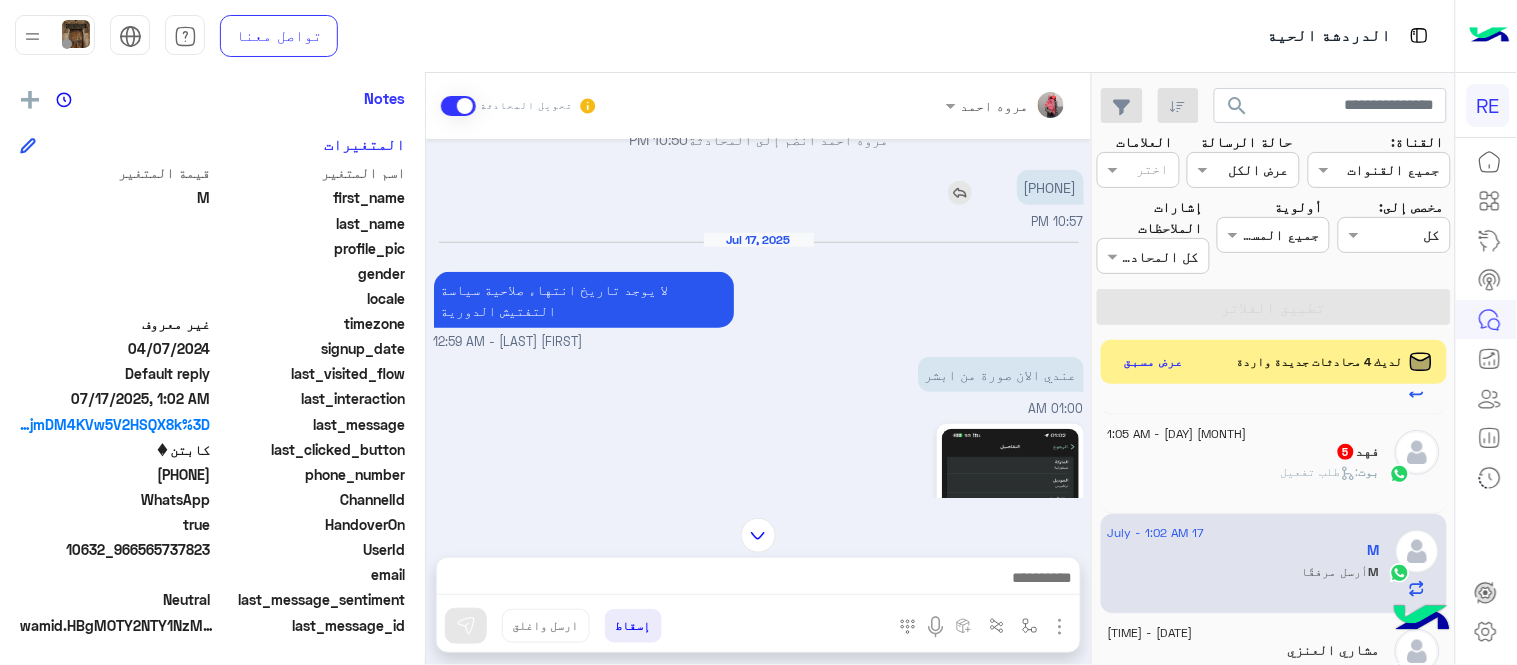 click on "[PHONE]" at bounding box center (1050, 187) 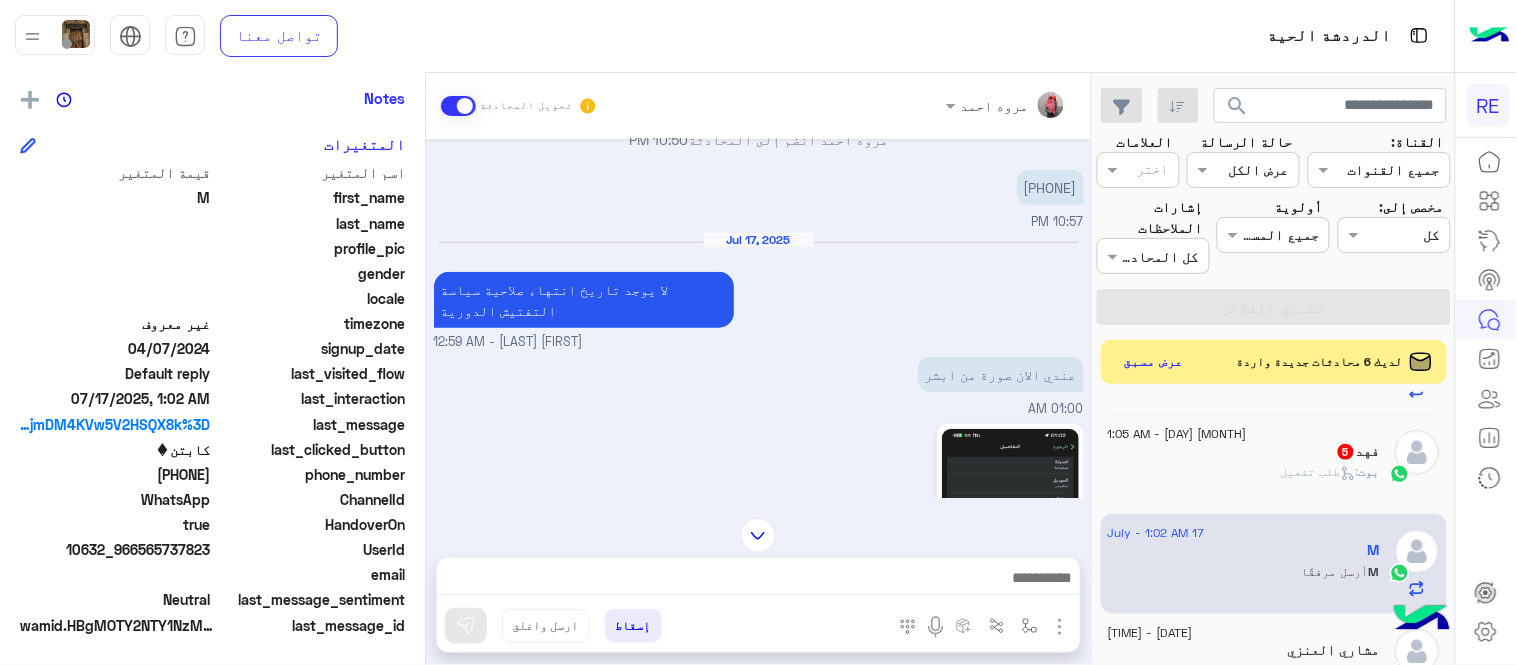 click at bounding box center (758, 583) 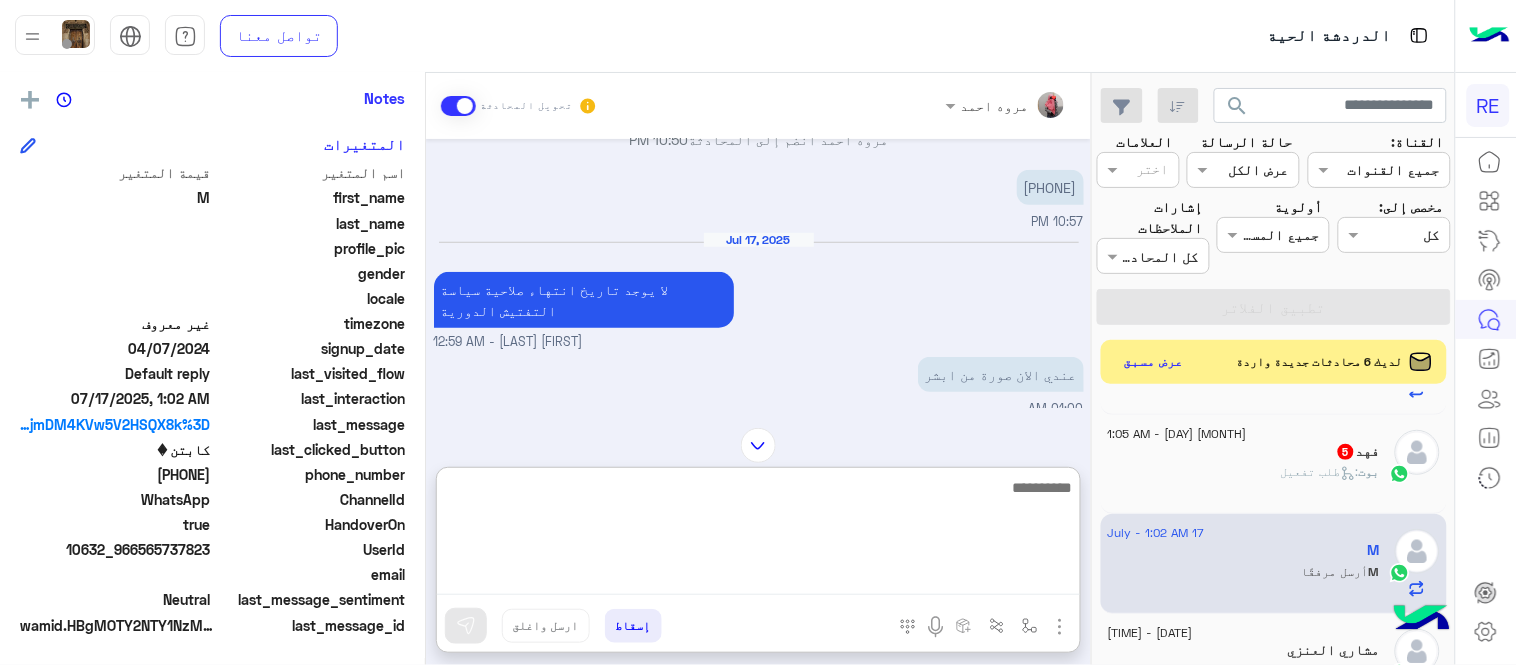 click at bounding box center (758, 535) 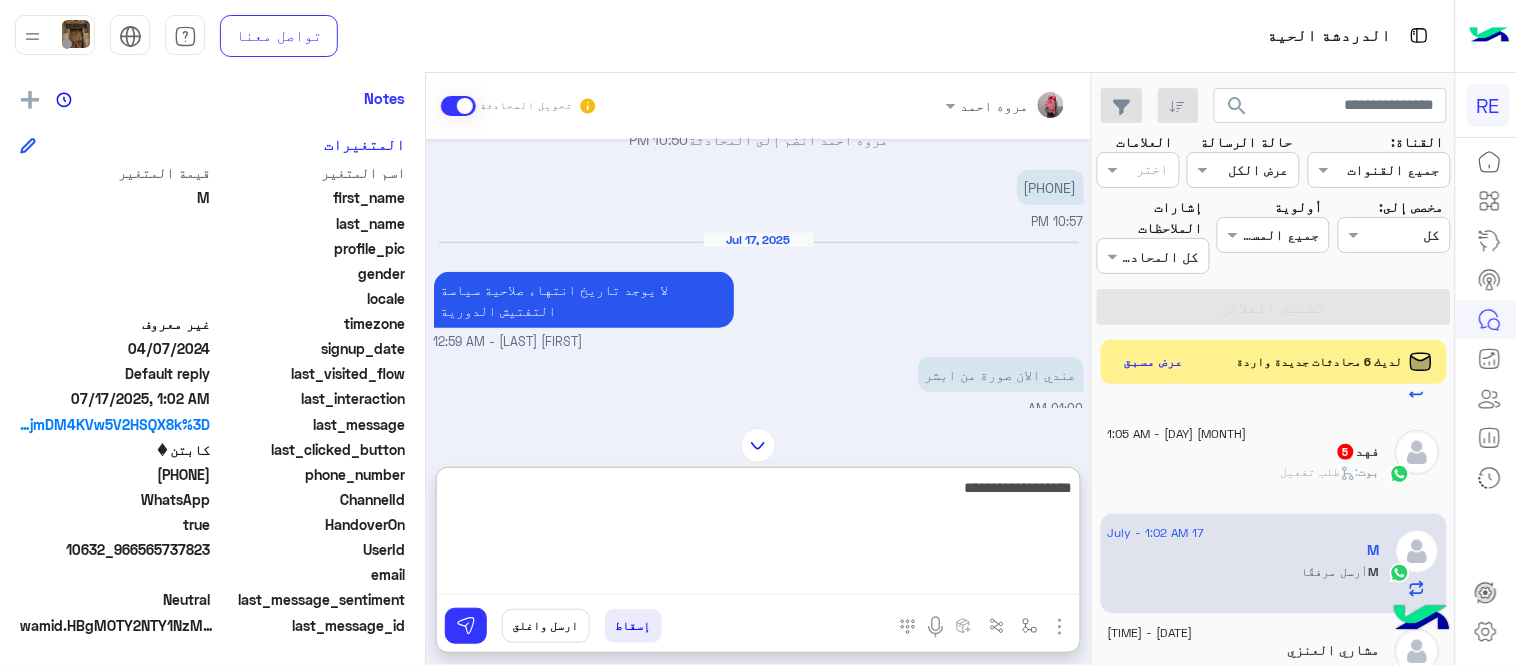 type on "**********" 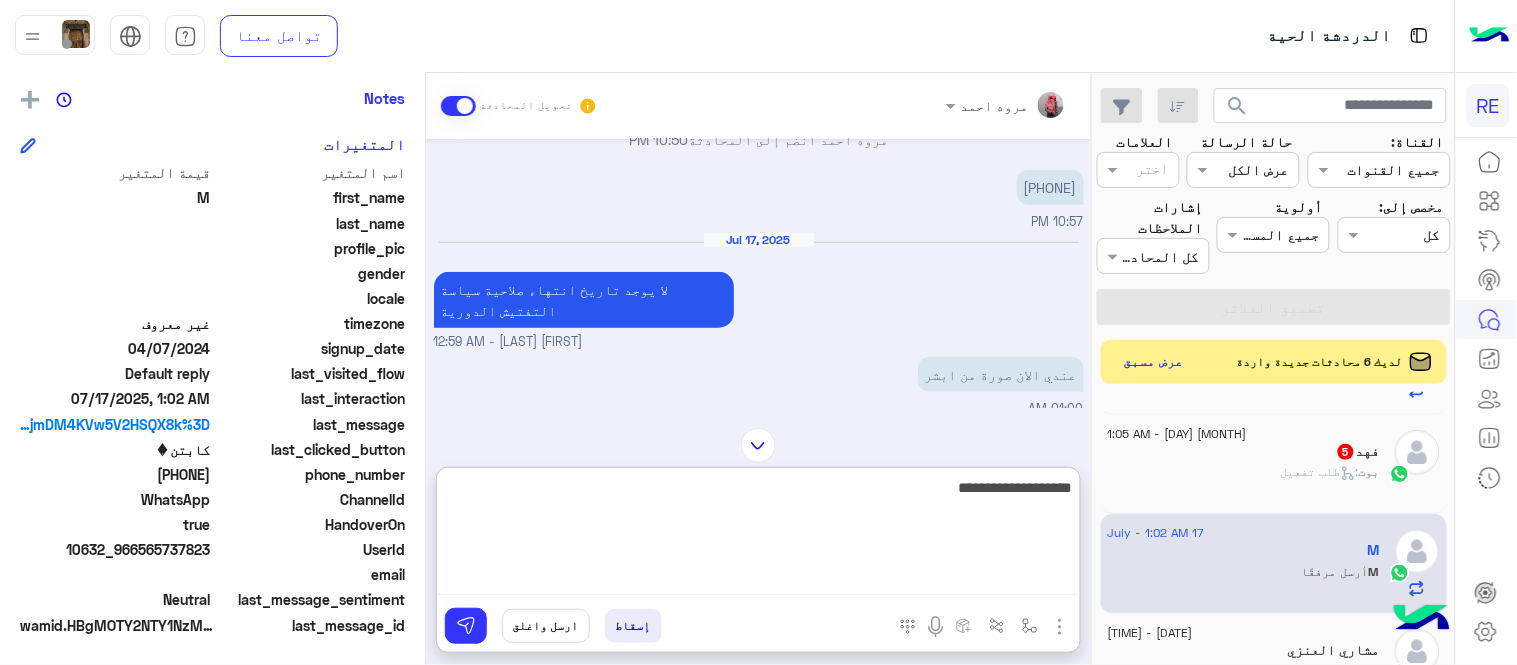 type 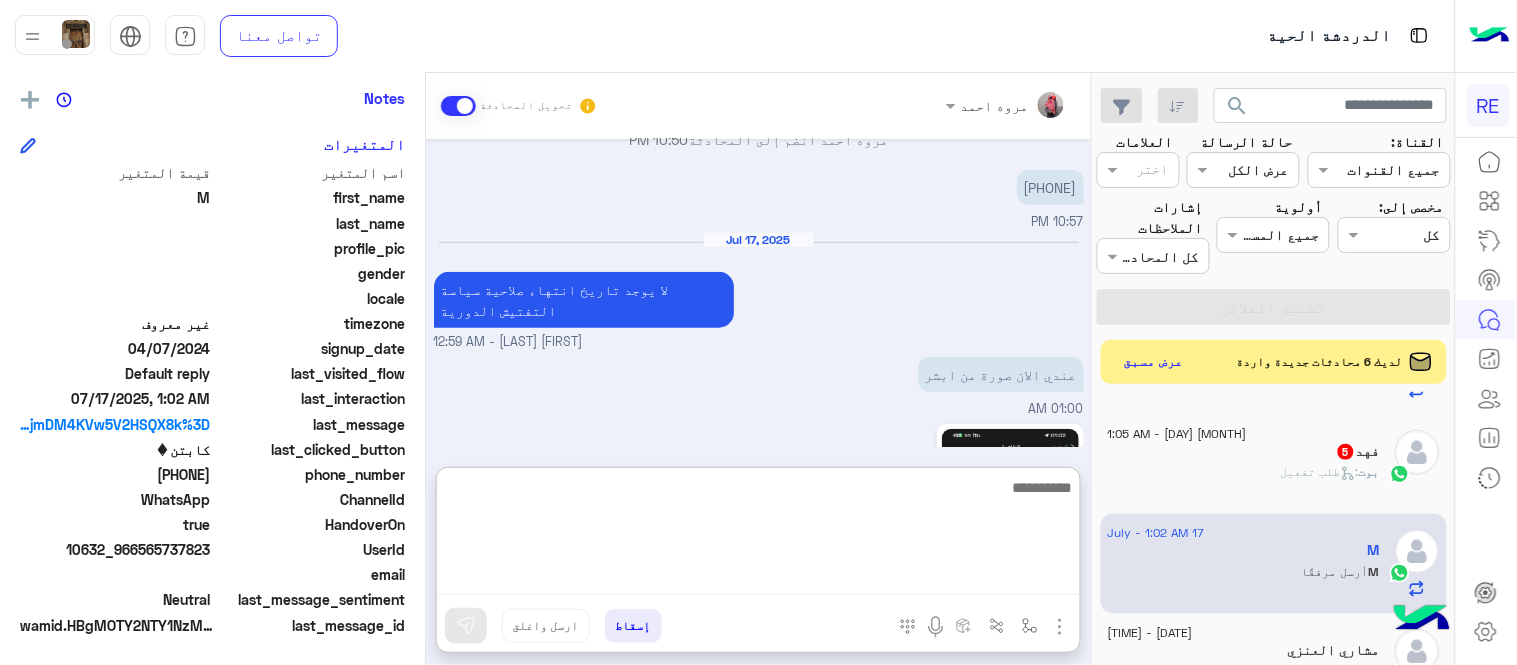 scroll, scrollTop: 676, scrollLeft: 0, axis: vertical 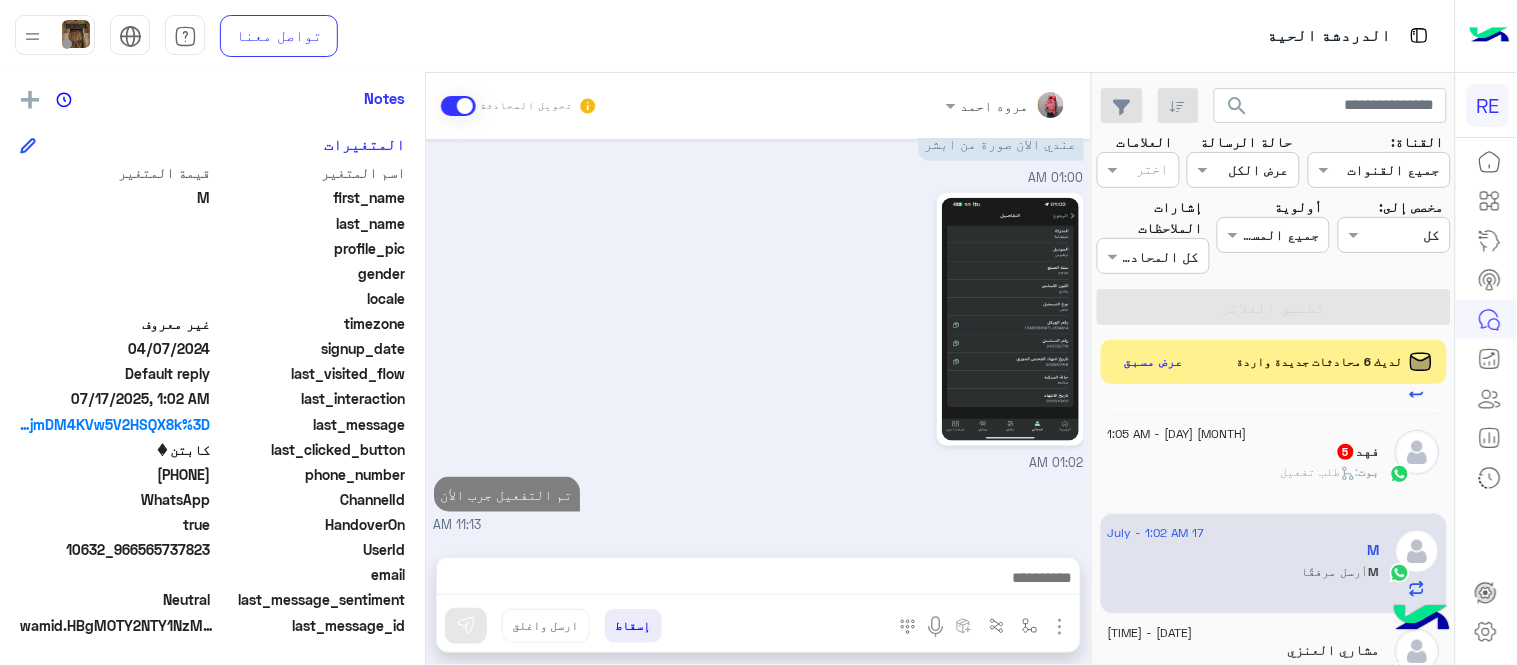 click on "[NAME] [NUMBER]" 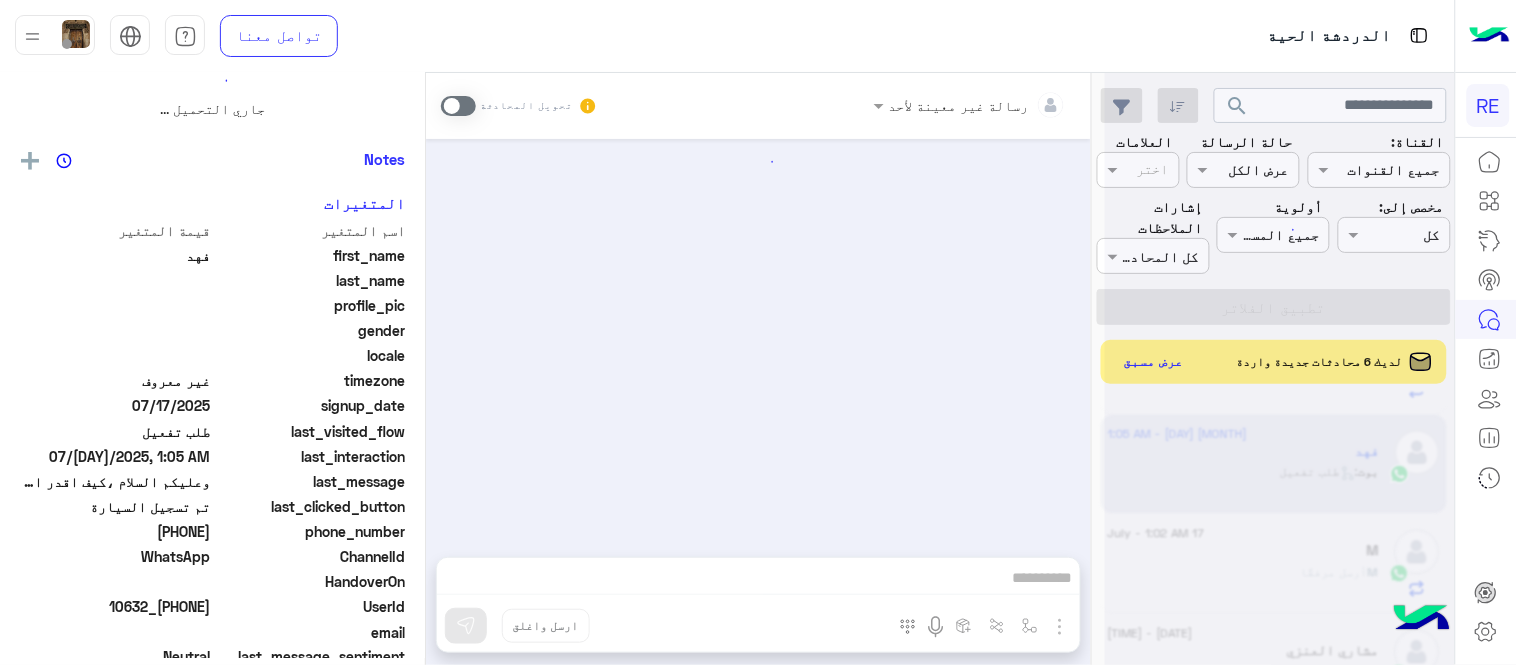 scroll, scrollTop: 0, scrollLeft: 0, axis: both 